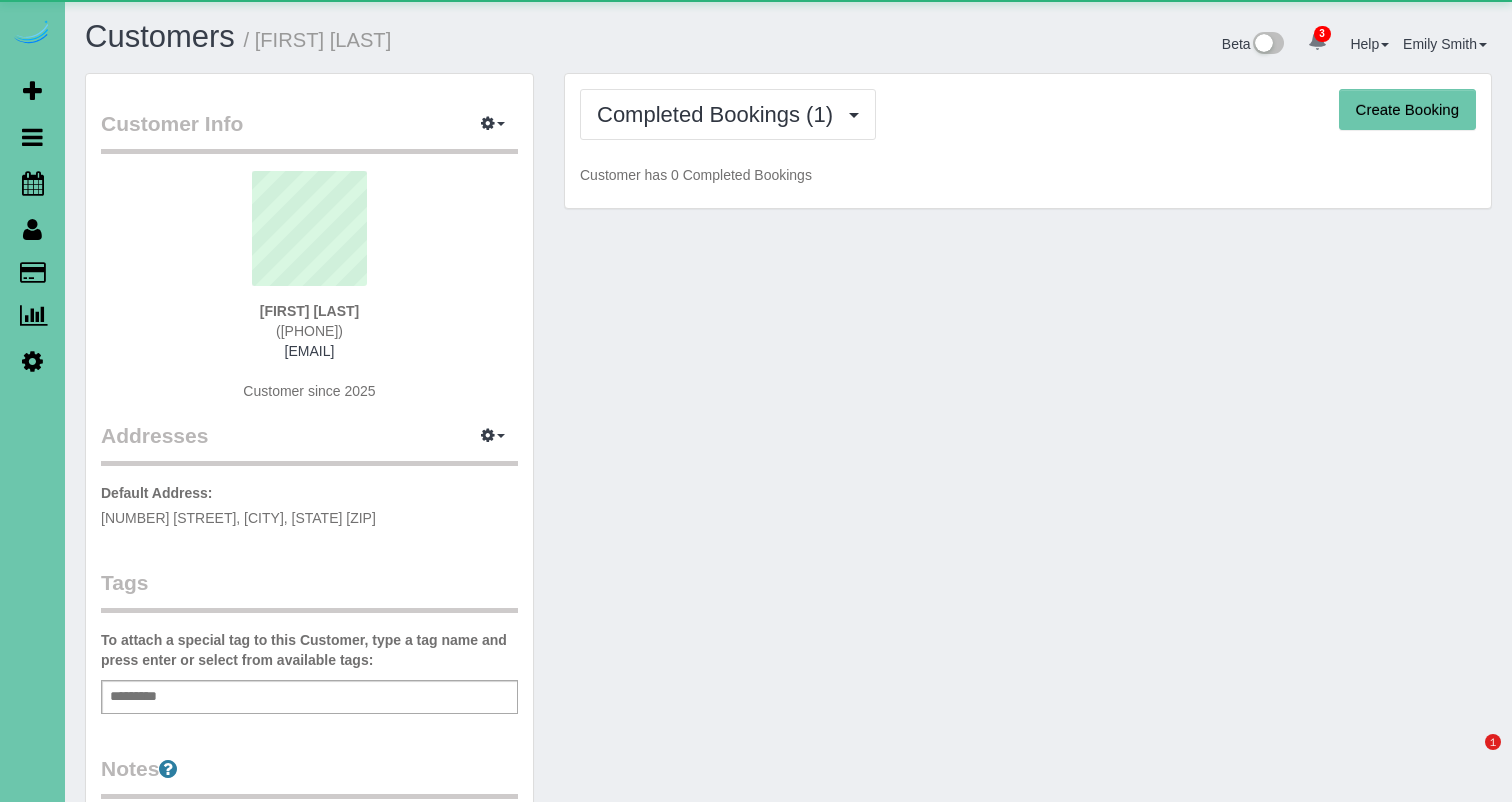 scroll, scrollTop: 0, scrollLeft: 0, axis: both 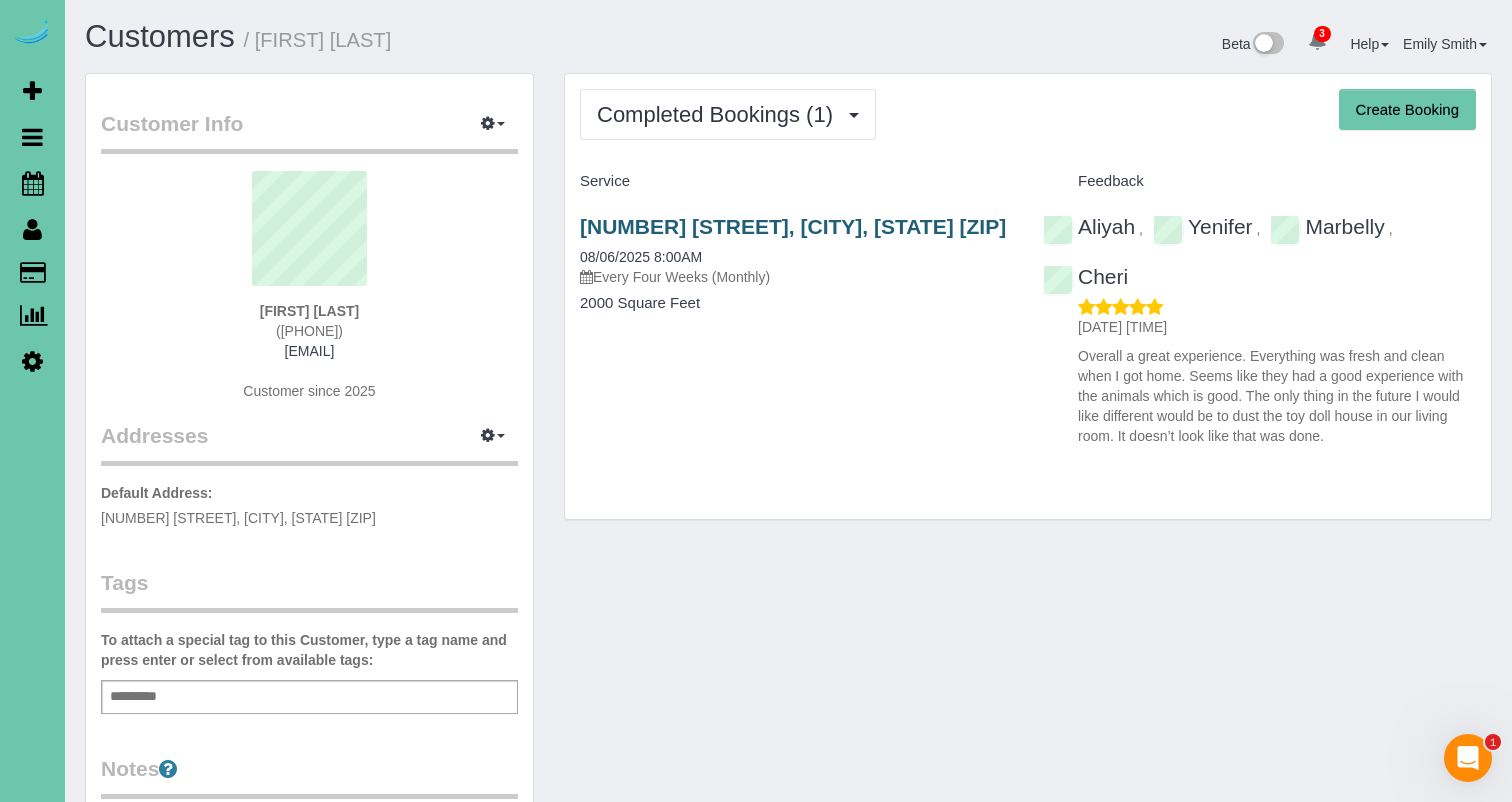 click on "[NUMBER] [STREET], [CITY], [STATE] [ZIP]" at bounding box center (793, 226) 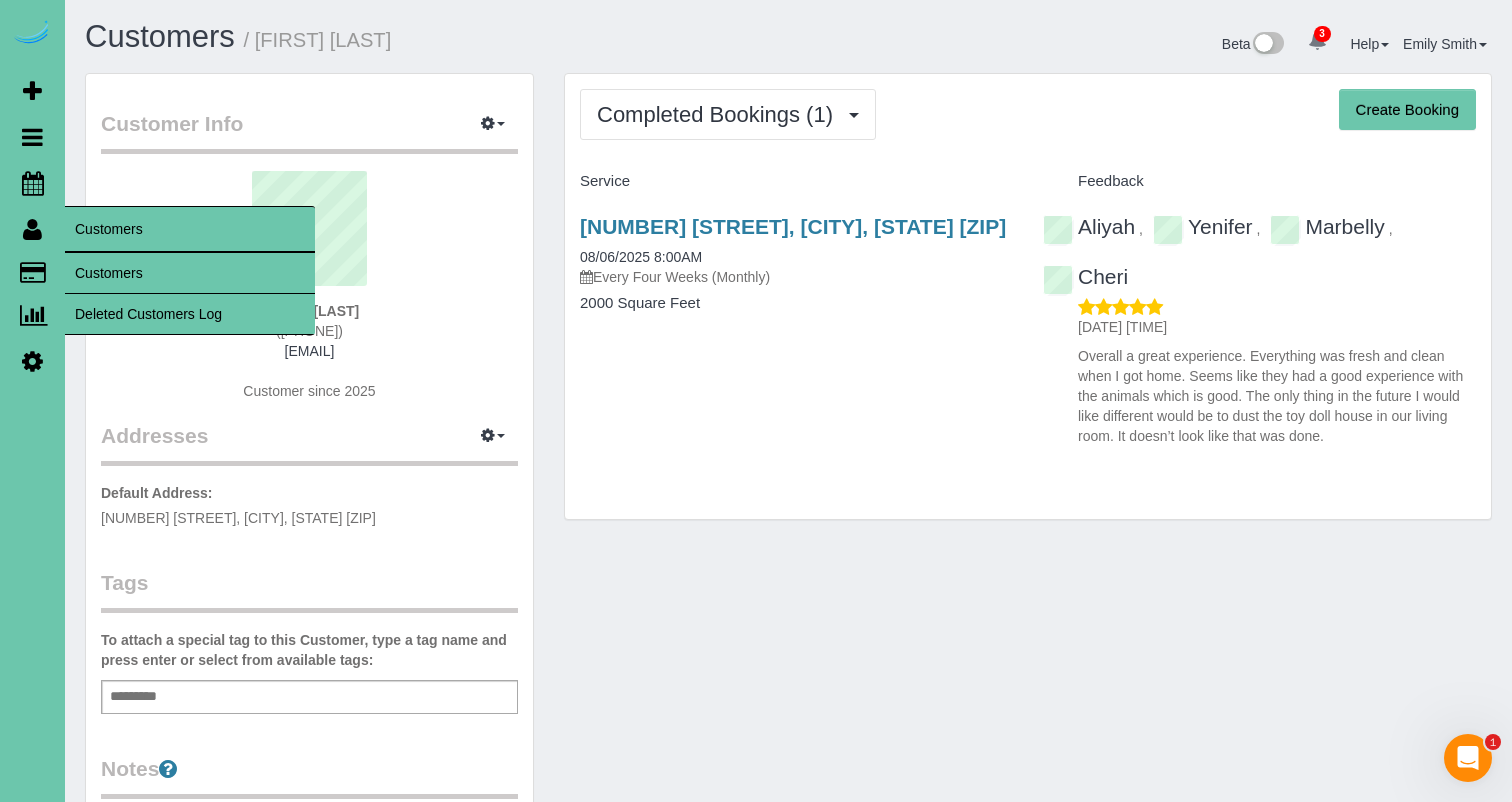 click on "Customers" at bounding box center [190, 273] 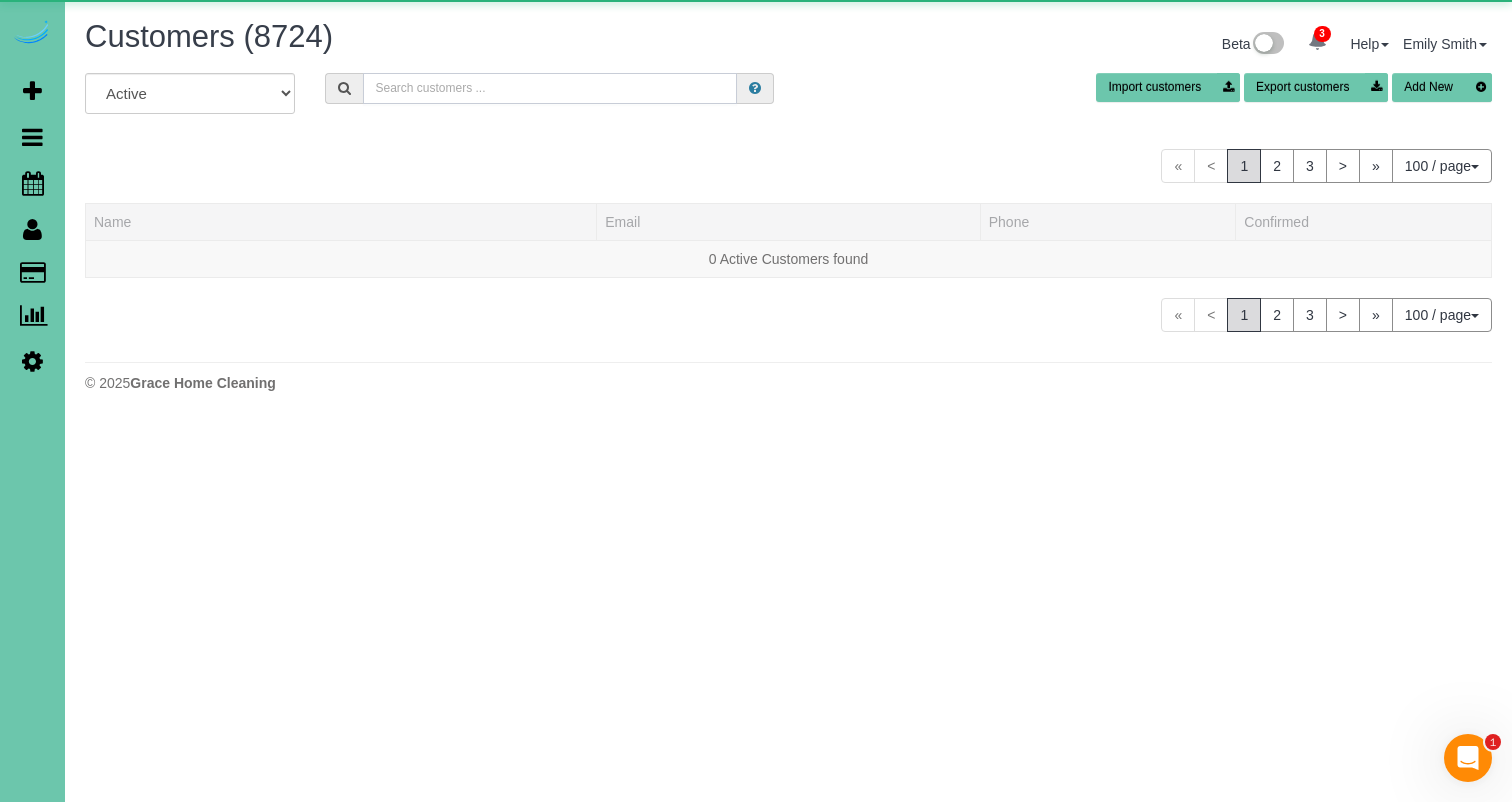 click at bounding box center (550, 88) 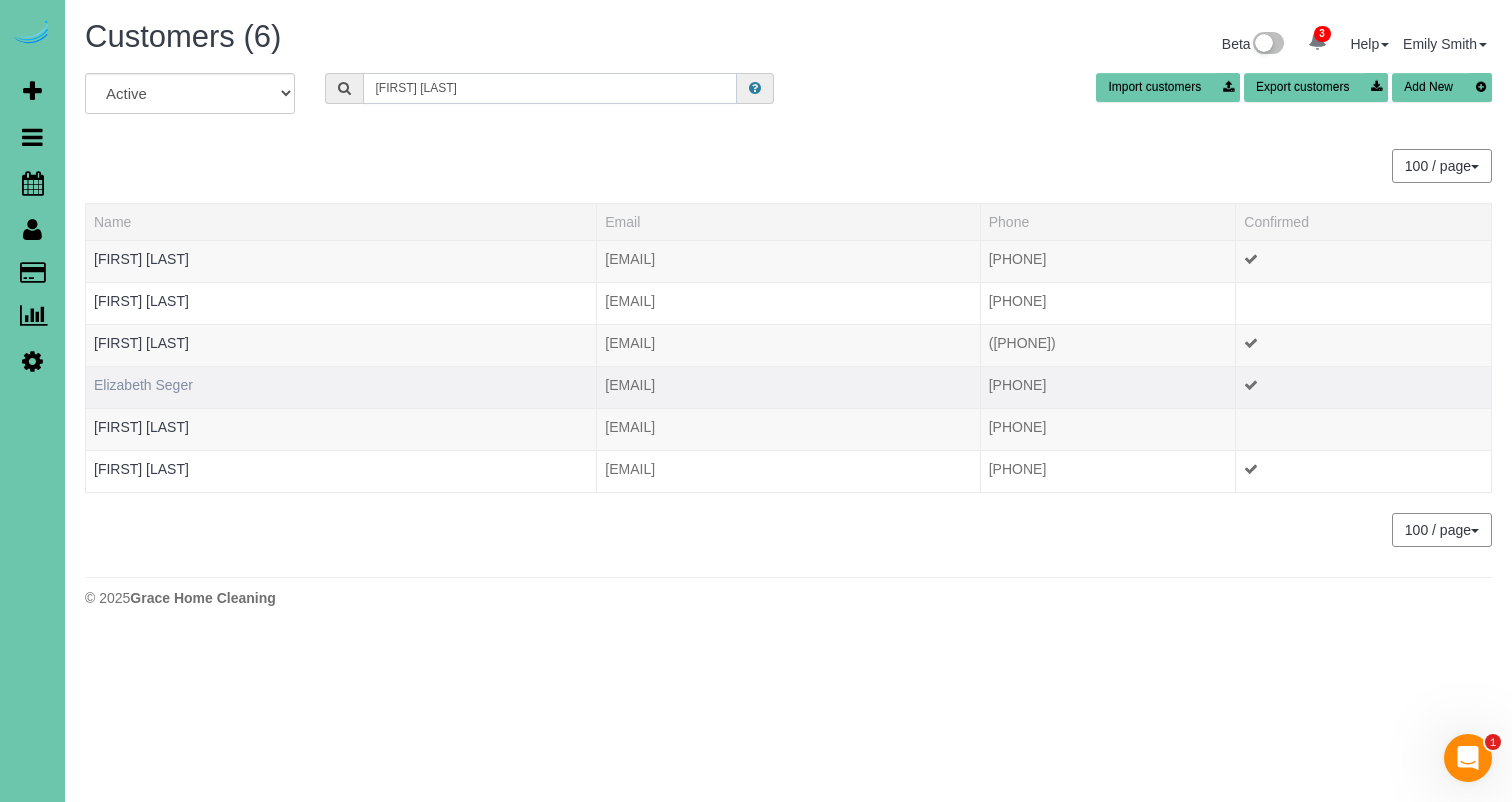 type on "[FIRST] [LAST]" 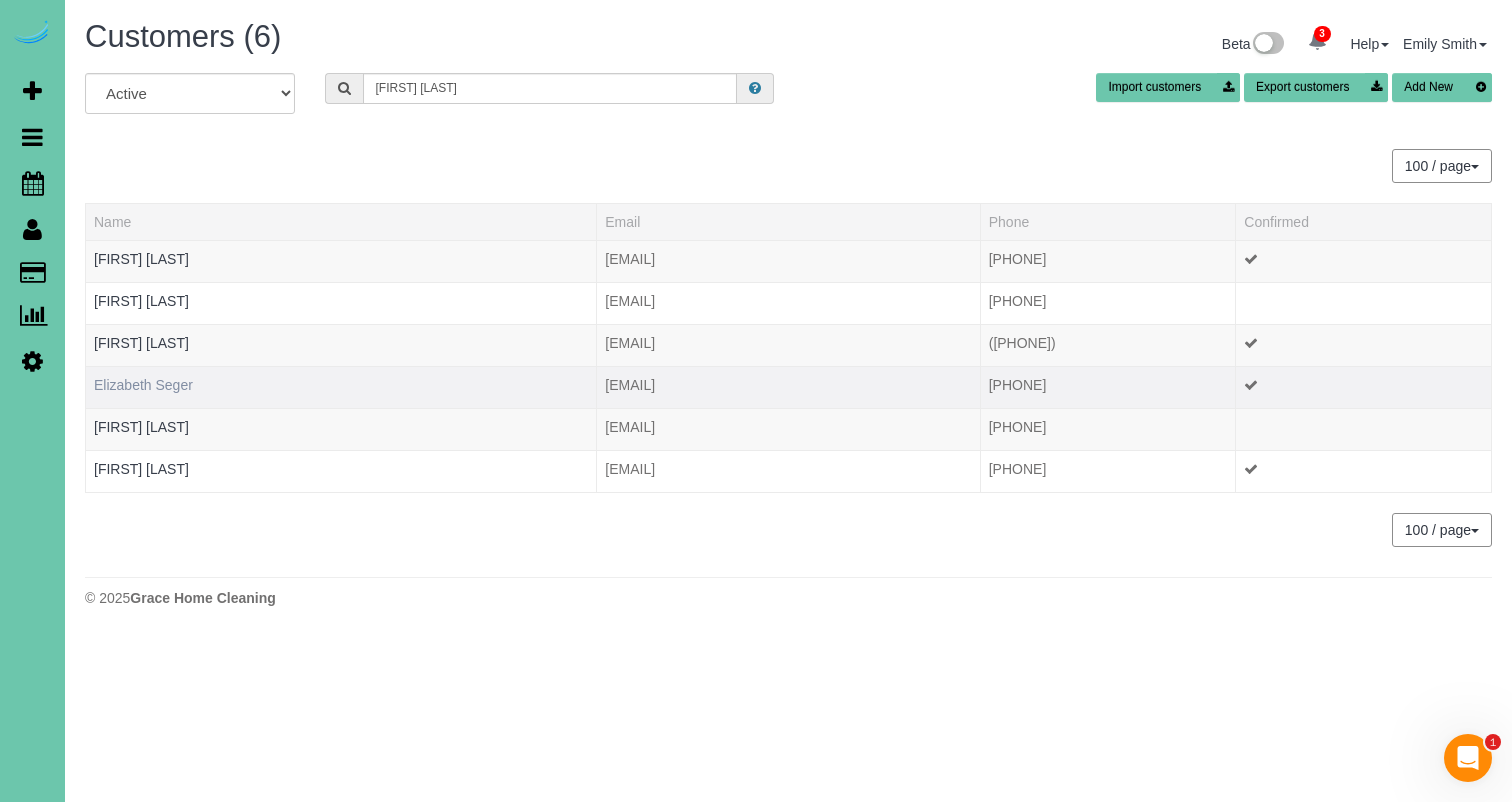 click on "Elizabeth Seger" at bounding box center [143, 385] 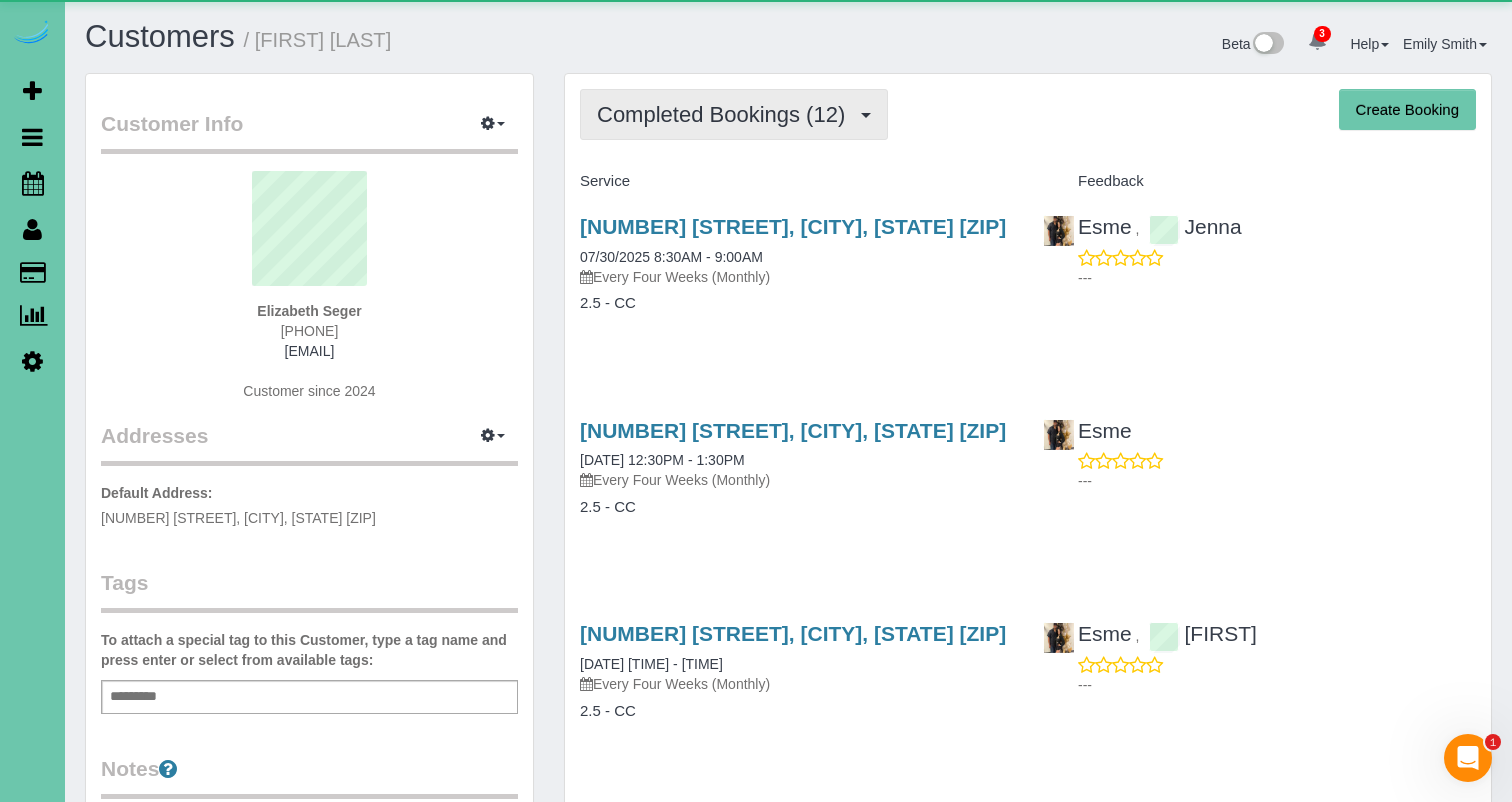 drag, startPoint x: 663, startPoint y: 112, endPoint x: 667, endPoint y: 127, distance: 15.524175 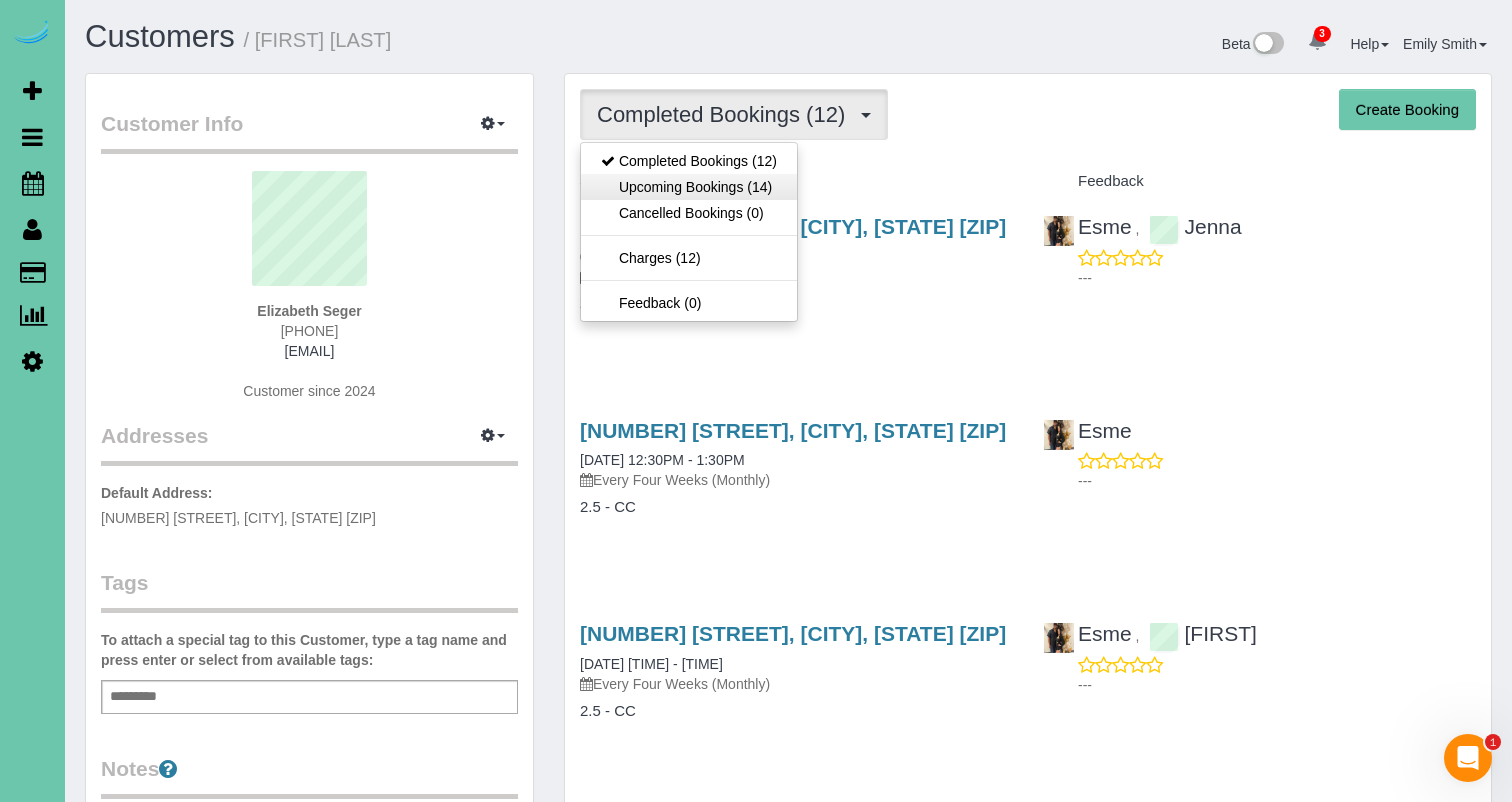 click on "Upcoming Bookings (14)" at bounding box center [689, 187] 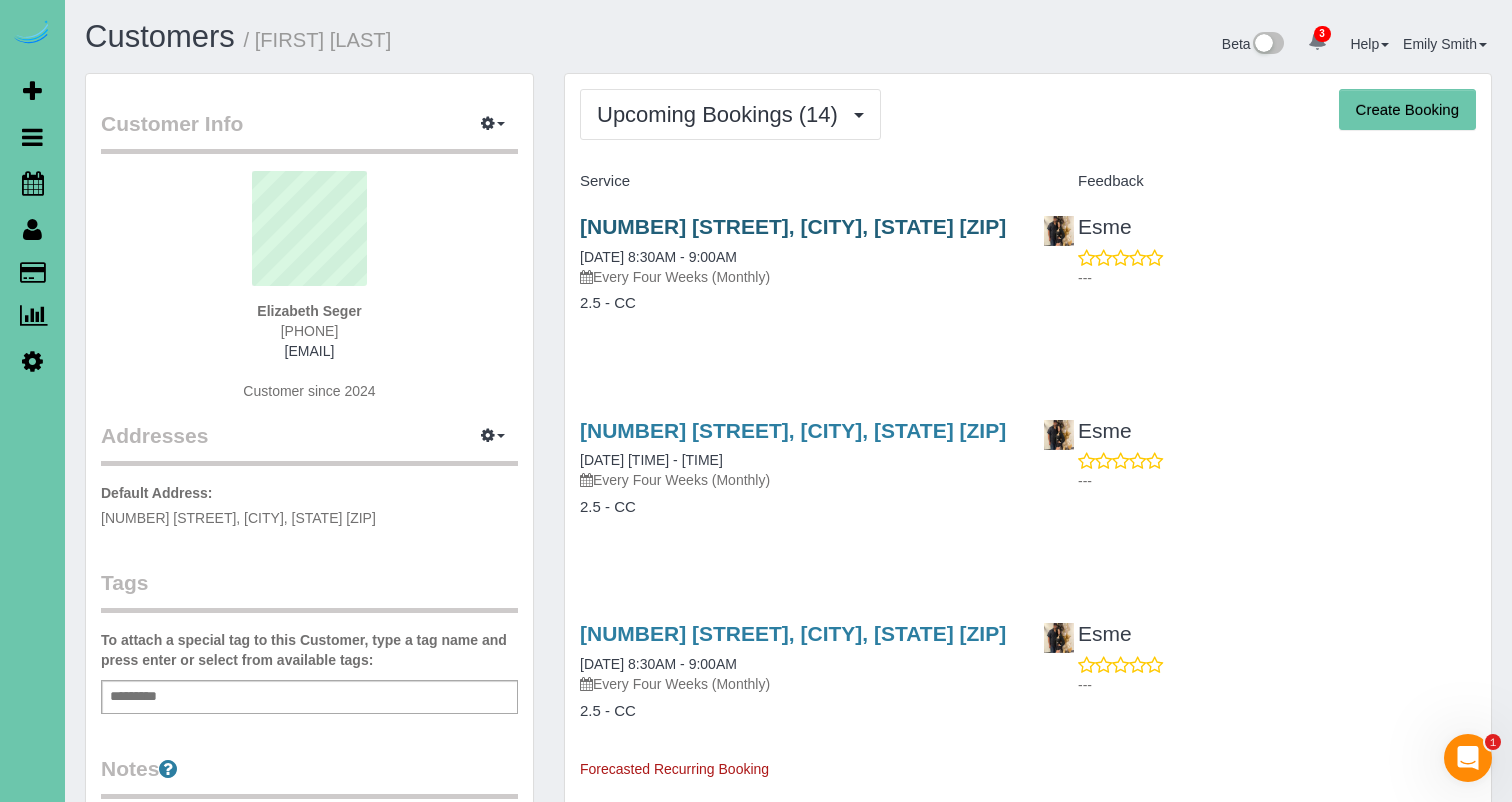 click on "21732 G St, Elkhorn, NE 68022" at bounding box center [793, 226] 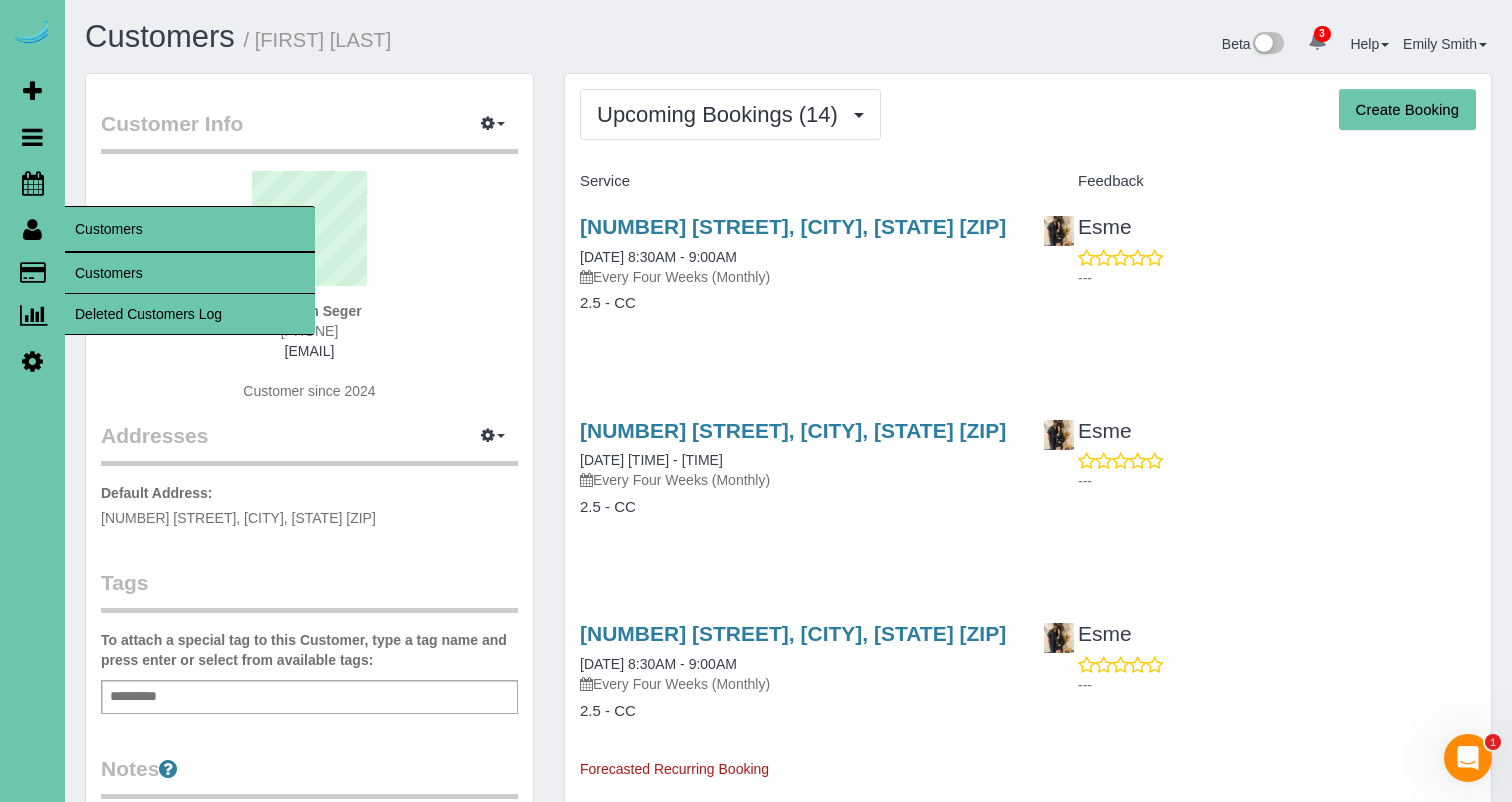 click on "Customers" at bounding box center [190, 273] 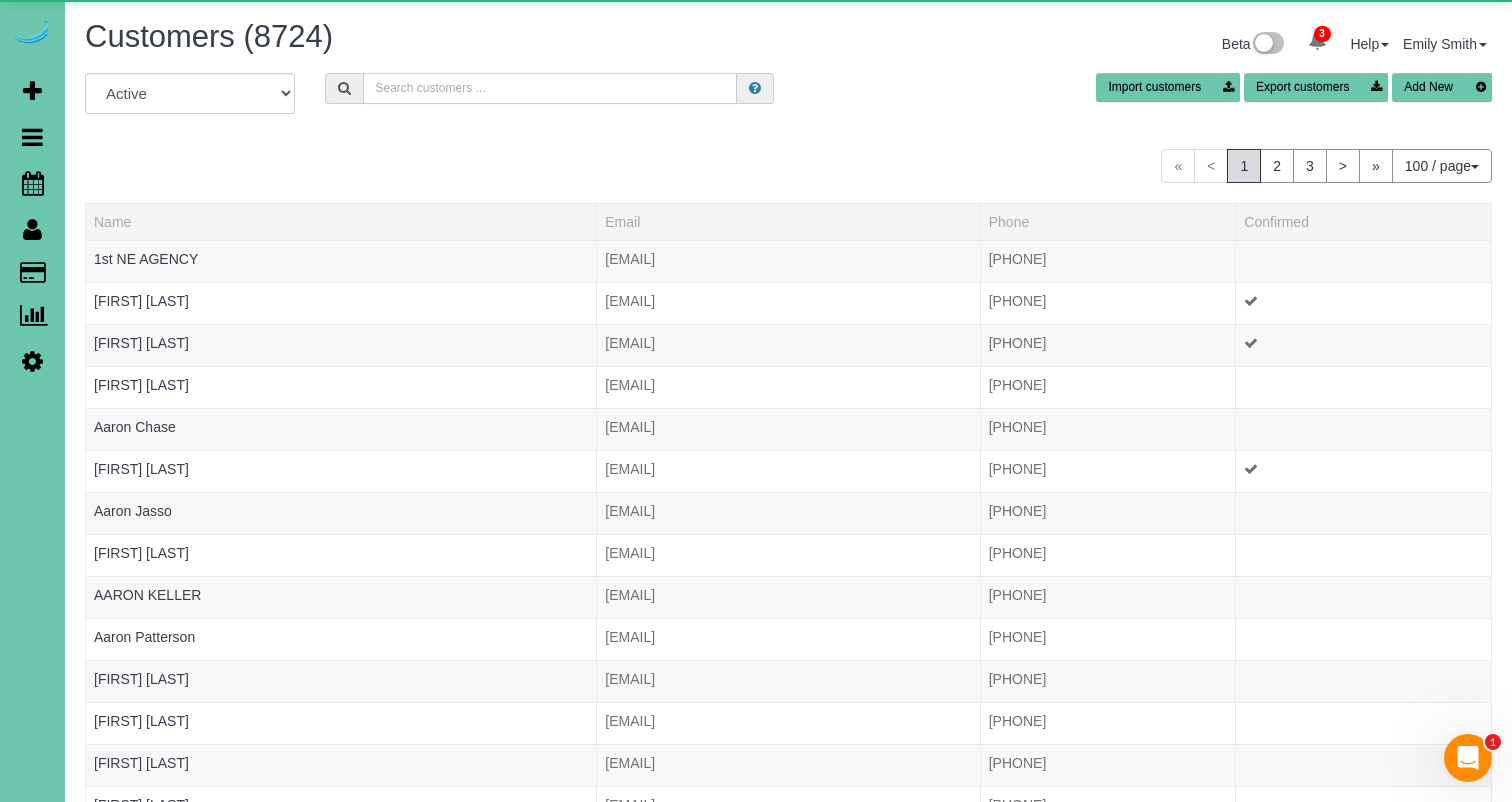 click at bounding box center (550, 88) 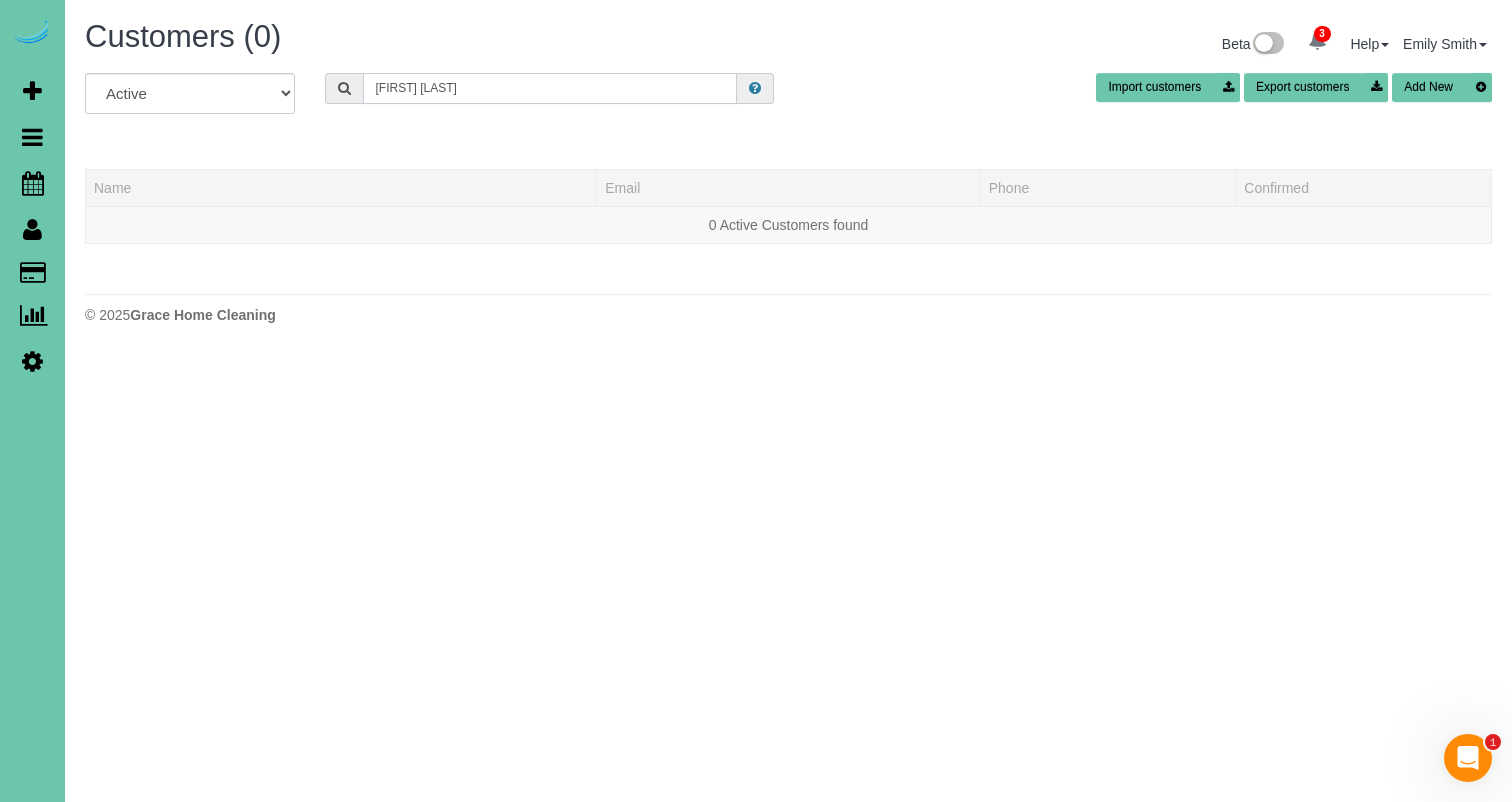 drag, startPoint x: 490, startPoint y: 91, endPoint x: 270, endPoint y: 59, distance: 222.3151 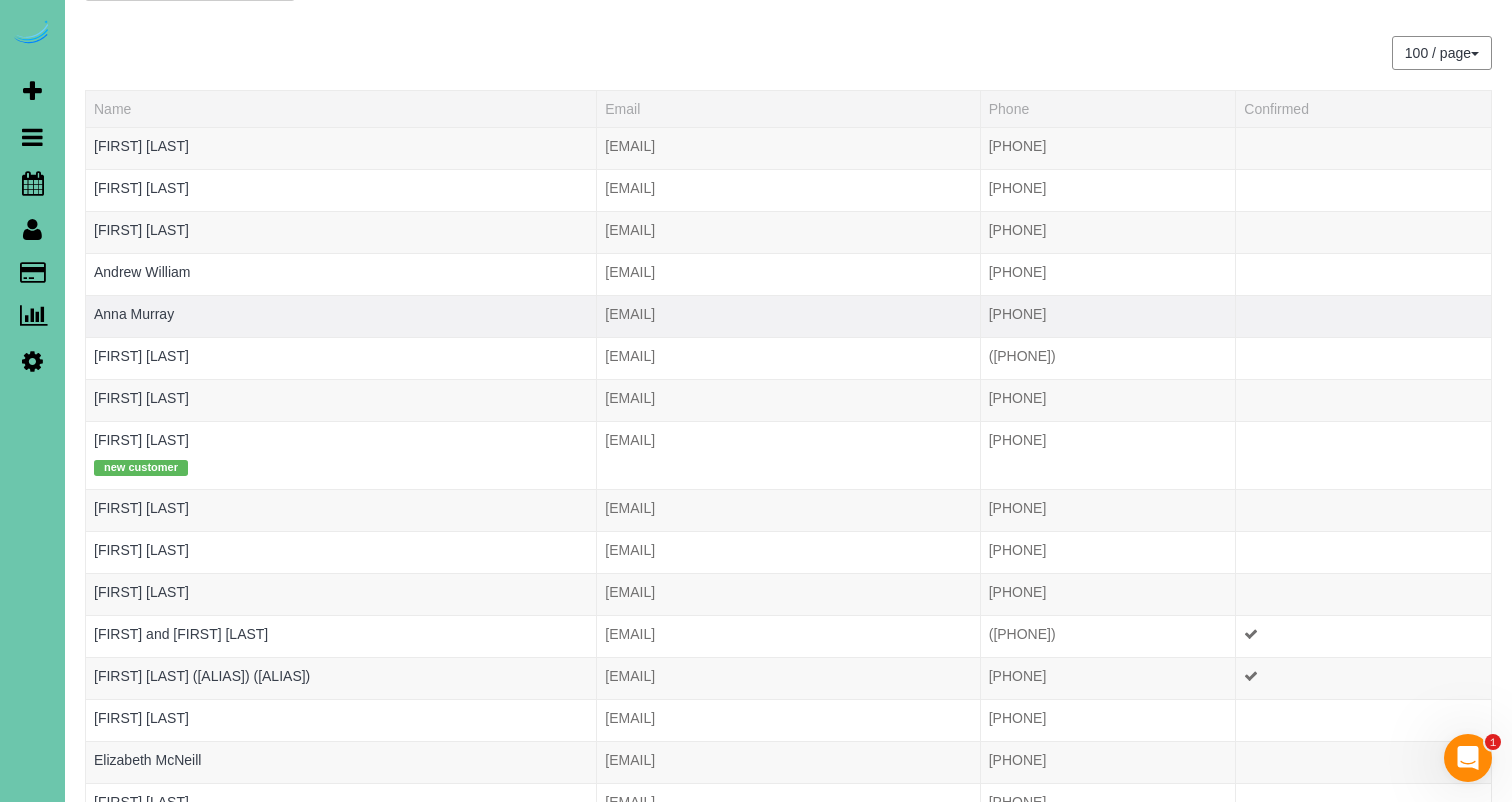 scroll, scrollTop: 154, scrollLeft: 0, axis: vertical 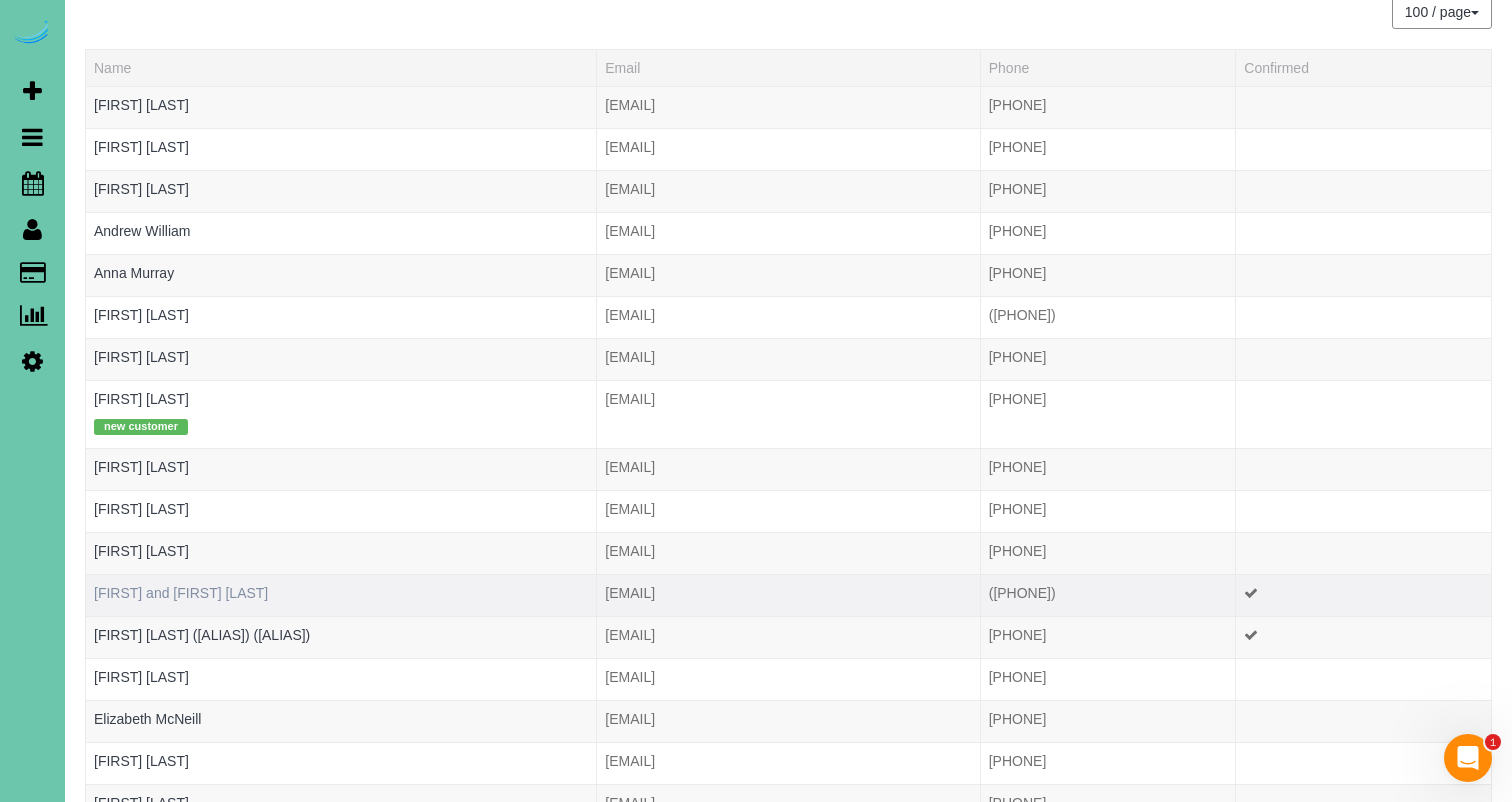type on "ray" 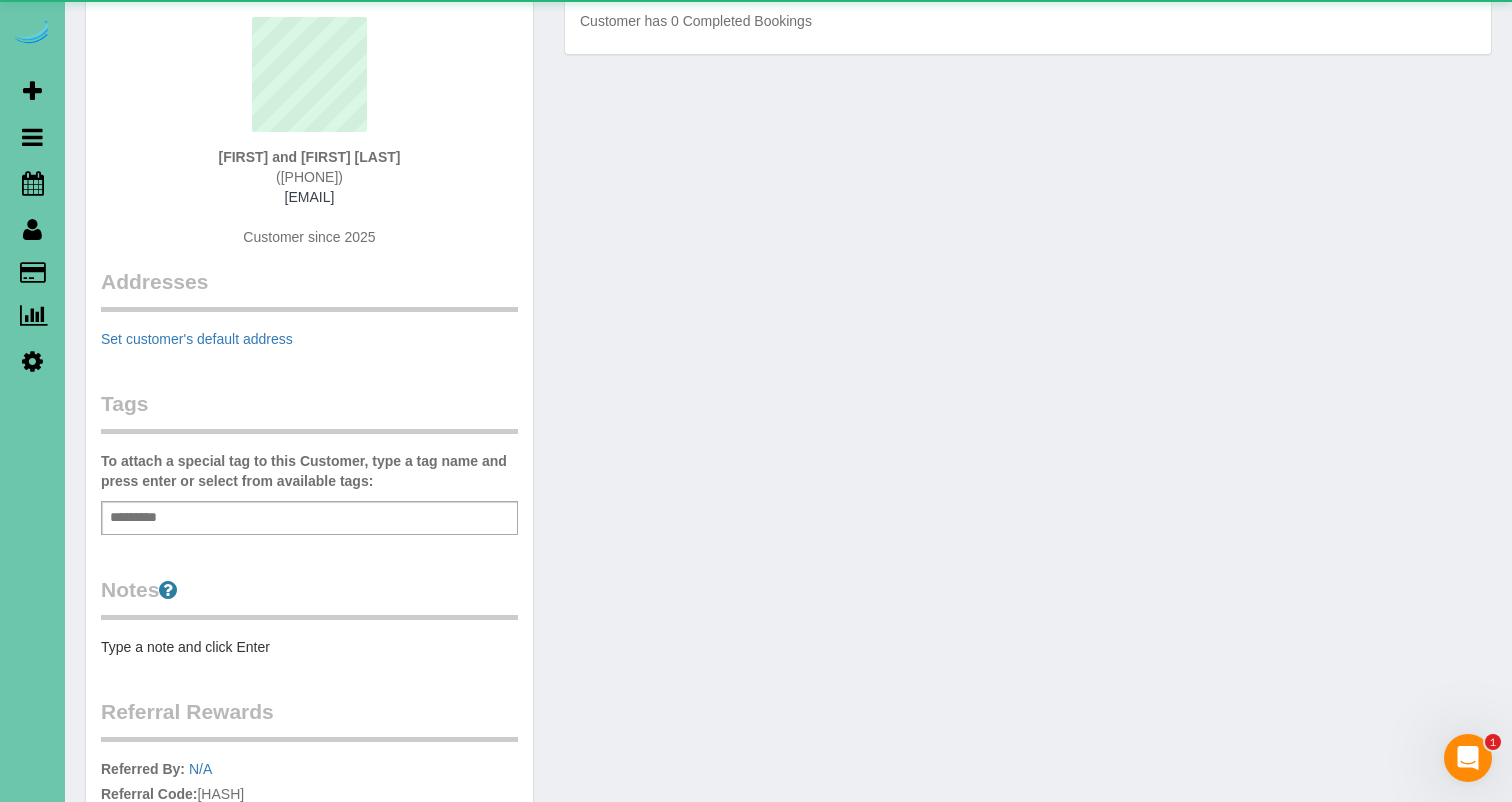scroll, scrollTop: 0, scrollLeft: 0, axis: both 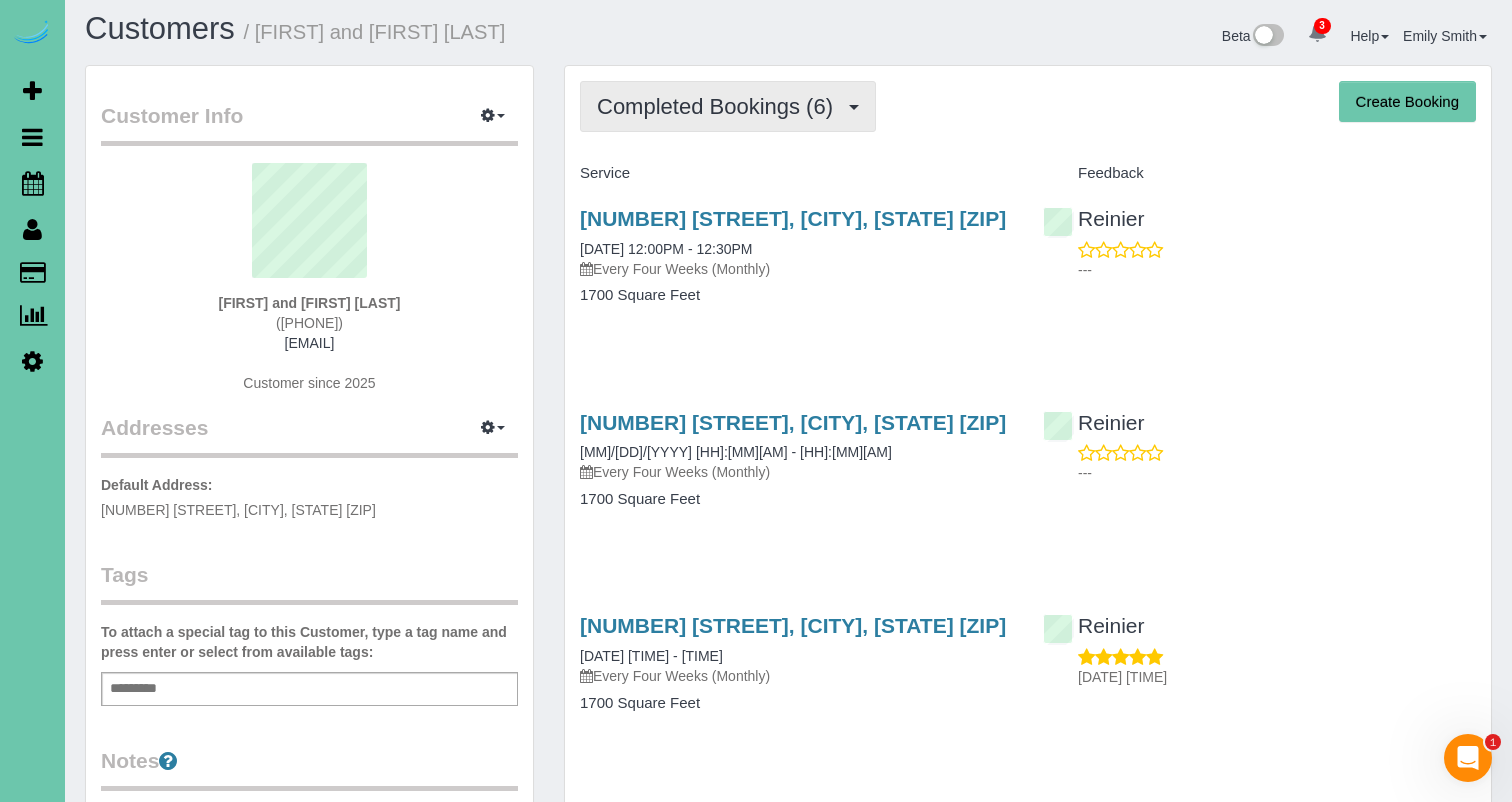 click on "Completed Bookings (6)
Completed Bookings (6)
Upcoming Bookings (13)
Cancelled Bookings (0)
Charges (6)
Feedback (4)
Create Booking
Service
Feedback" at bounding box center [1028, 807] 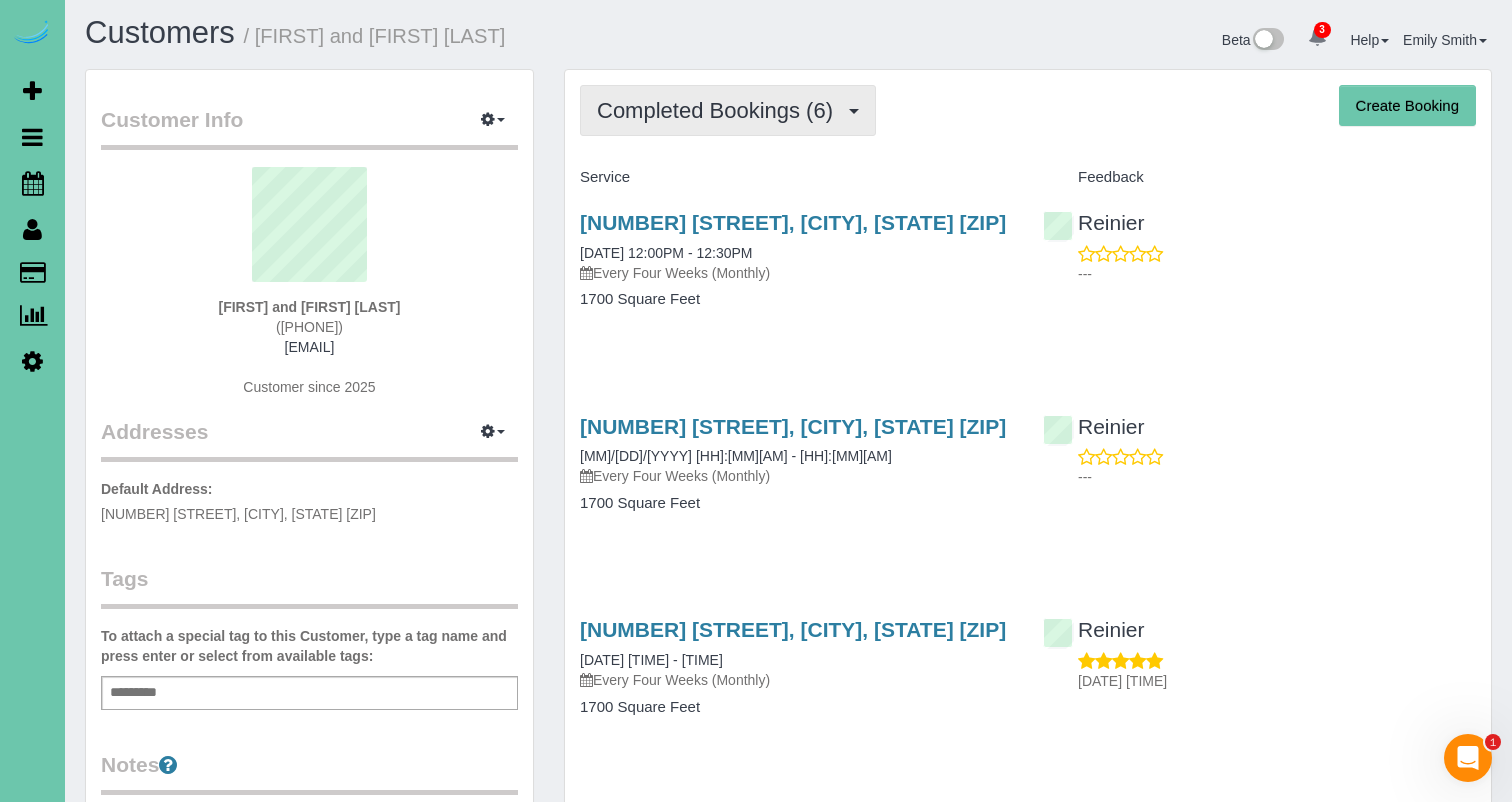 click on "Completed Bookings (6)" at bounding box center (720, 110) 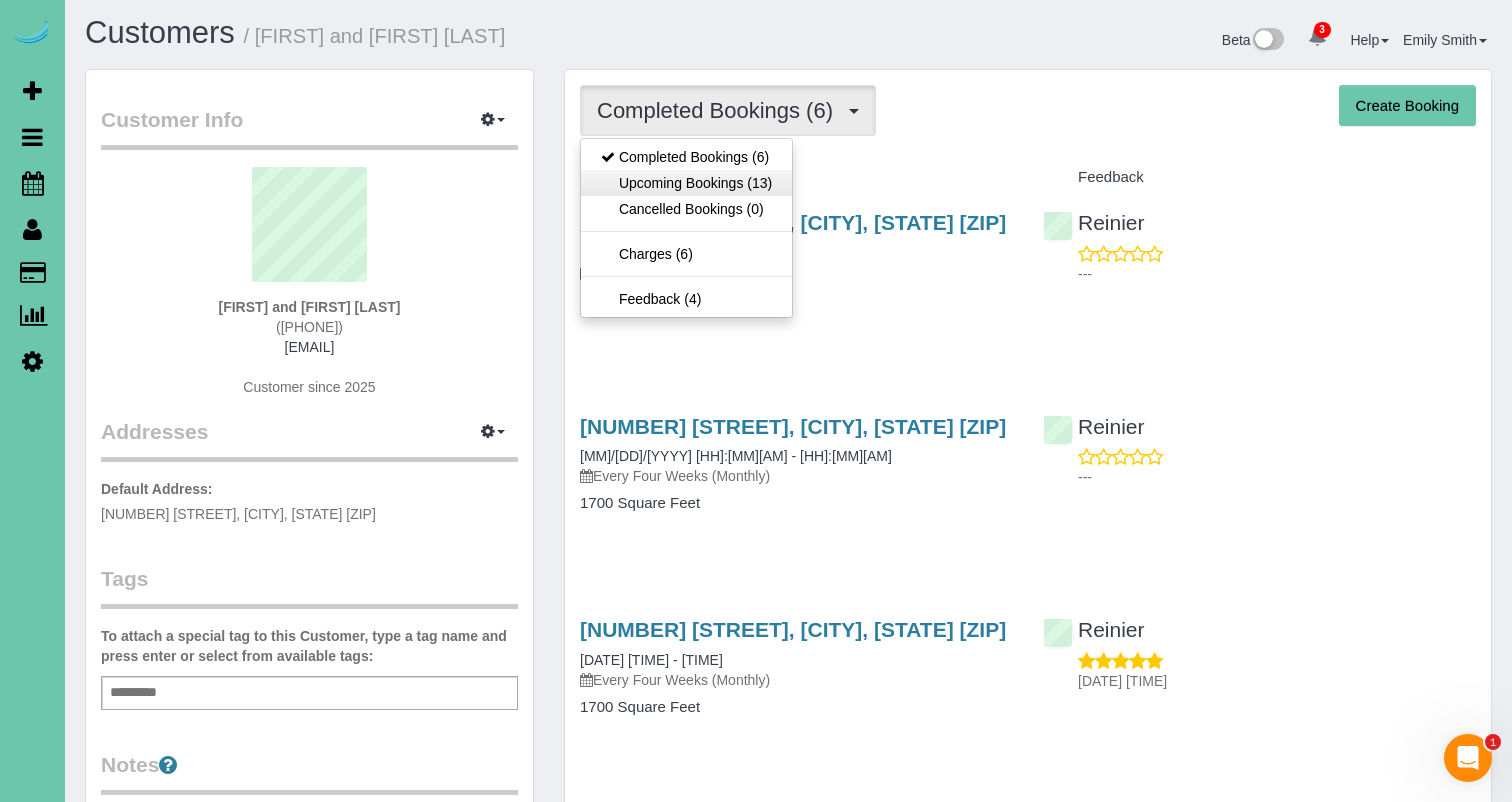 scroll, scrollTop: 6, scrollLeft: 0, axis: vertical 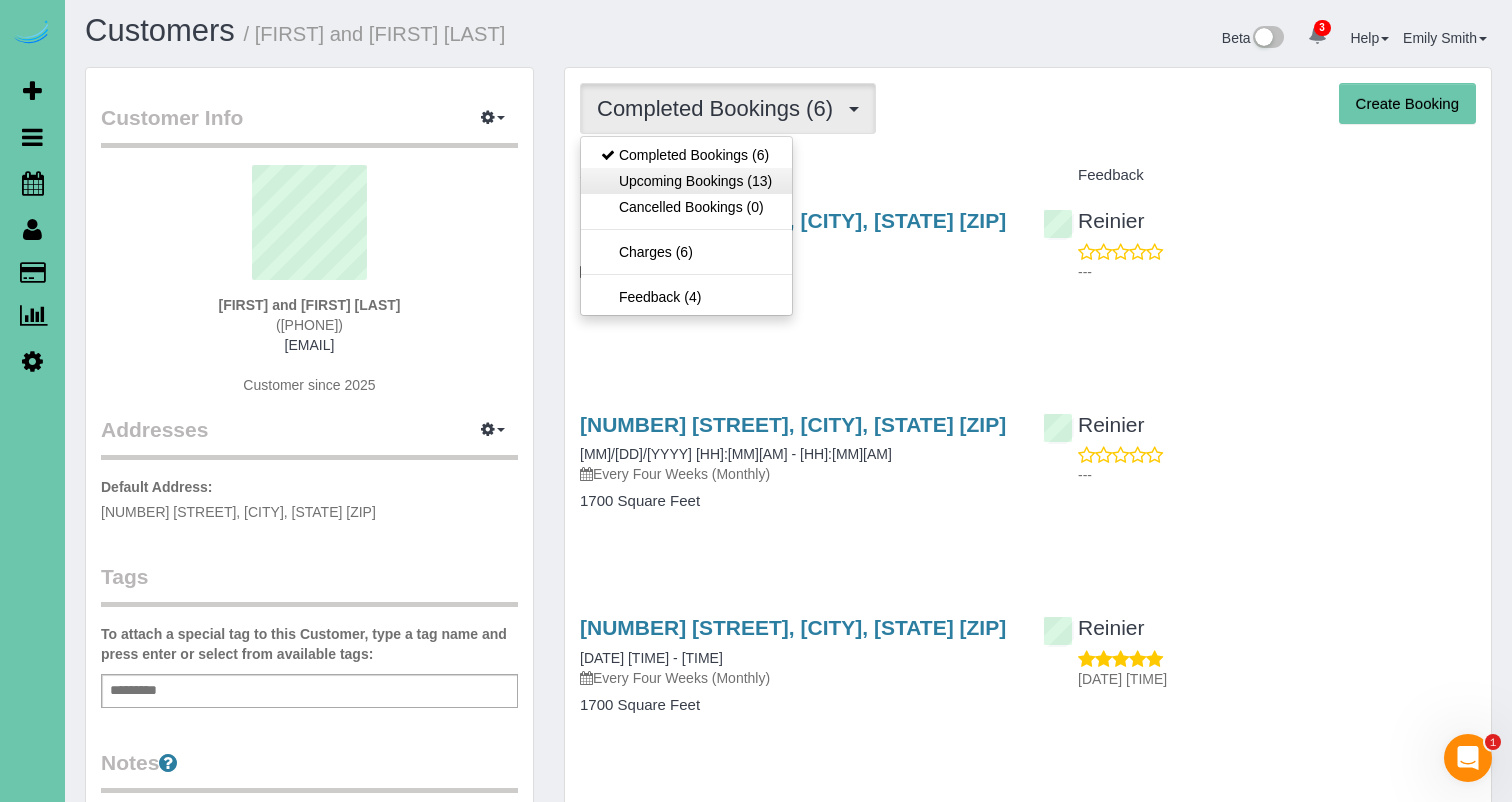 click on "Upcoming Bookings (13)" at bounding box center [686, 181] 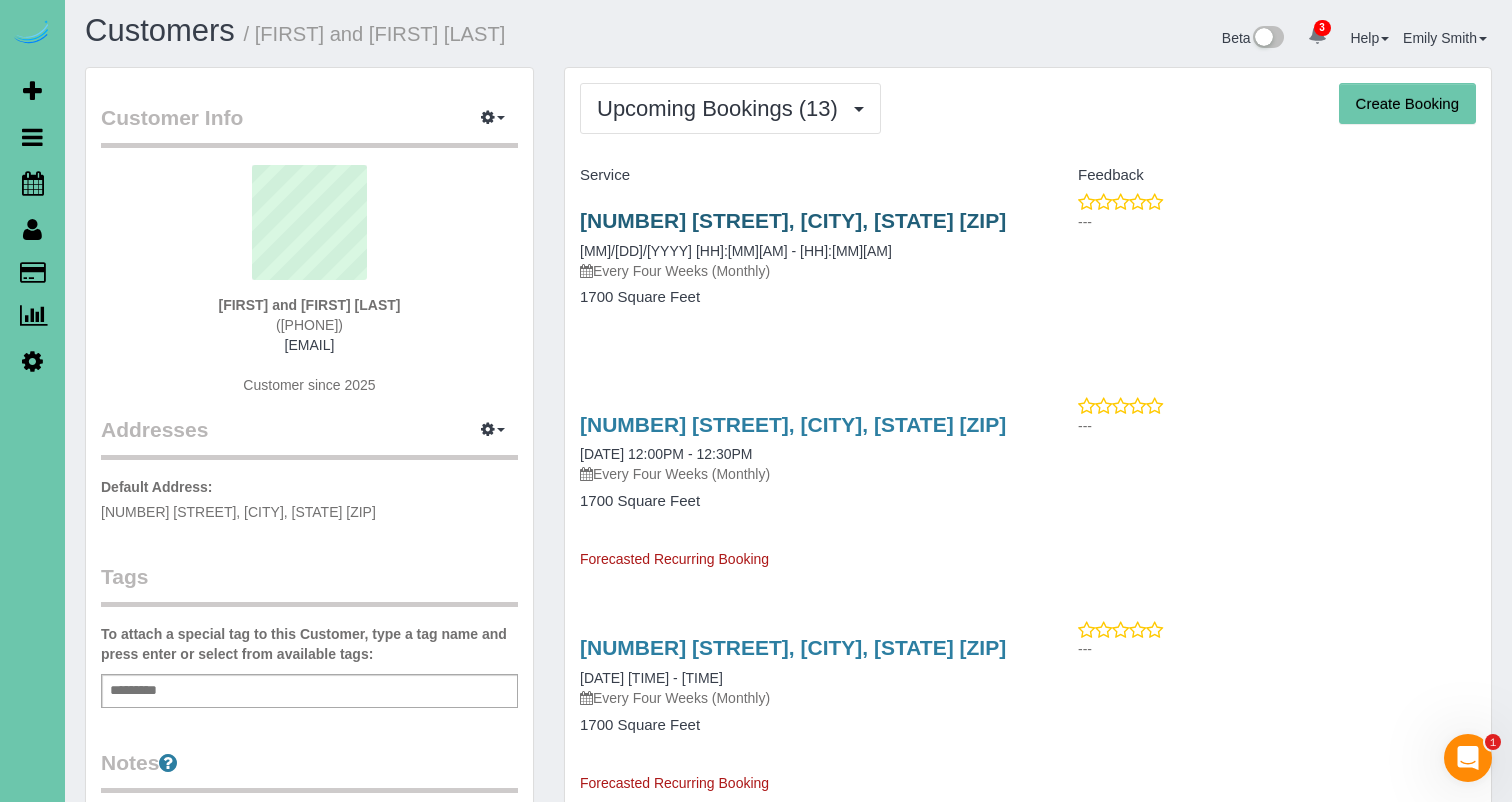 click on "12329 Pinewood Dr, Omaha, NE 68144" at bounding box center [793, 220] 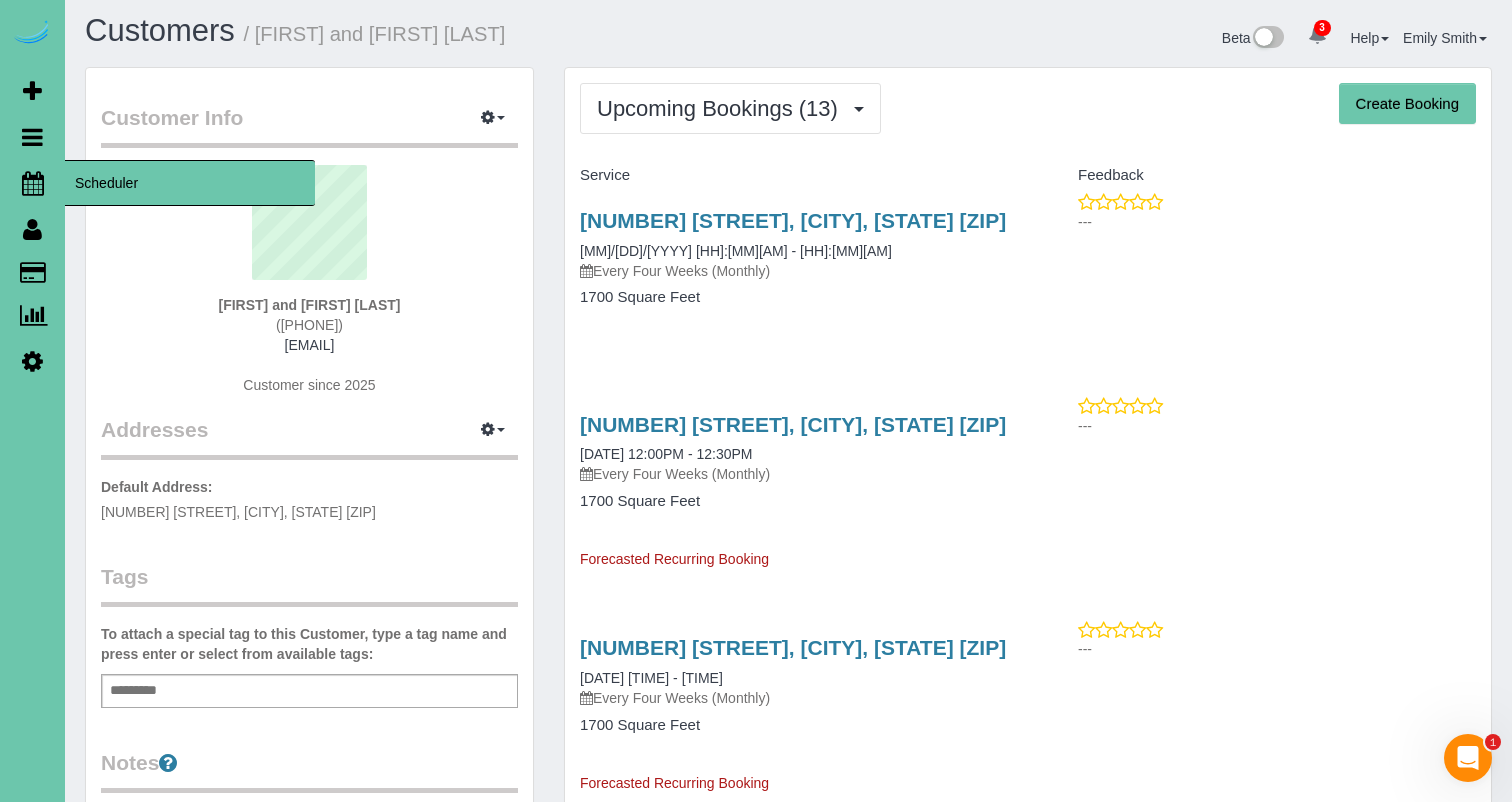 click at bounding box center (33, 183) 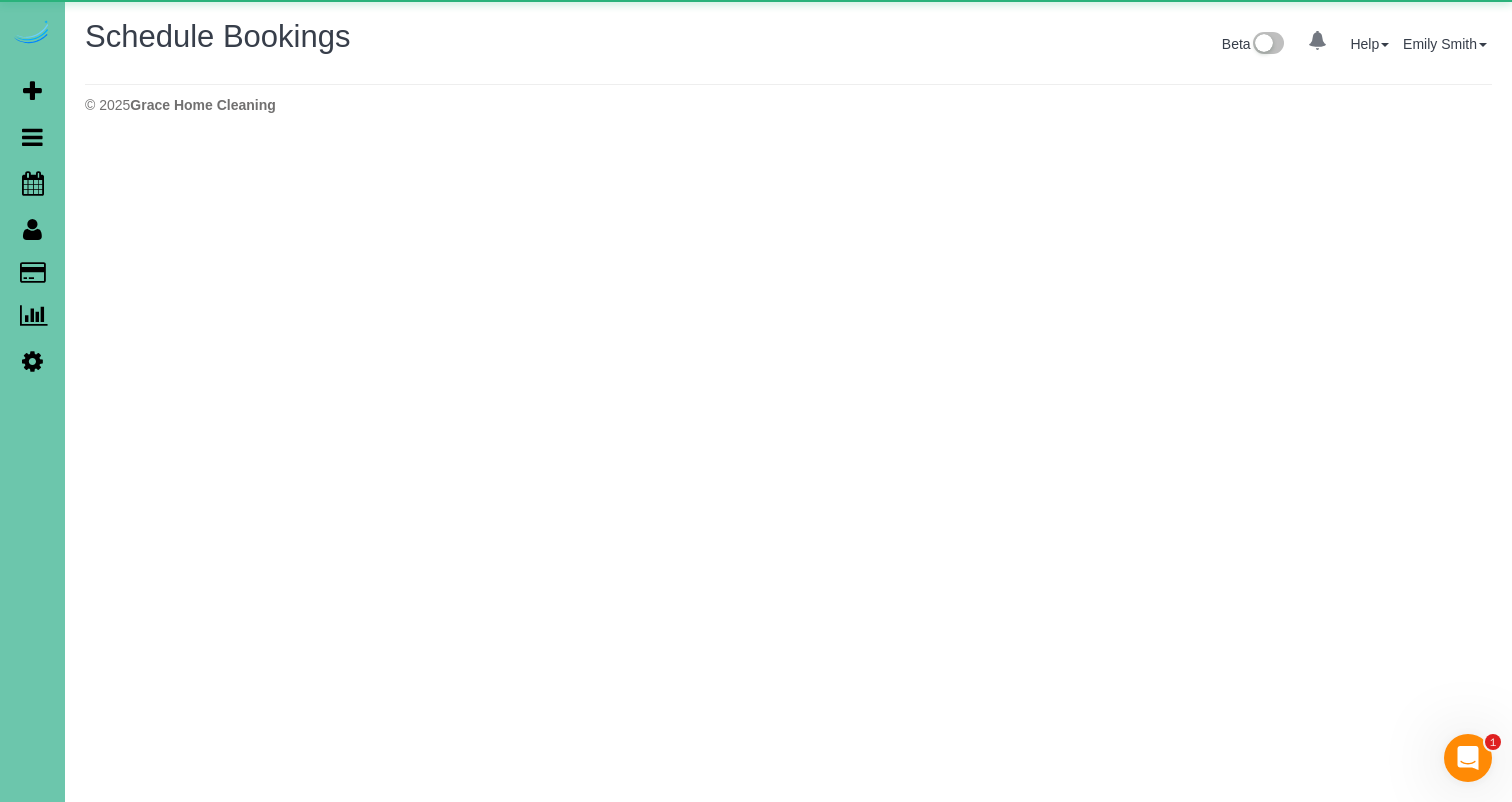 scroll, scrollTop: 0, scrollLeft: 0, axis: both 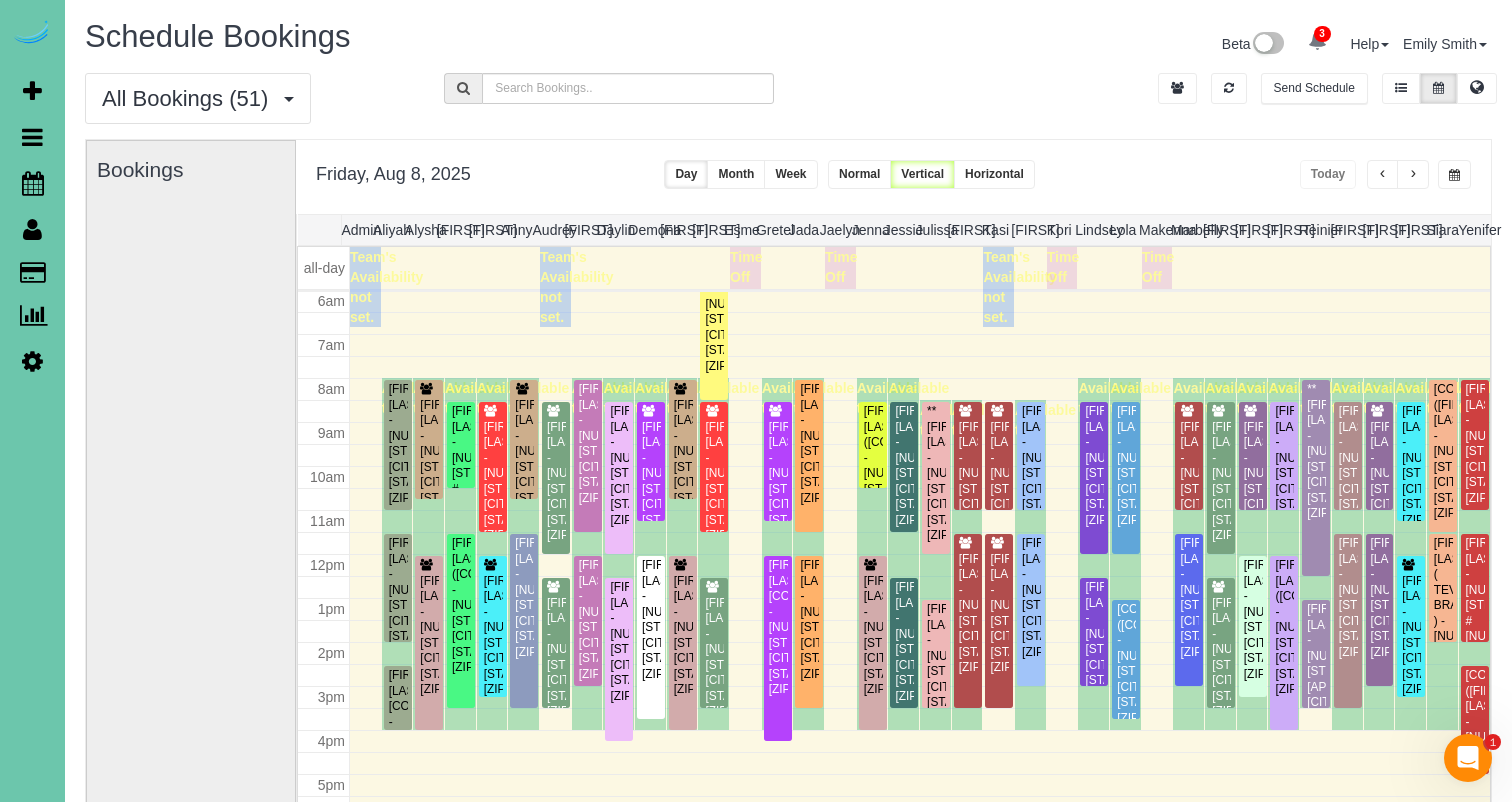 click at bounding box center [1454, 175] 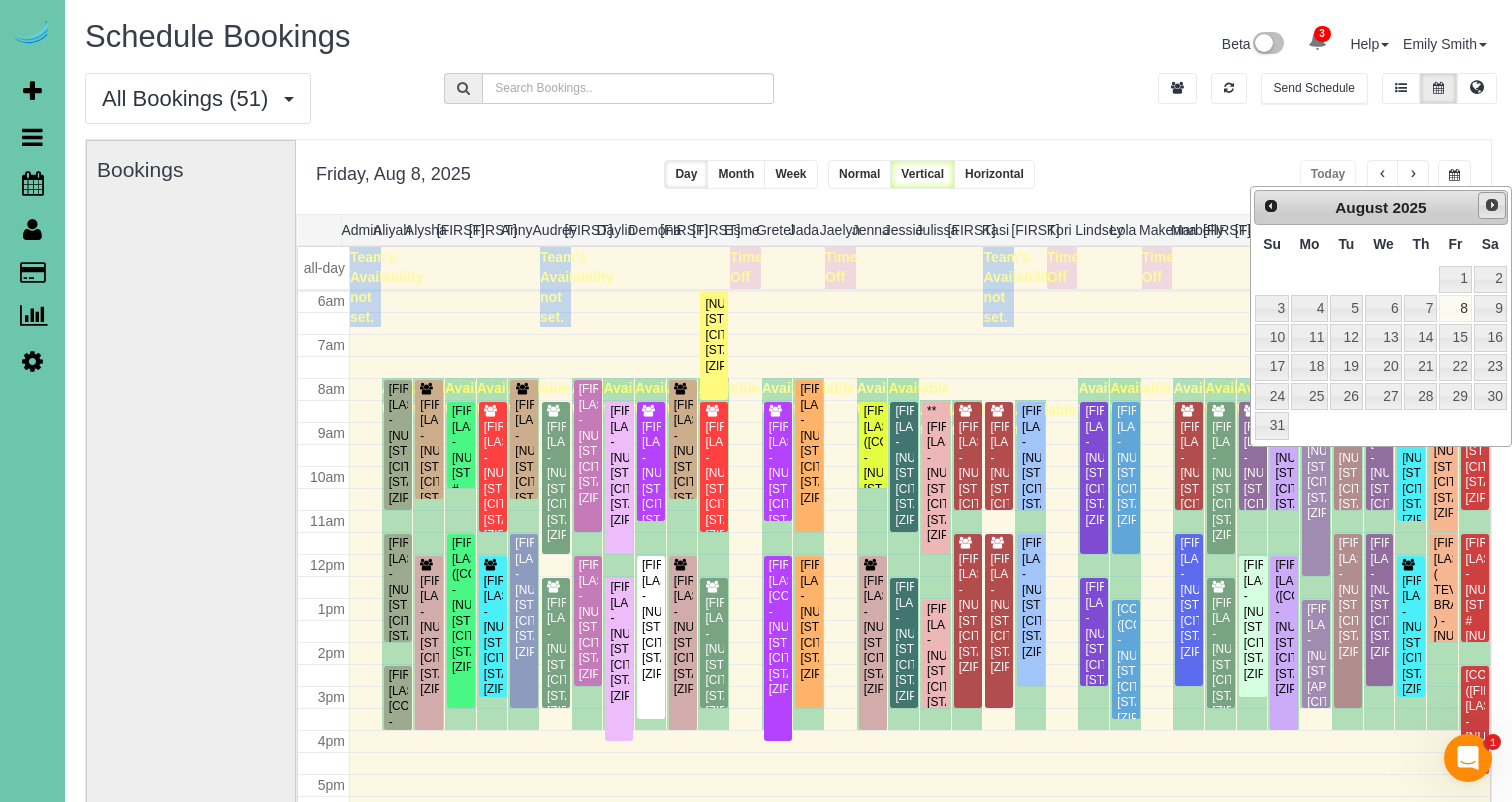 click on "Next" at bounding box center (1492, 205) 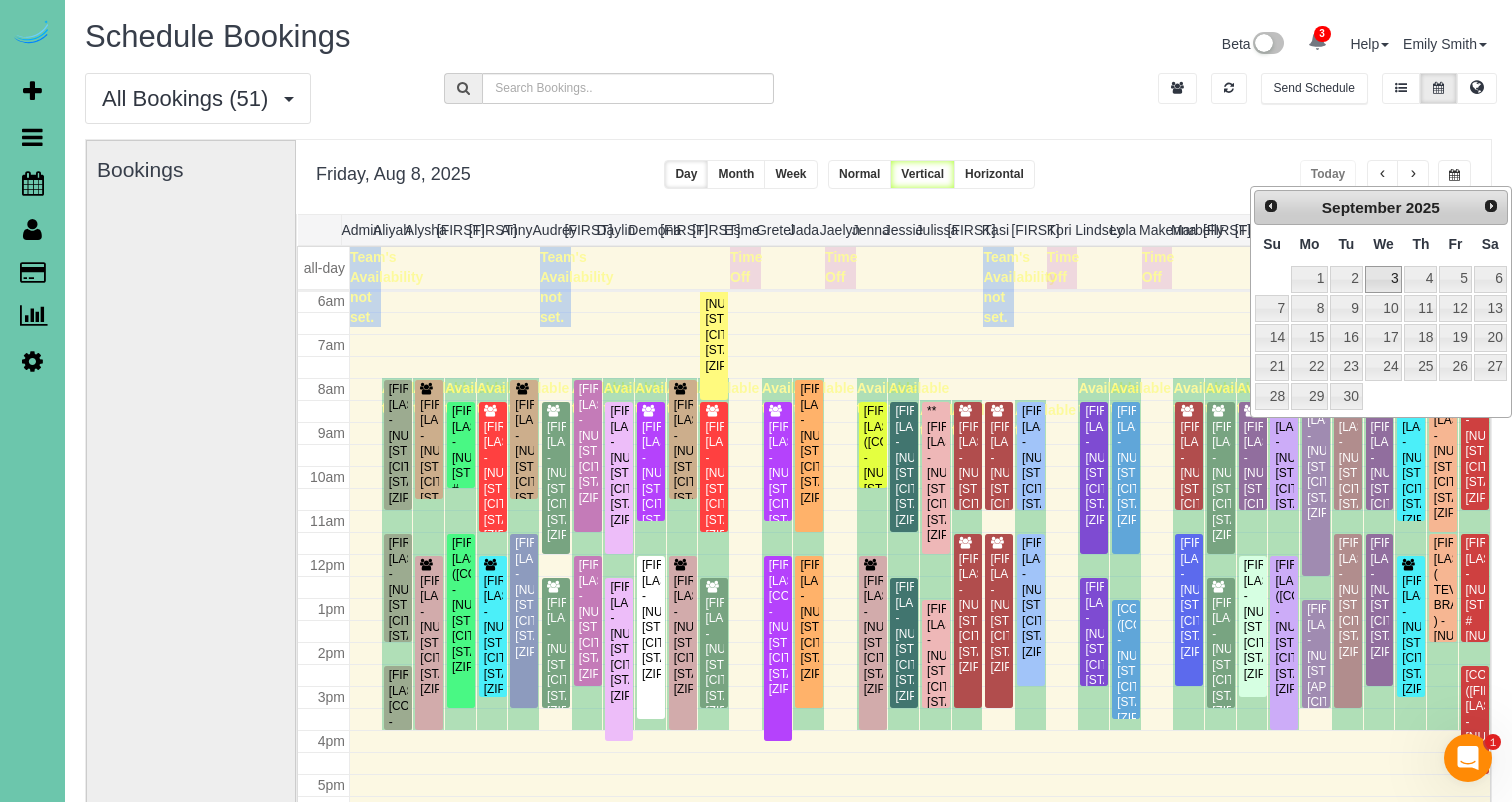 click on "3" at bounding box center [1384, 279] 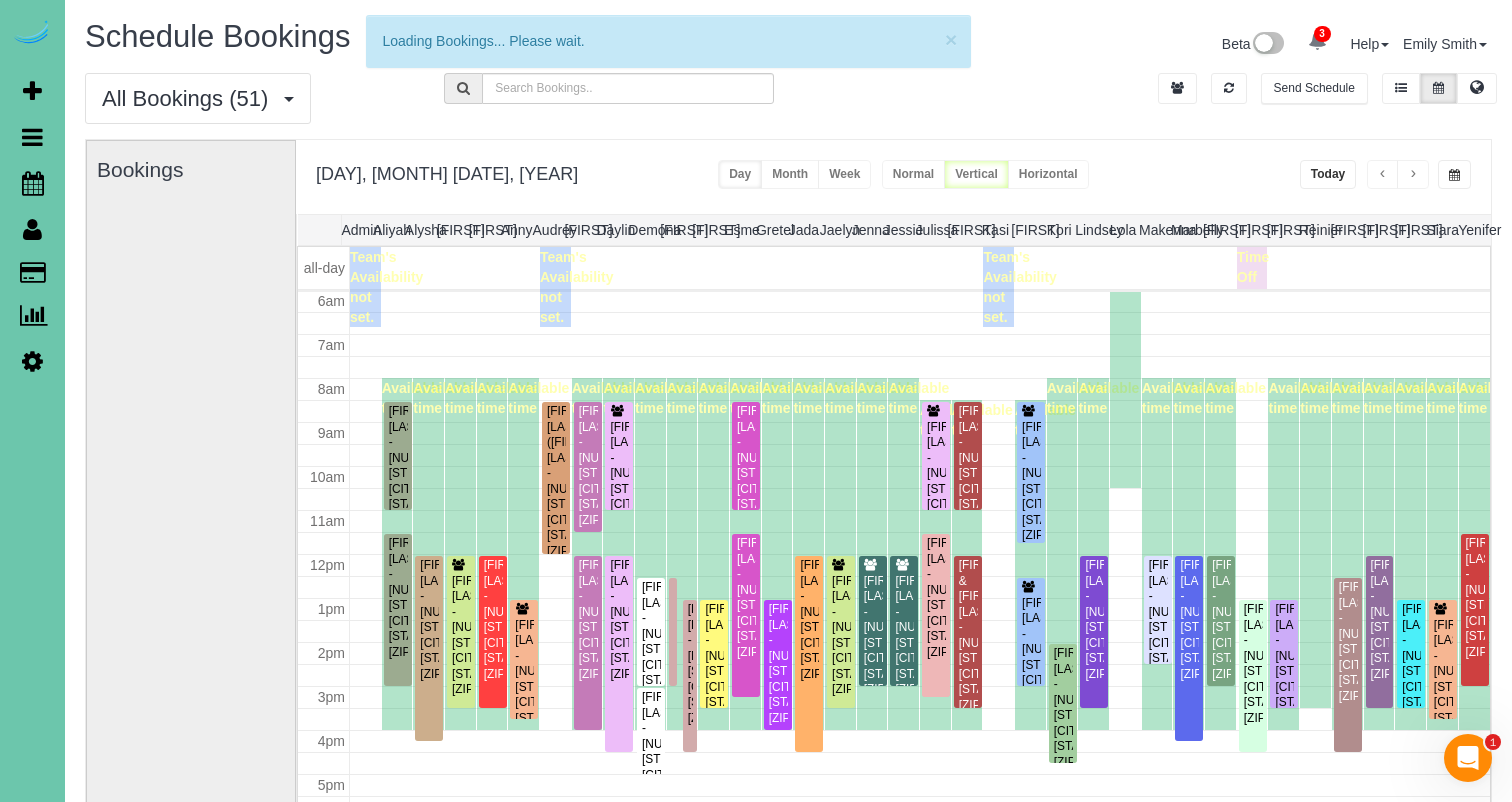 scroll, scrollTop: 265, scrollLeft: 0, axis: vertical 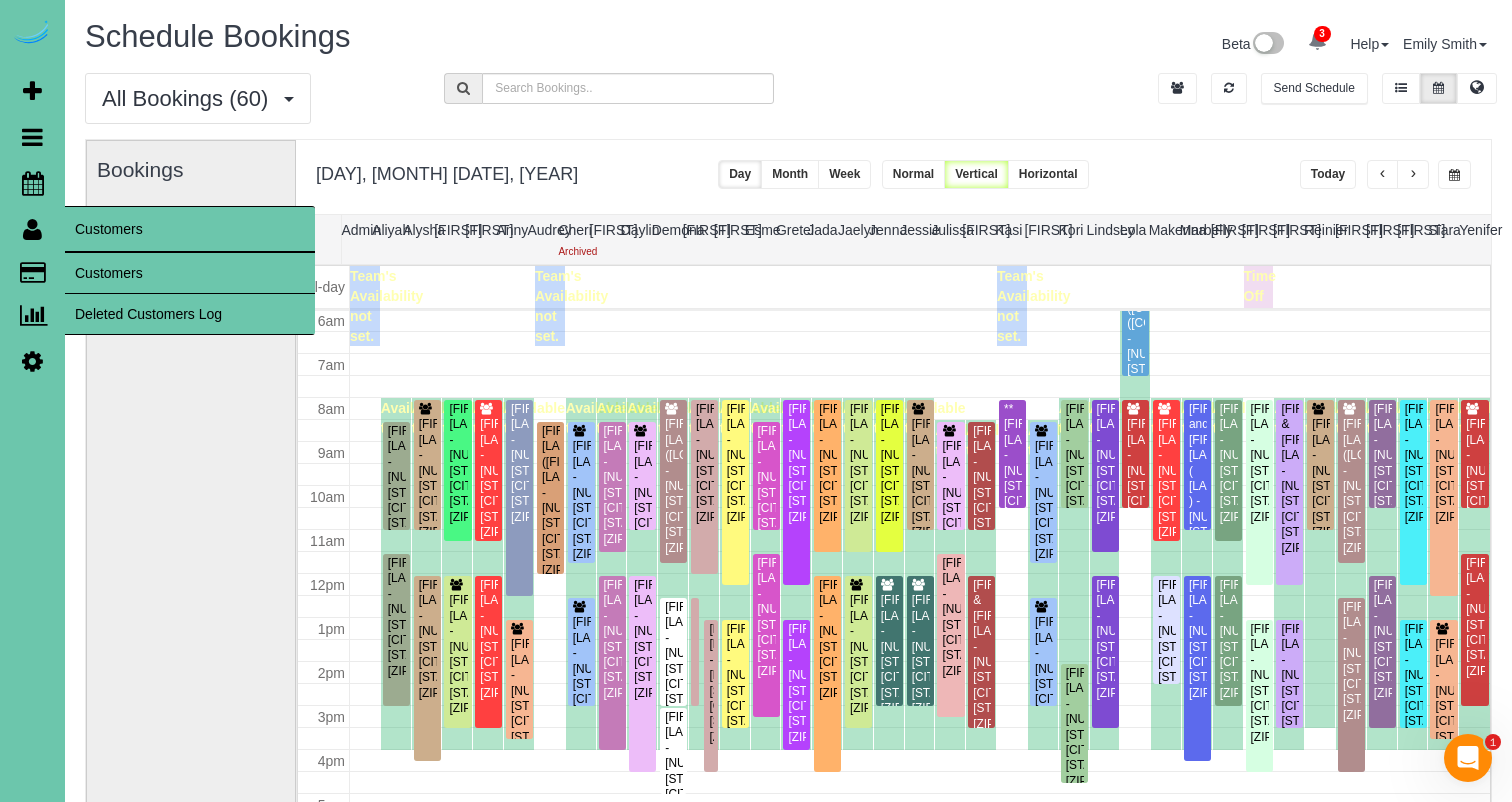 click on "Customers" at bounding box center (190, 273) 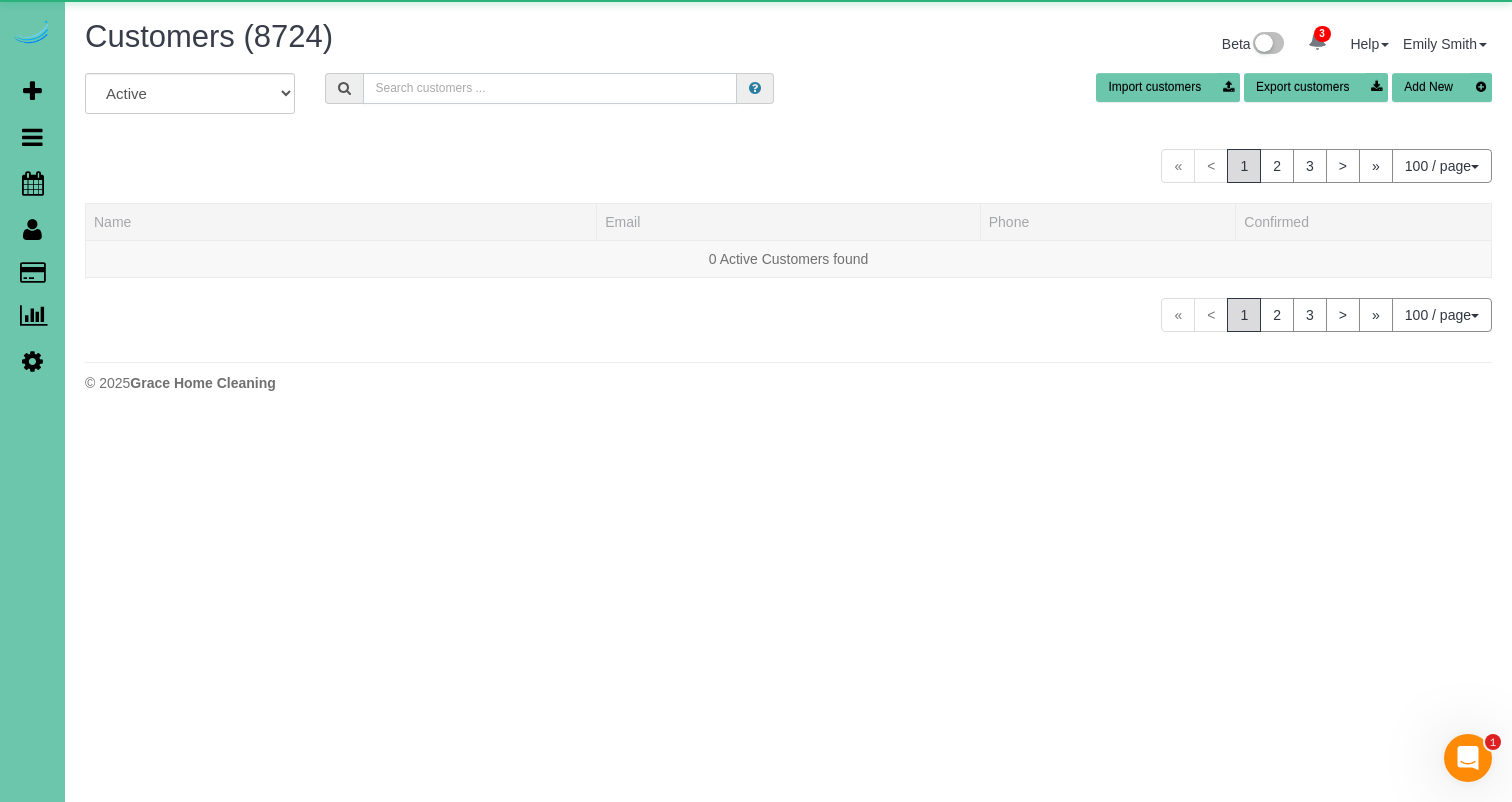 click at bounding box center (550, 88) 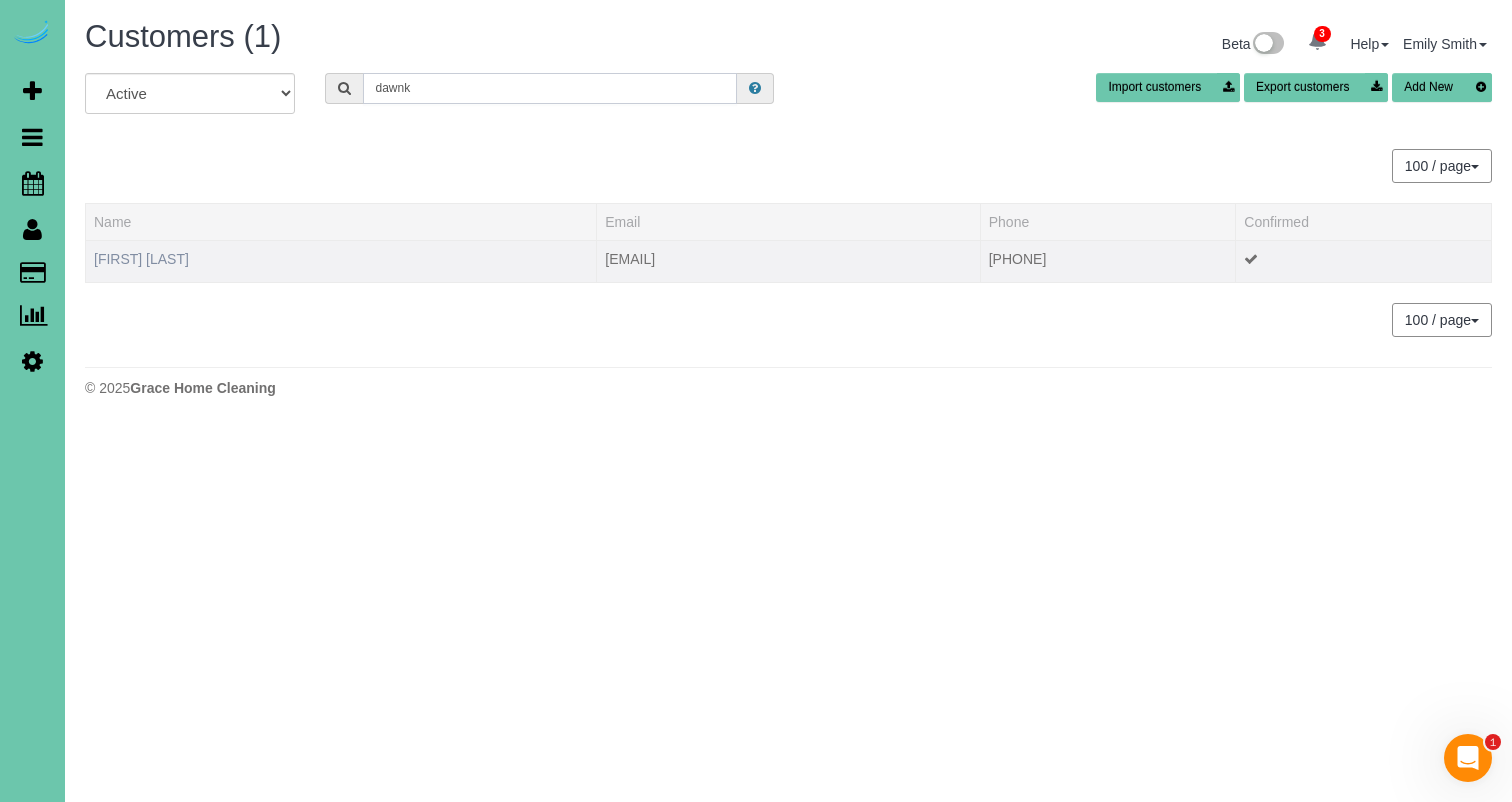 type on "dawnk" 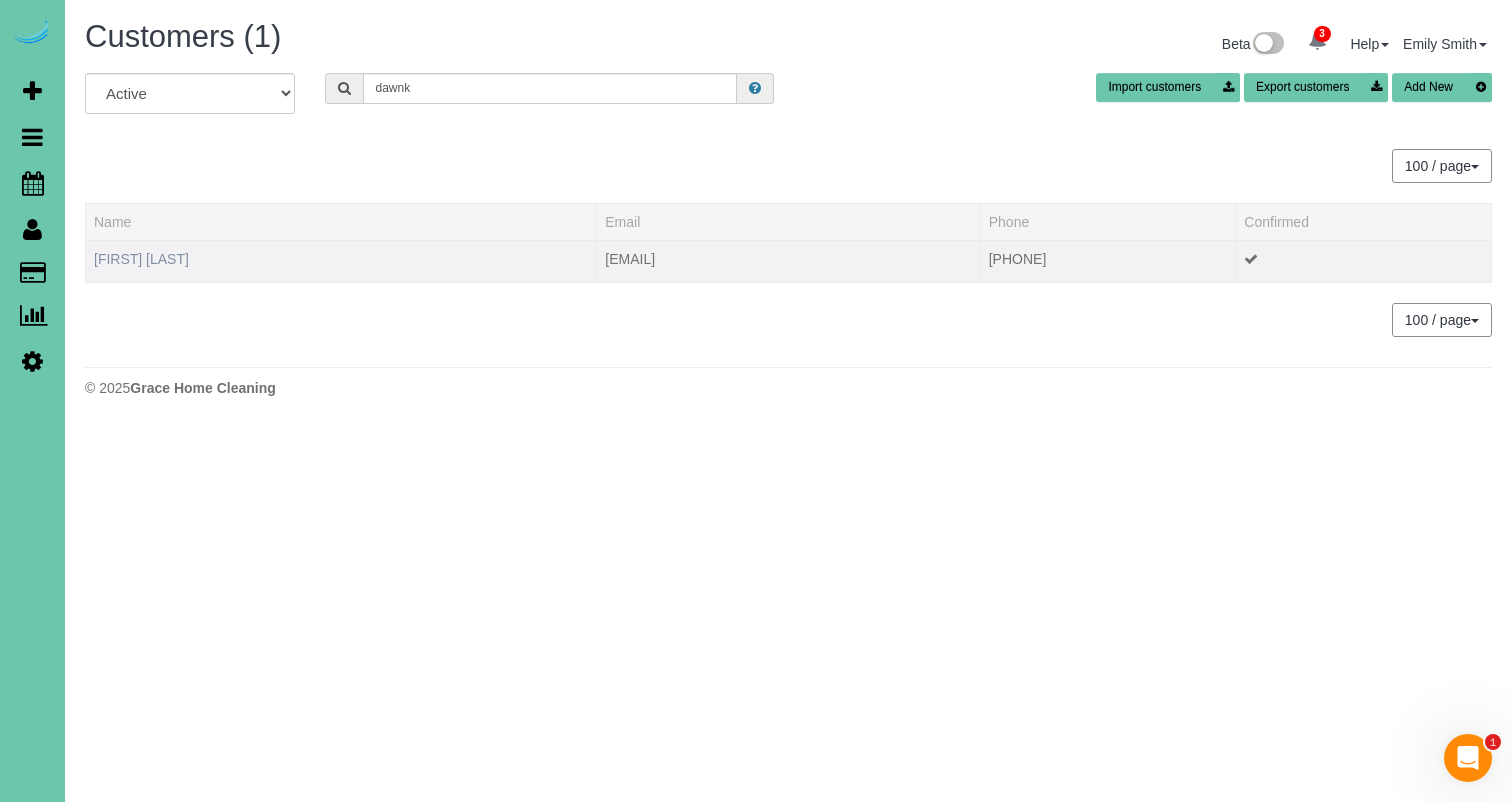 click on "Dawn DeGeorge" at bounding box center [141, 259] 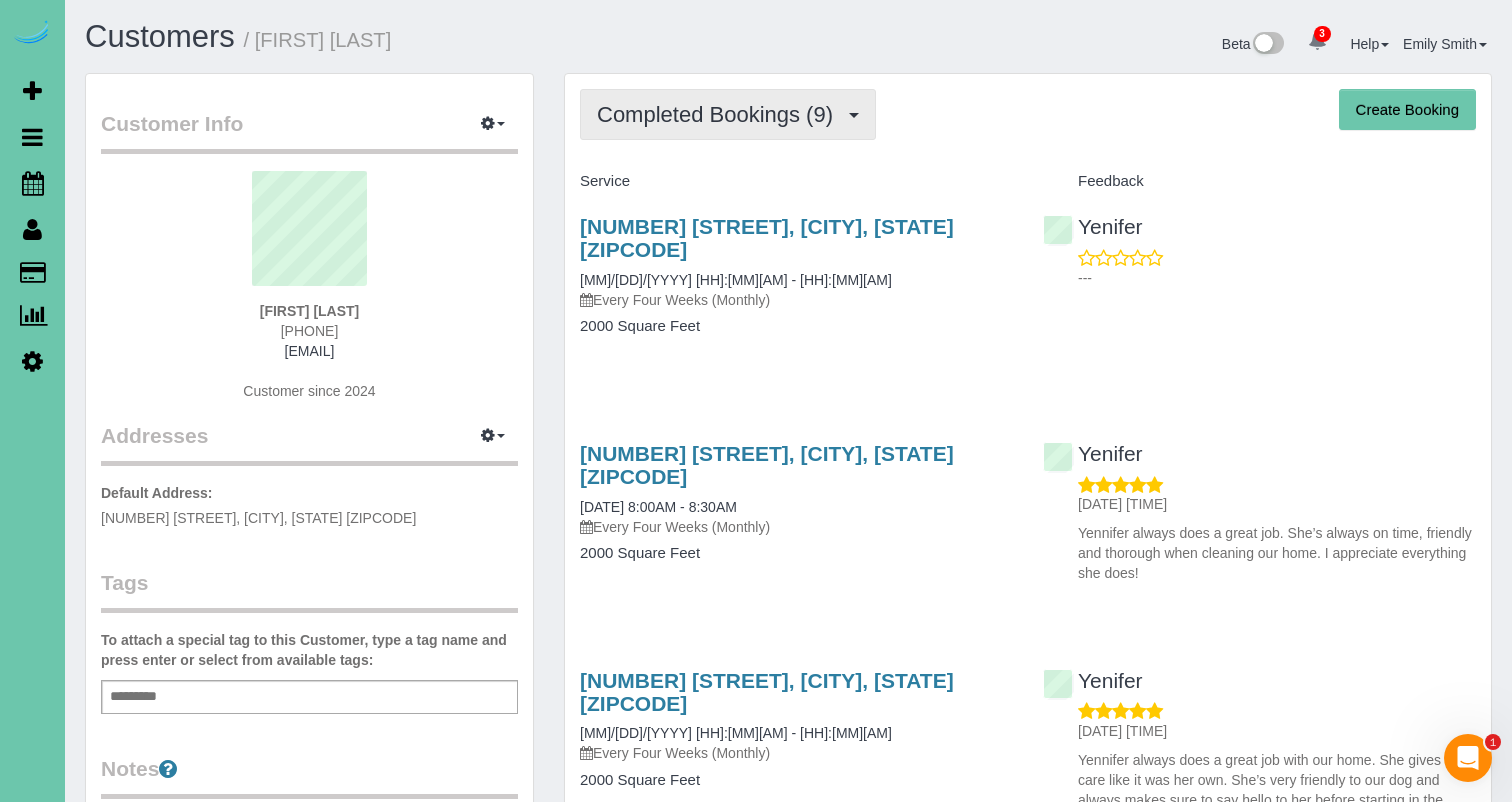 click on "Completed Bookings (9)" at bounding box center (720, 114) 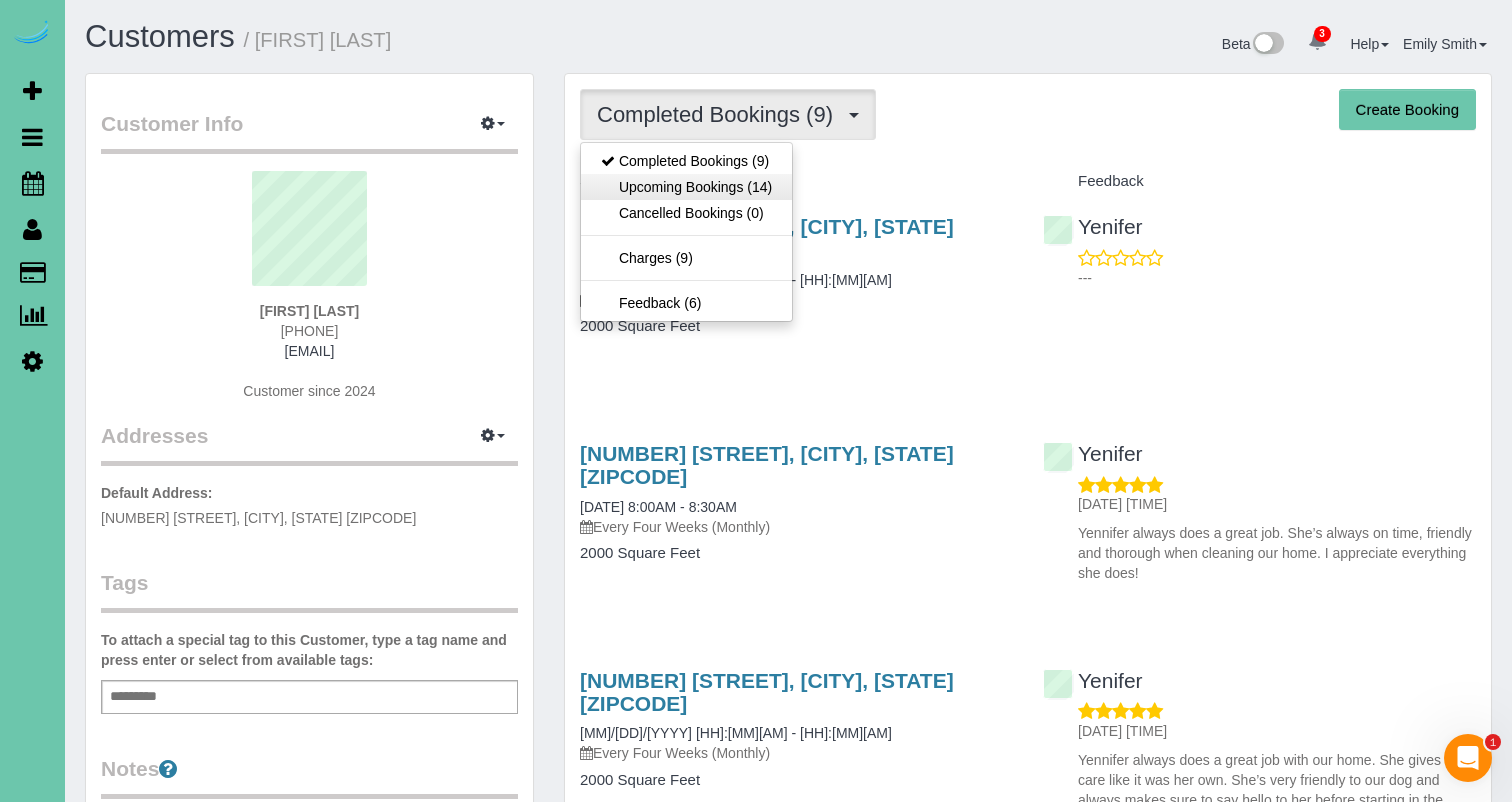 click on "Upcoming Bookings (14)" at bounding box center (686, 187) 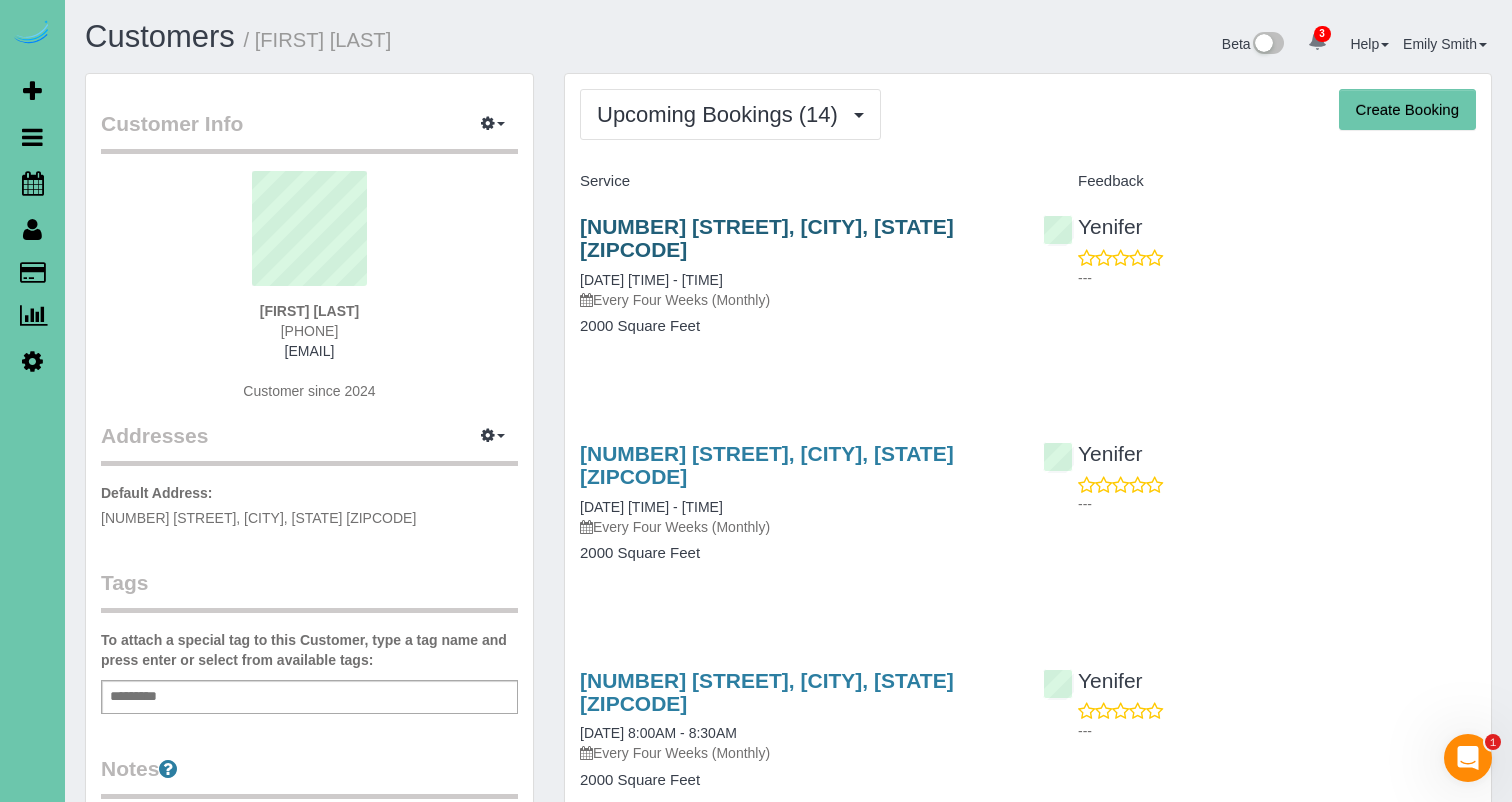 click on "4602 N 164th St, Omaha, NE 68116" at bounding box center [767, 238] 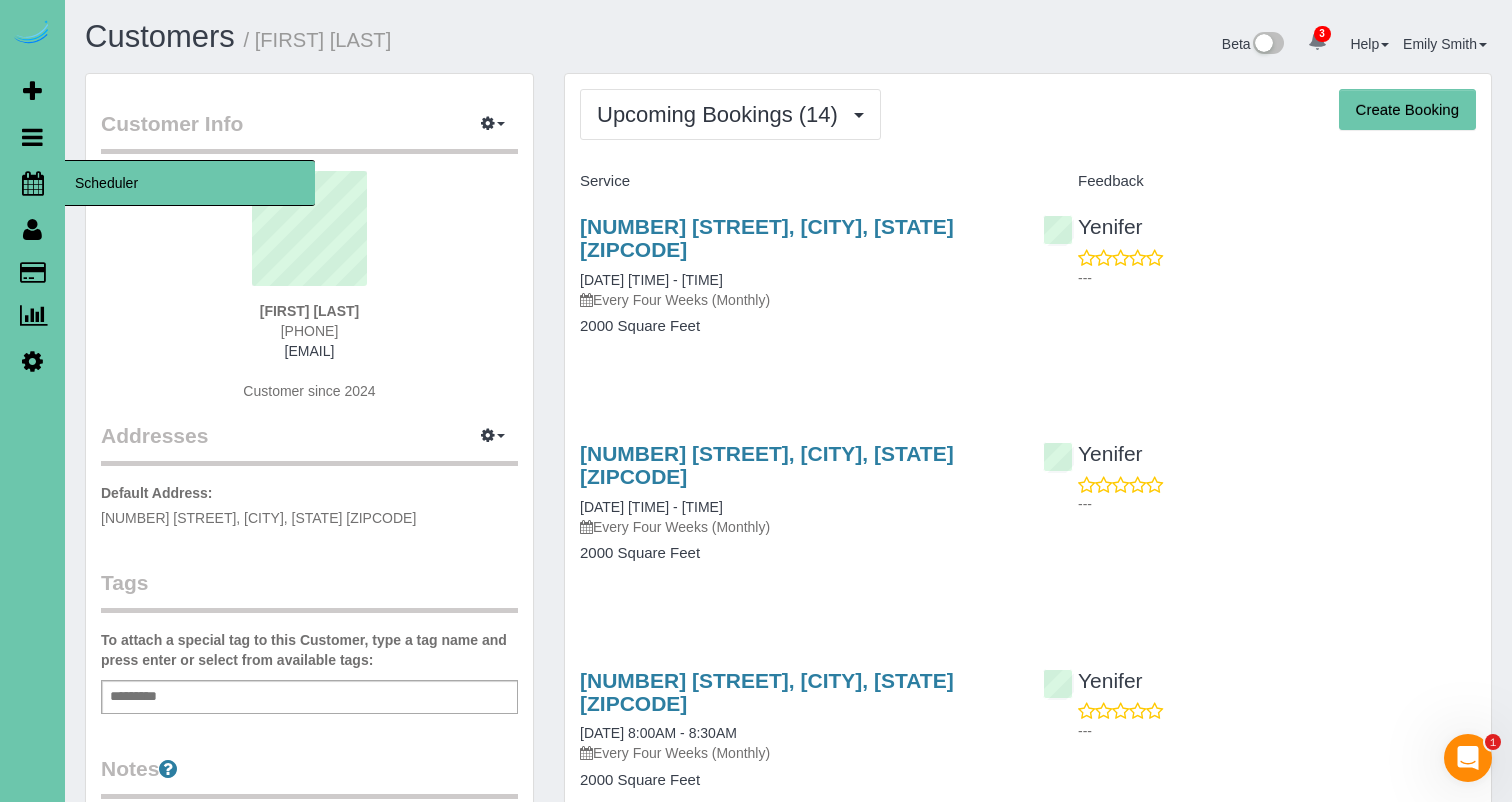 click on "Scheduler" at bounding box center (32, 183) 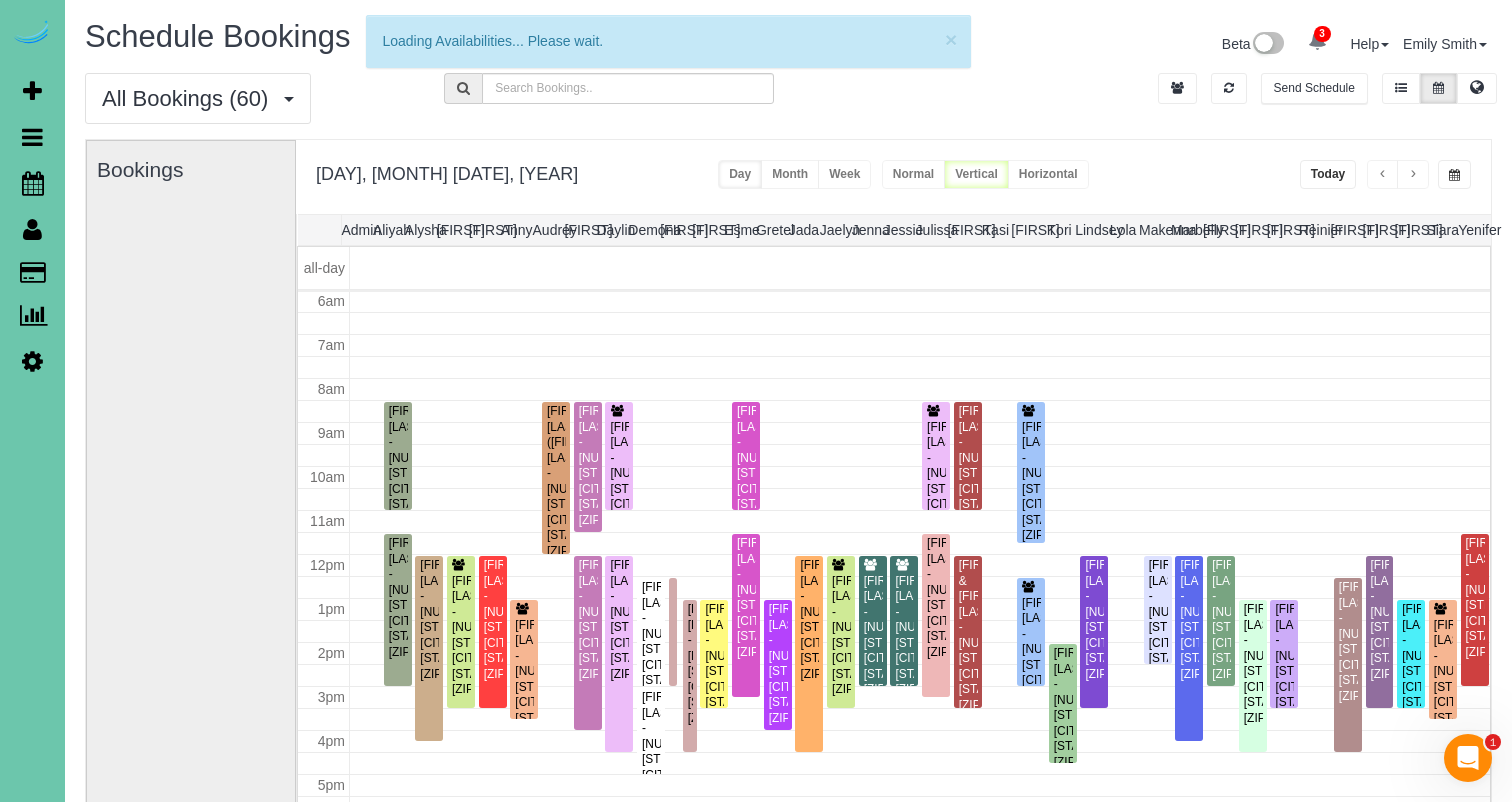 scroll, scrollTop: 265, scrollLeft: 0, axis: vertical 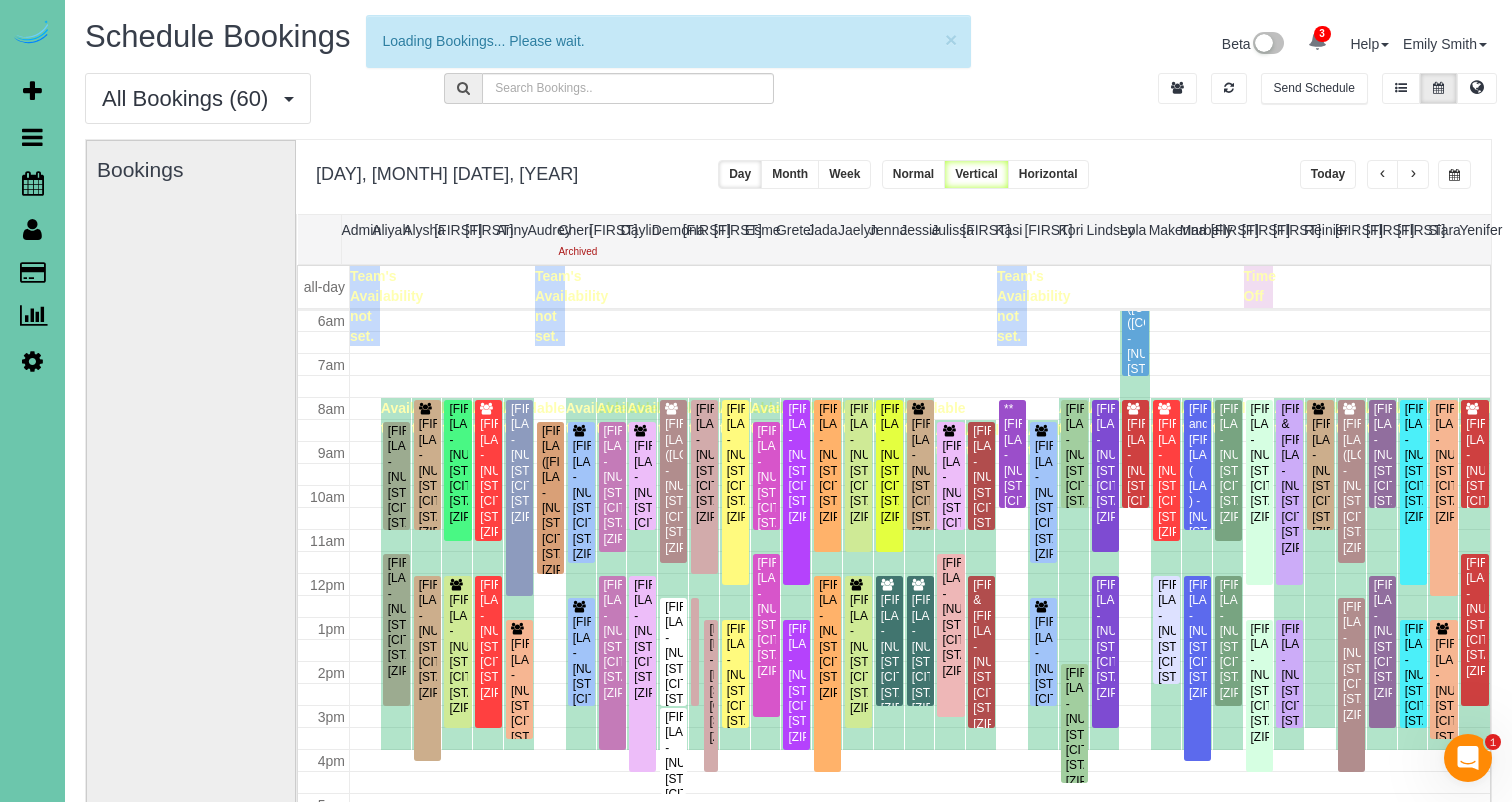 click at bounding box center (1454, 174) 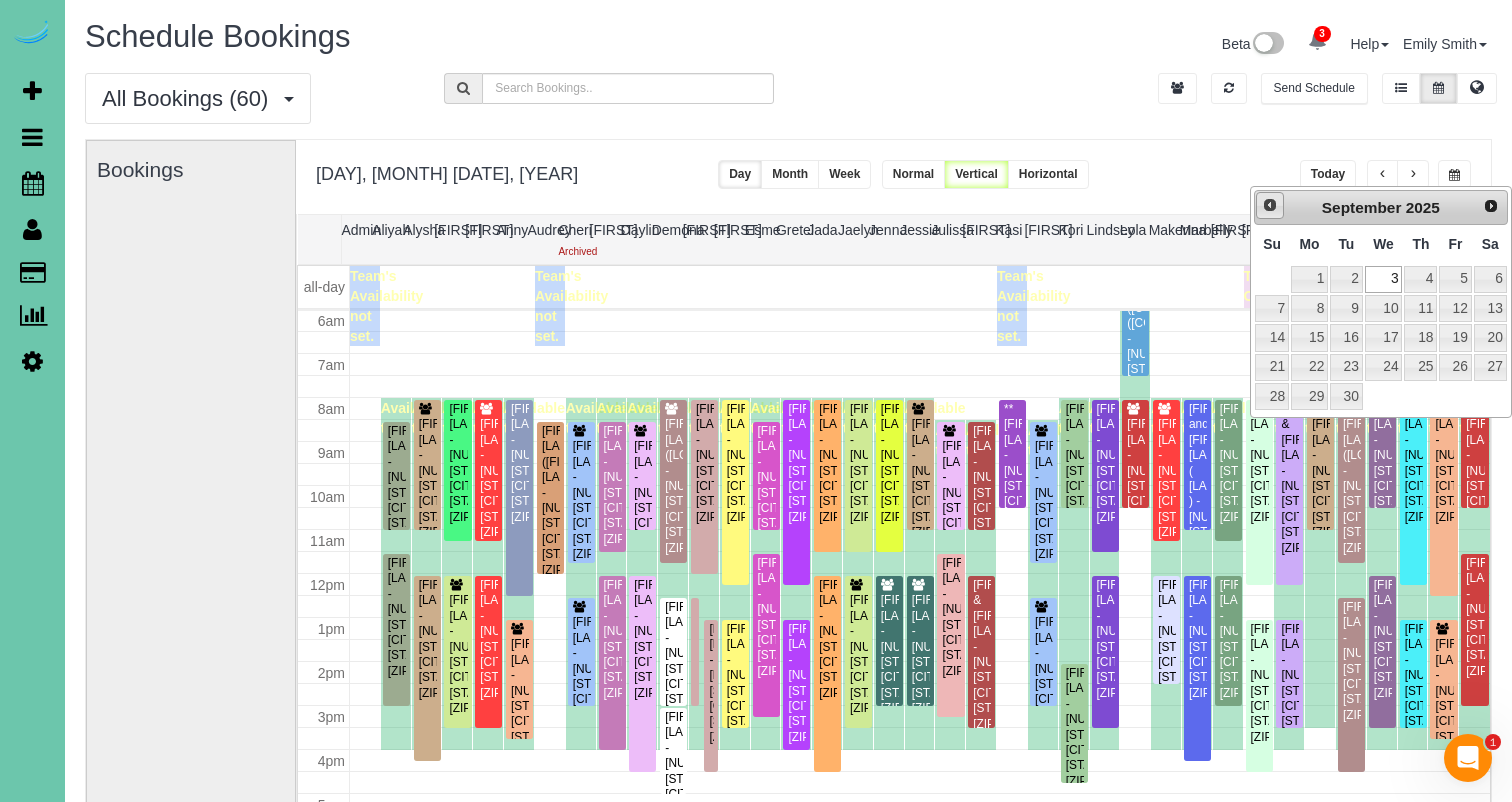 click on "Prev" at bounding box center [1270, 205] 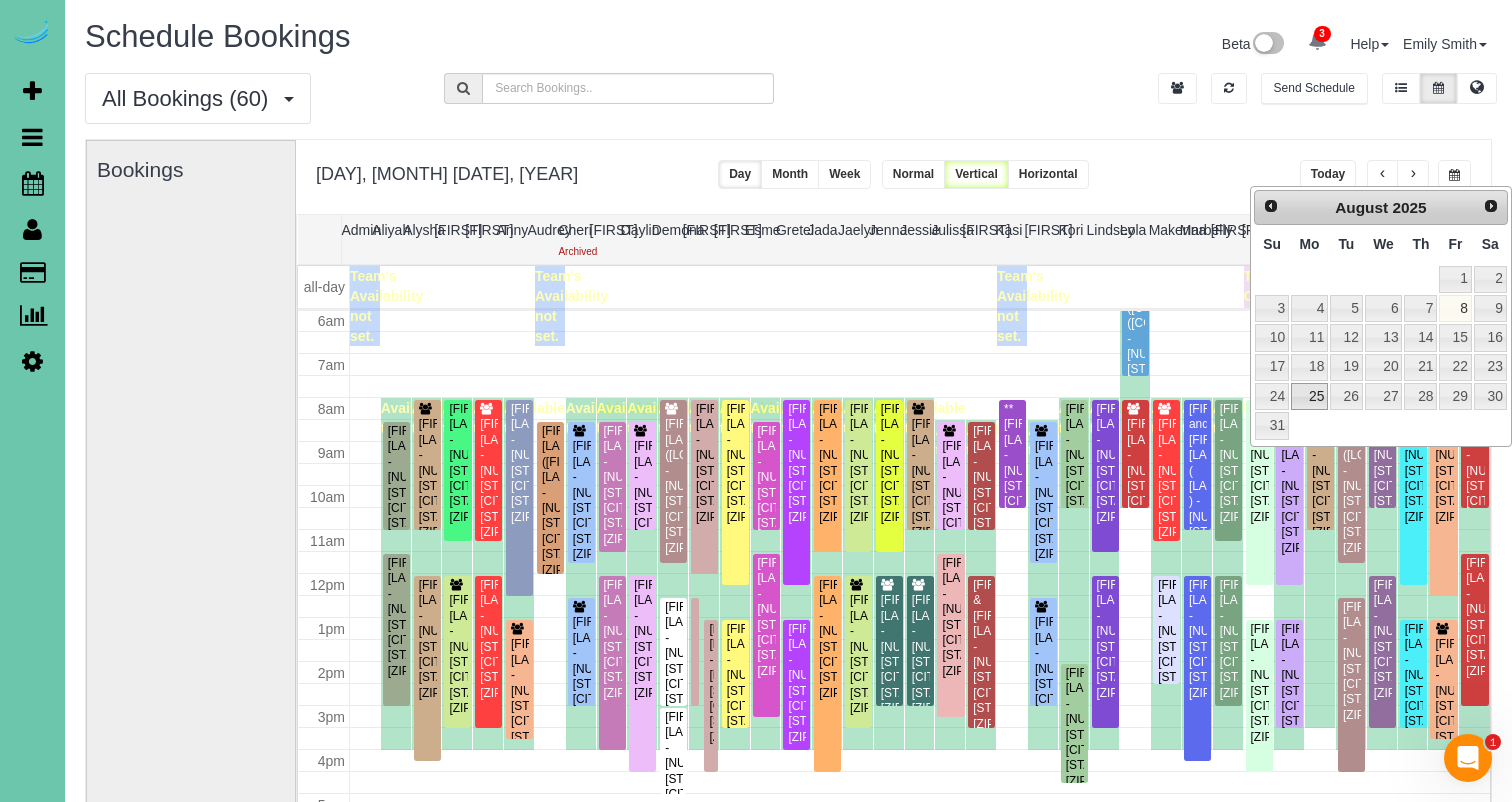 click on "25" at bounding box center [1309, 396] 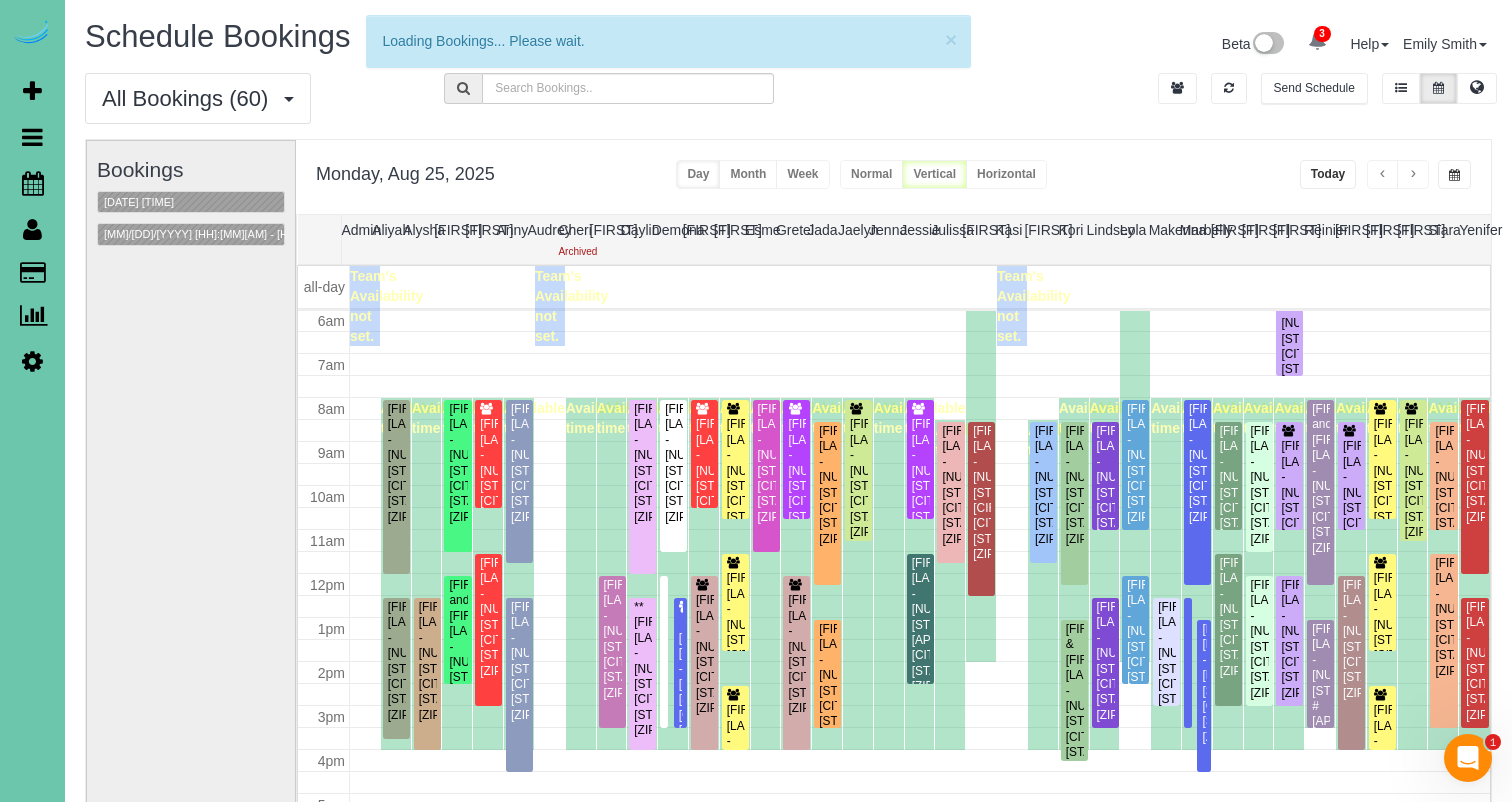 scroll, scrollTop: 265, scrollLeft: 0, axis: vertical 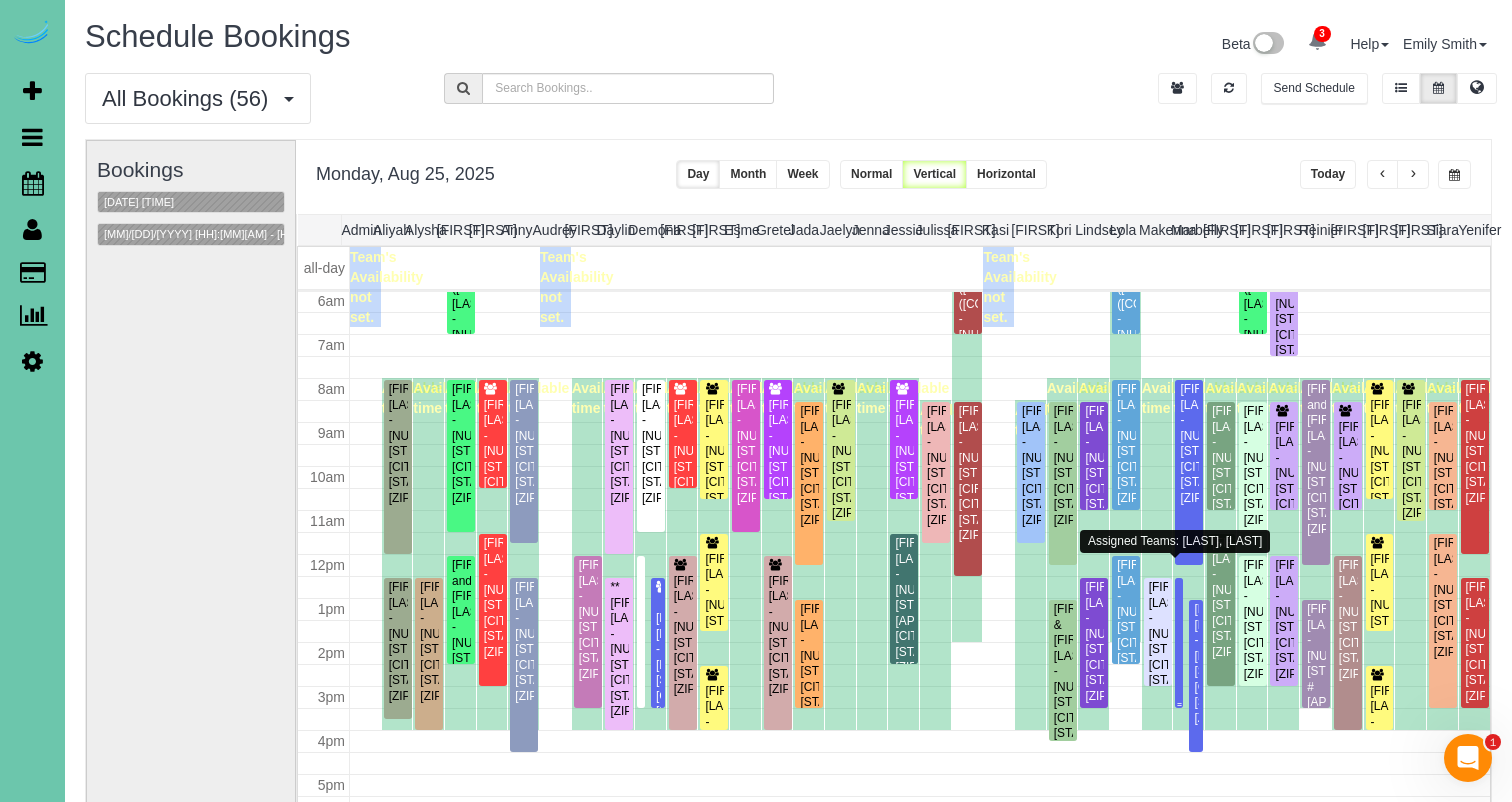 click at bounding box center [1179, 643] 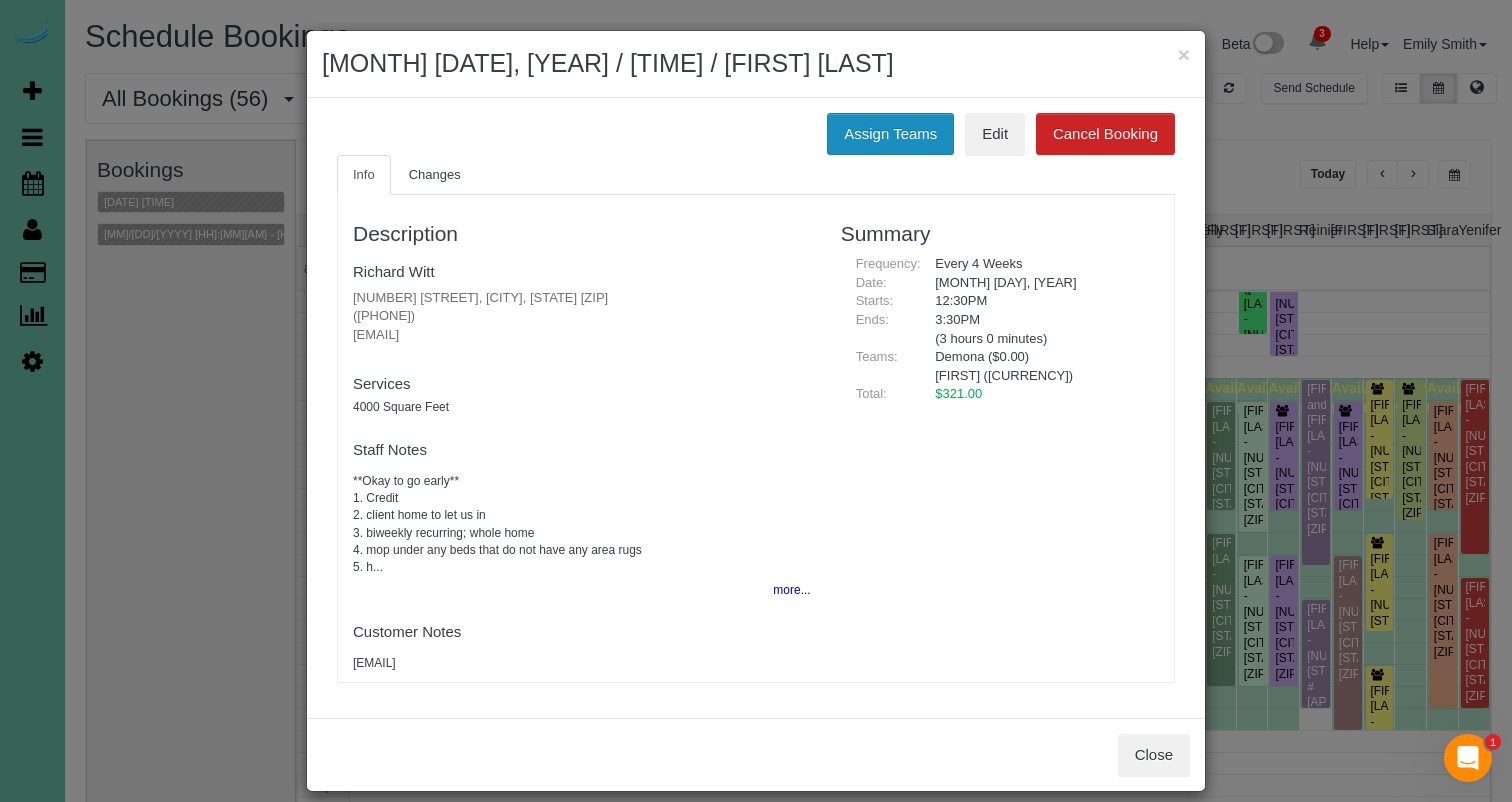 click on "Assign Teams" at bounding box center [890, 134] 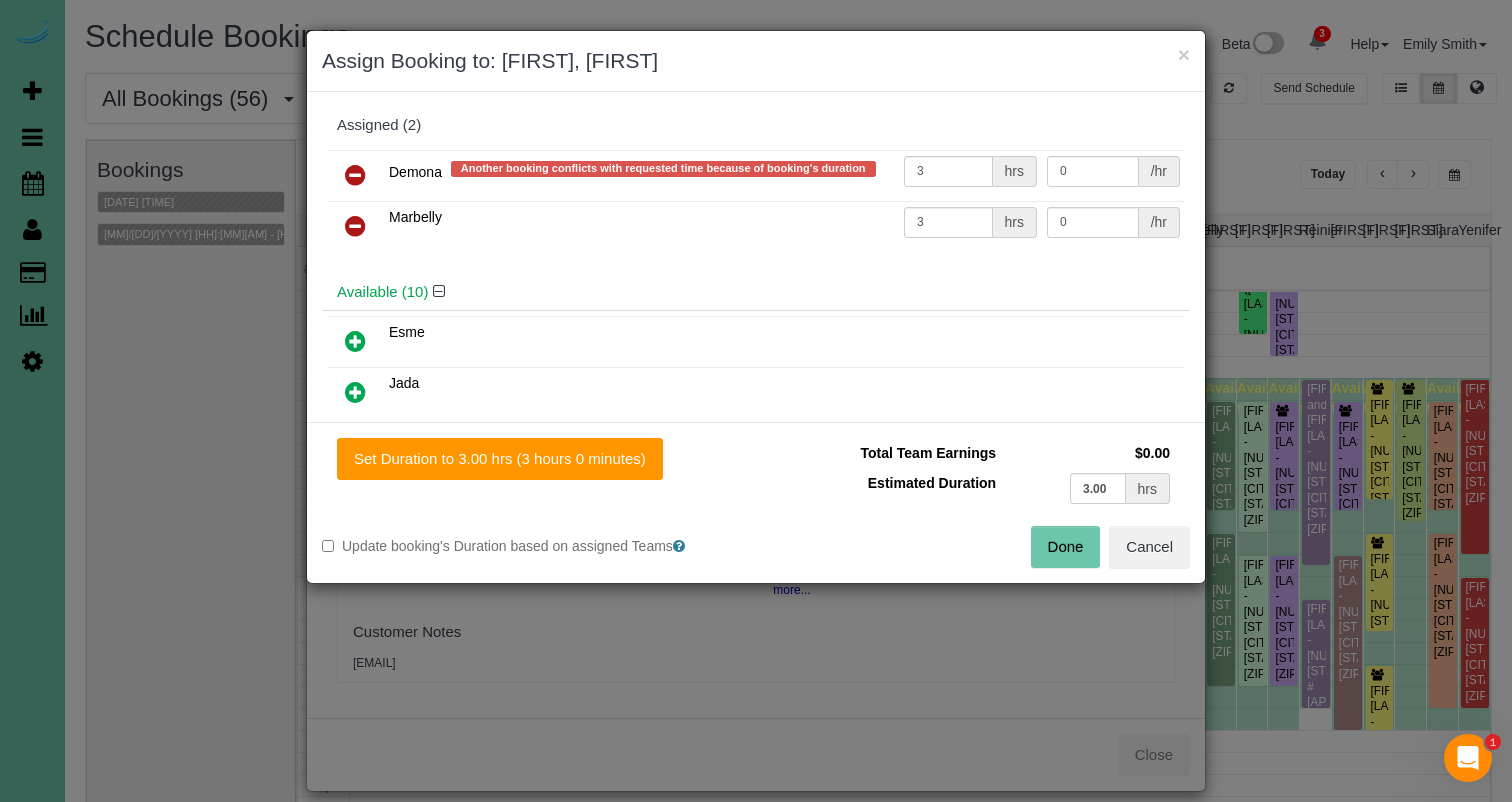 click at bounding box center (355, 175) 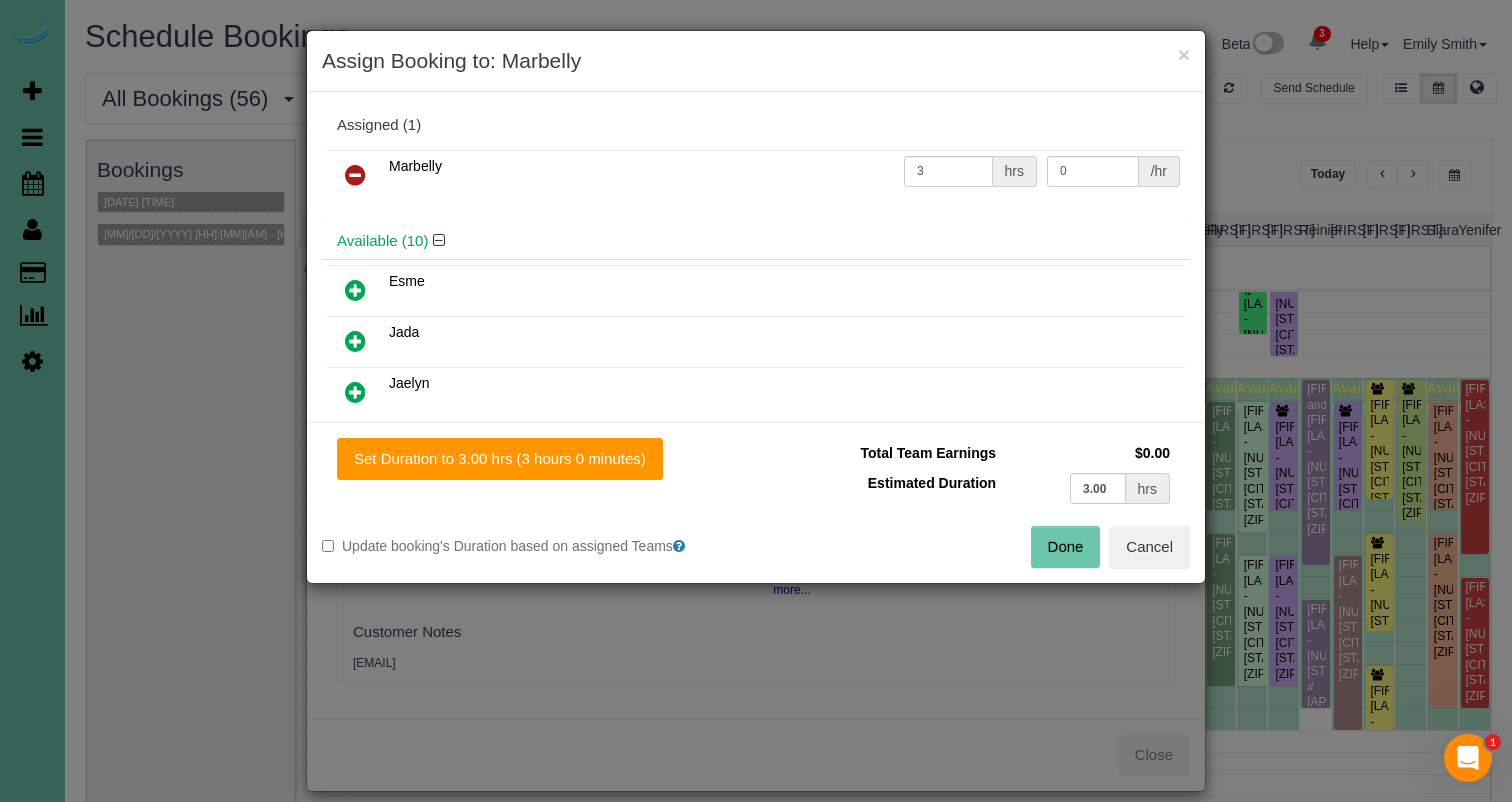 click at bounding box center [355, 175] 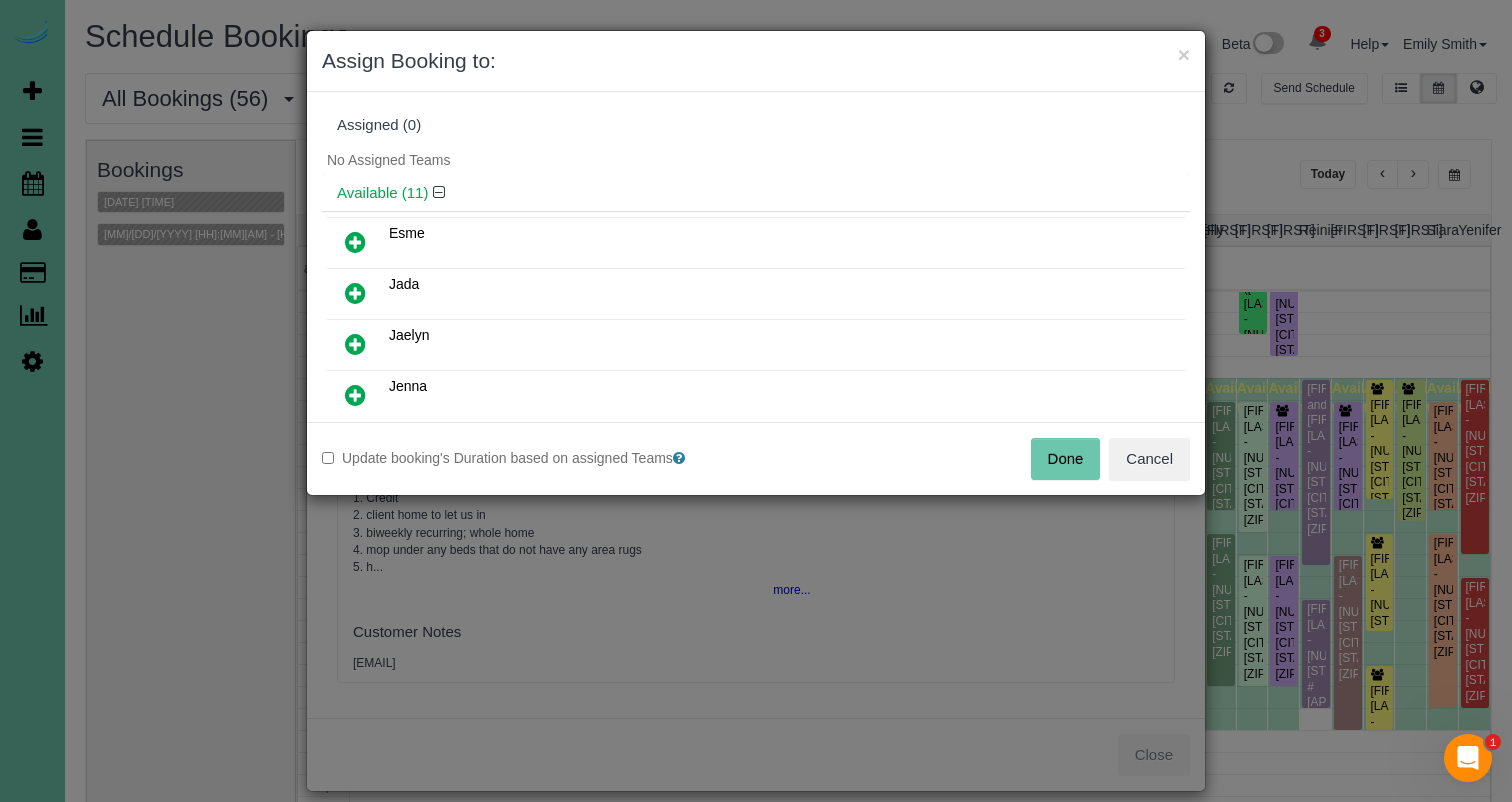 click at bounding box center (355, 344) 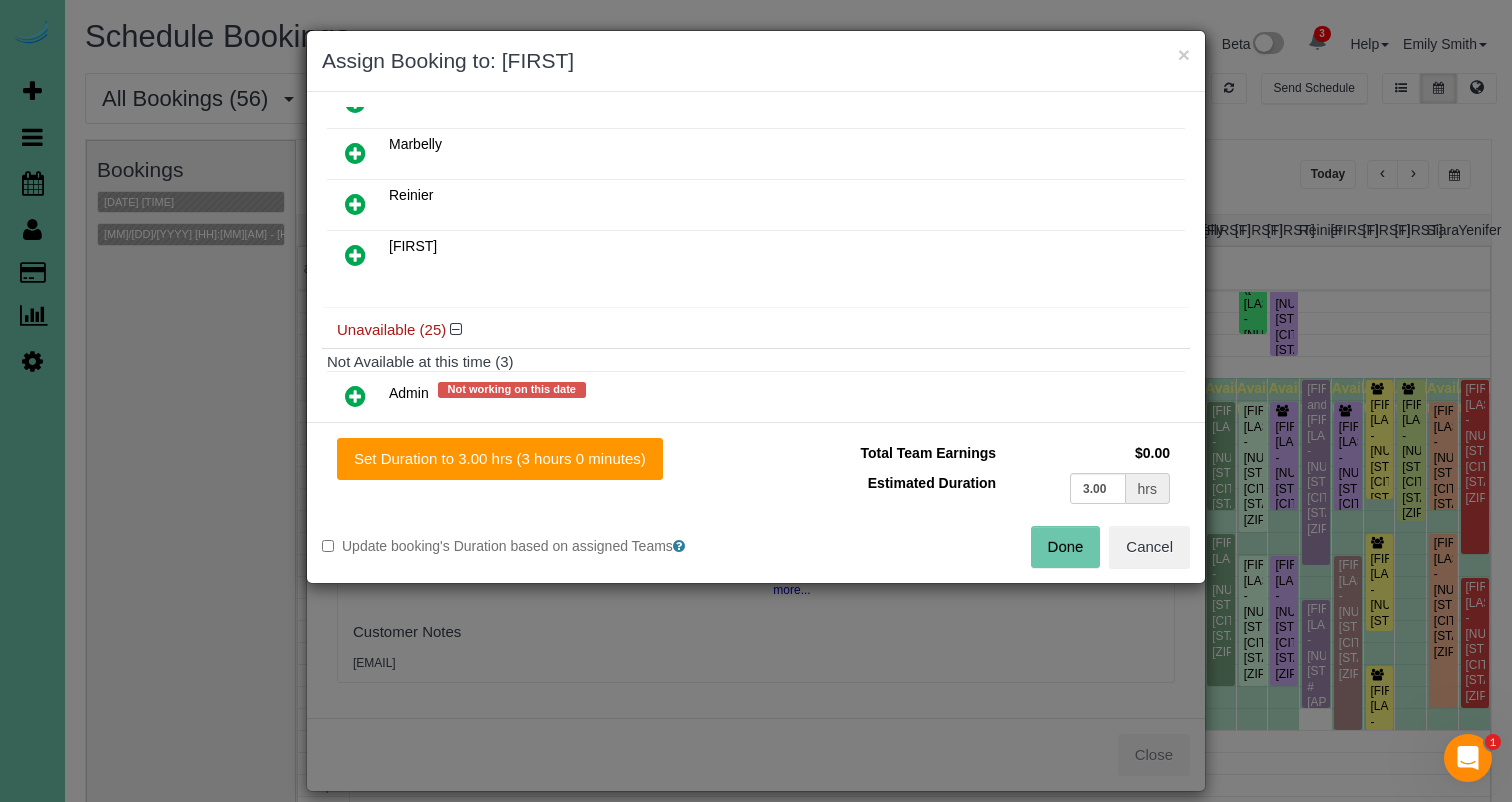 scroll, scrollTop: 504, scrollLeft: 0, axis: vertical 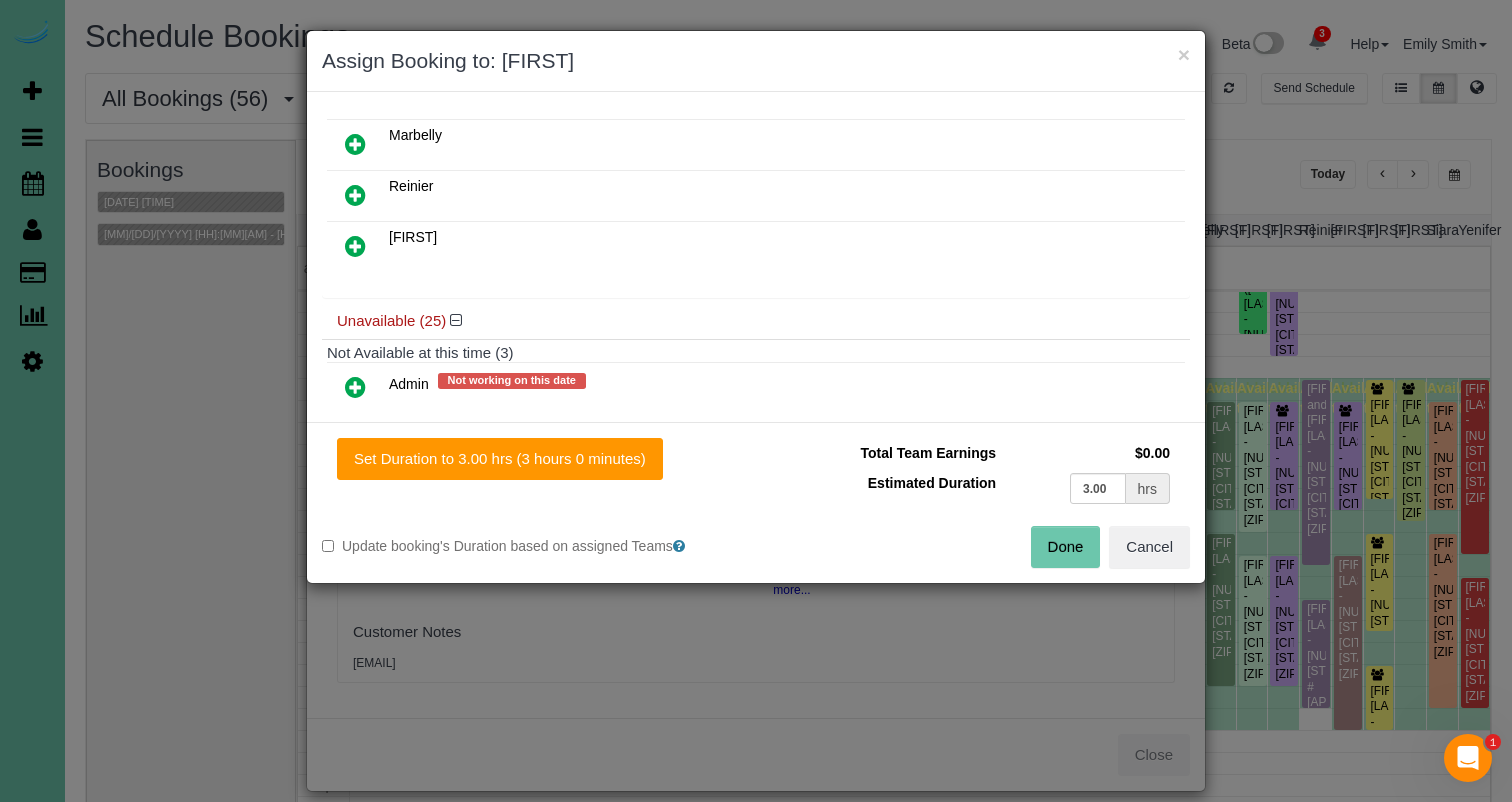 click at bounding box center [355, 246] 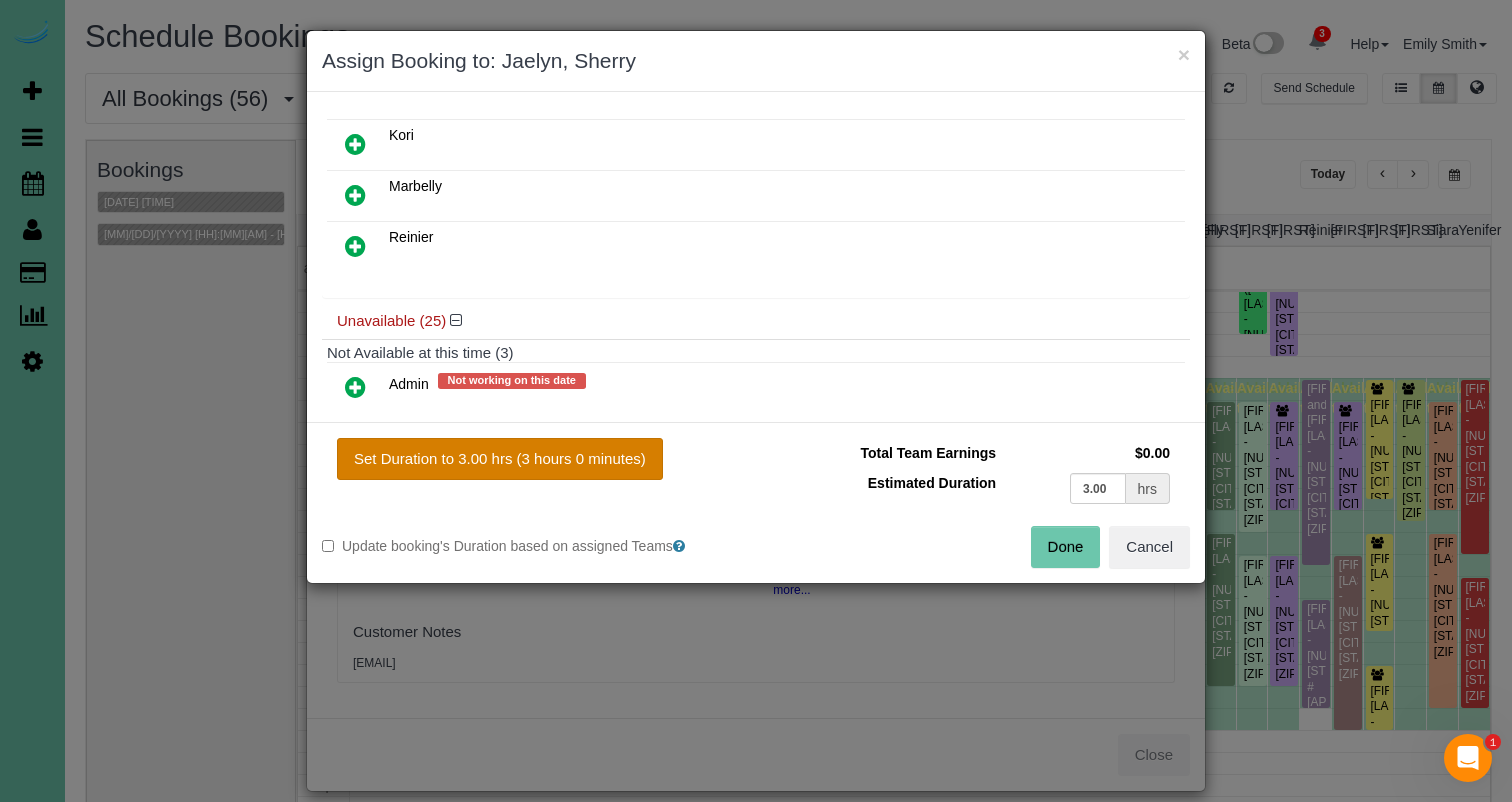 click on "Set Duration to 3.00 hrs (3 hours 0 minutes)" at bounding box center (500, 459) 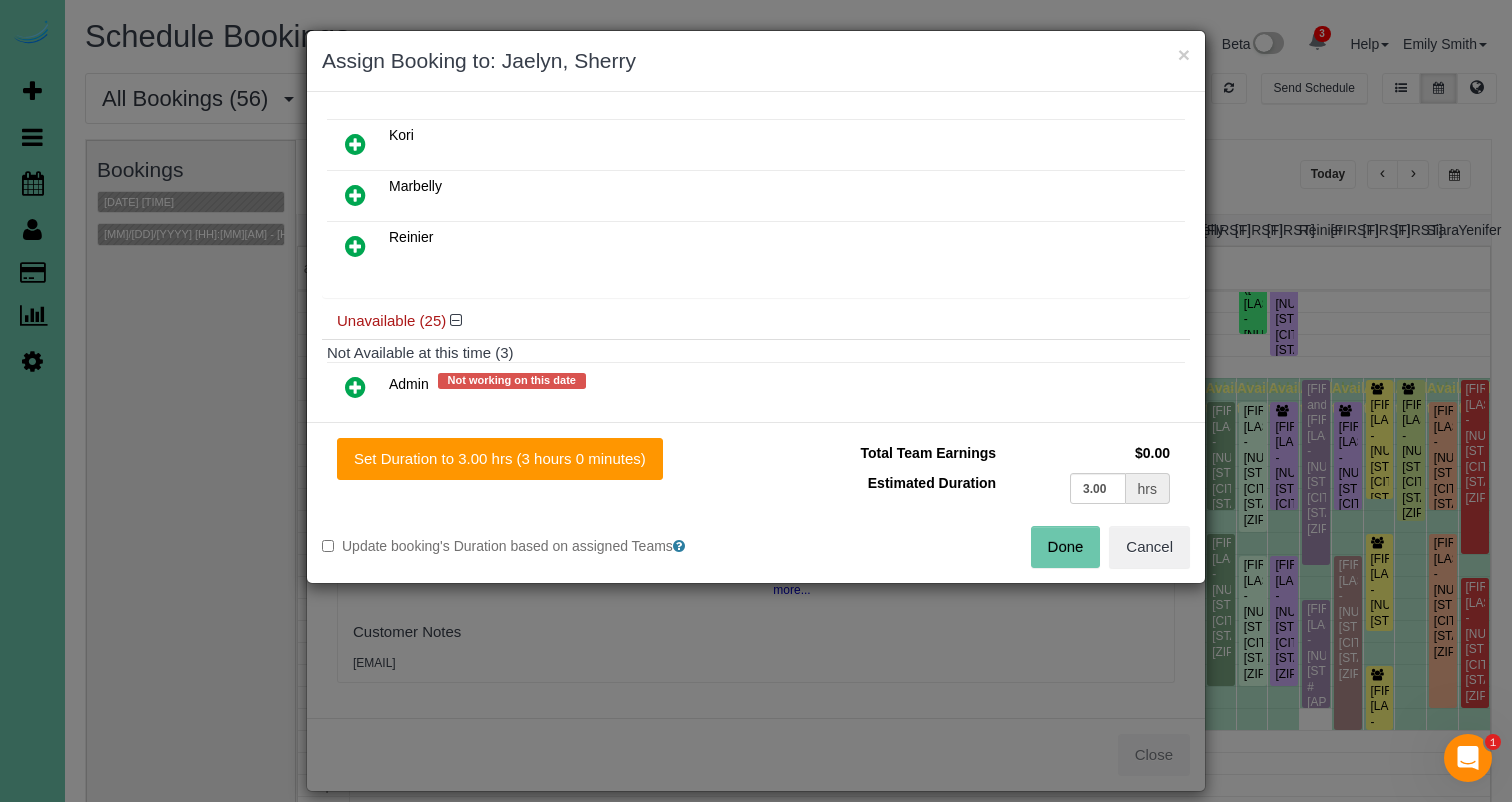 click on "Done" at bounding box center (1066, 547) 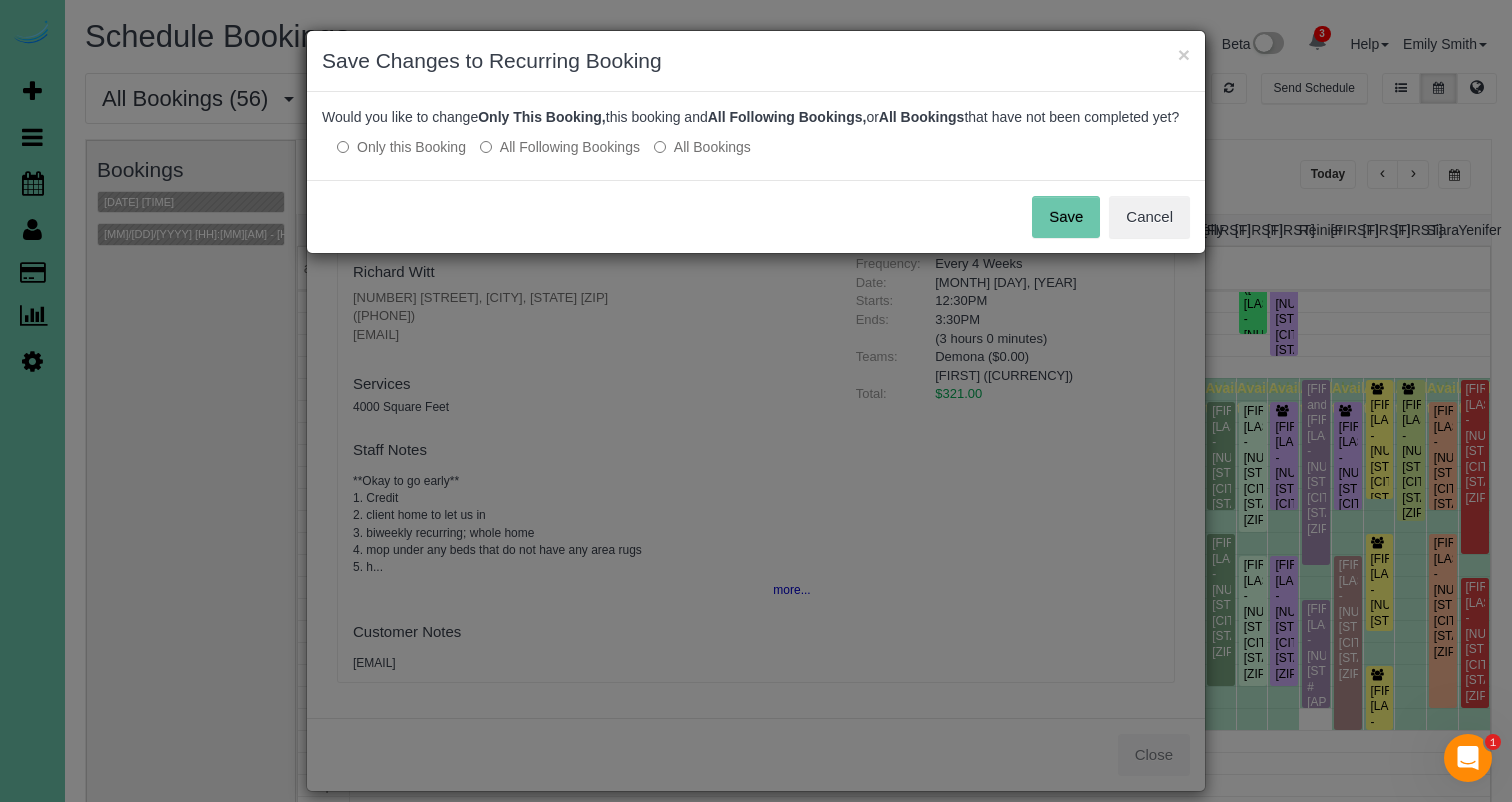 click on "Save" at bounding box center (1066, 217) 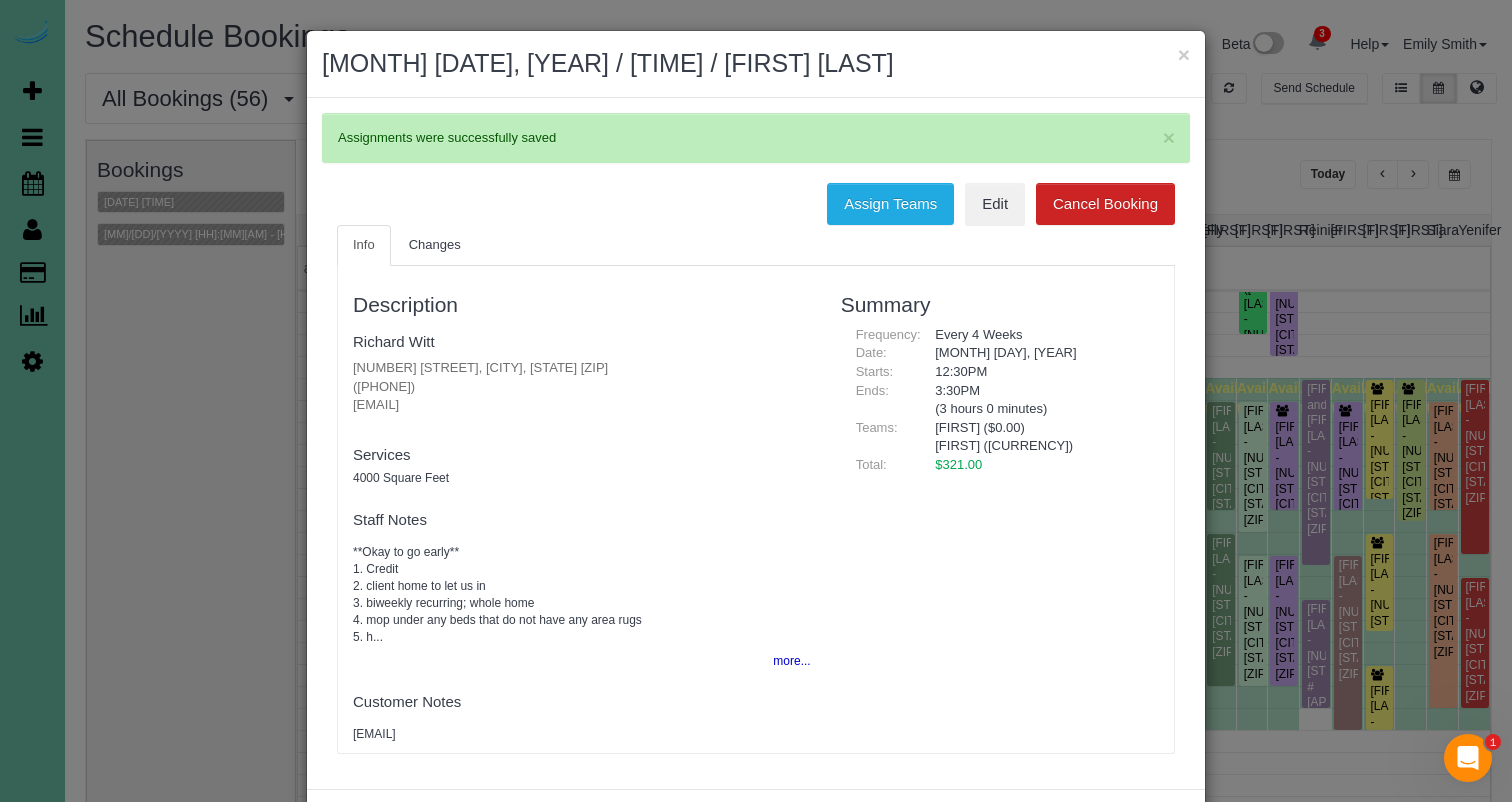 drag, startPoint x: 1177, startPoint y: 54, endPoint x: 1167, endPoint y: 61, distance: 12.206555 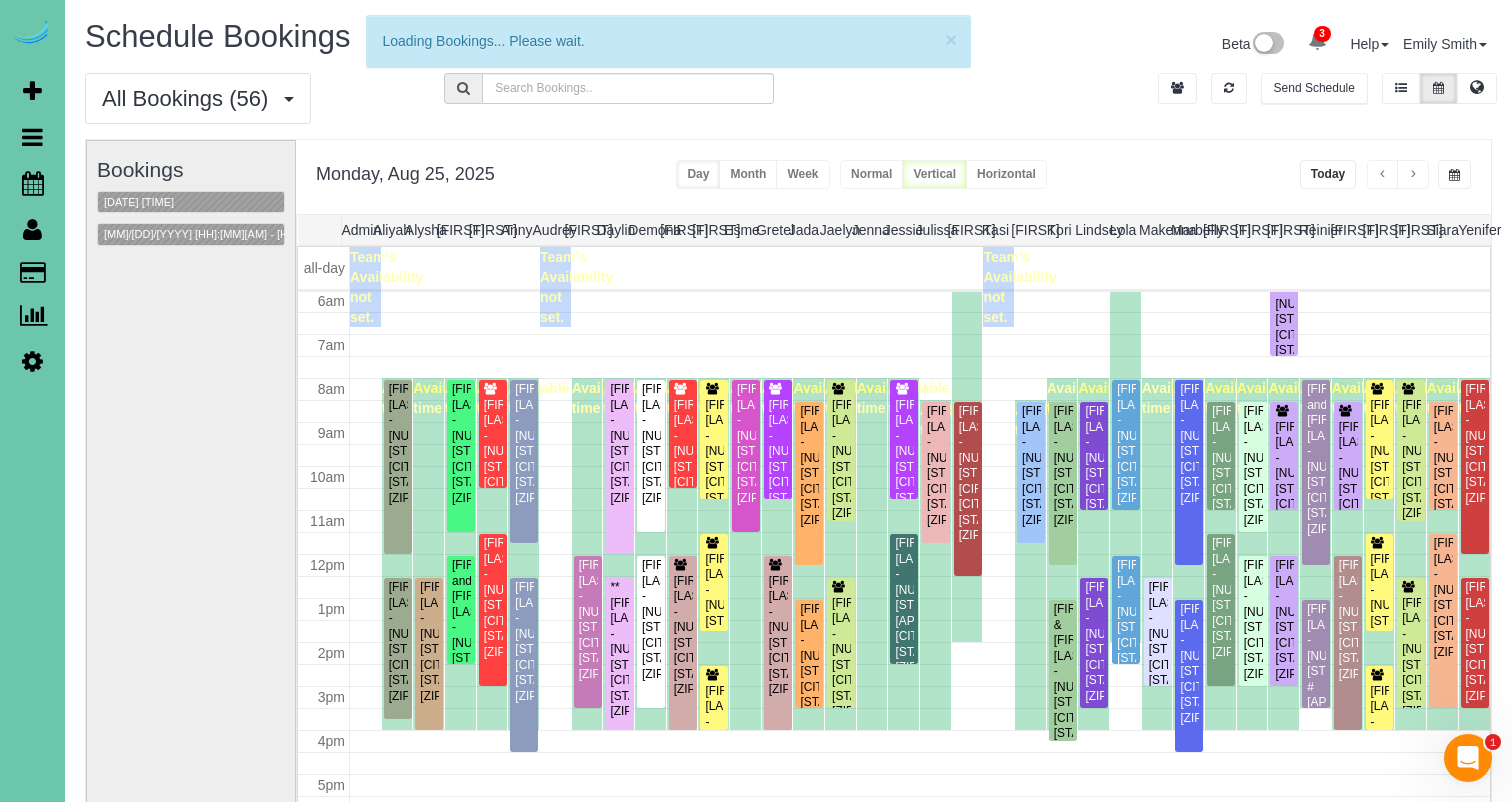 scroll, scrollTop: 265, scrollLeft: 0, axis: vertical 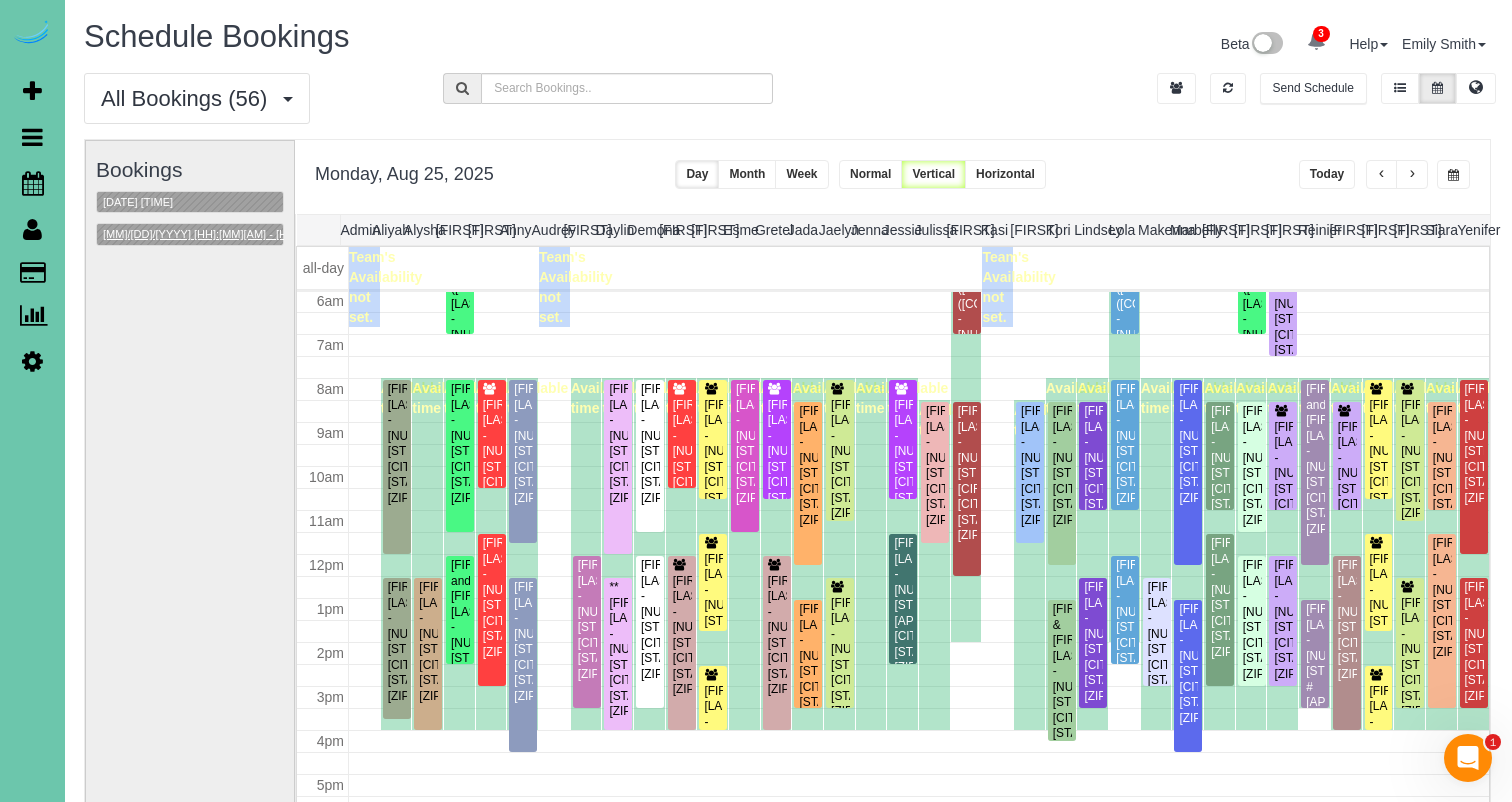 click on "08/25/2025 12:00PM - 1:00PM" at bounding box center (225, 234) 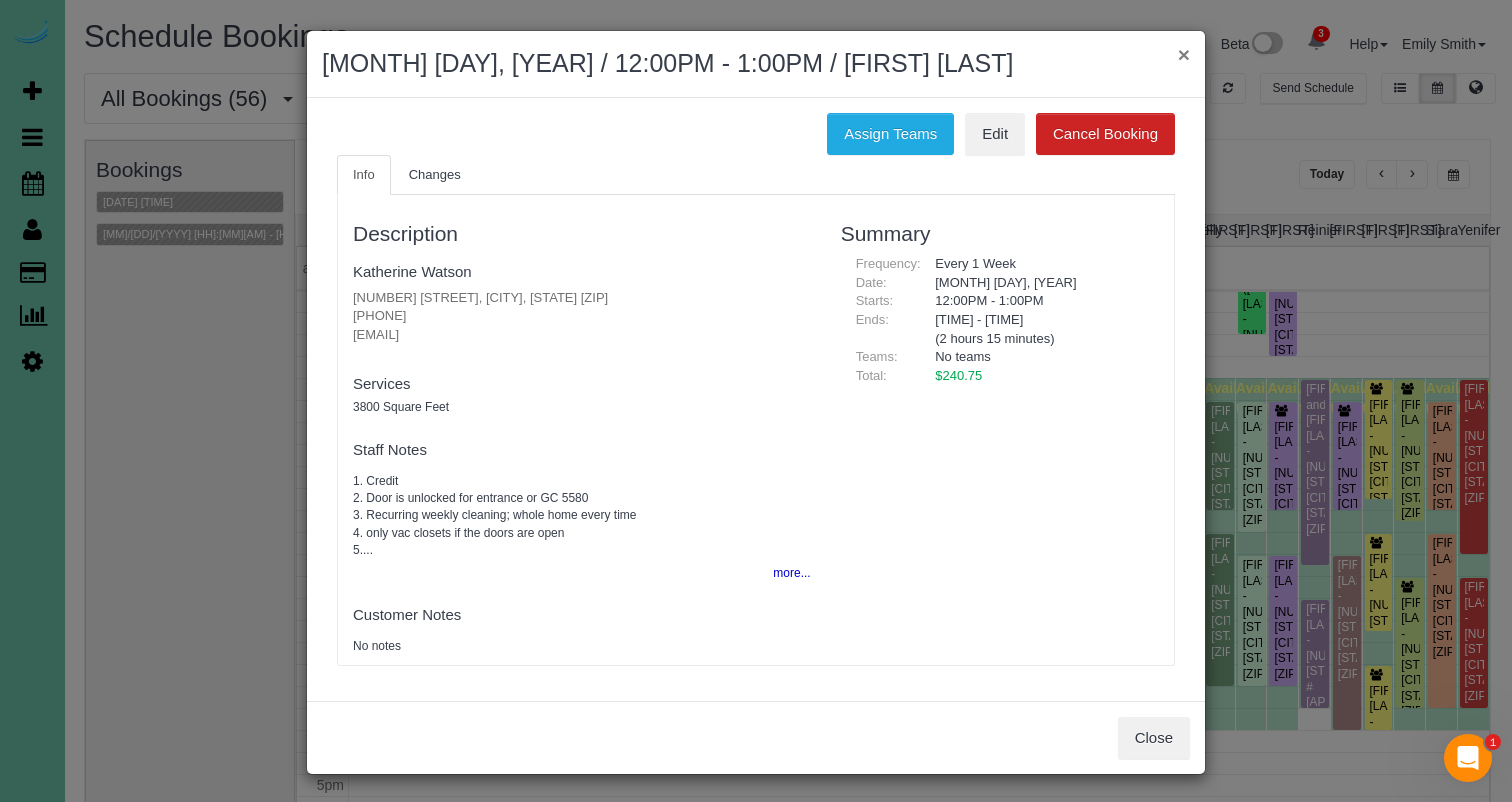 click on "×" at bounding box center (1184, 54) 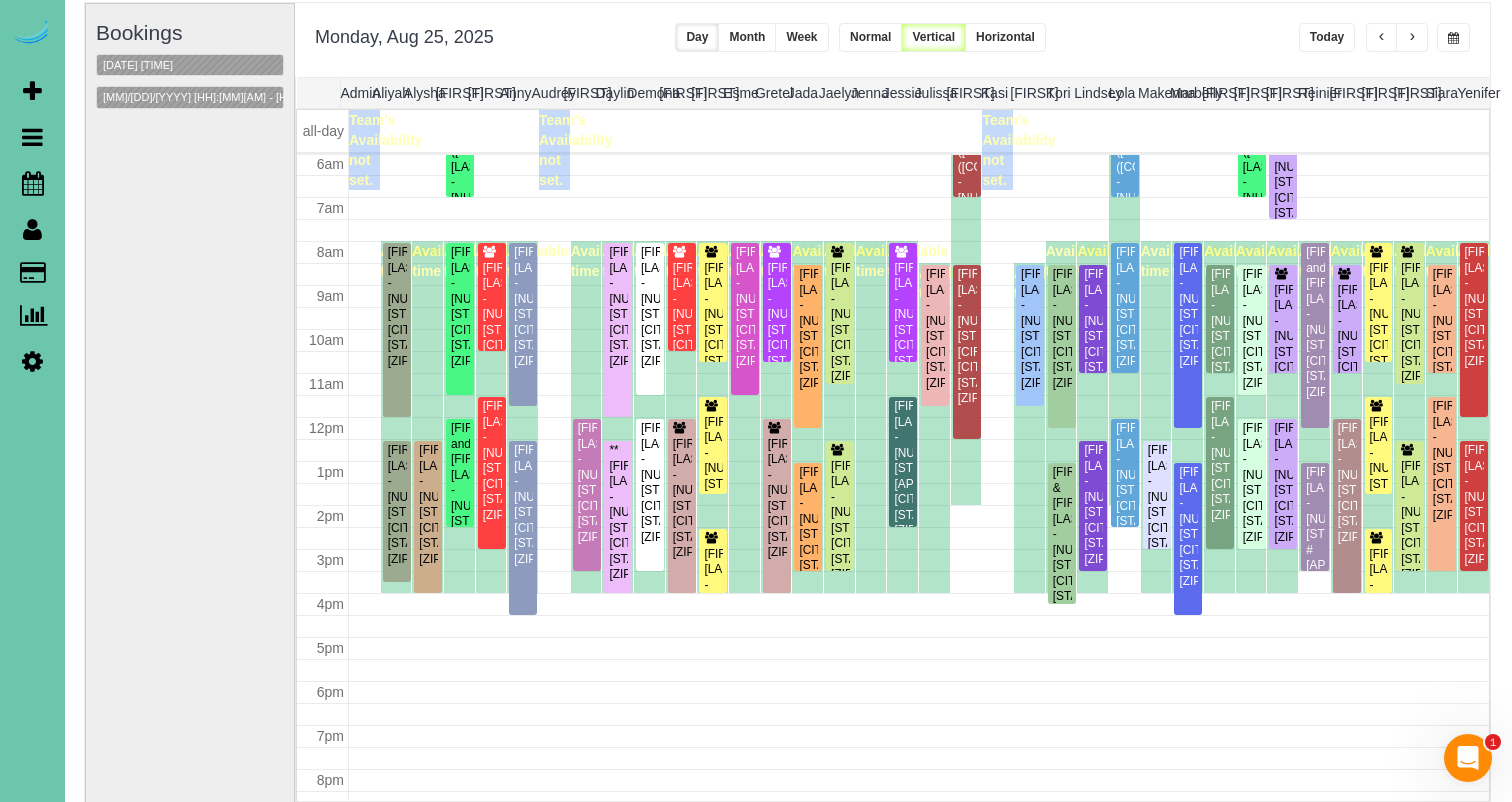 scroll, scrollTop: 137, scrollLeft: 0, axis: vertical 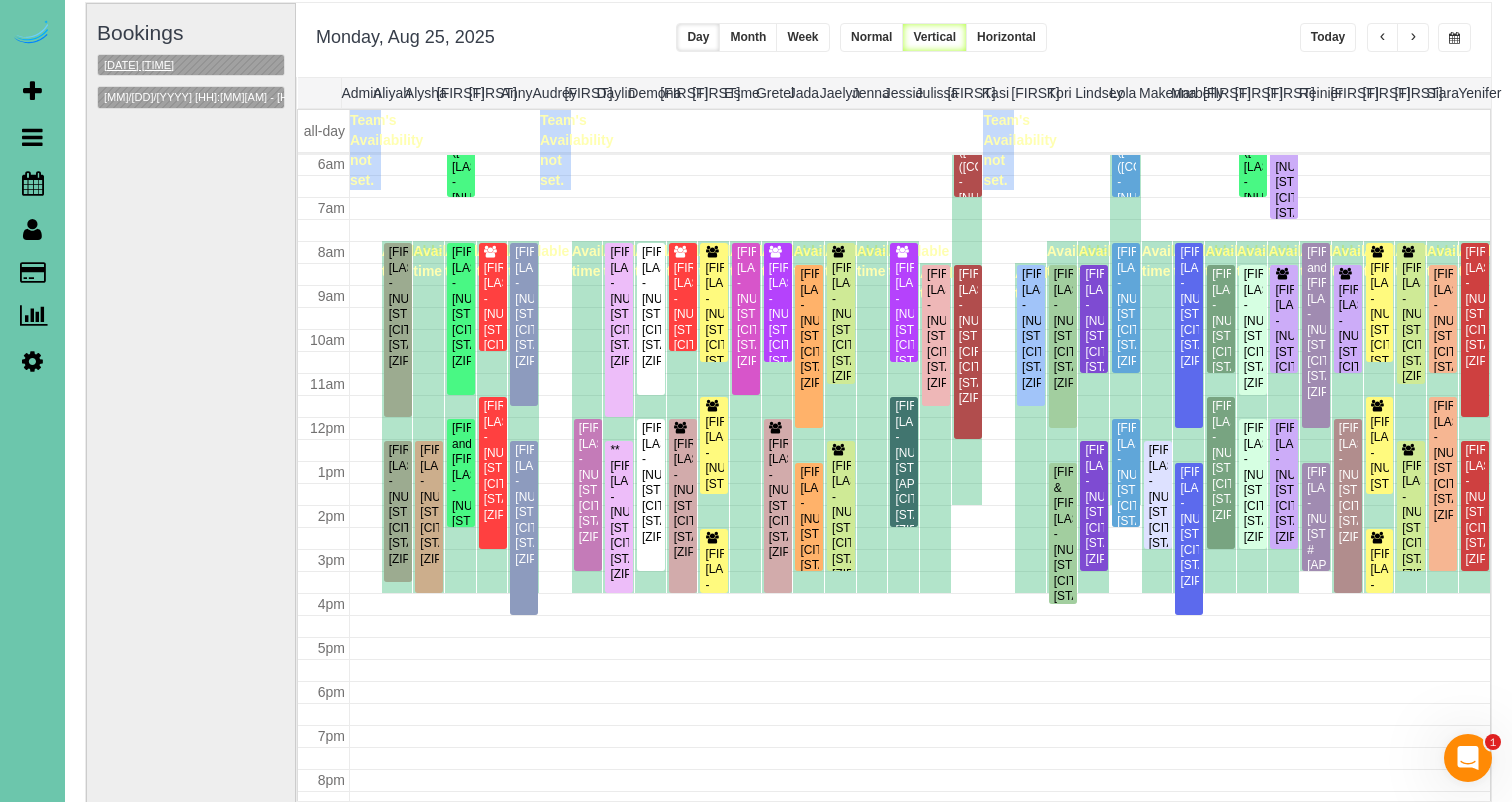 click on "08/25/2025 12:00PM" at bounding box center [139, 65] 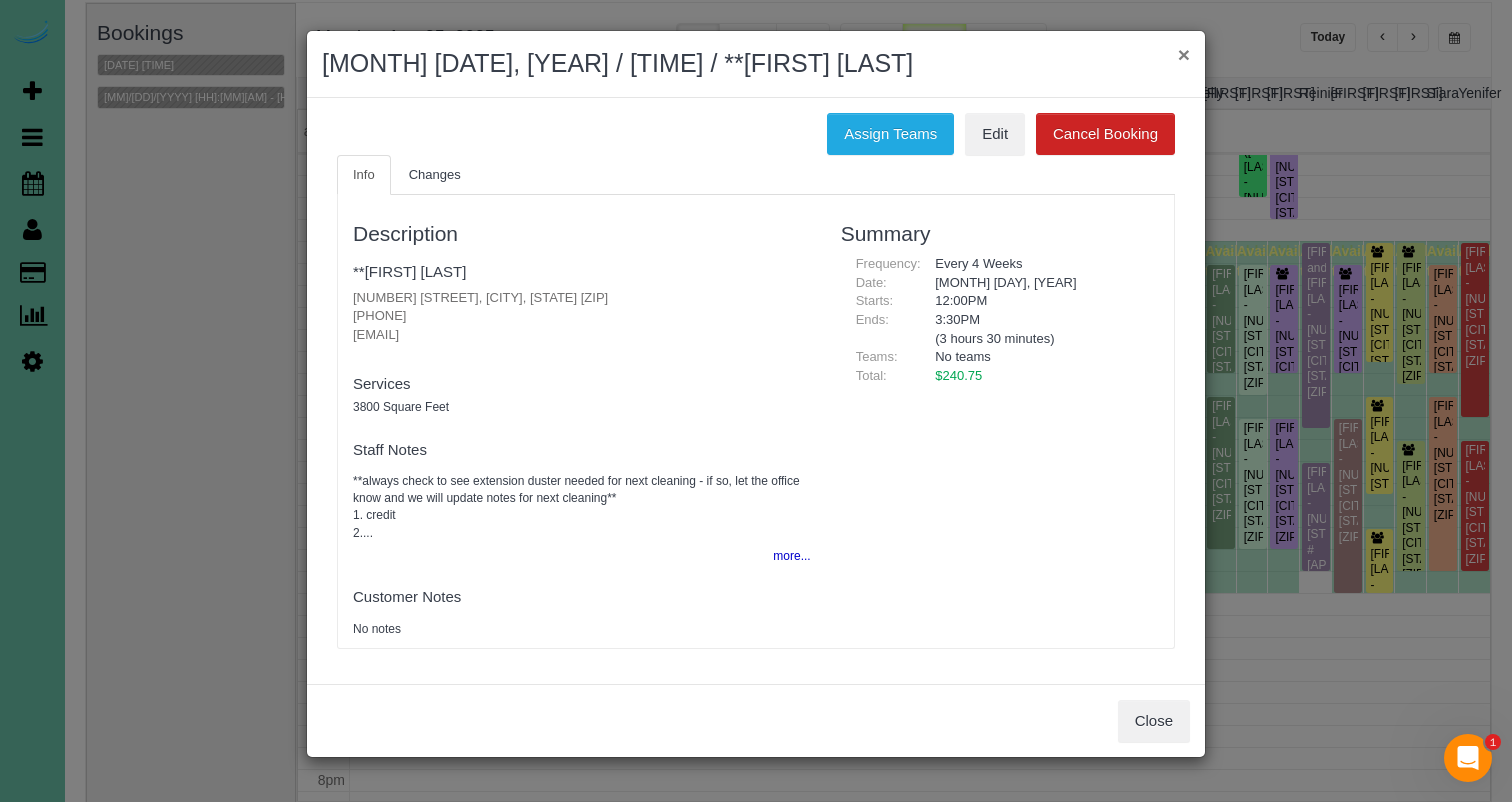 click on "×" at bounding box center [1184, 54] 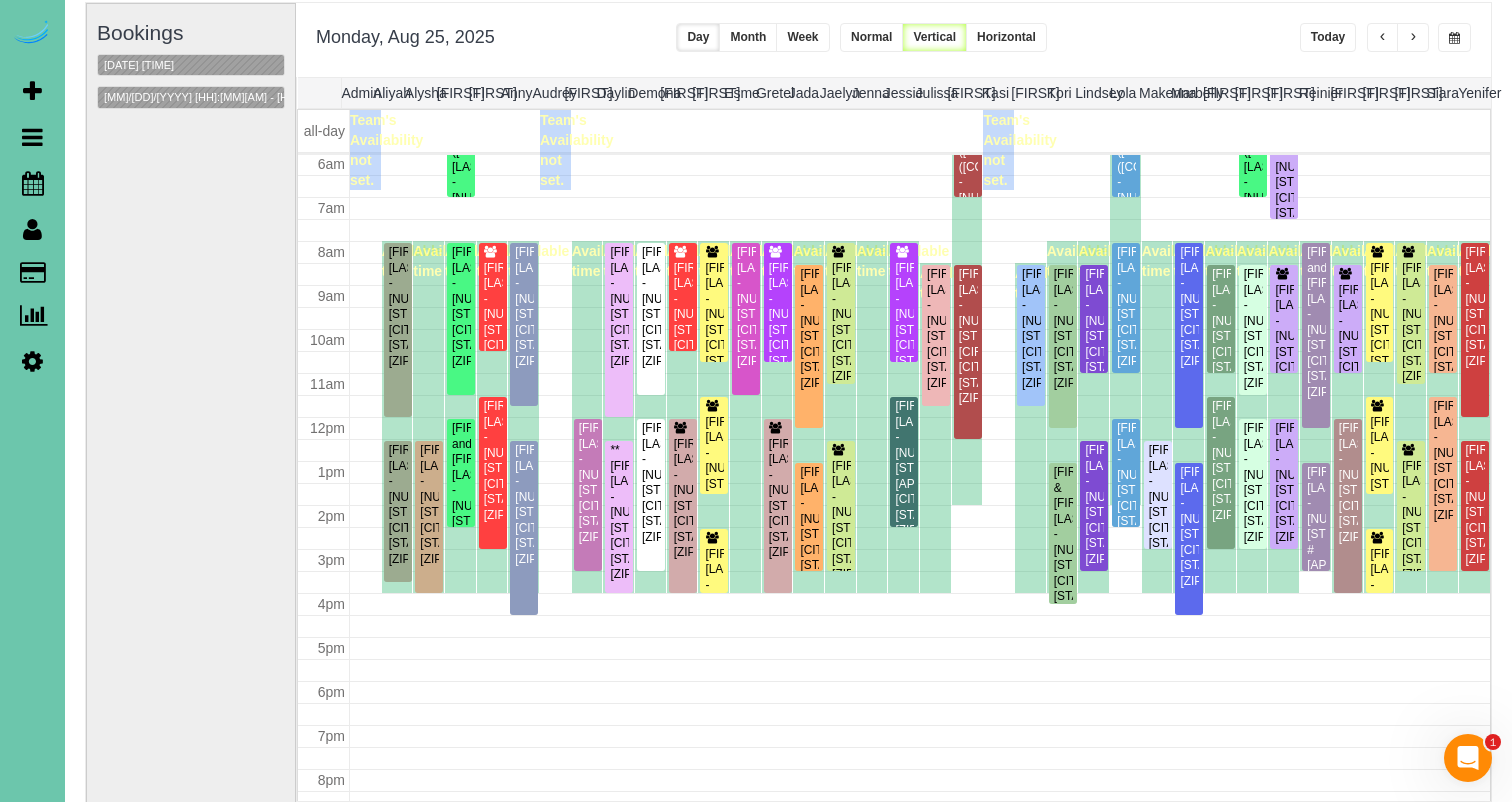 click at bounding box center (1454, 38) 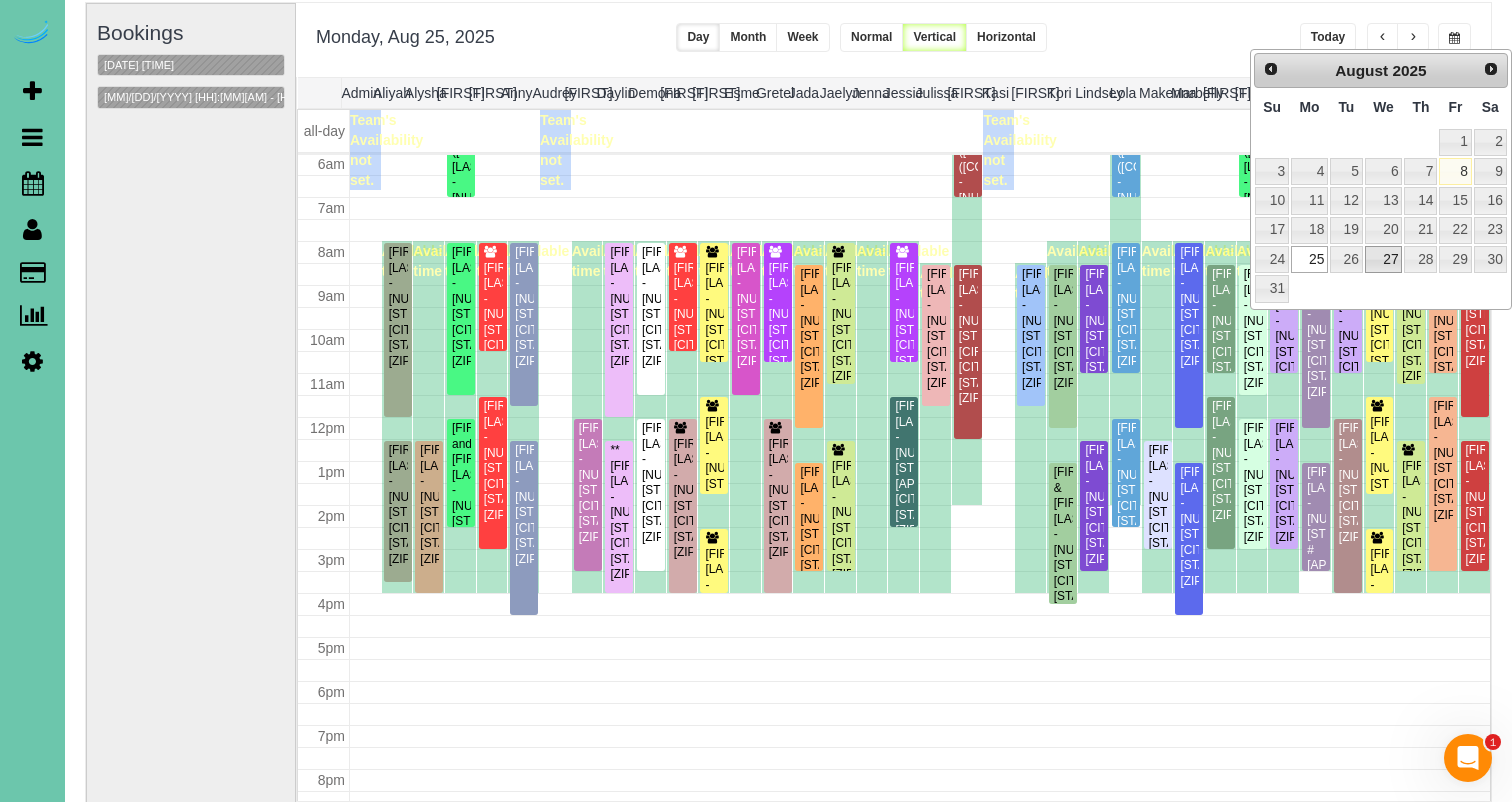 click on "27" at bounding box center (1384, 259) 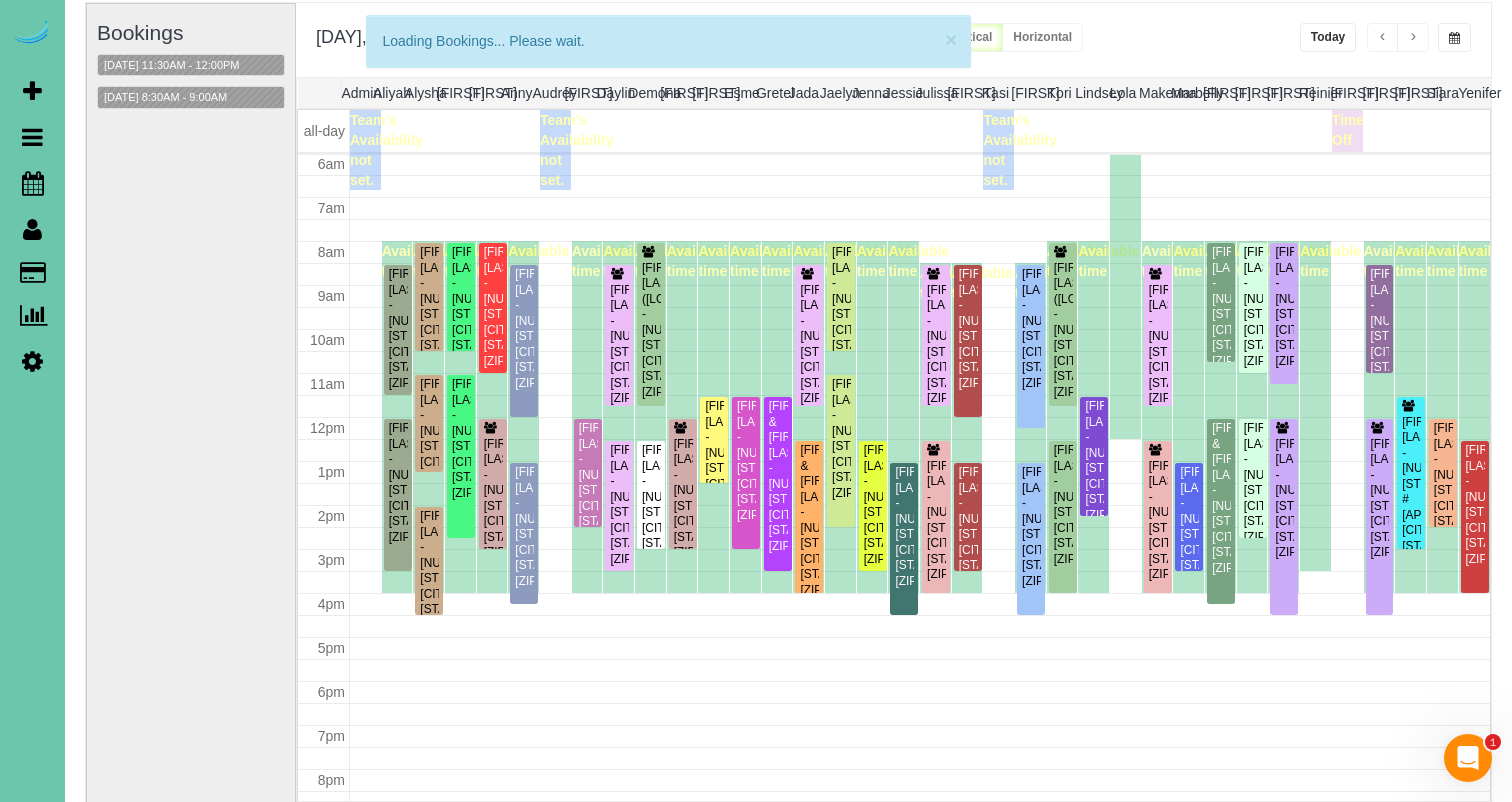 scroll, scrollTop: 0, scrollLeft: 0, axis: both 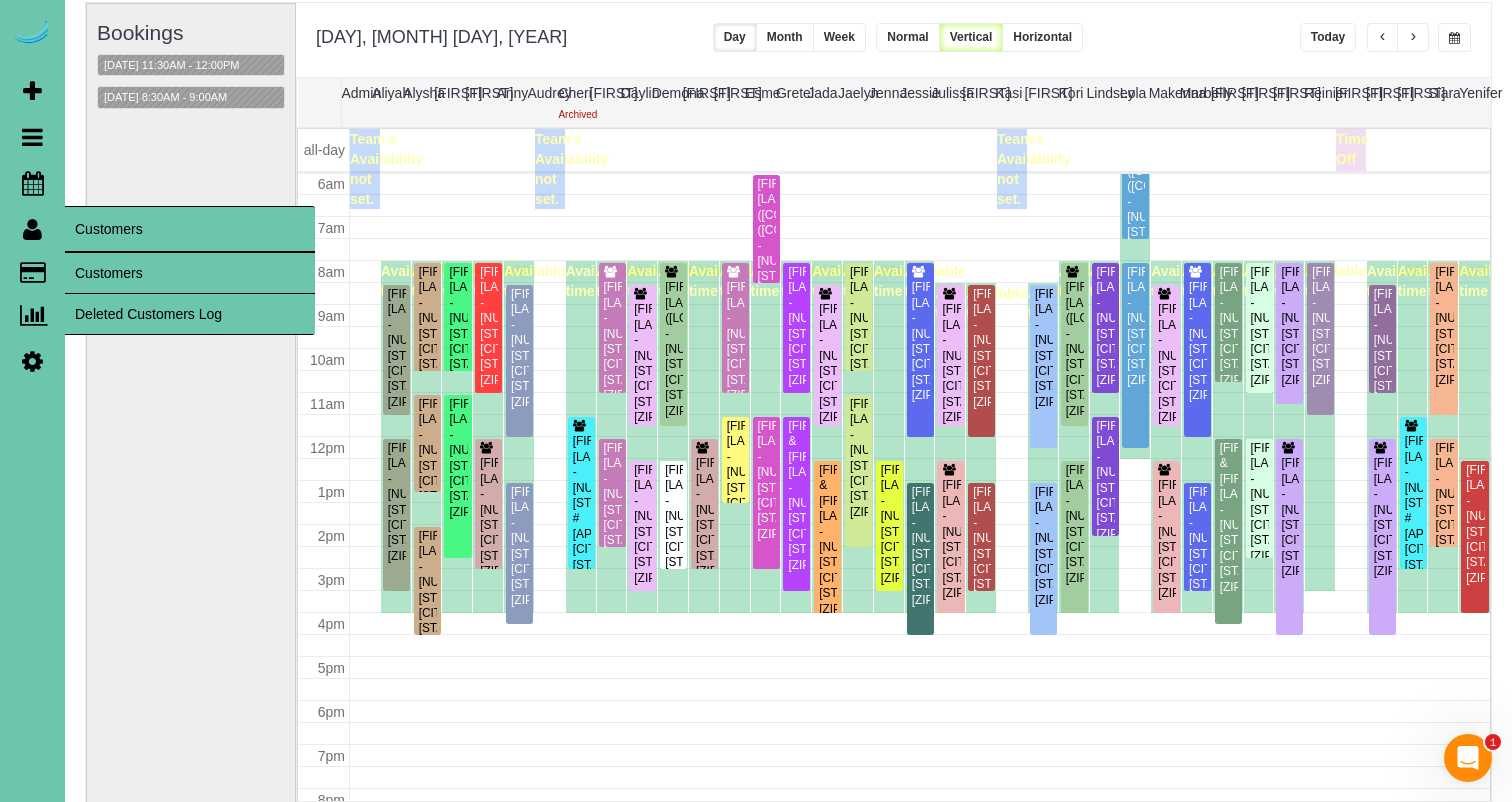 click on "Customers" at bounding box center (190, 273) 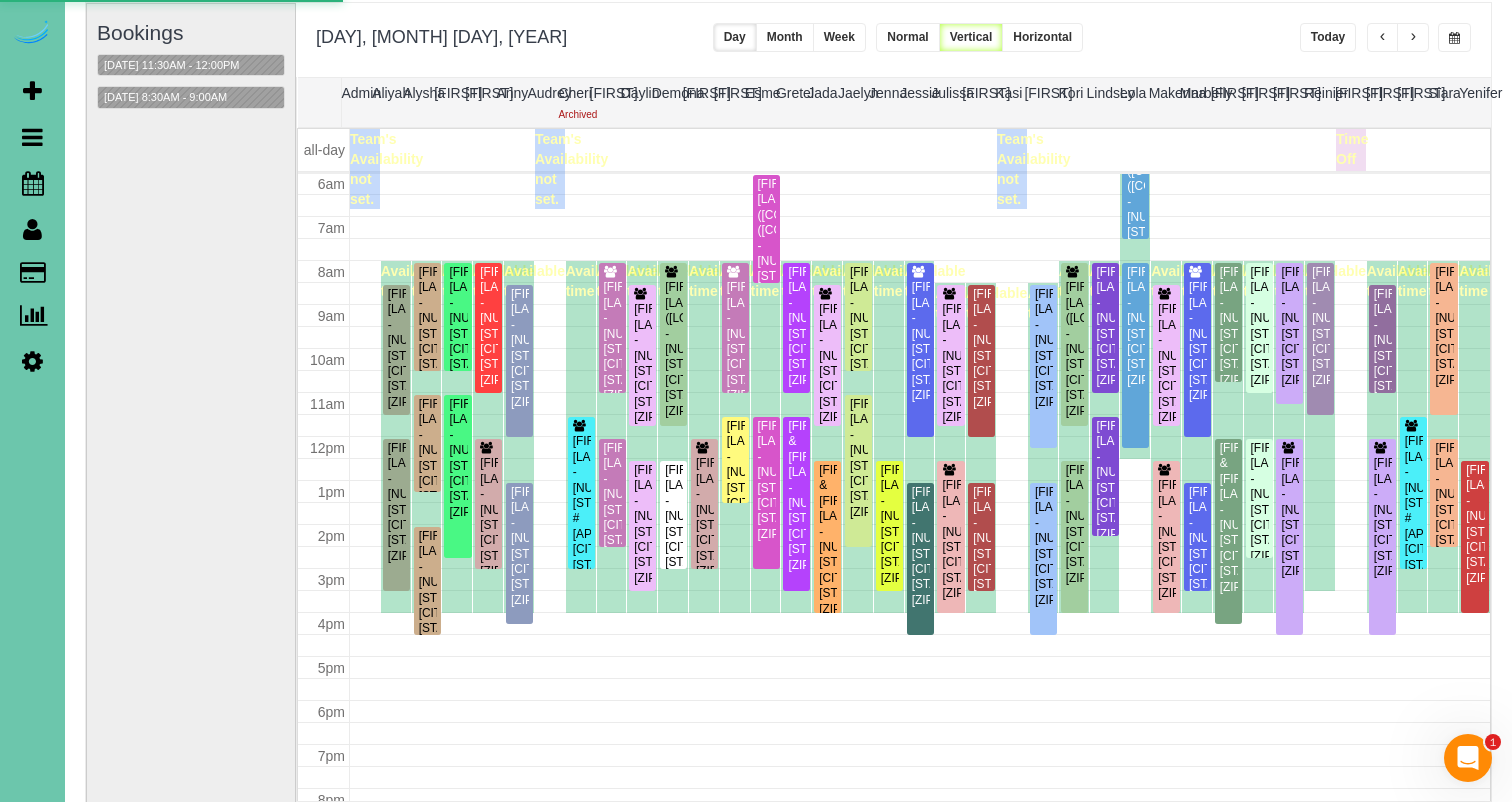 scroll, scrollTop: 0, scrollLeft: 0, axis: both 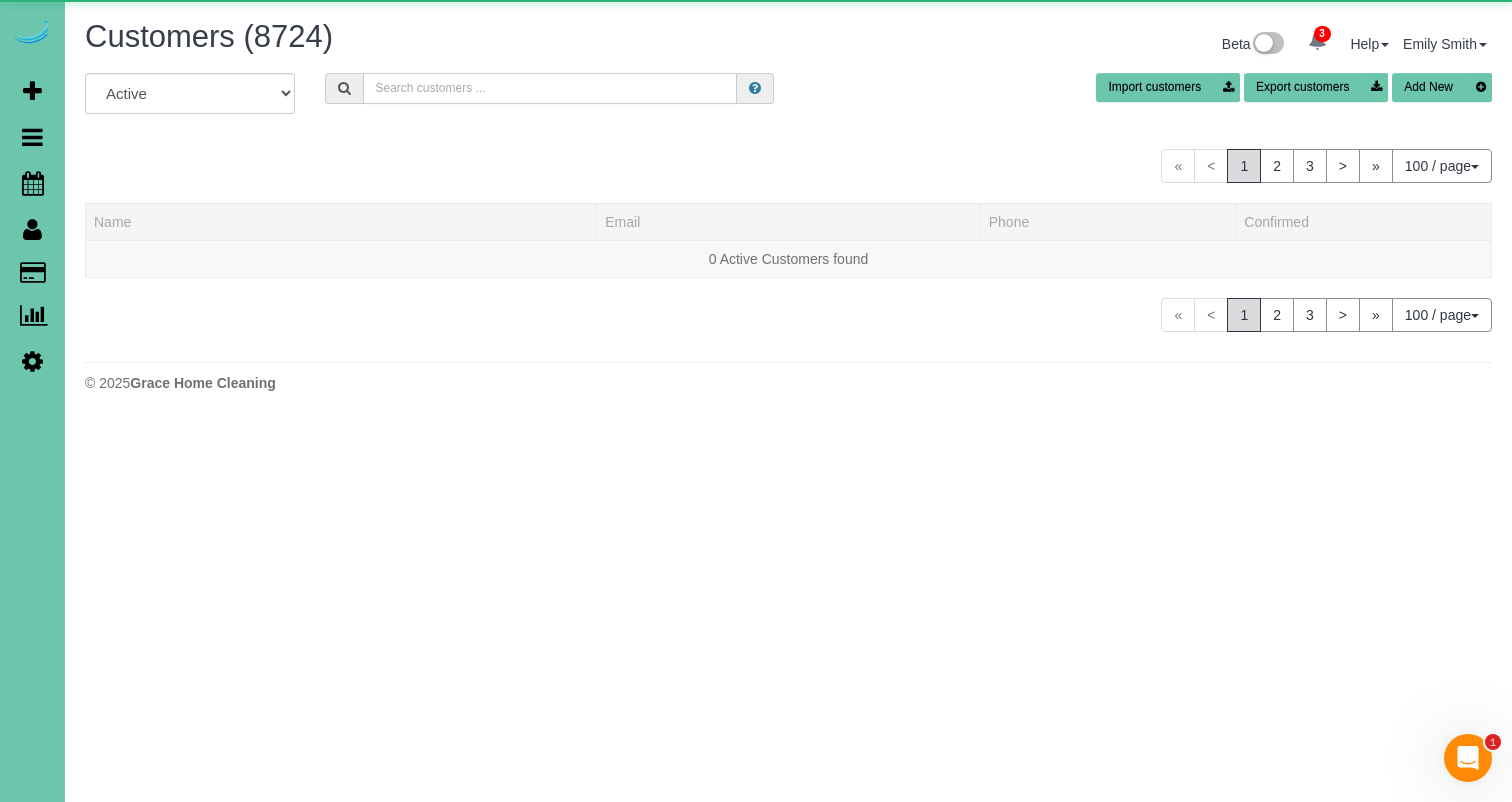 click at bounding box center (550, 88) 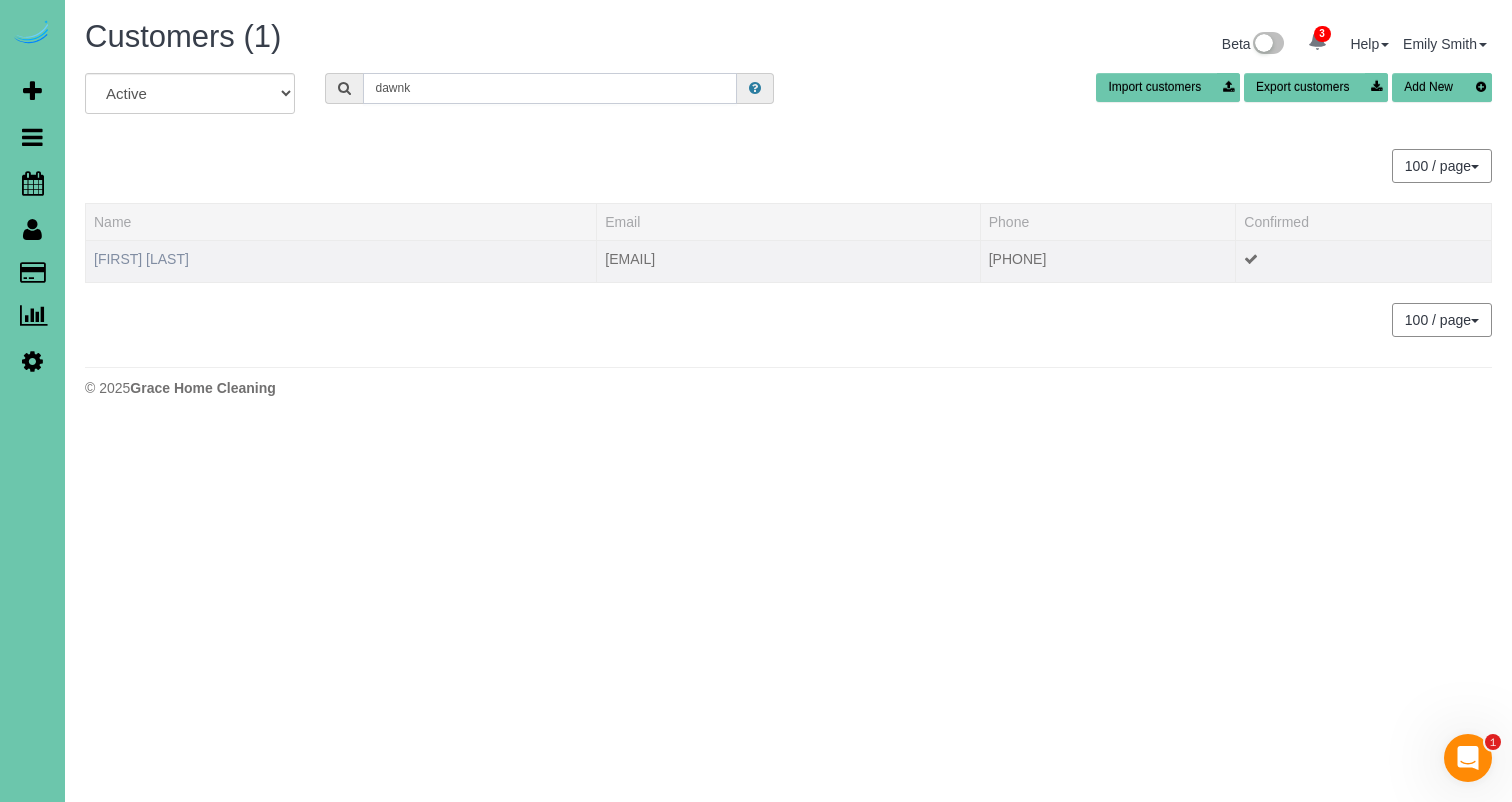 type on "dawnk" 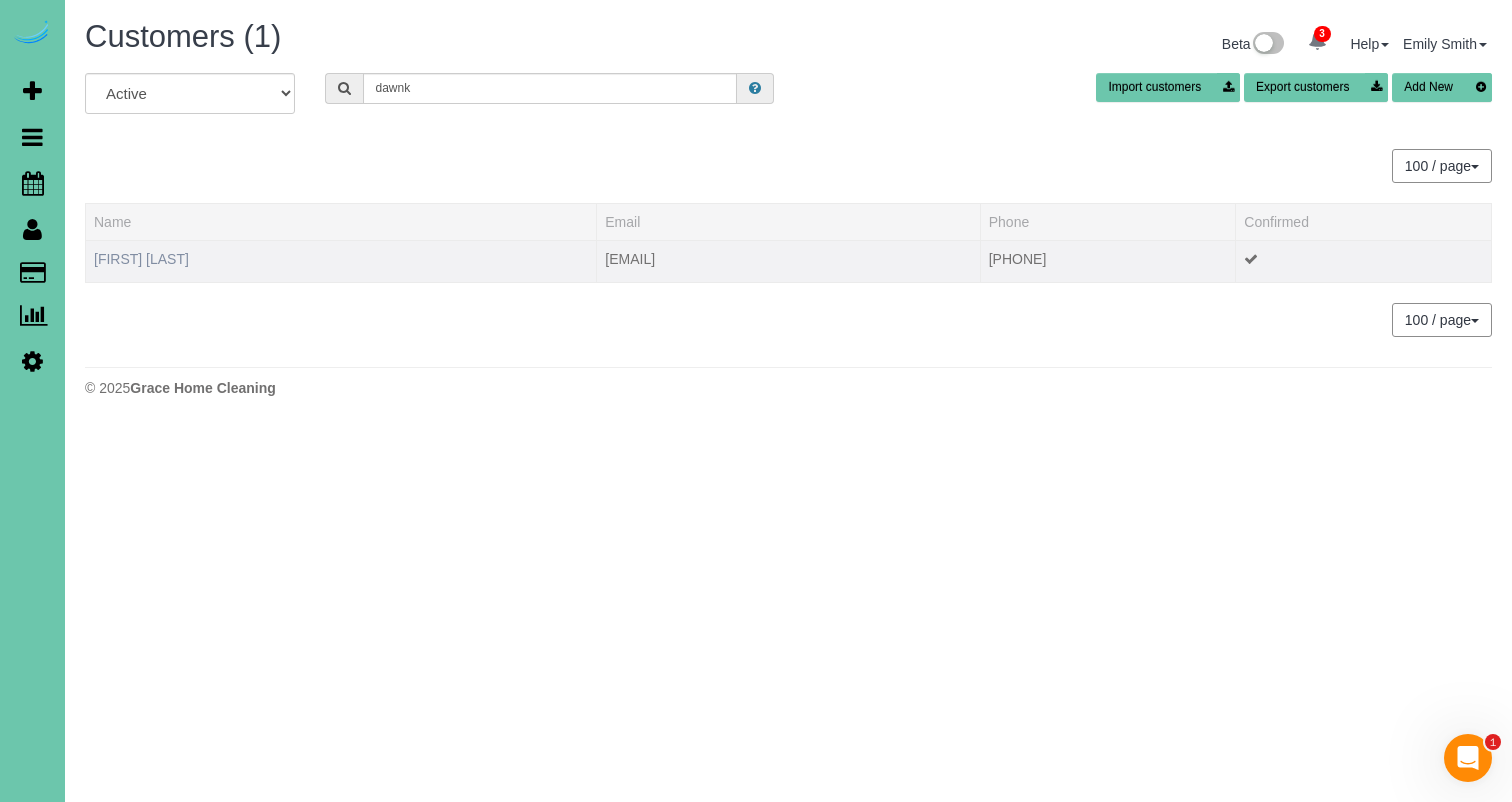 click on "Dawn DeGeorge" at bounding box center [141, 259] 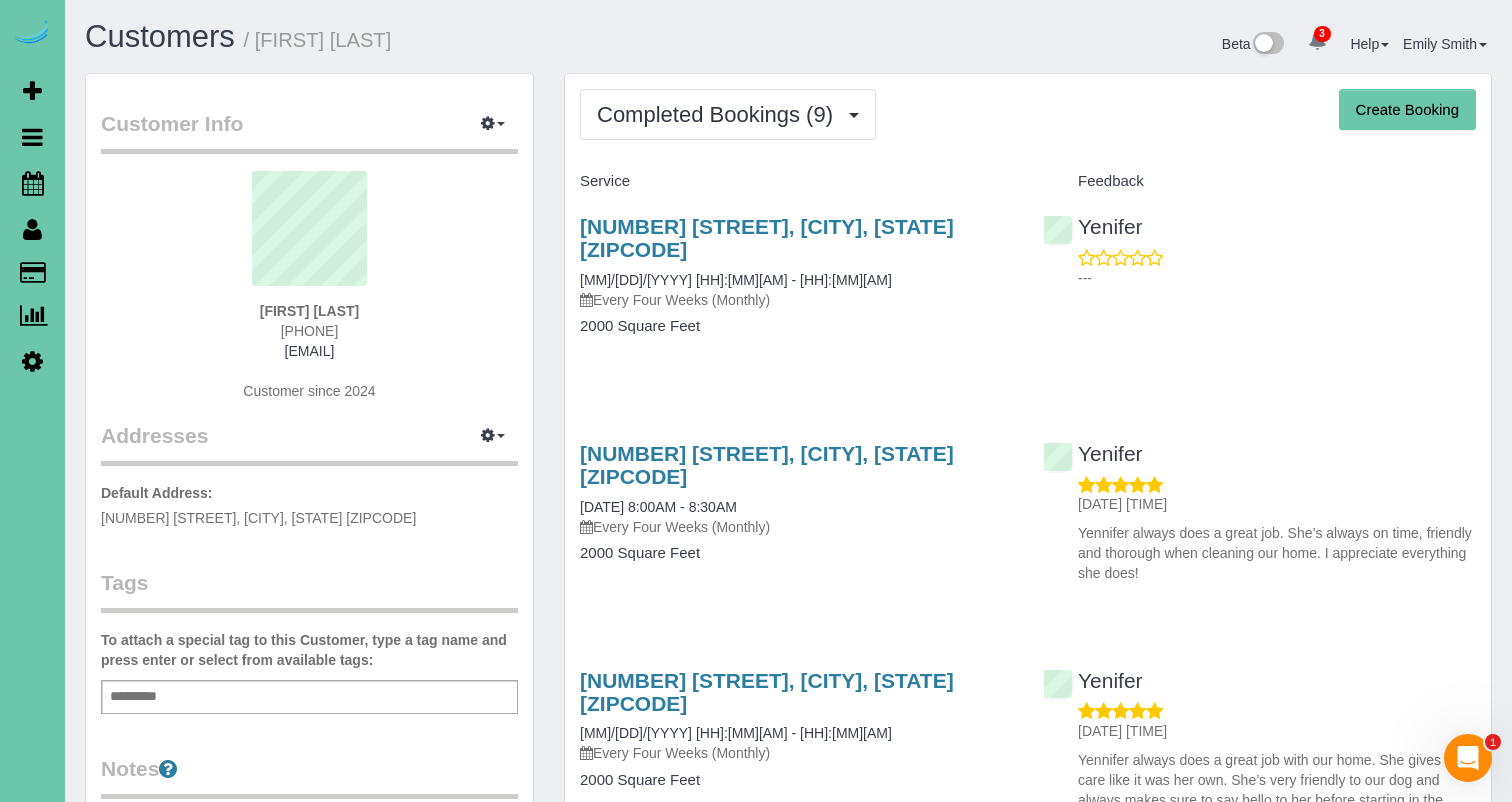 drag, startPoint x: 685, startPoint y: 123, endPoint x: 695, endPoint y: 149, distance: 27.856777 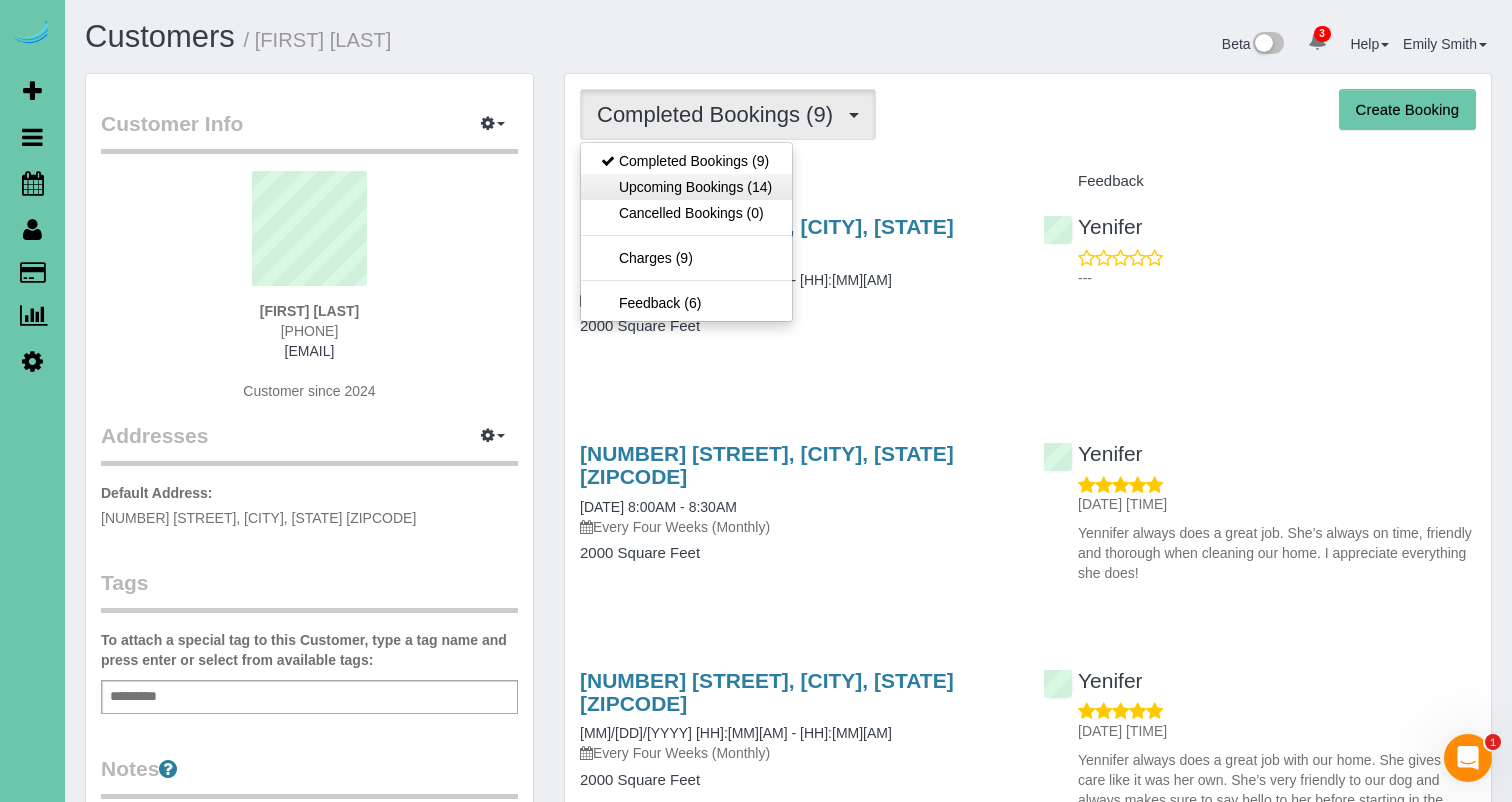 click on "Upcoming Bookings (14)" at bounding box center (686, 187) 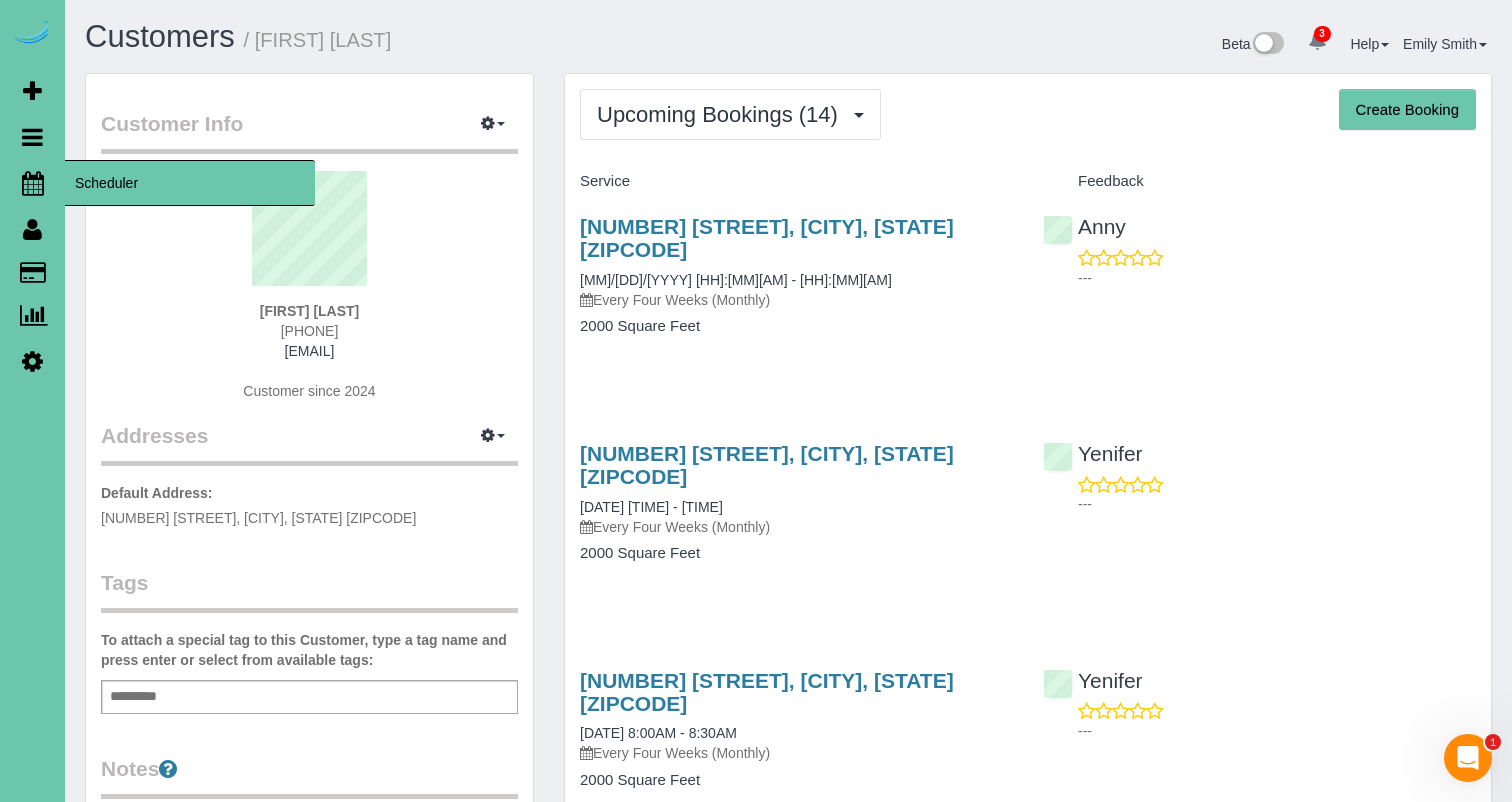 click at bounding box center (33, 183) 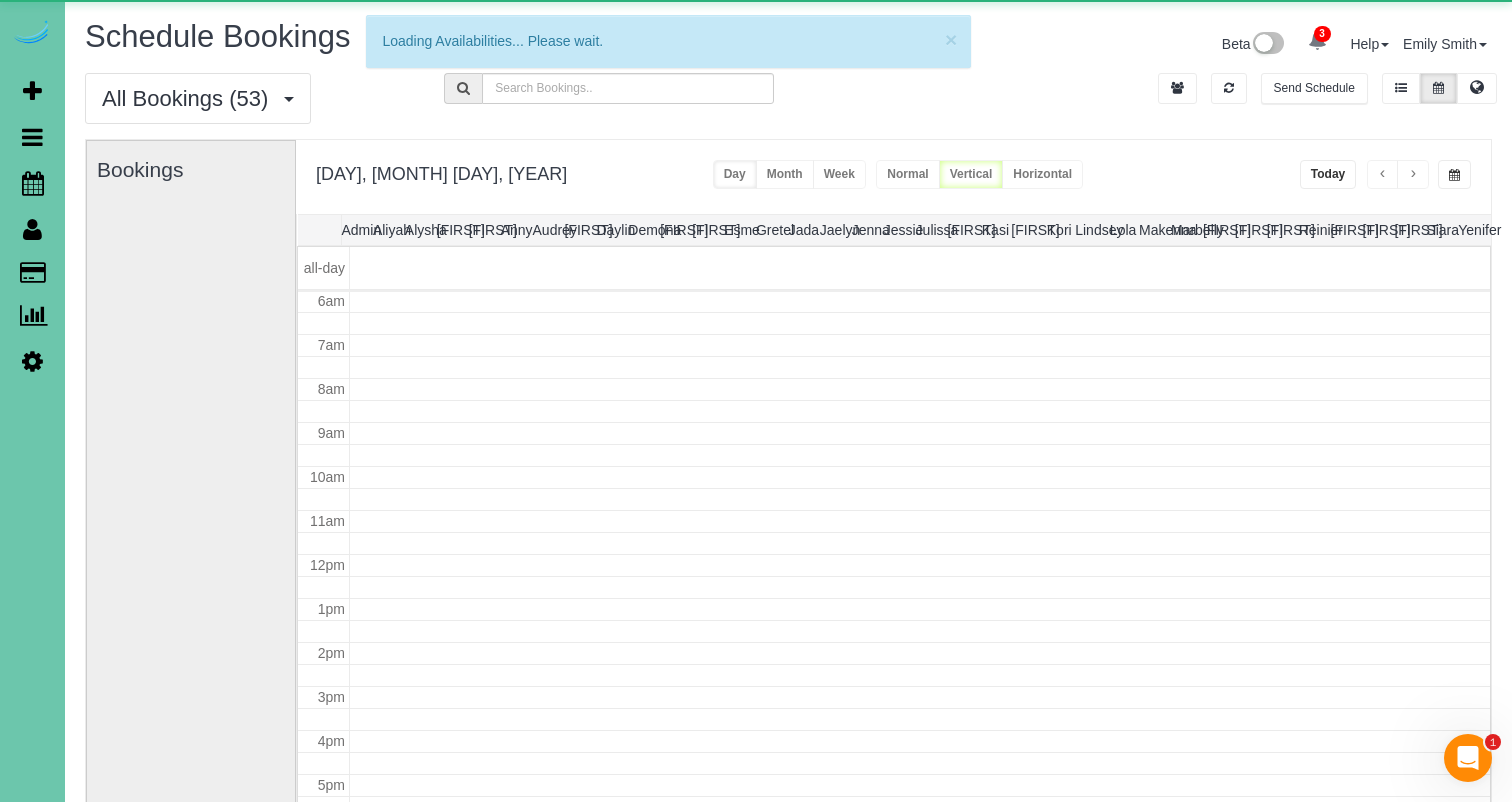 scroll, scrollTop: 265, scrollLeft: 0, axis: vertical 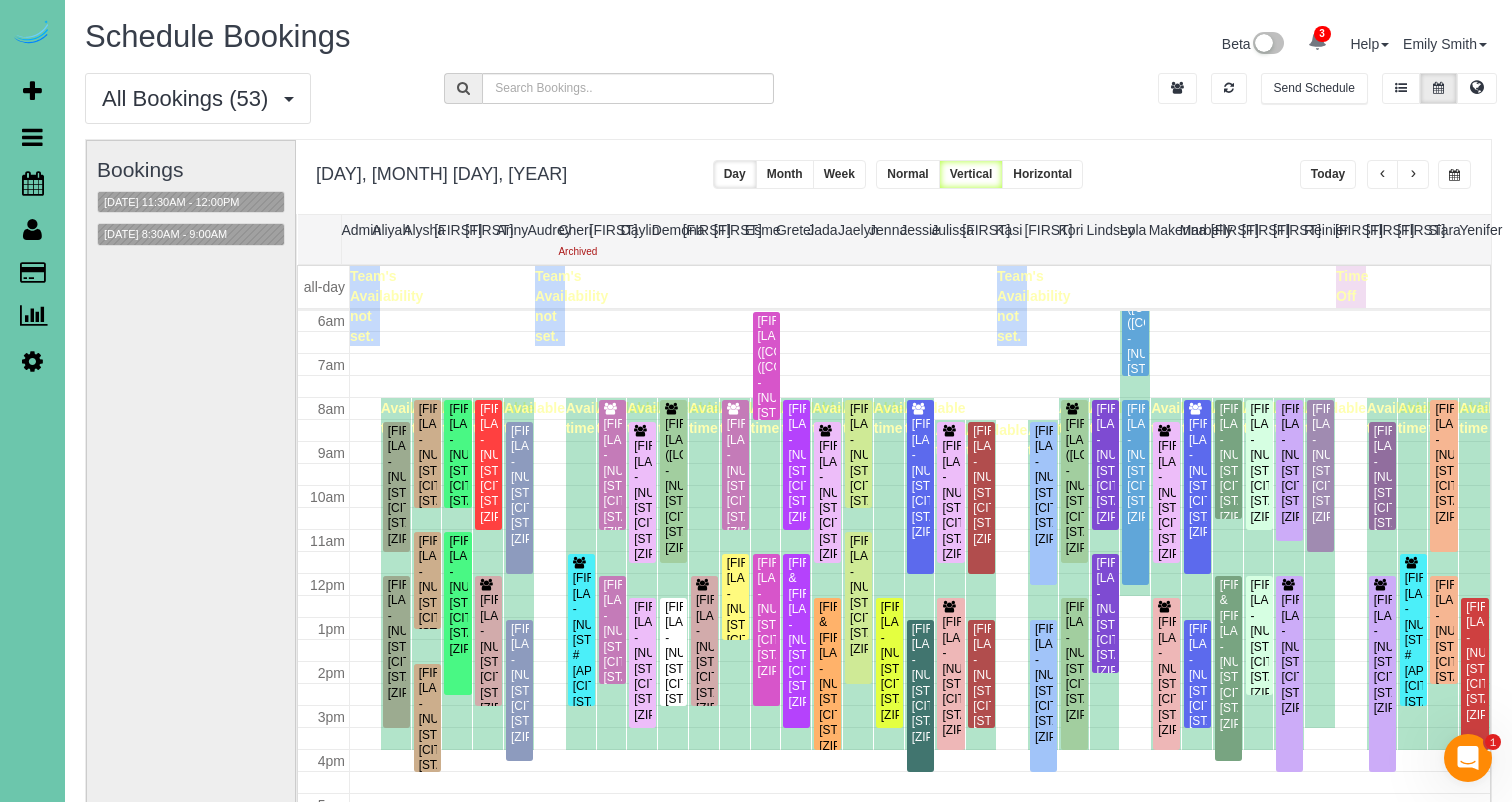 click at bounding box center [1454, 174] 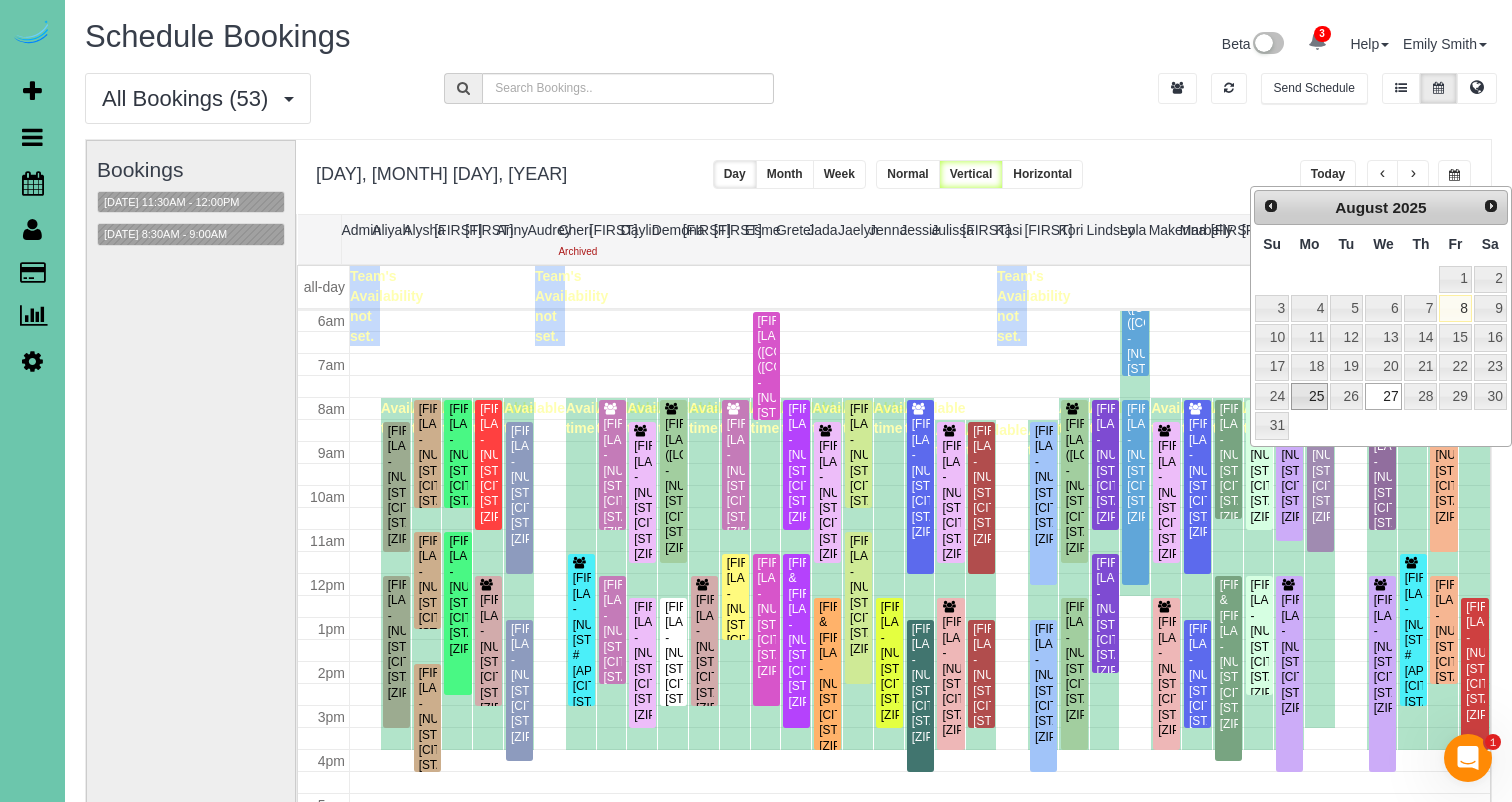 click on "25" at bounding box center (1309, 396) 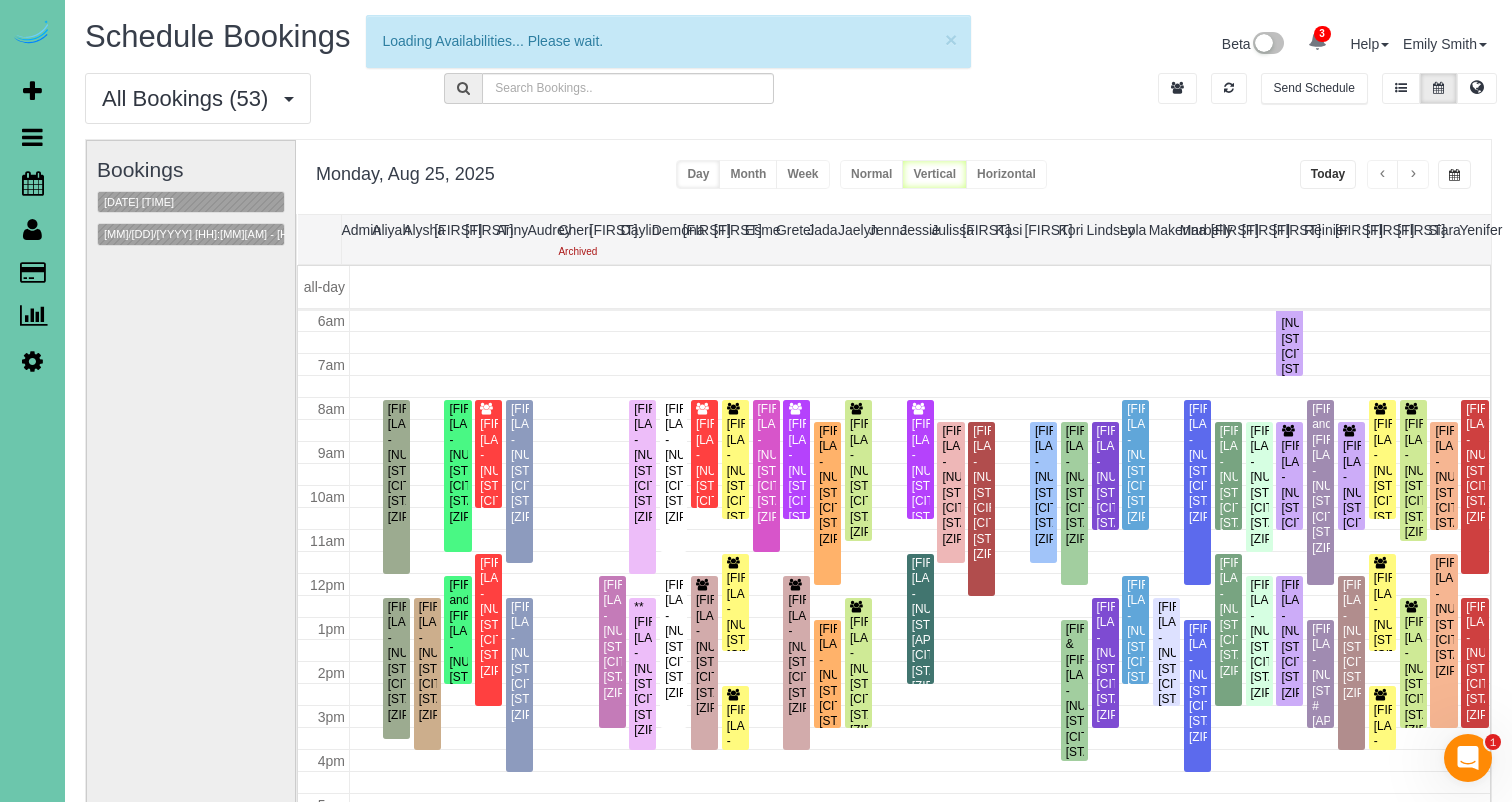 scroll, scrollTop: 265, scrollLeft: 0, axis: vertical 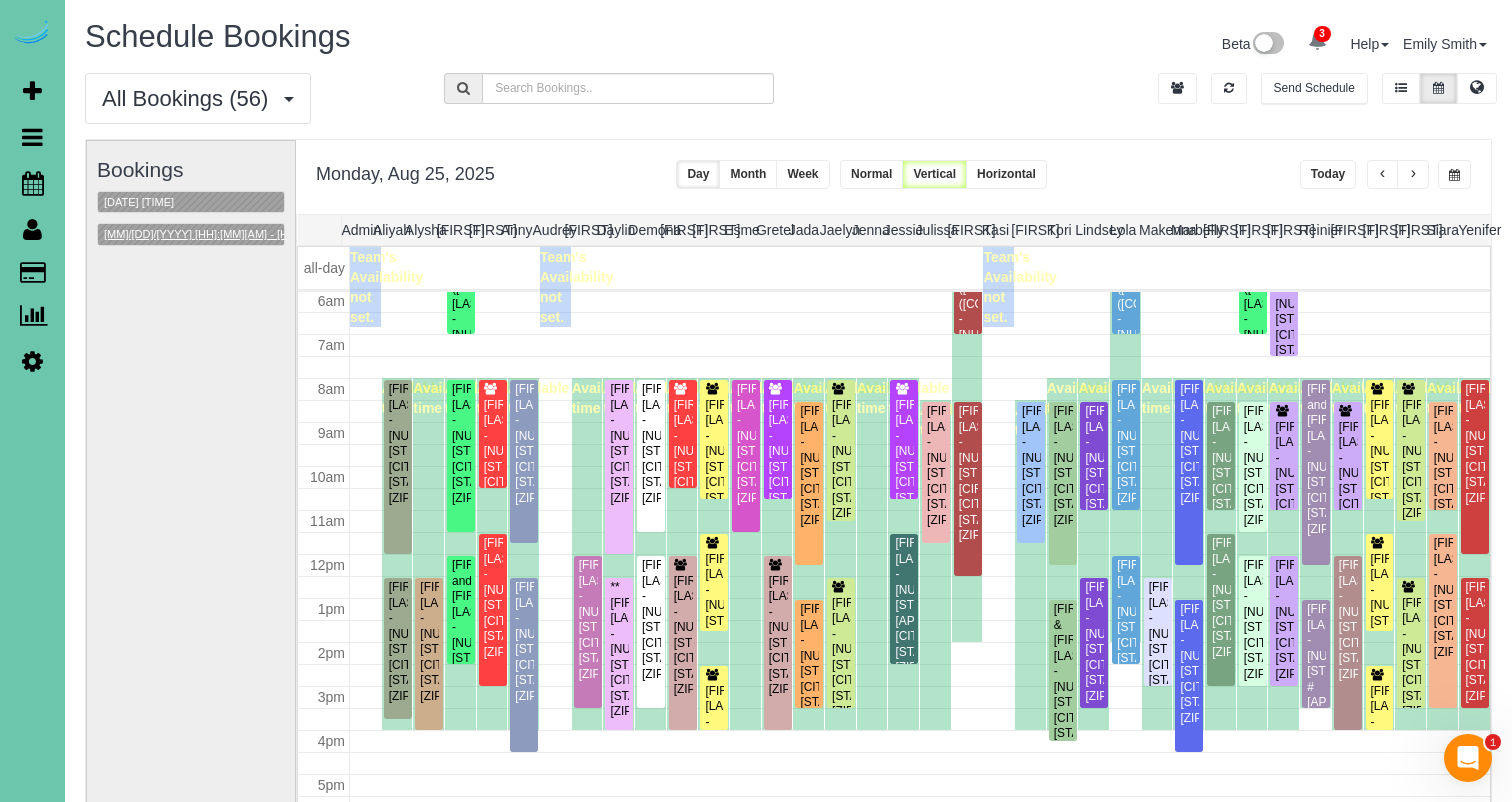 click on "08/25/2025 12:00PM - 1:00PM" at bounding box center (226, 234) 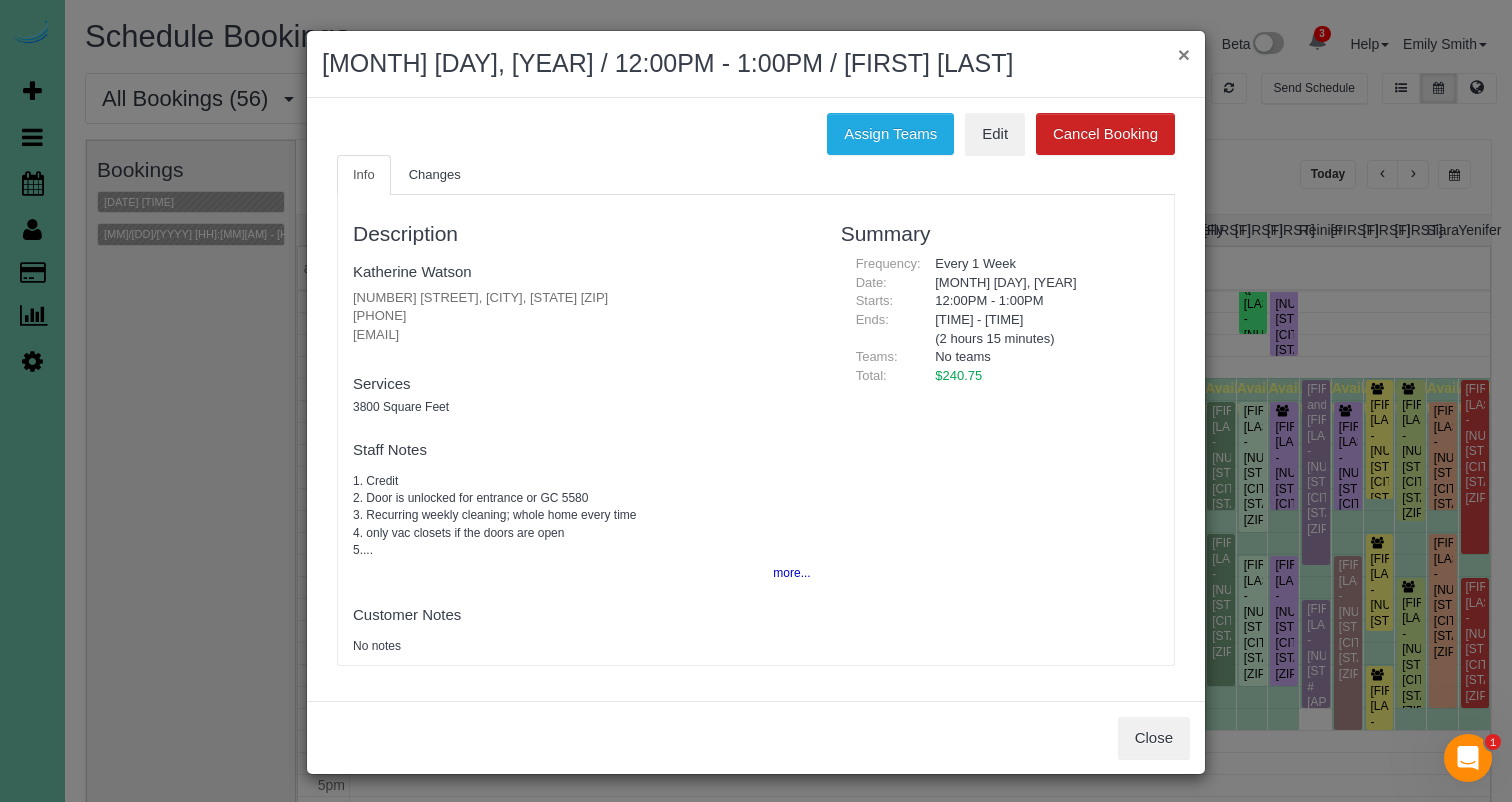 click on "×" at bounding box center [1184, 54] 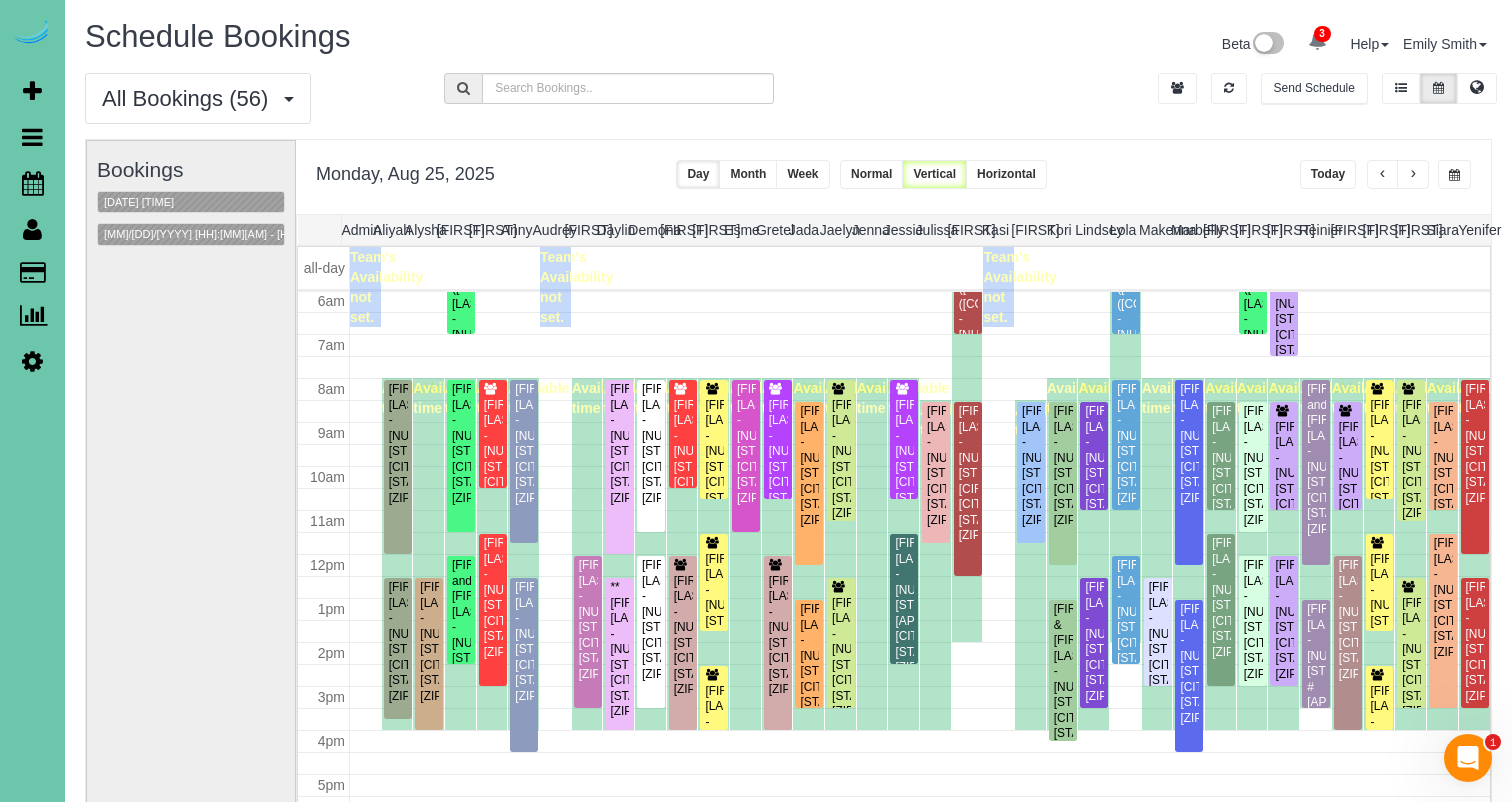 scroll, scrollTop: 137, scrollLeft: 0, axis: vertical 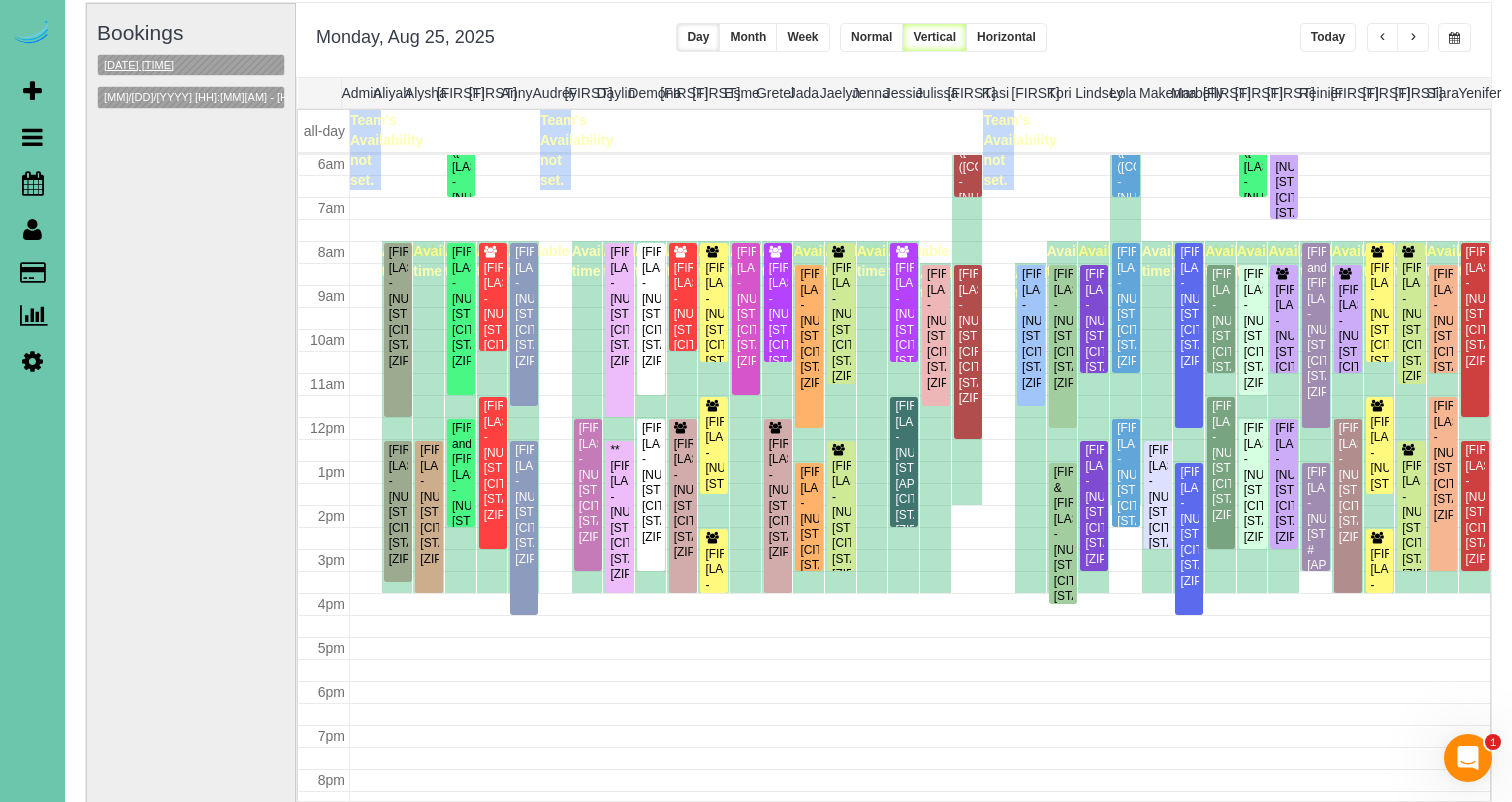click on "08/25/2025 12:00PM" at bounding box center (139, 65) 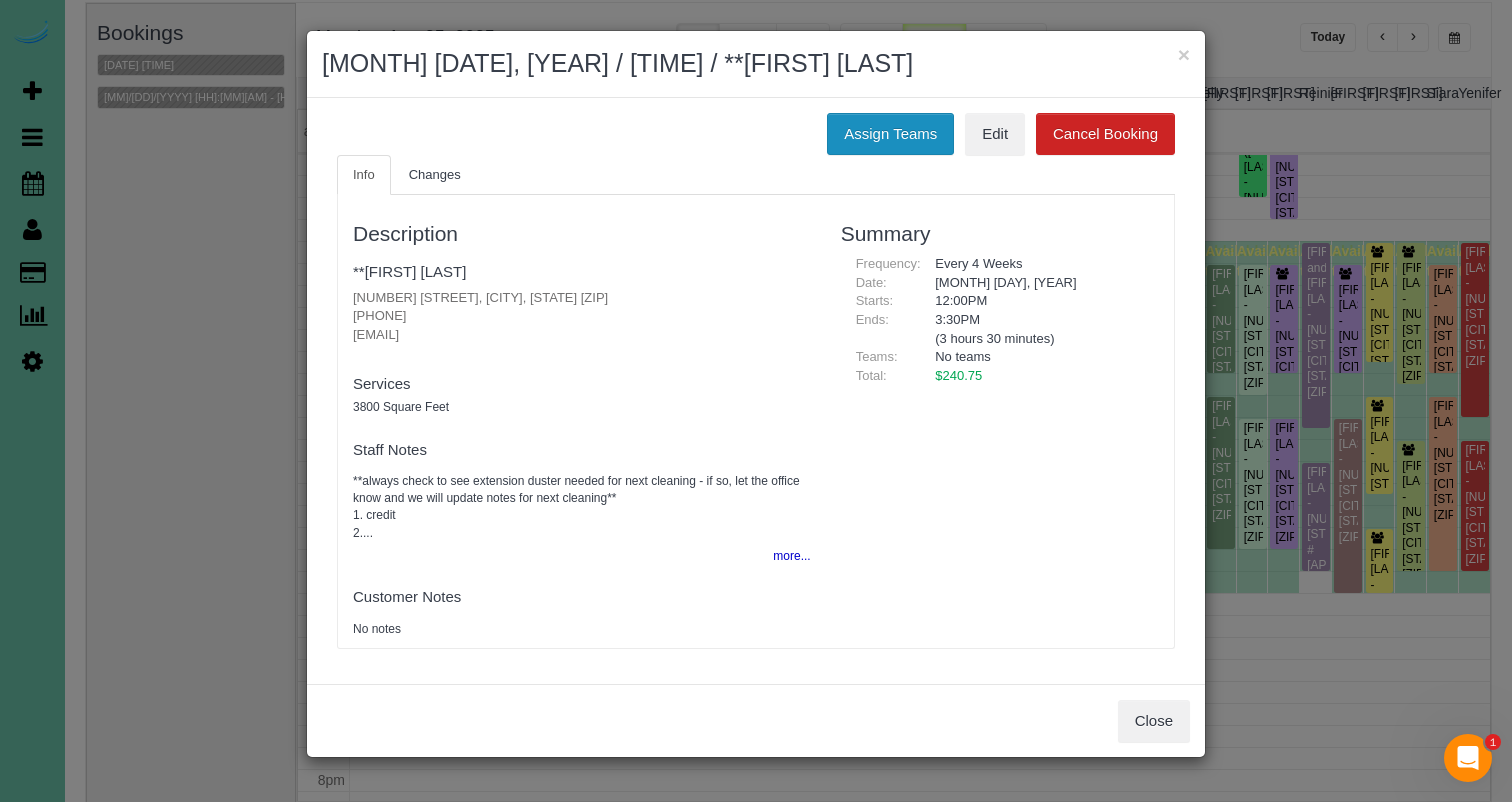 click on "Assign Teams" at bounding box center [890, 134] 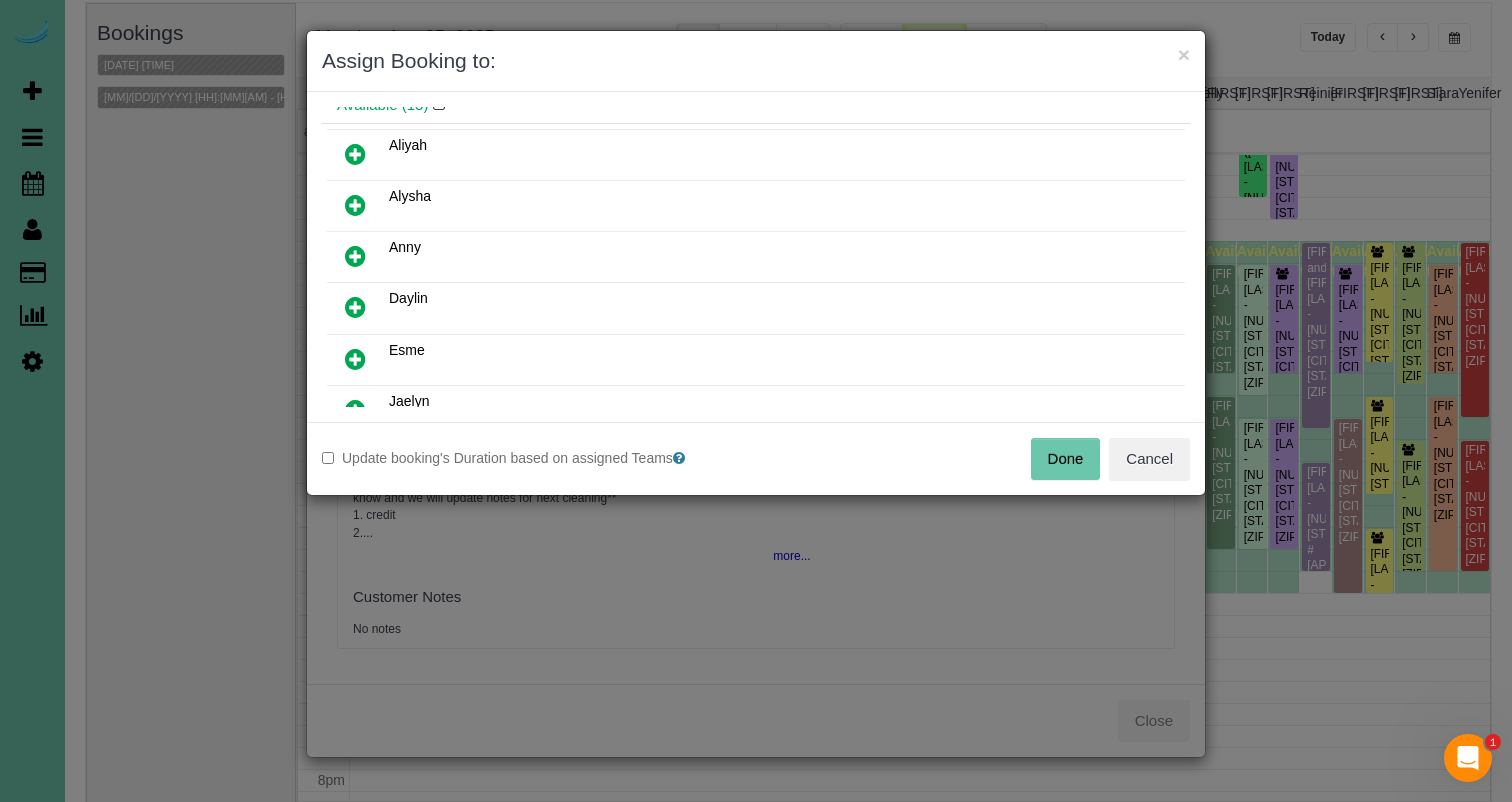 click at bounding box center [355, 359] 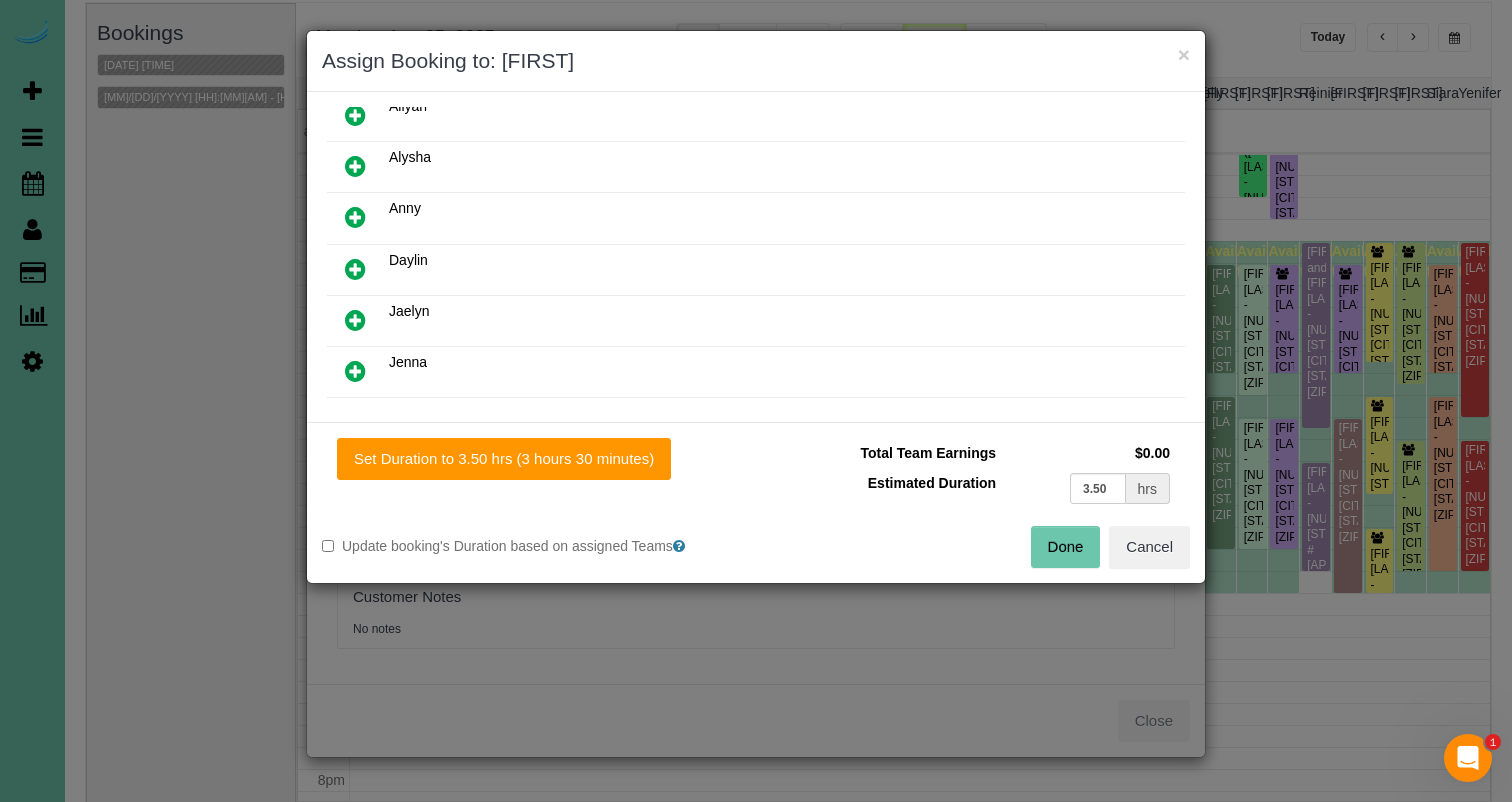 scroll, scrollTop: 183, scrollLeft: 0, axis: vertical 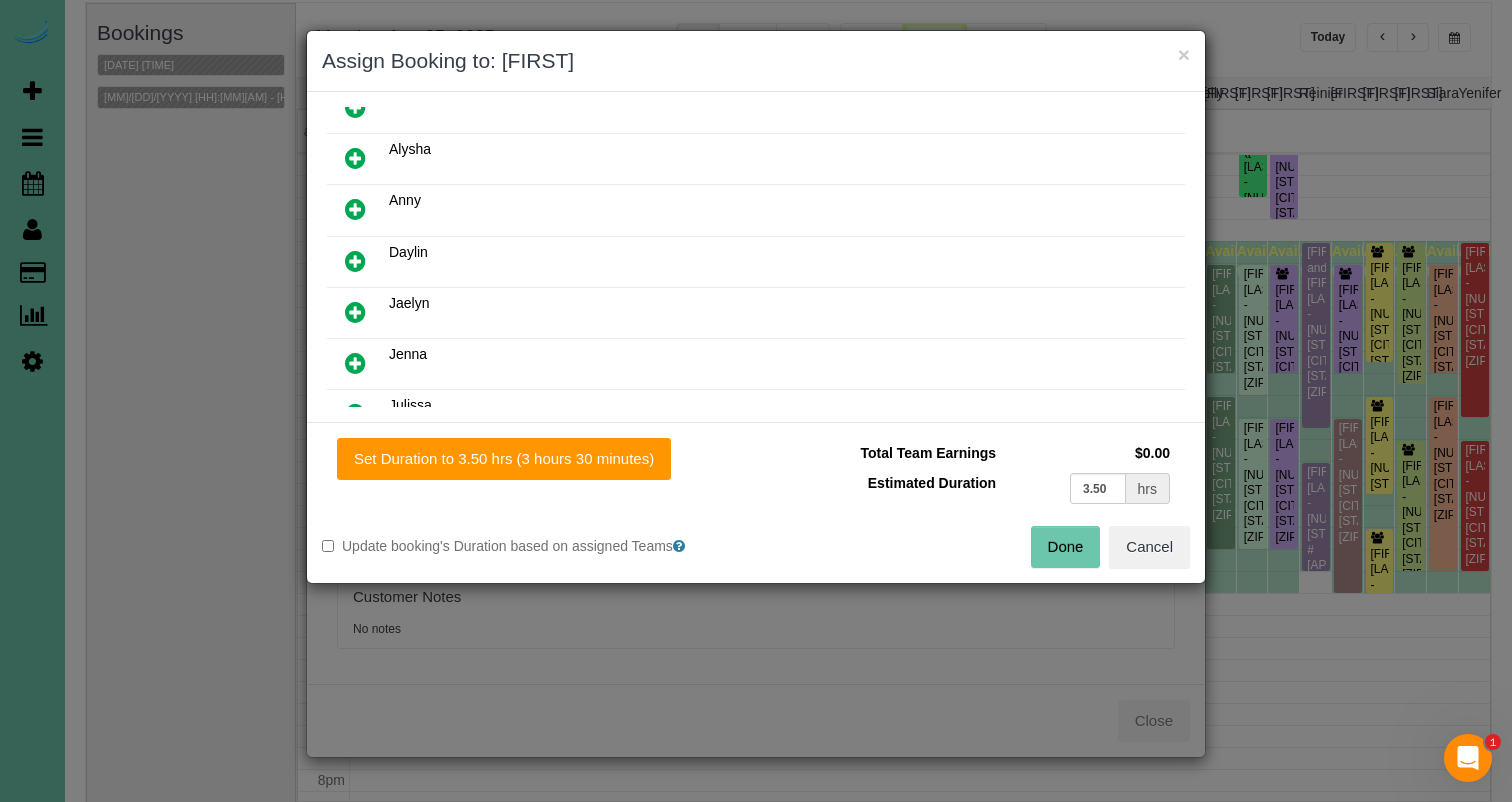 click at bounding box center [355, 363] 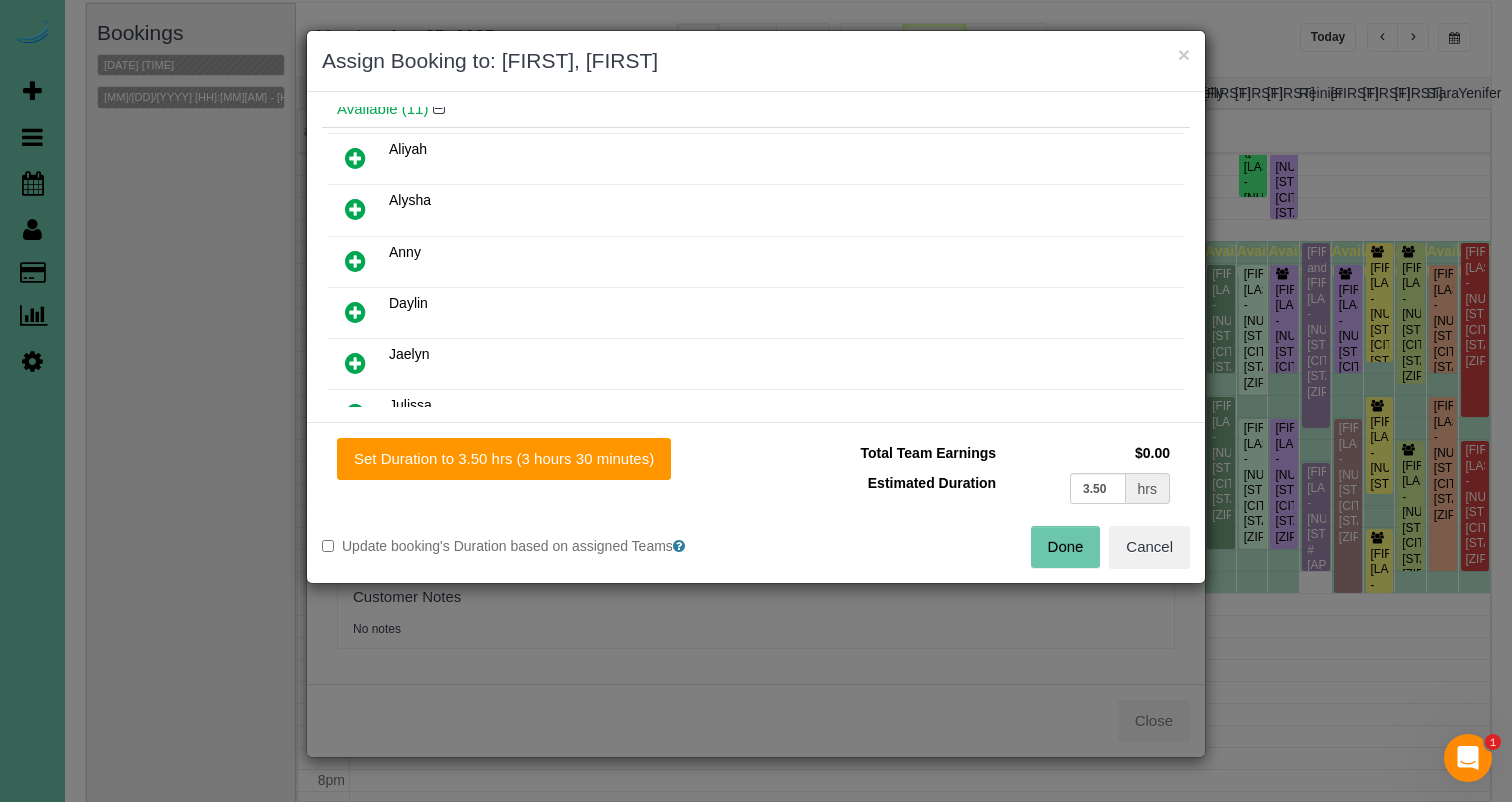 drag, startPoint x: 526, startPoint y: 451, endPoint x: 680, endPoint y: 472, distance: 155.42522 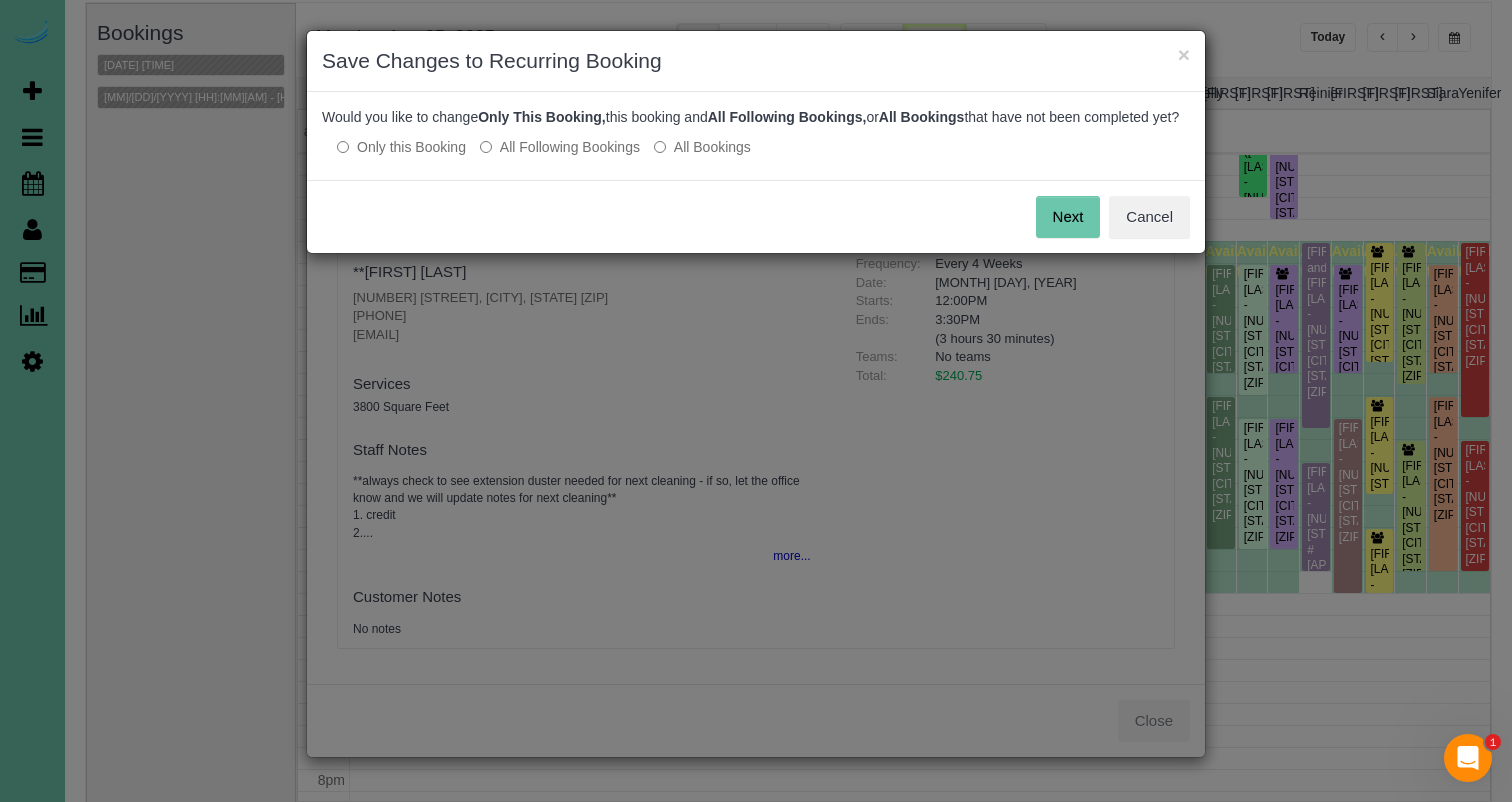click on "Next" at bounding box center (1068, 217) 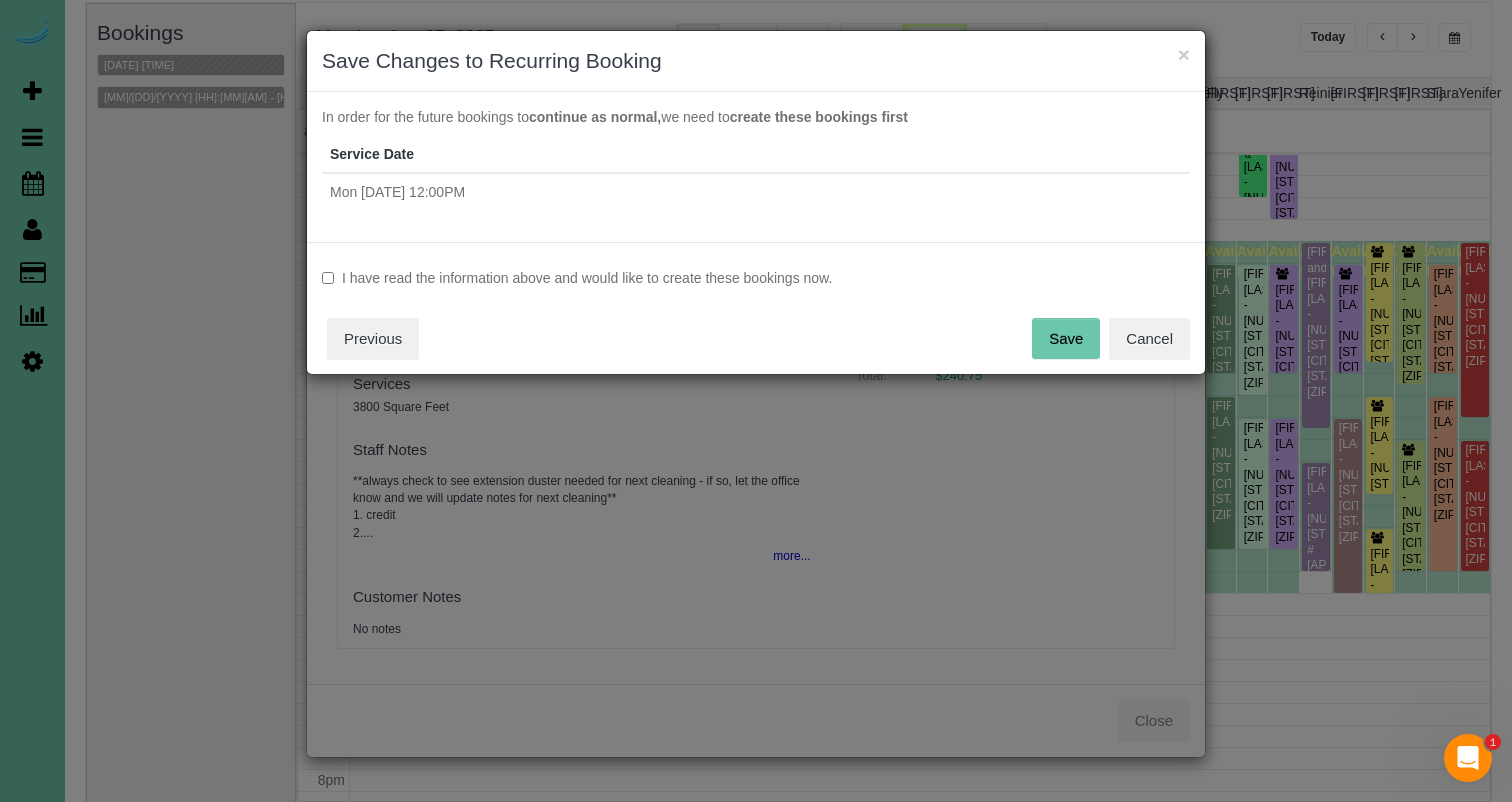 drag, startPoint x: 803, startPoint y: 272, endPoint x: 869, endPoint y: 285, distance: 67.26812 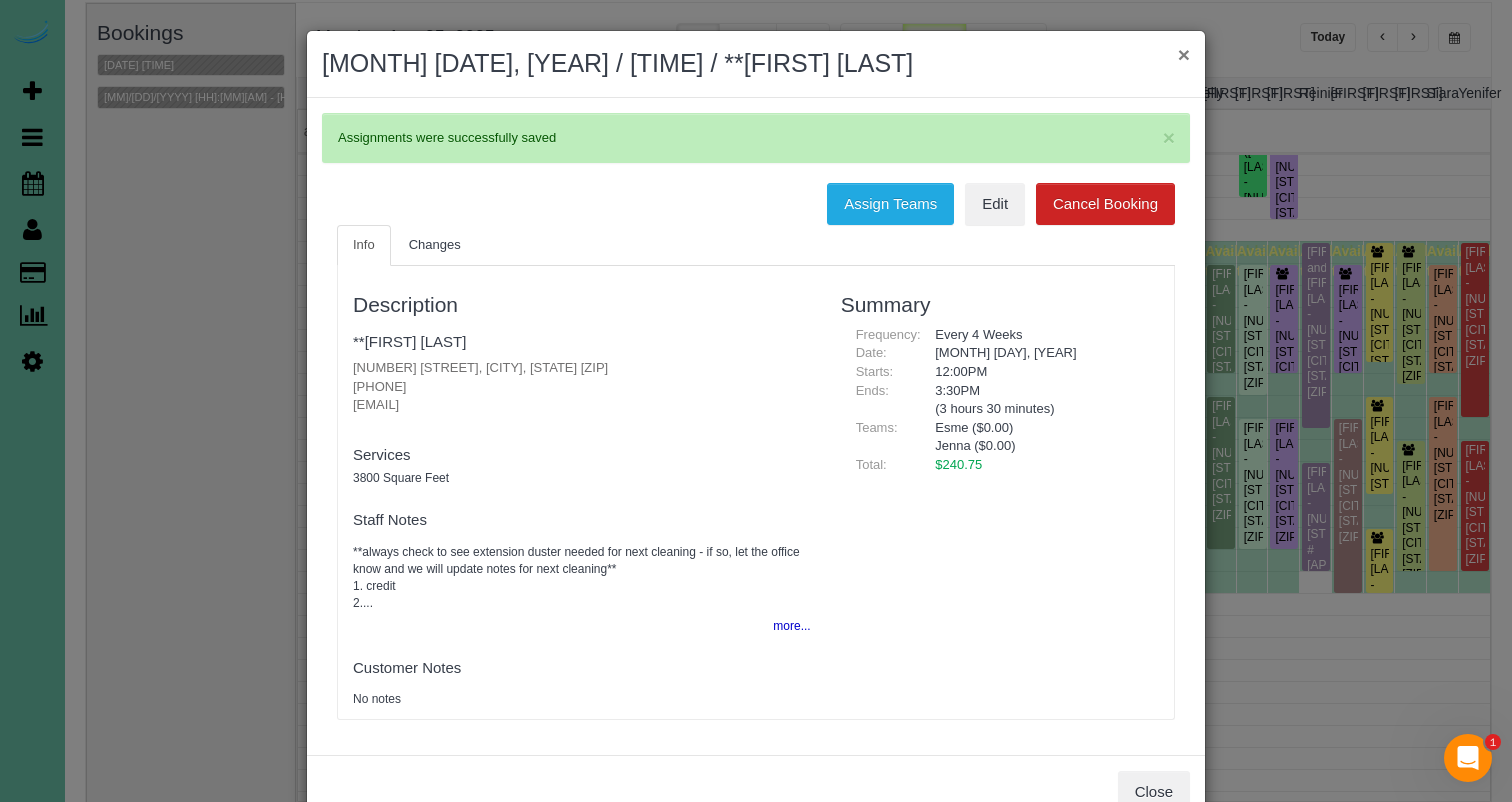 click on "×" at bounding box center [1184, 54] 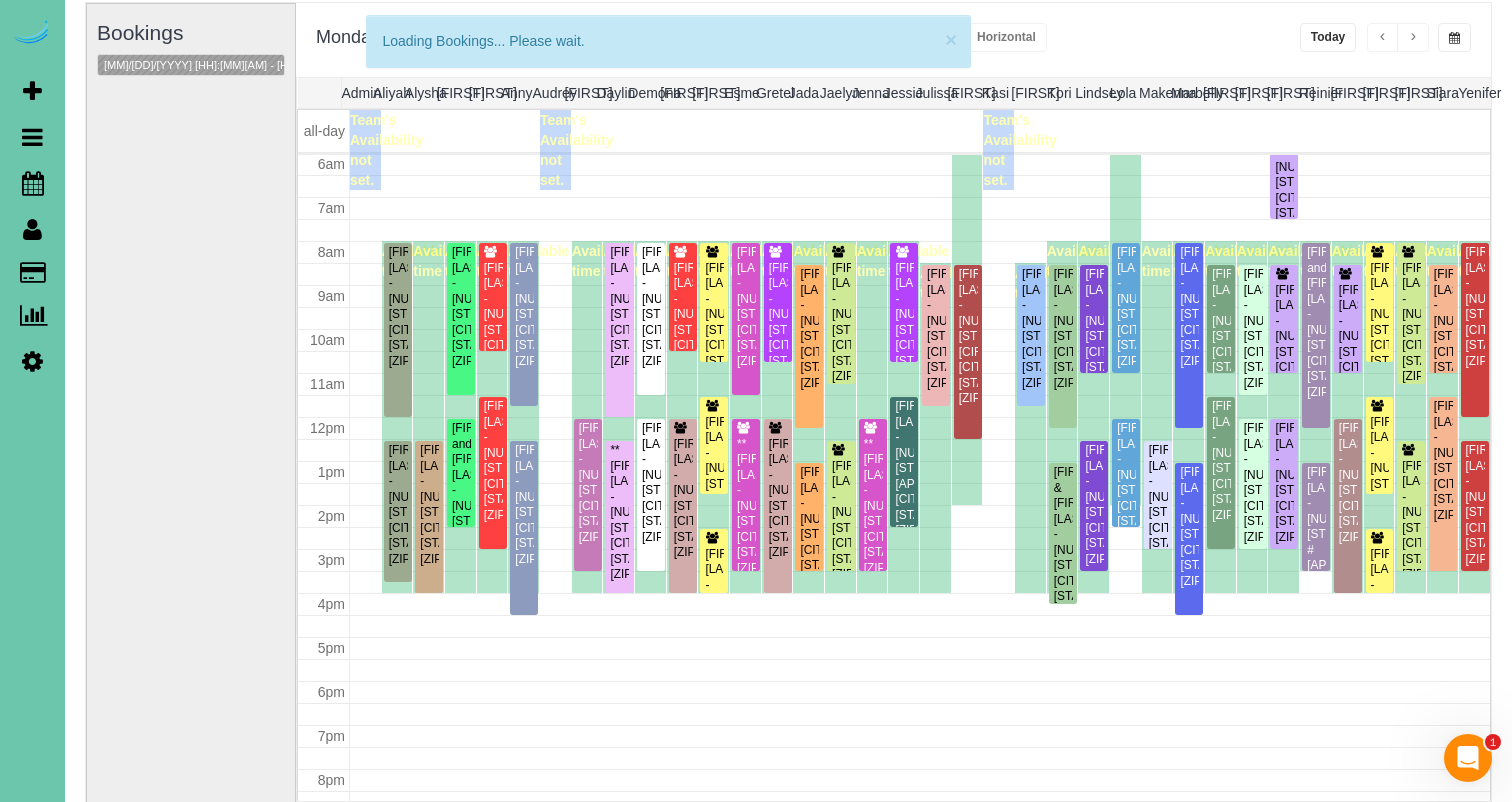 scroll, scrollTop: 265, scrollLeft: 0, axis: vertical 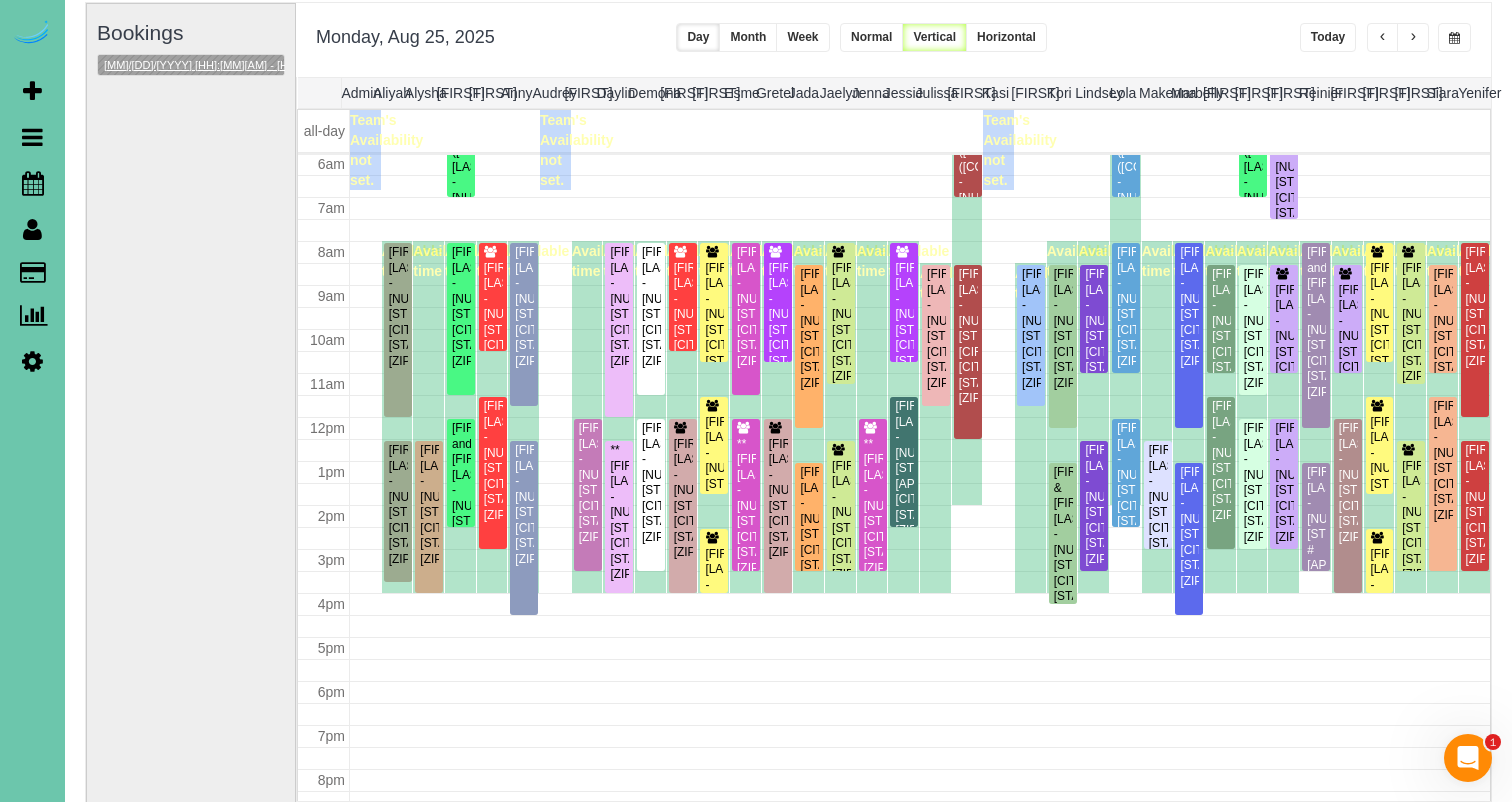 click on "08/25/2025 12:00PM - 1:00PM" at bounding box center (226, 65) 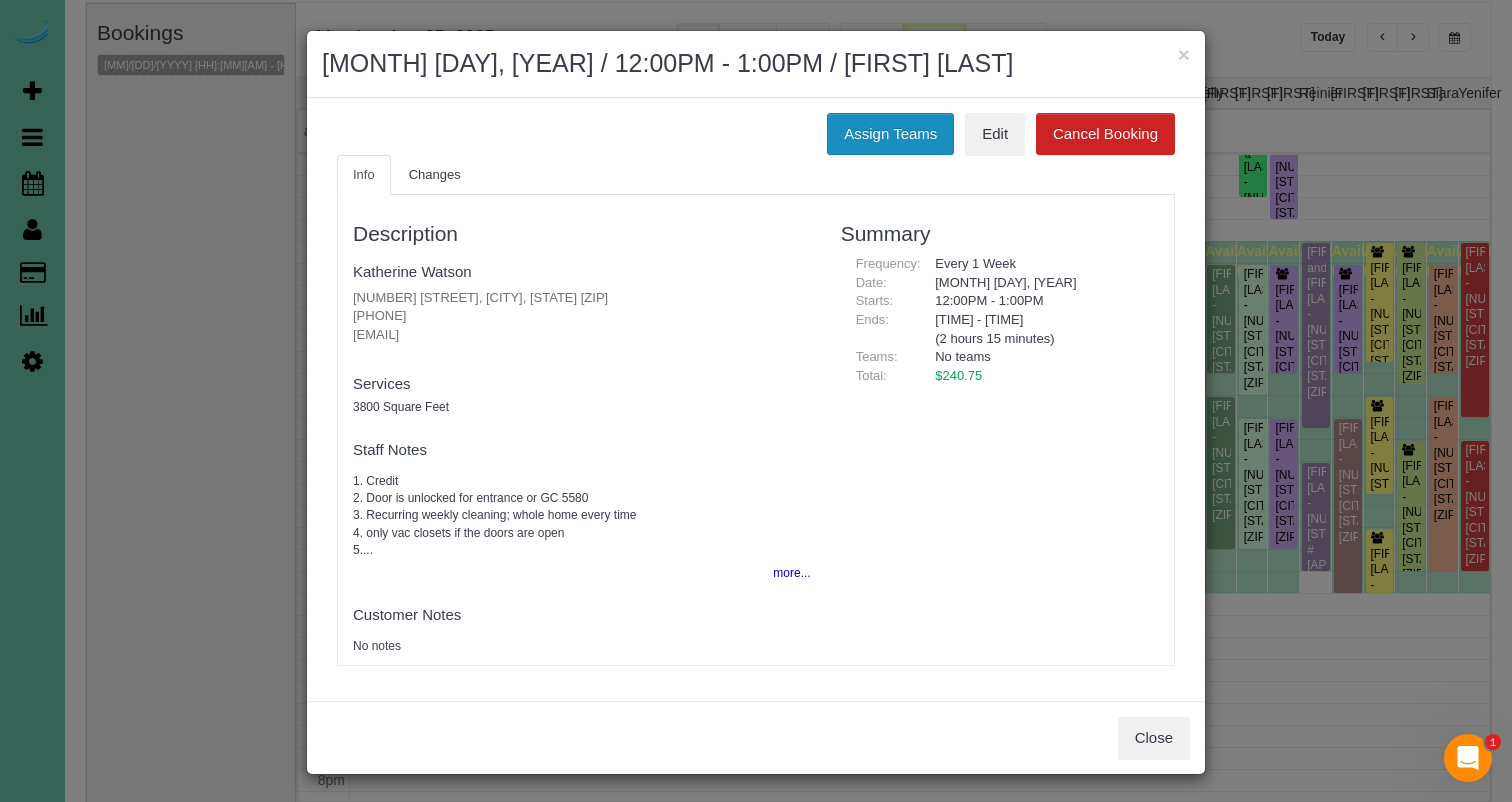 click on "Assign Teams" at bounding box center (890, 134) 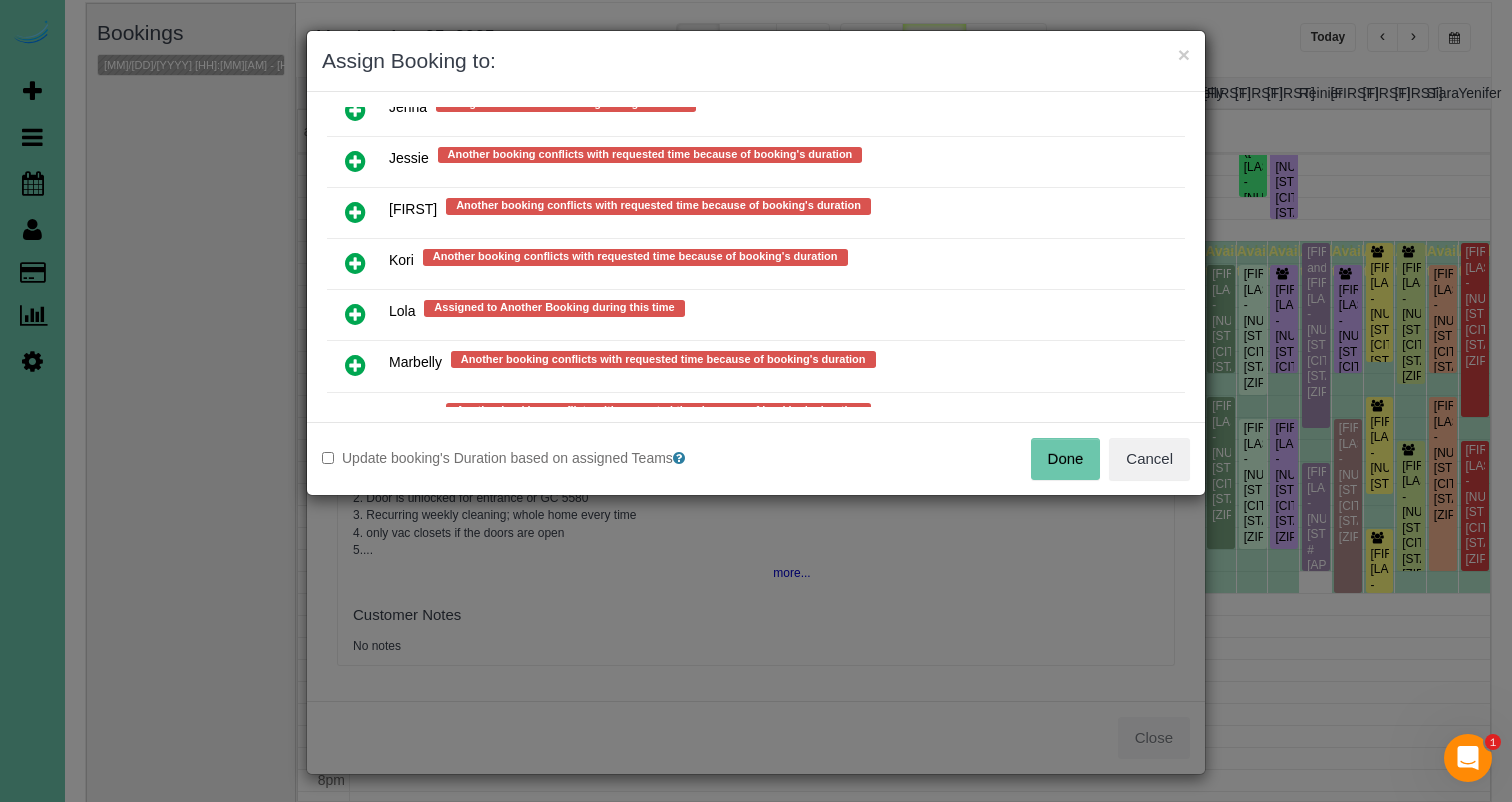 scroll, scrollTop: 1441, scrollLeft: 0, axis: vertical 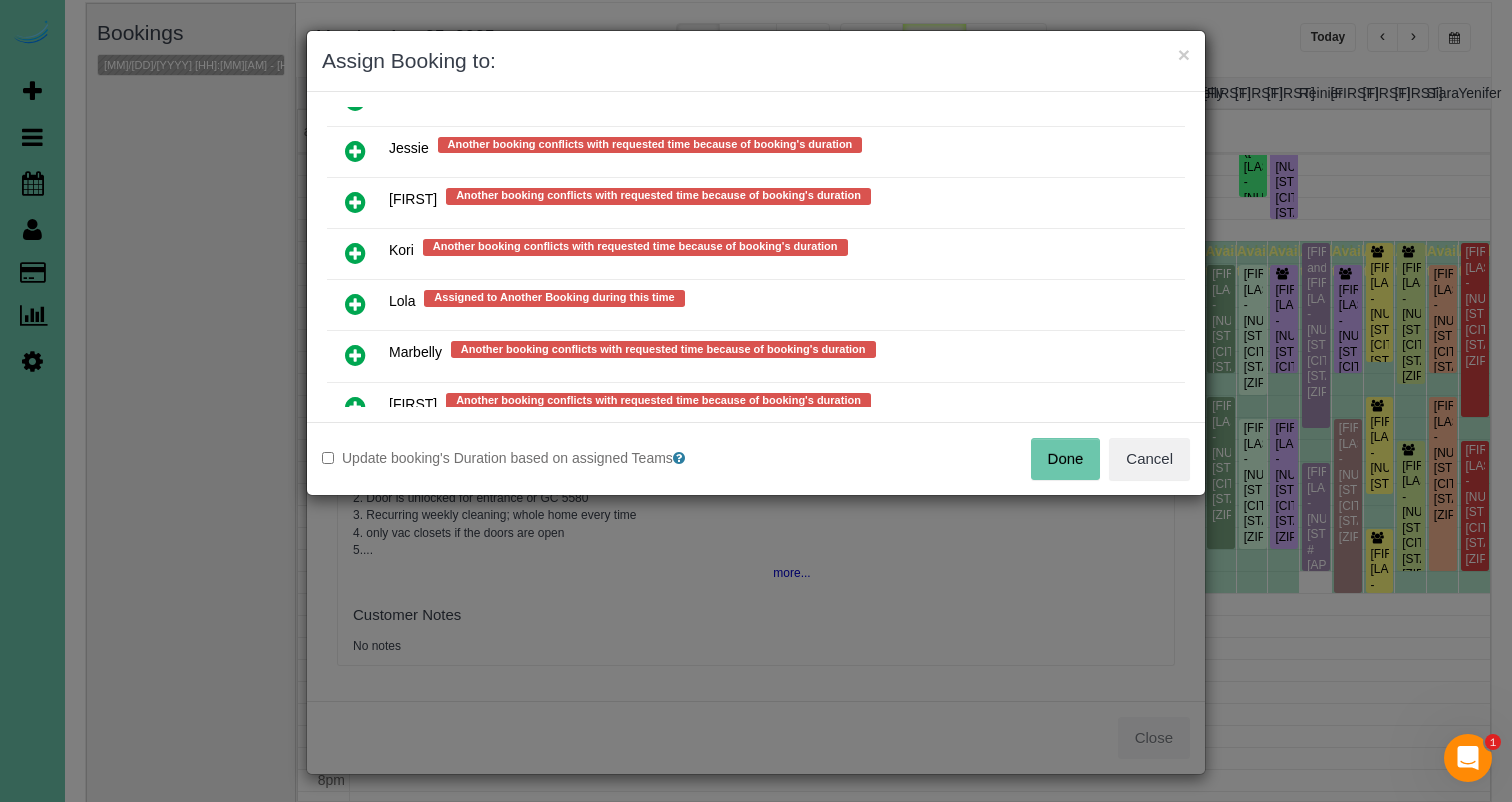 click at bounding box center [355, 202] 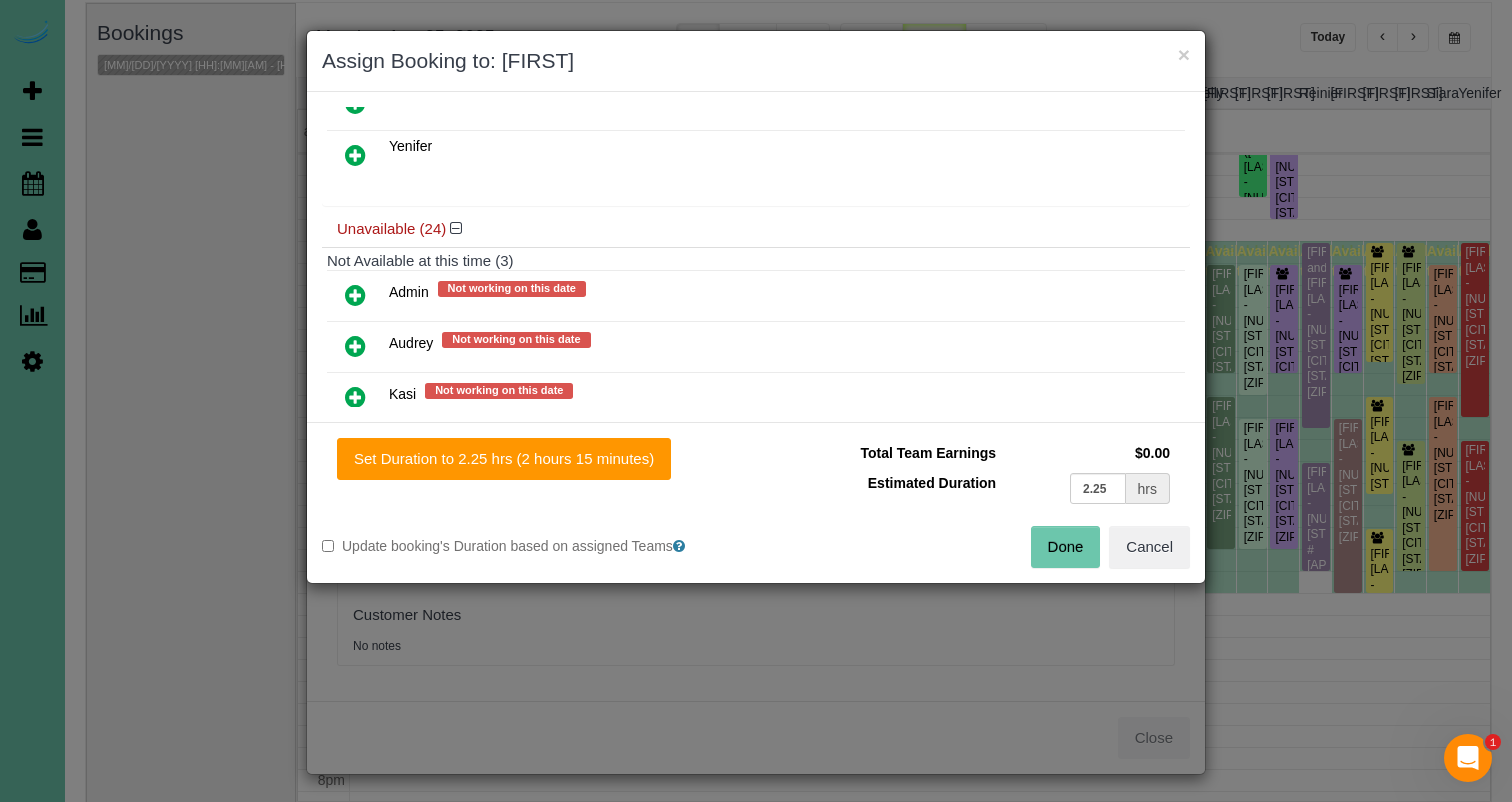 scroll, scrollTop: 651, scrollLeft: 0, axis: vertical 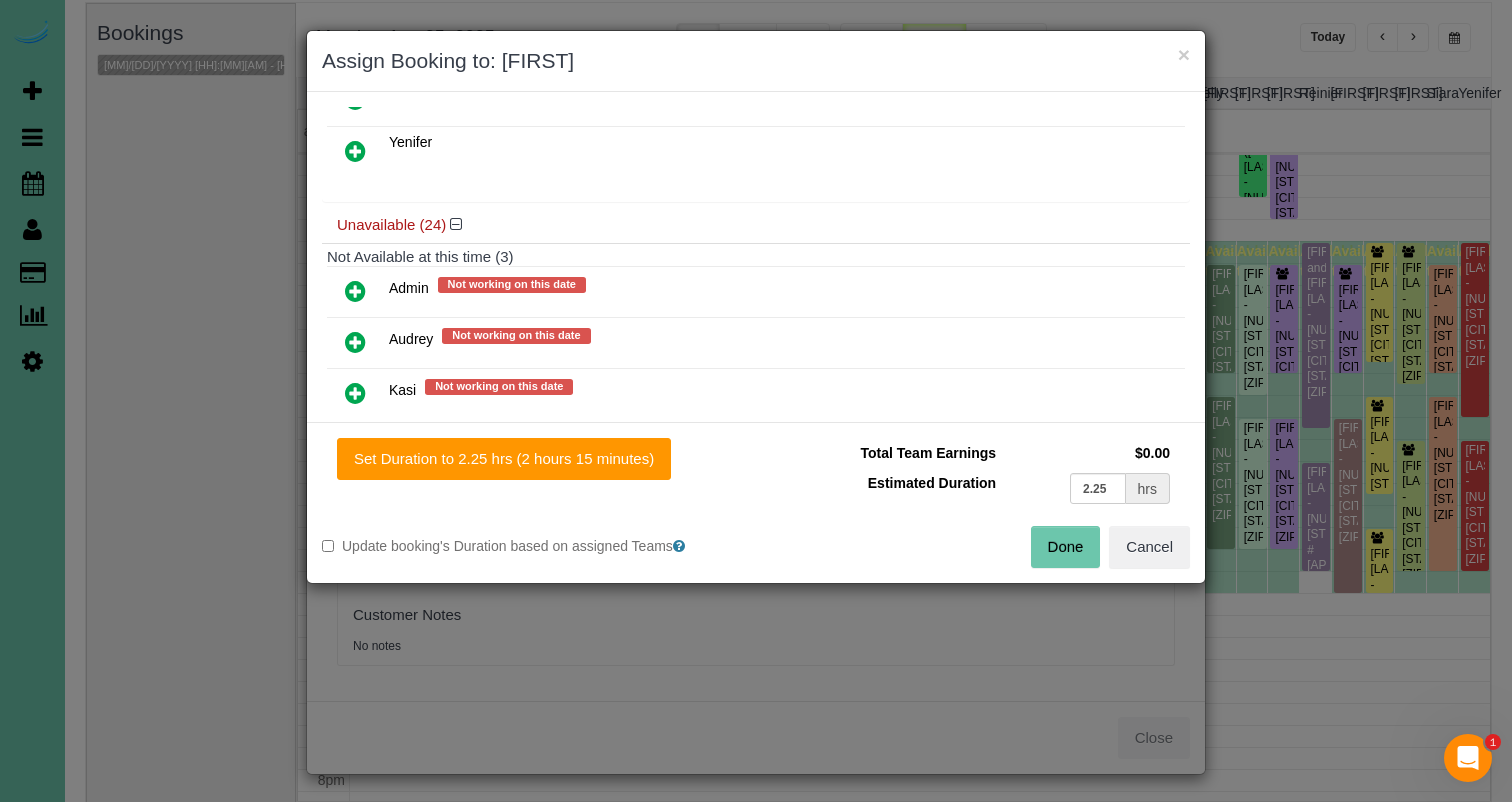 click at bounding box center (355, 342) 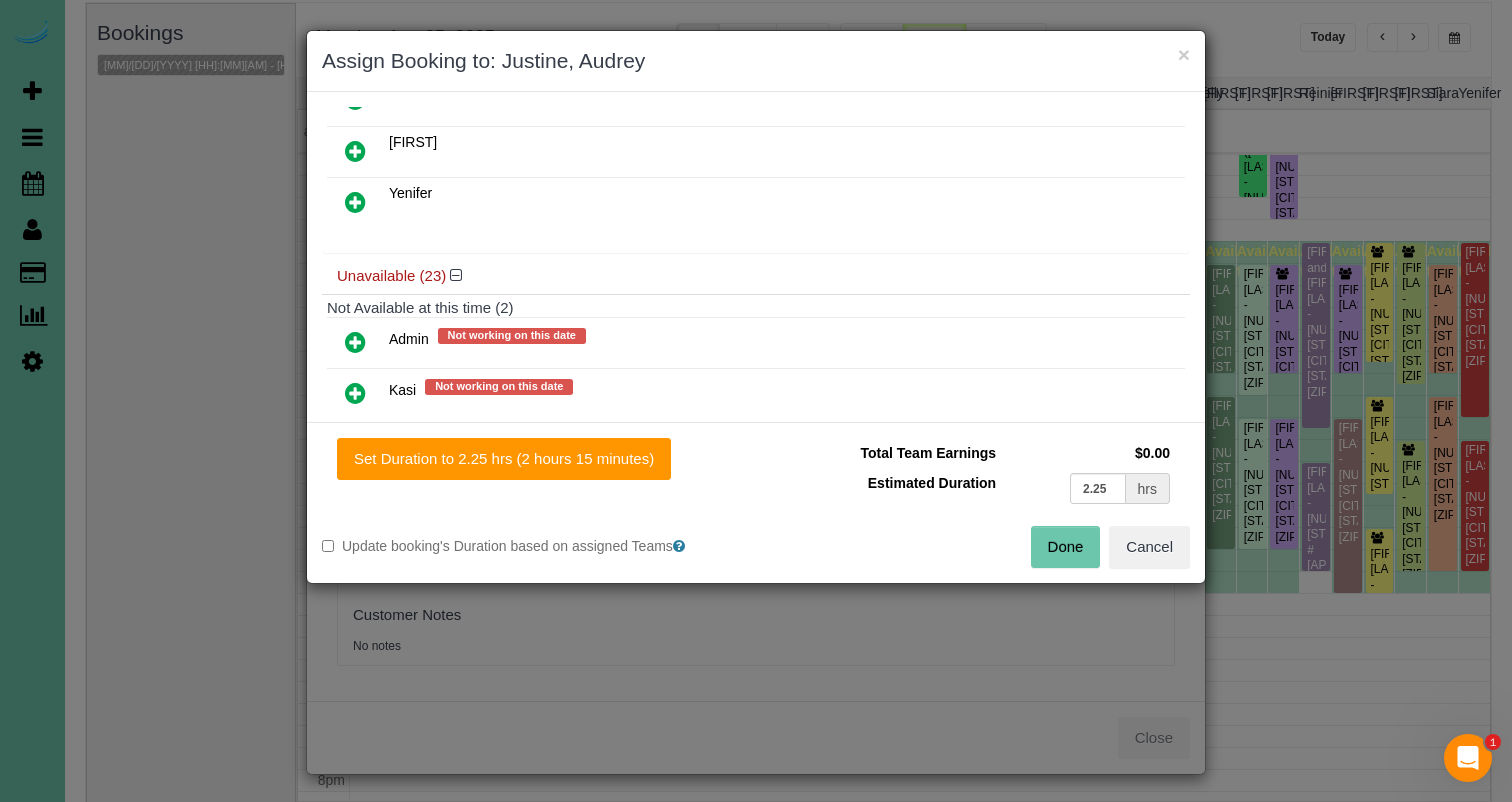 drag, startPoint x: 463, startPoint y: 441, endPoint x: 736, endPoint y: 485, distance: 276.52304 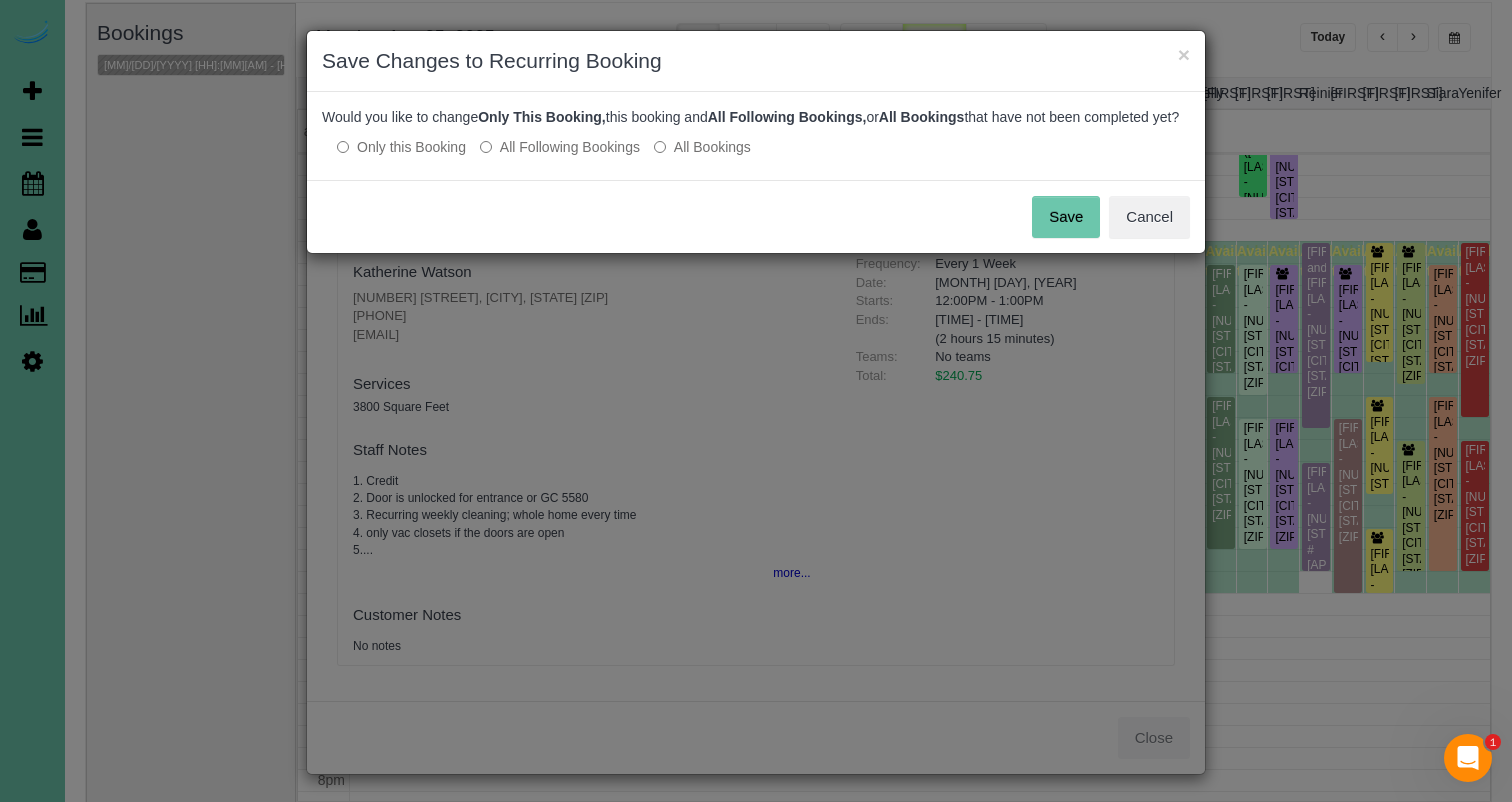 click on "Save" at bounding box center (1066, 217) 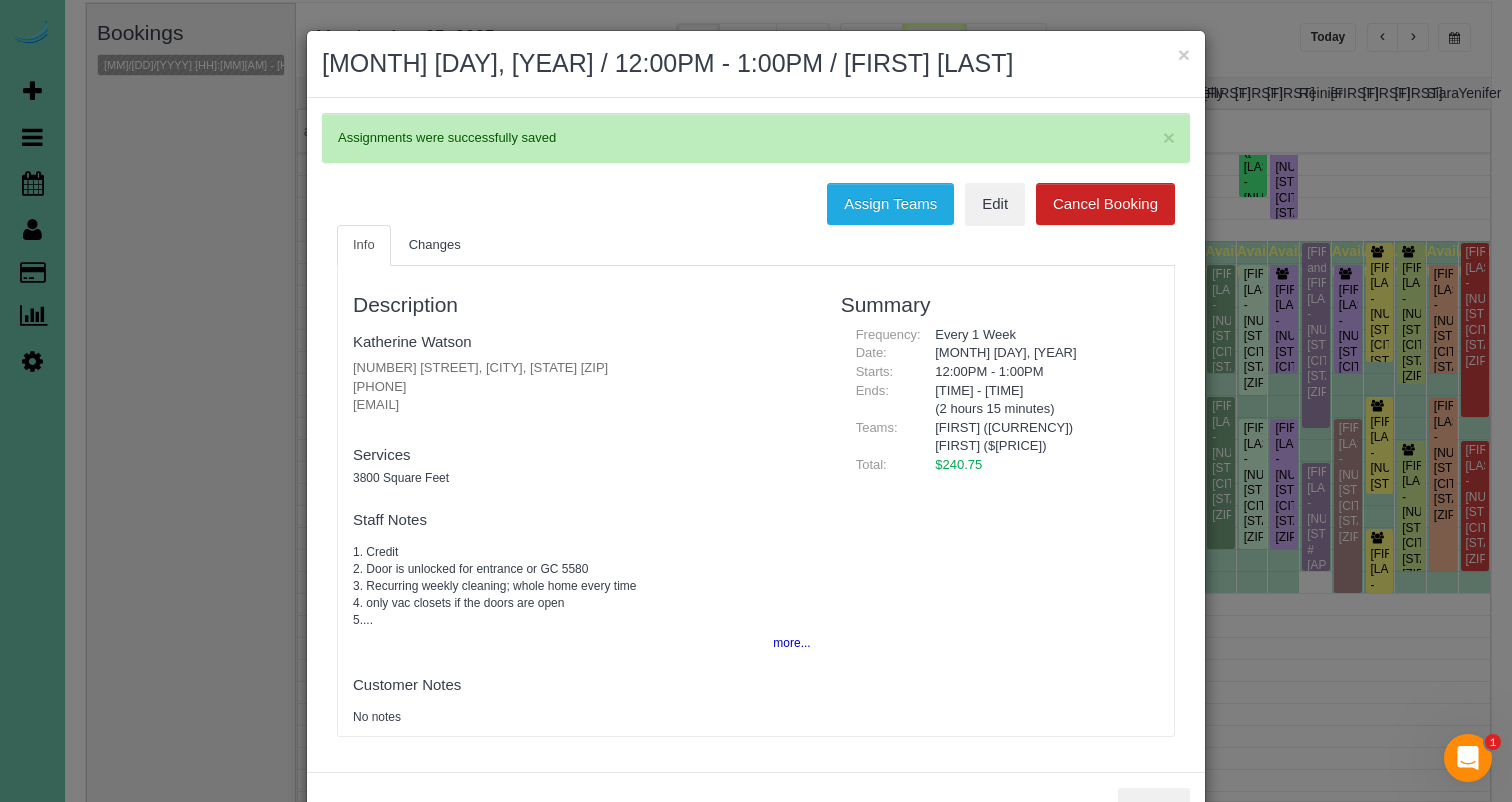 click on "August 25, 2025 /
12:00PM - 1:00PM /
Katherine Watson" at bounding box center (756, 64) 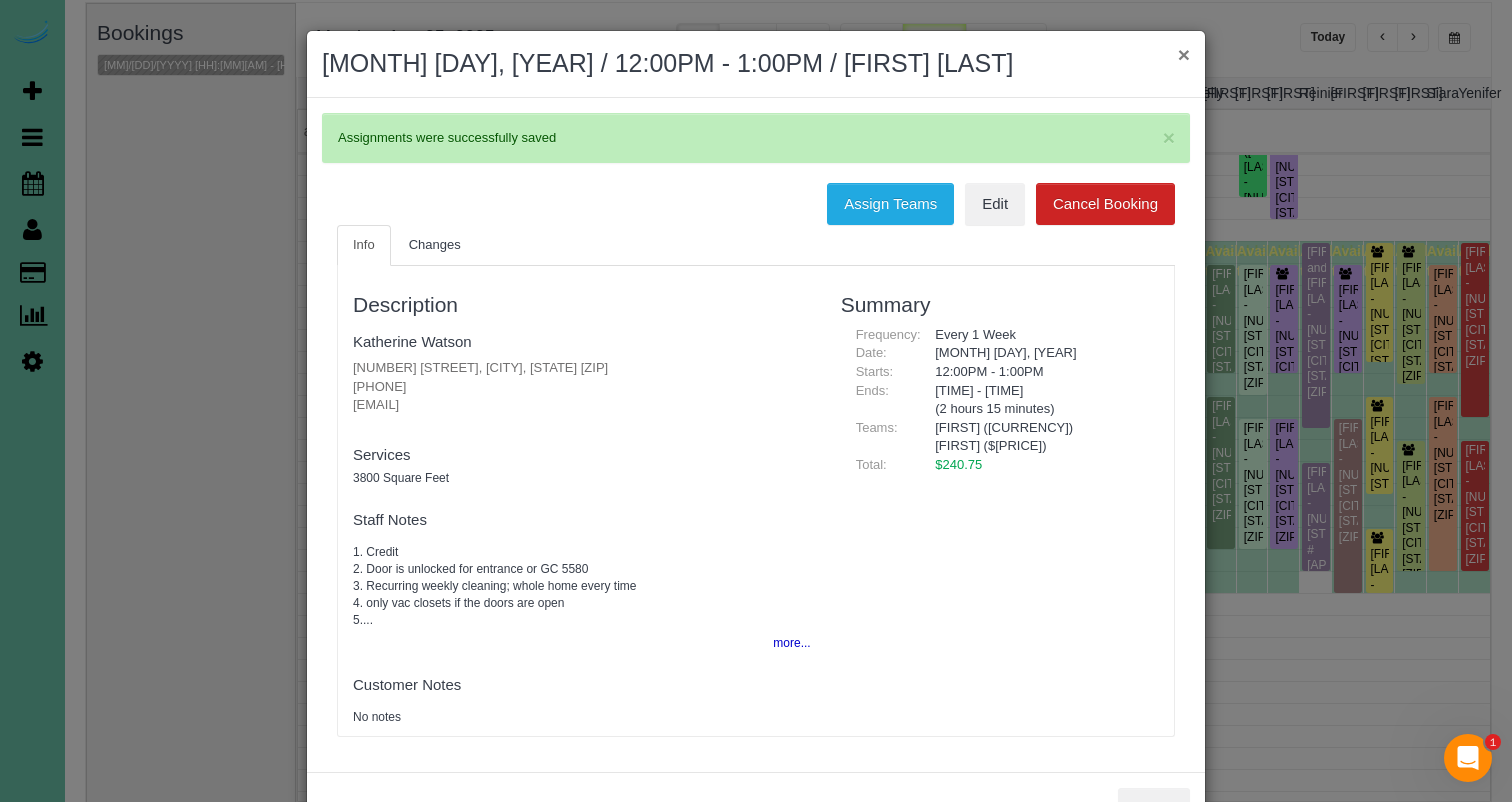 click on "×" at bounding box center [1184, 54] 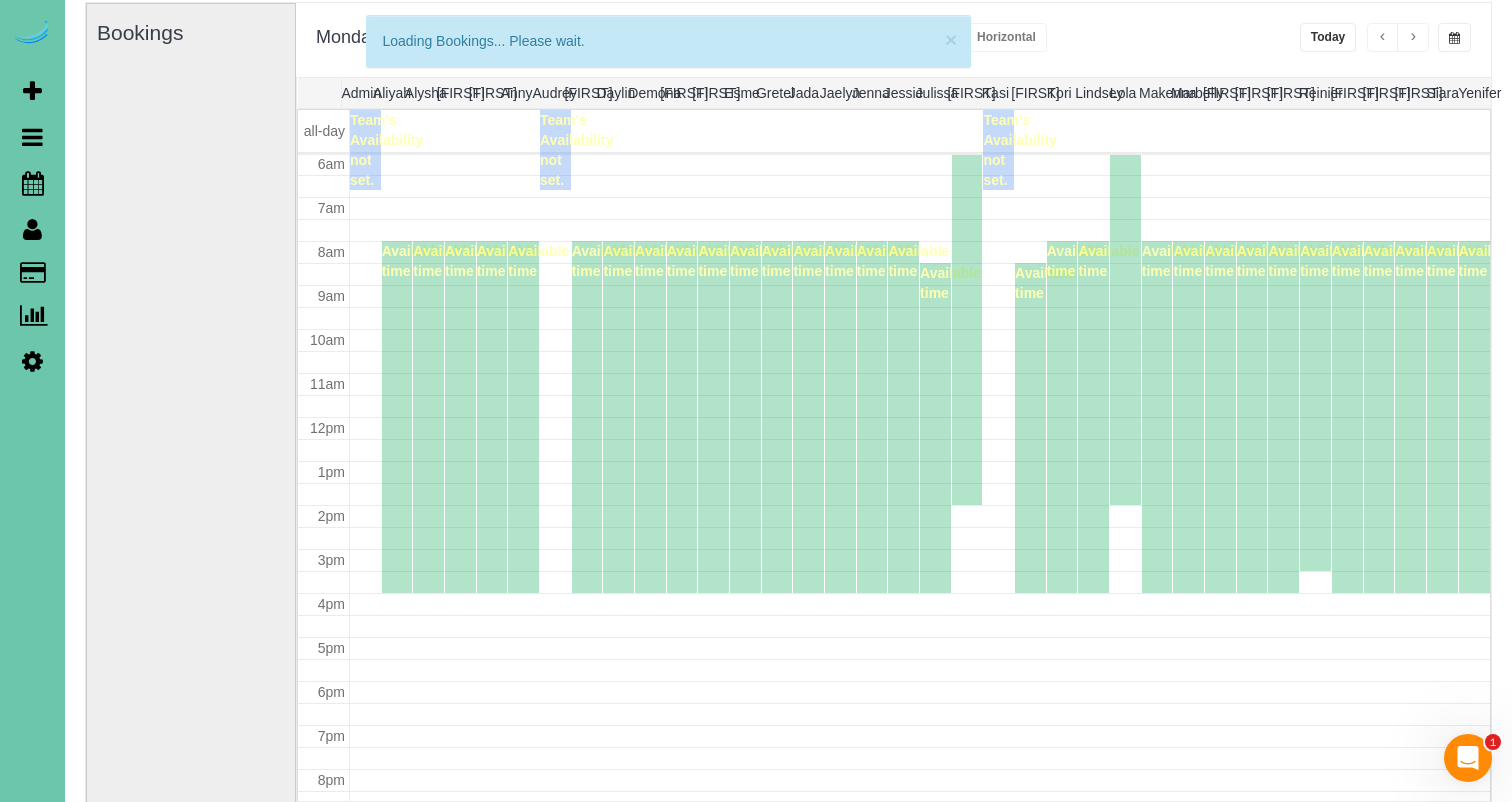 scroll, scrollTop: 265, scrollLeft: 0, axis: vertical 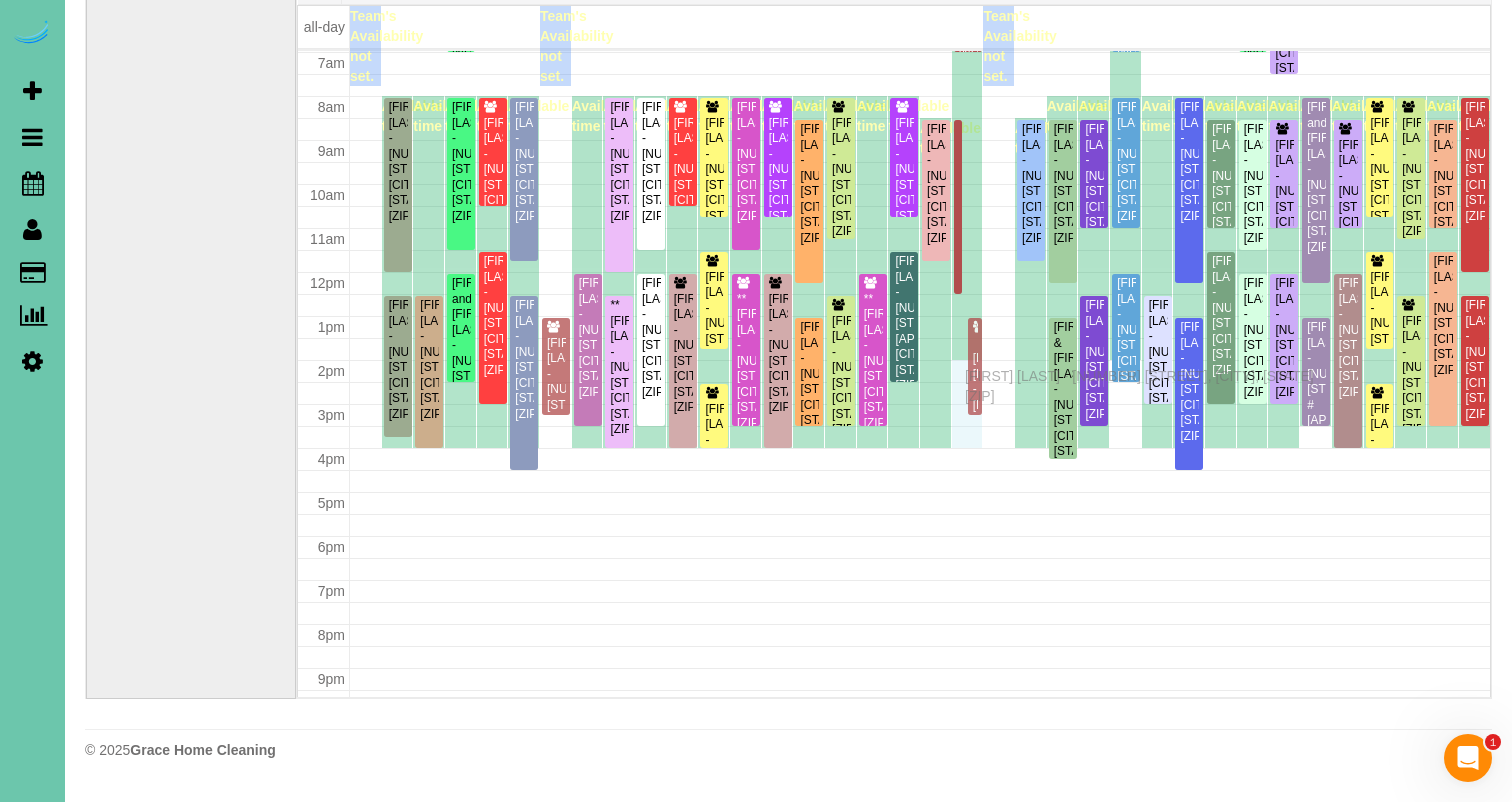 drag, startPoint x: 976, startPoint y: 291, endPoint x: 970, endPoint y: 338, distance: 47.38143 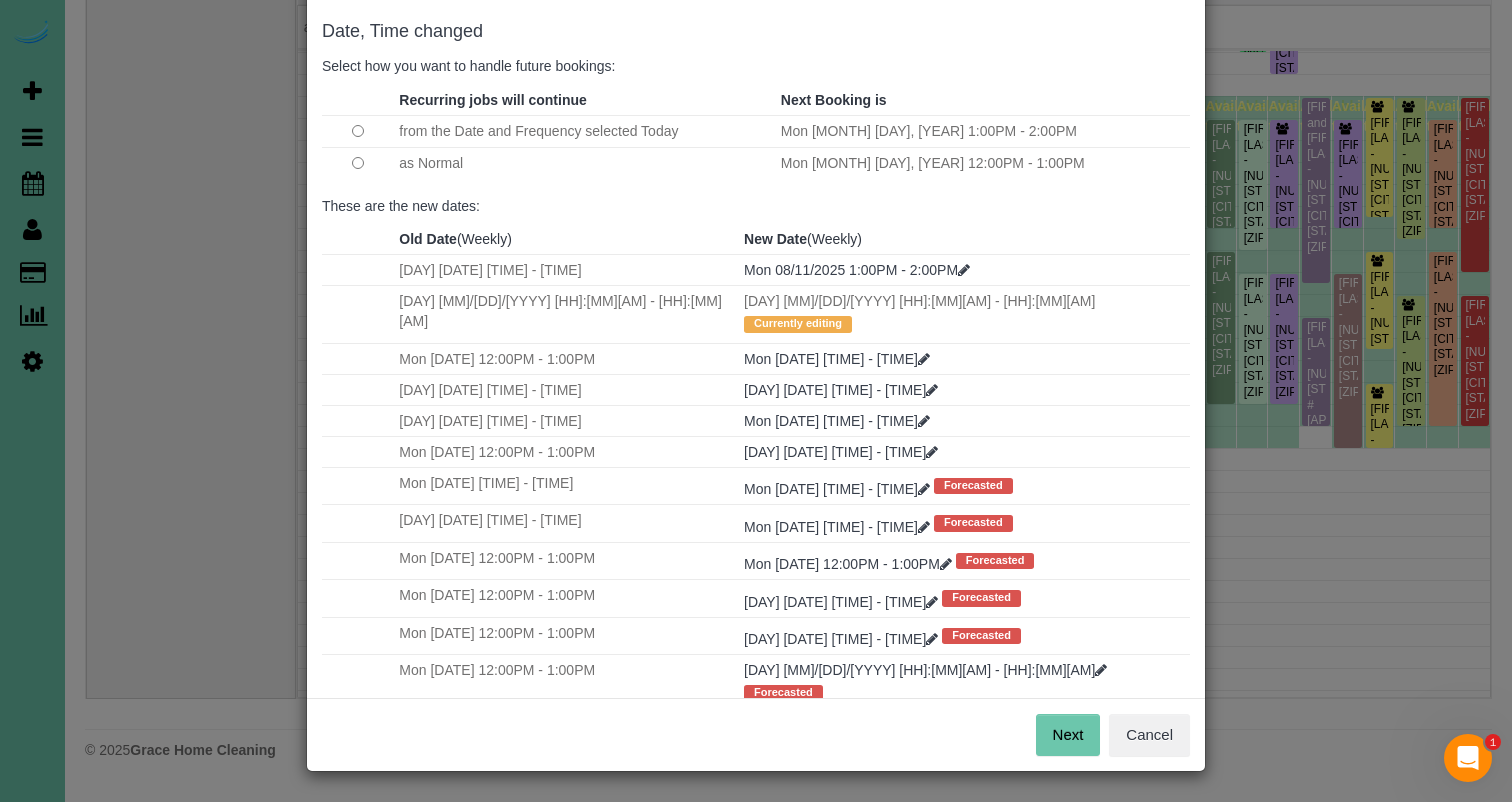 scroll, scrollTop: 93, scrollLeft: 0, axis: vertical 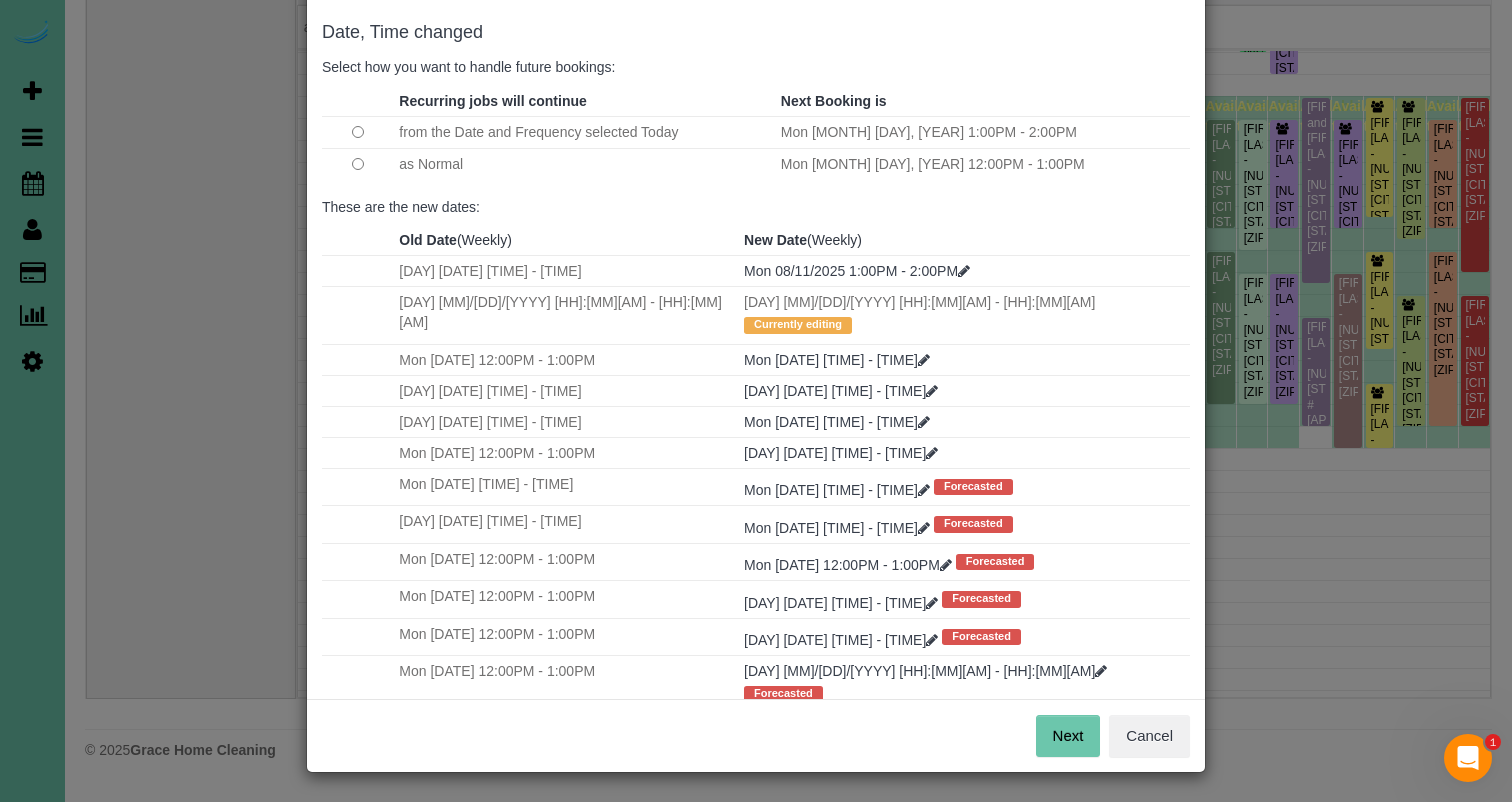 click on "Next" at bounding box center (1068, 736) 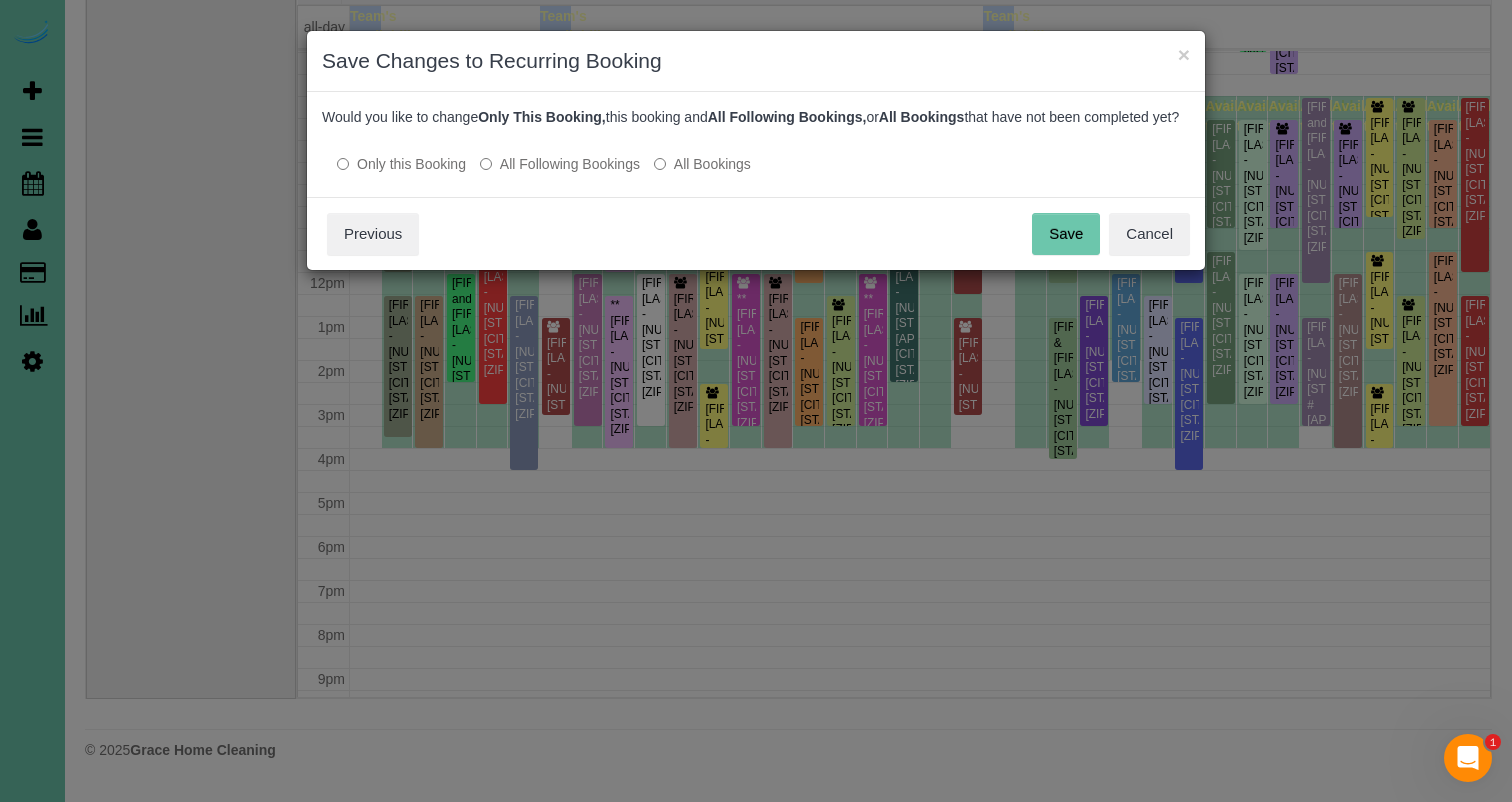 click on "Save" at bounding box center [1066, 234] 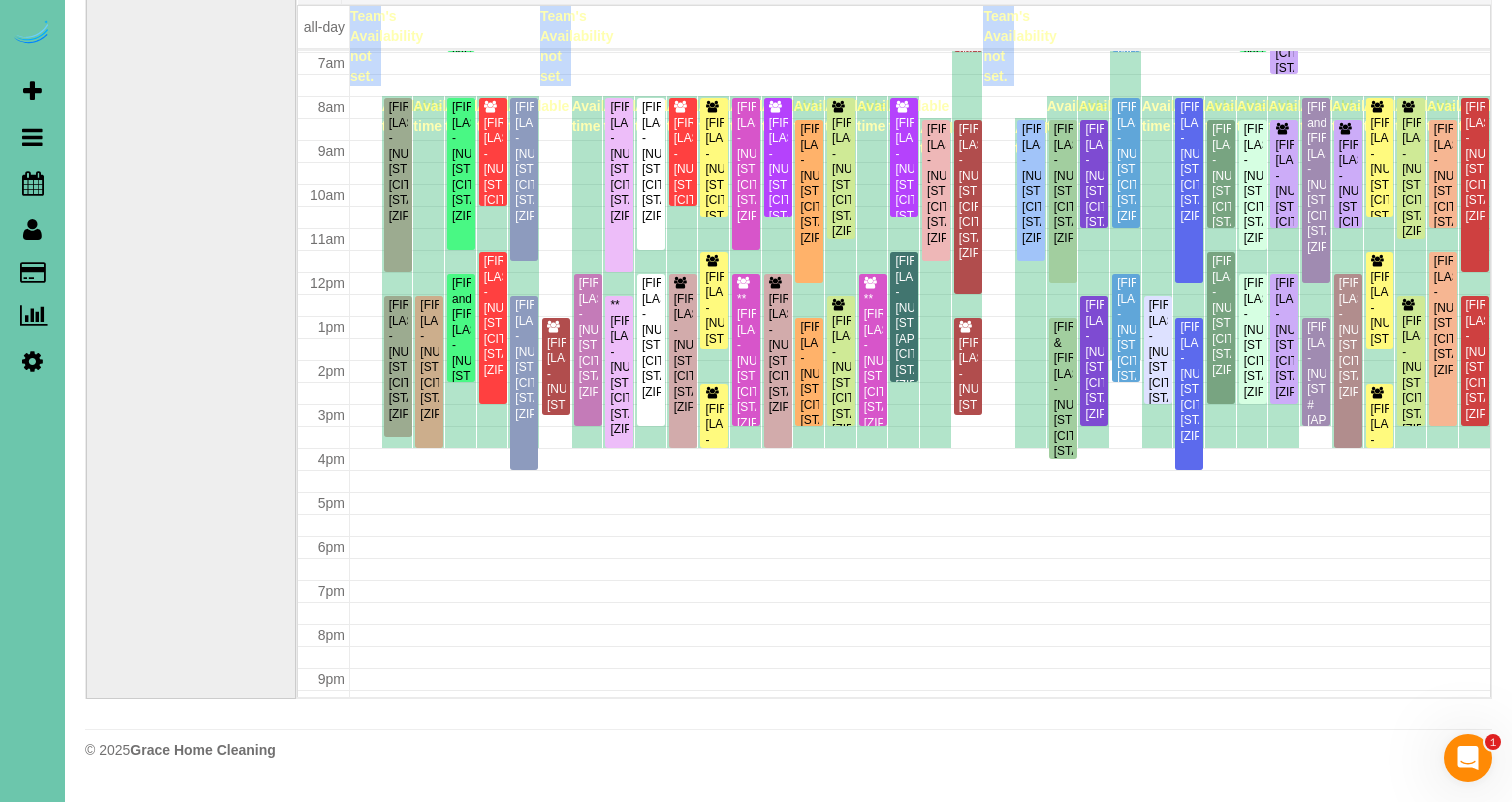 scroll, scrollTop: 141, scrollLeft: 0, axis: vertical 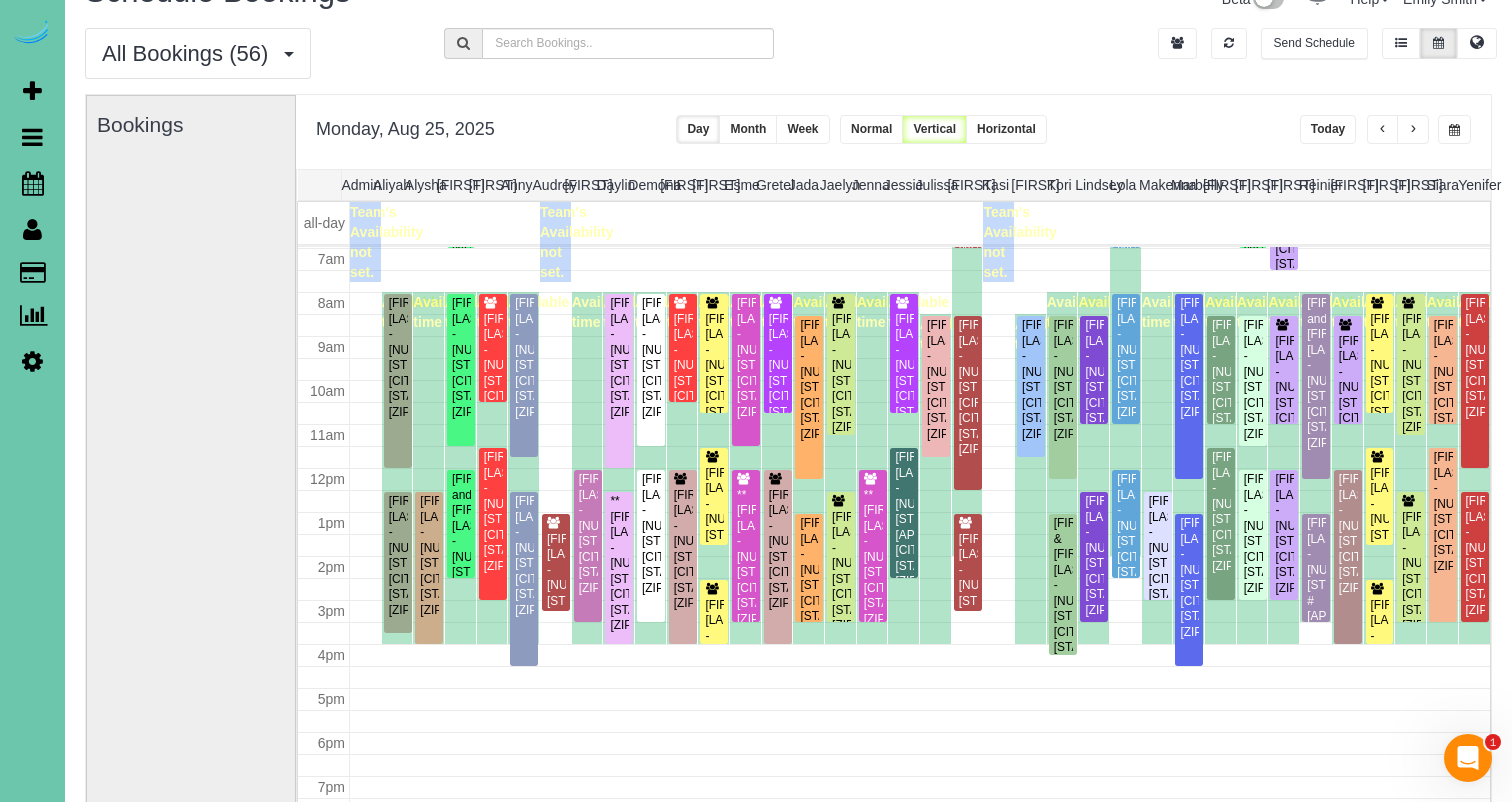 click at bounding box center [1454, 129] 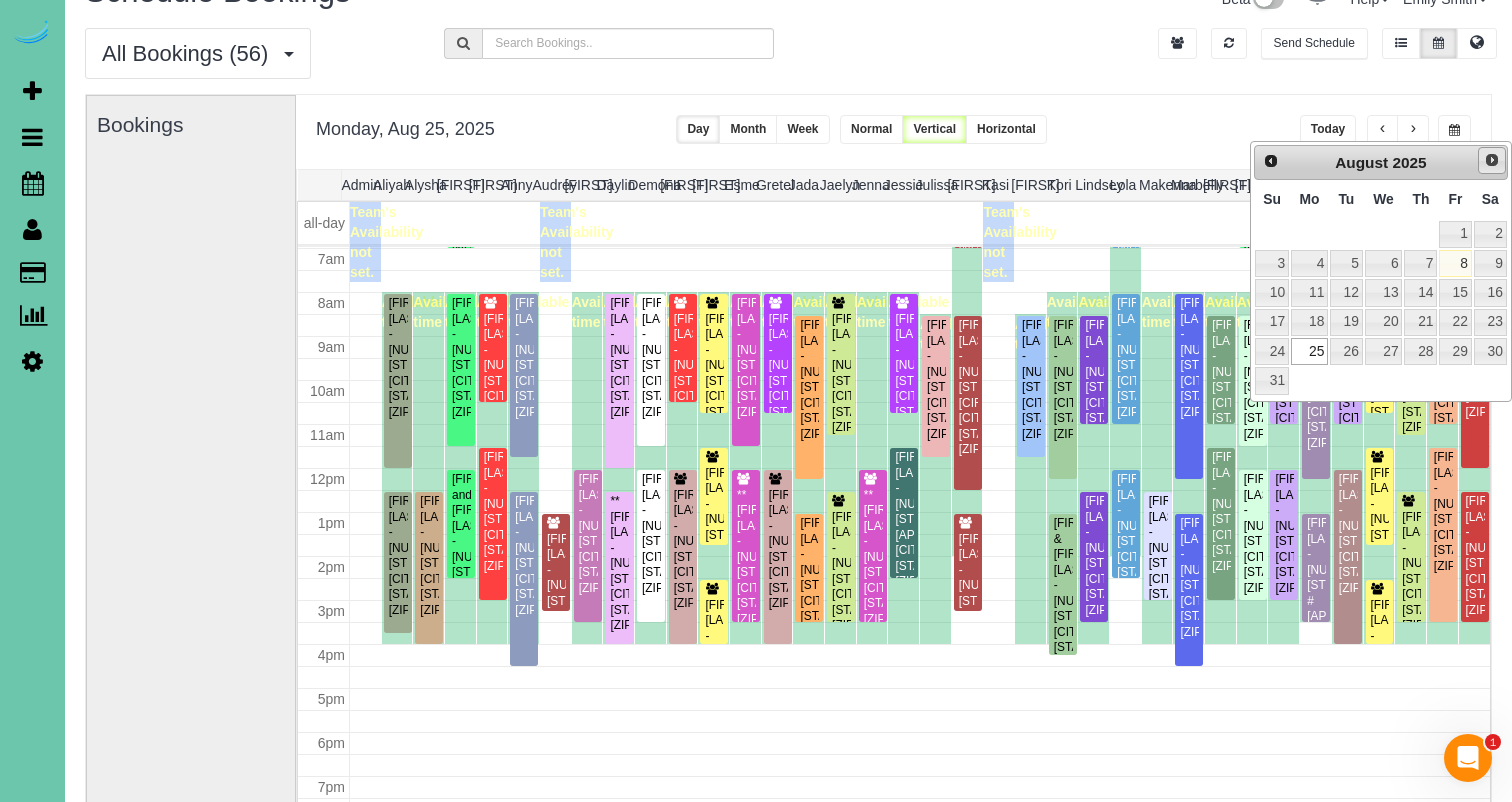 click on "Next" at bounding box center [1492, 160] 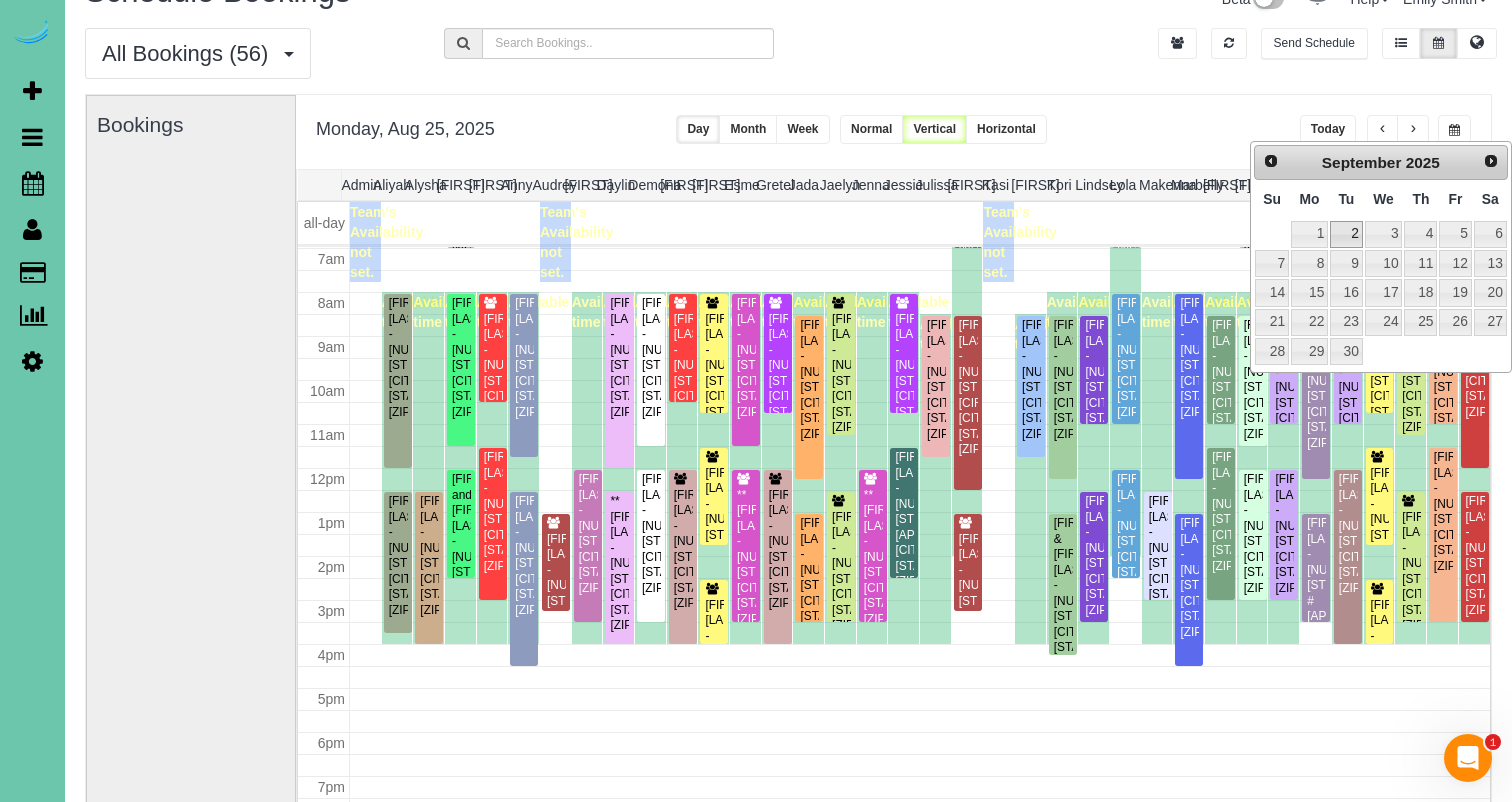 click on "2" at bounding box center [1346, 234] 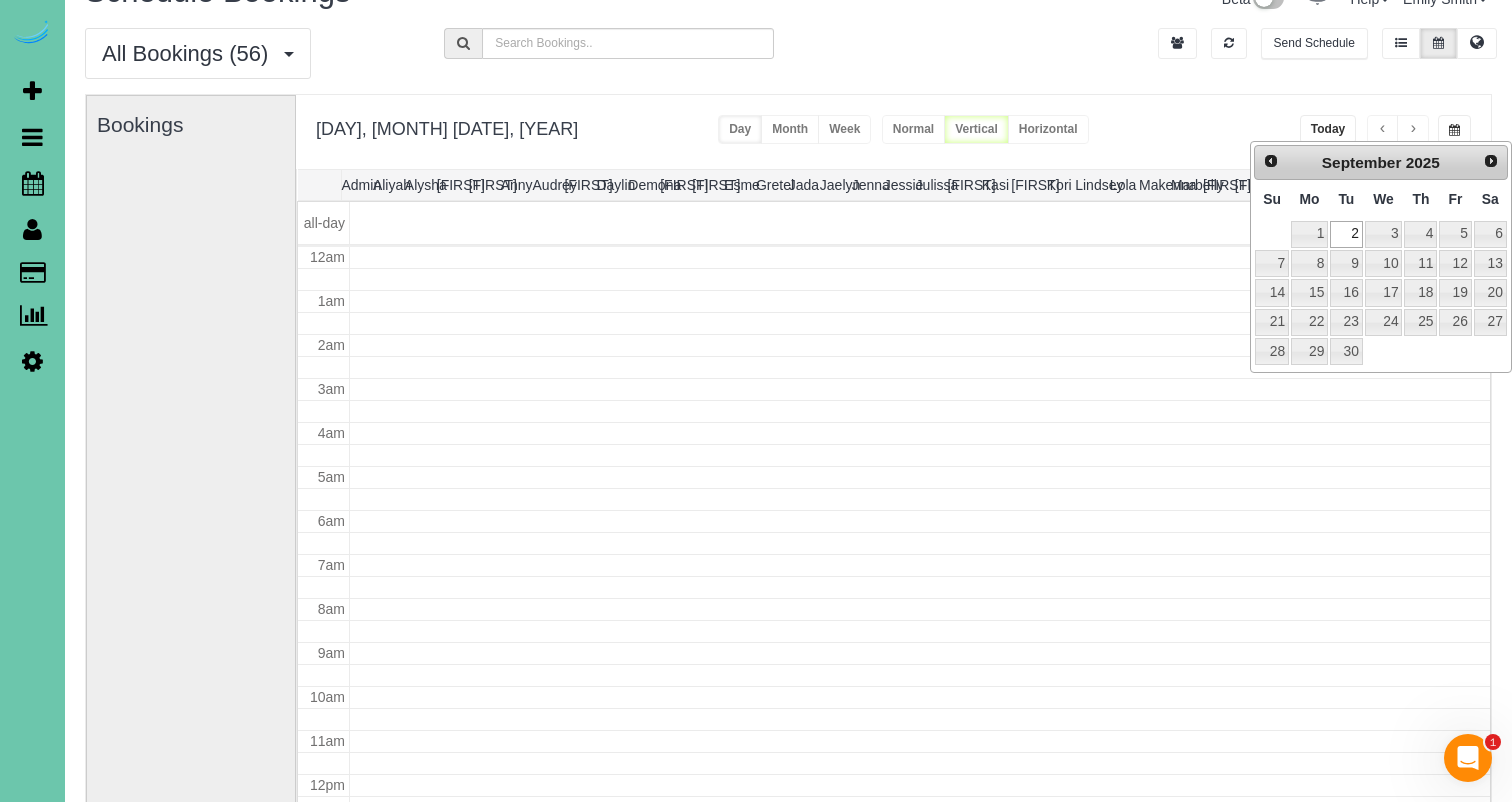 type on "**********" 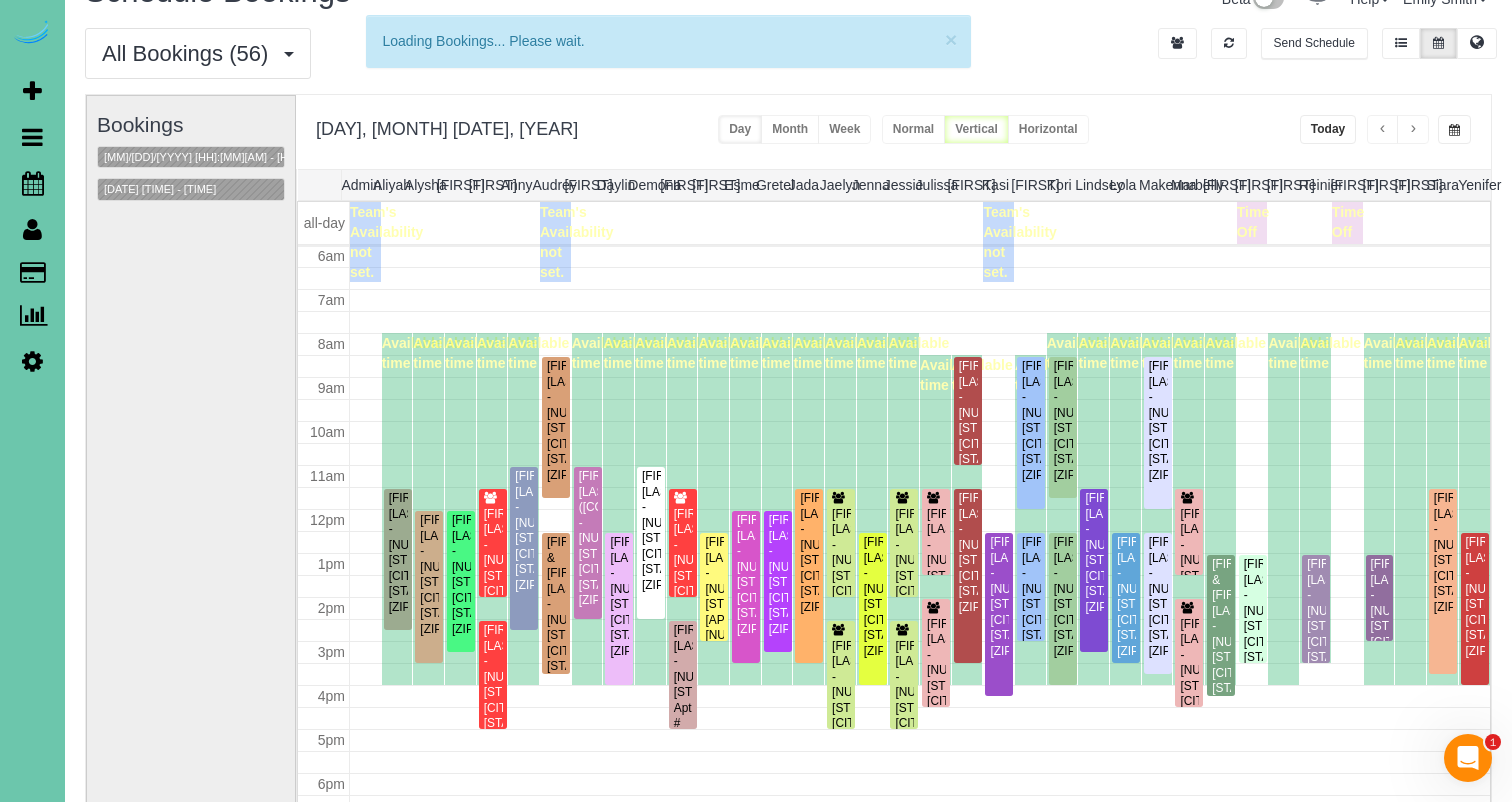 scroll, scrollTop: 265, scrollLeft: 0, axis: vertical 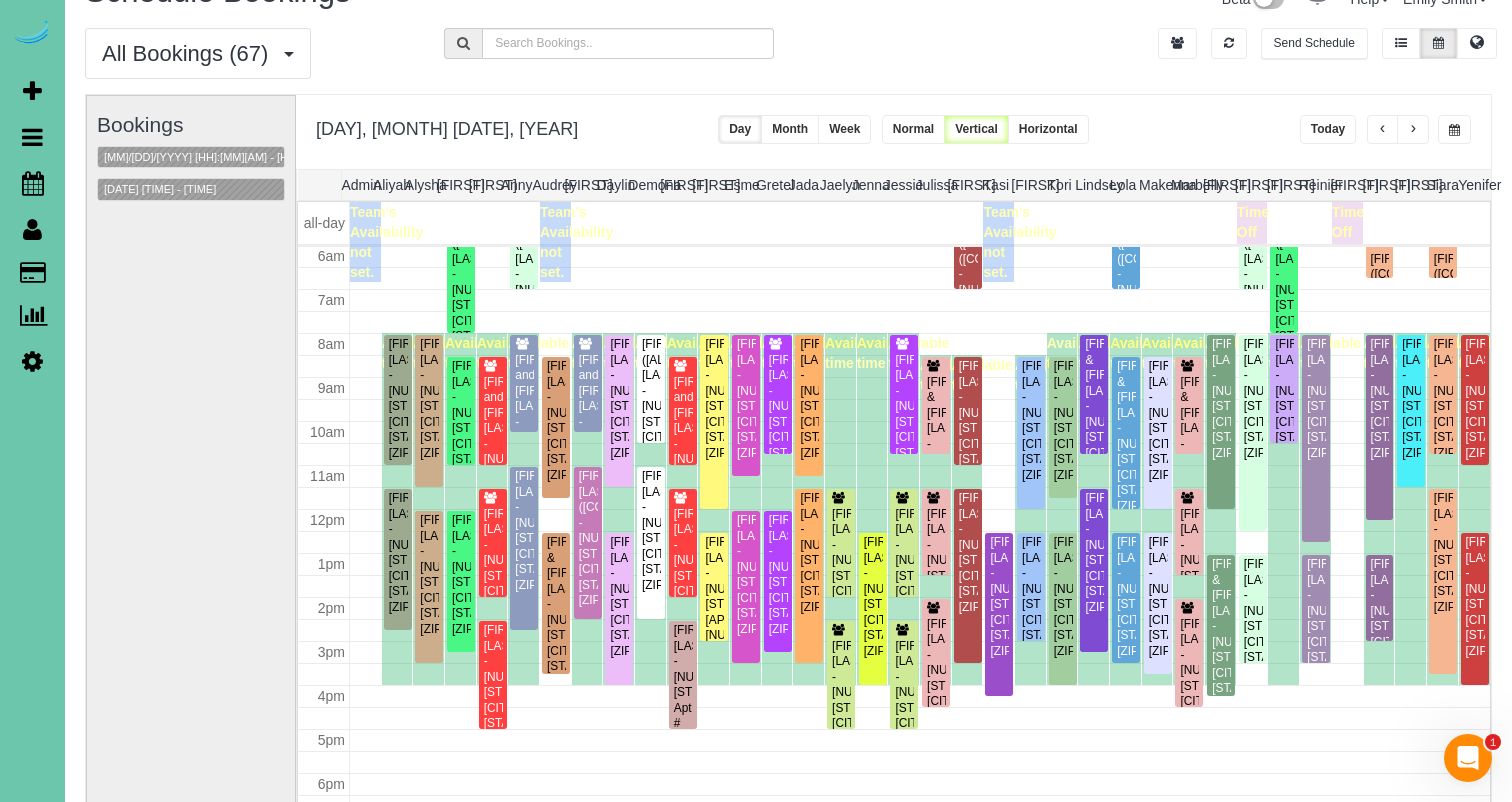drag, startPoint x: 81, startPoint y: 261, endPoint x: 353, endPoint y: 163, distance: 289.1159 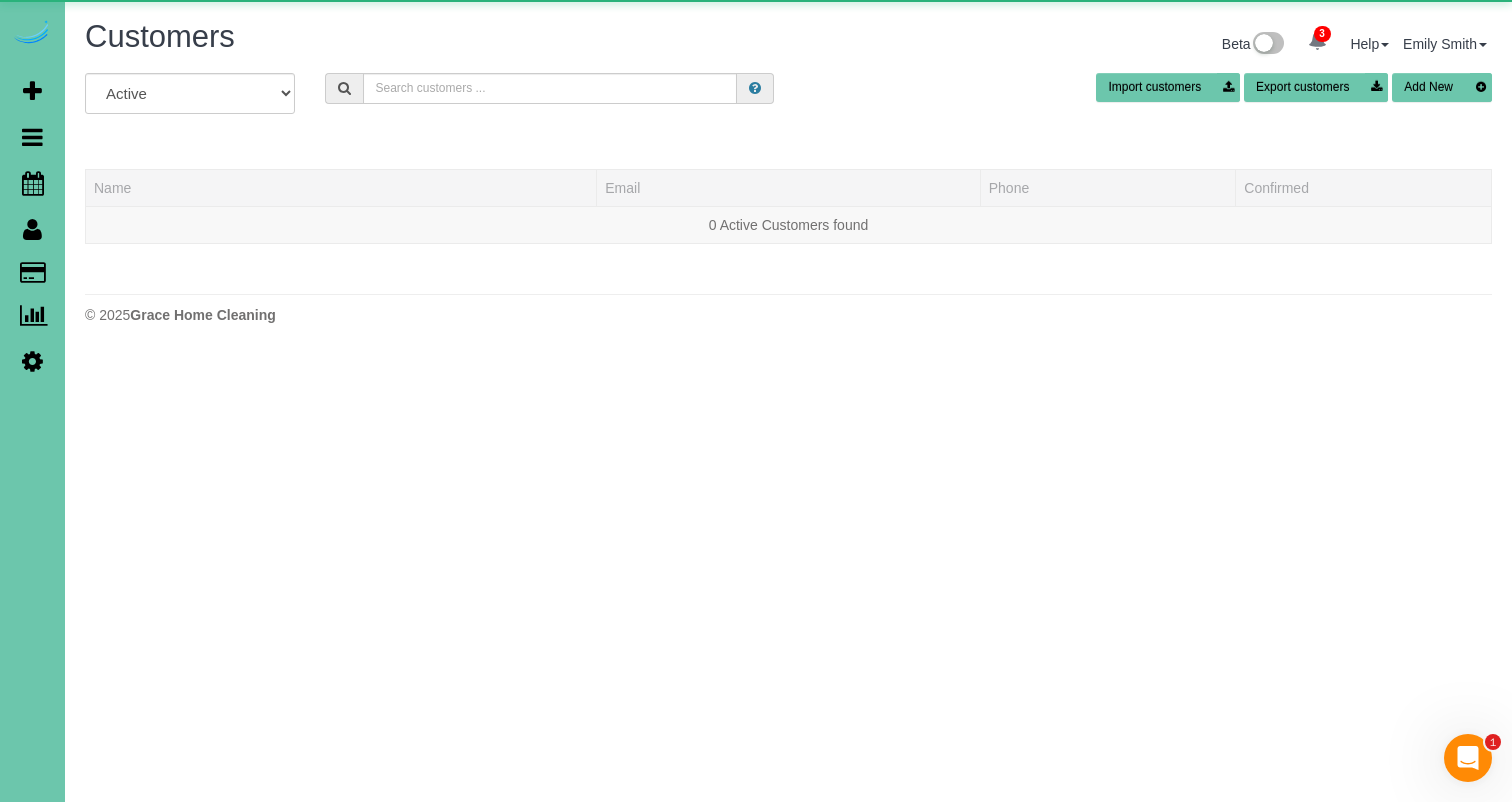 scroll, scrollTop: 0, scrollLeft: 0, axis: both 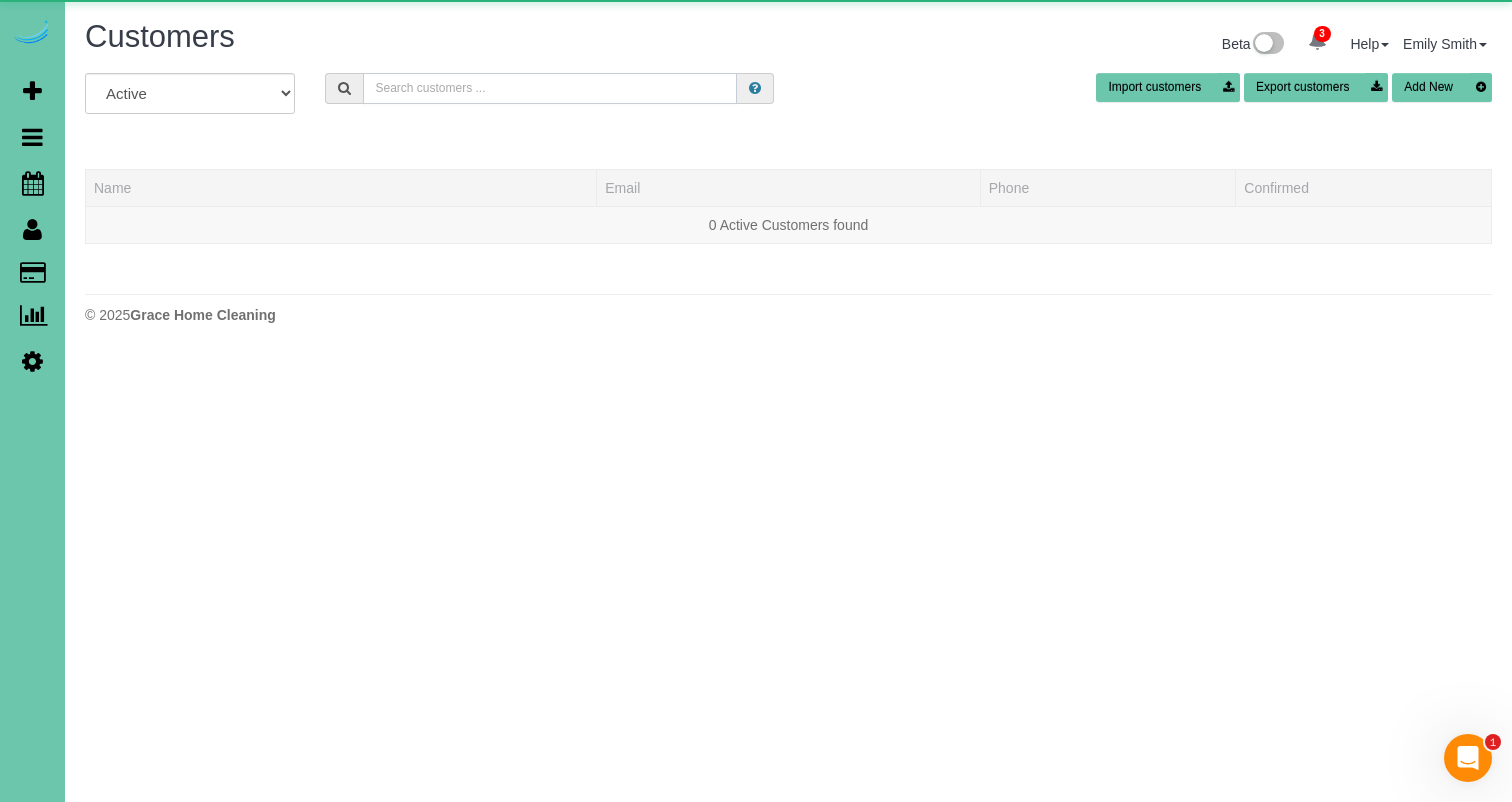 click at bounding box center (550, 88) 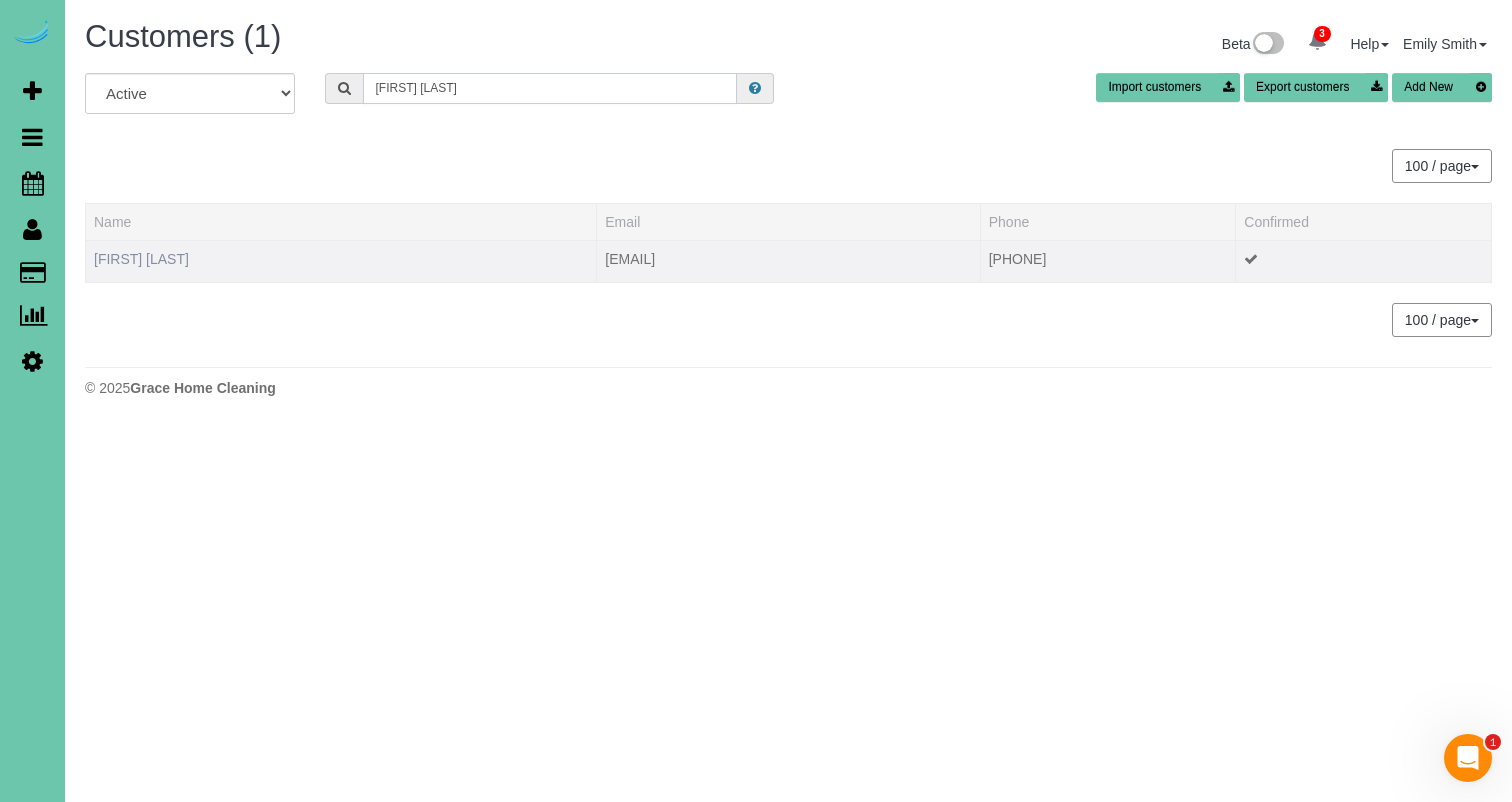 type on "pat o" 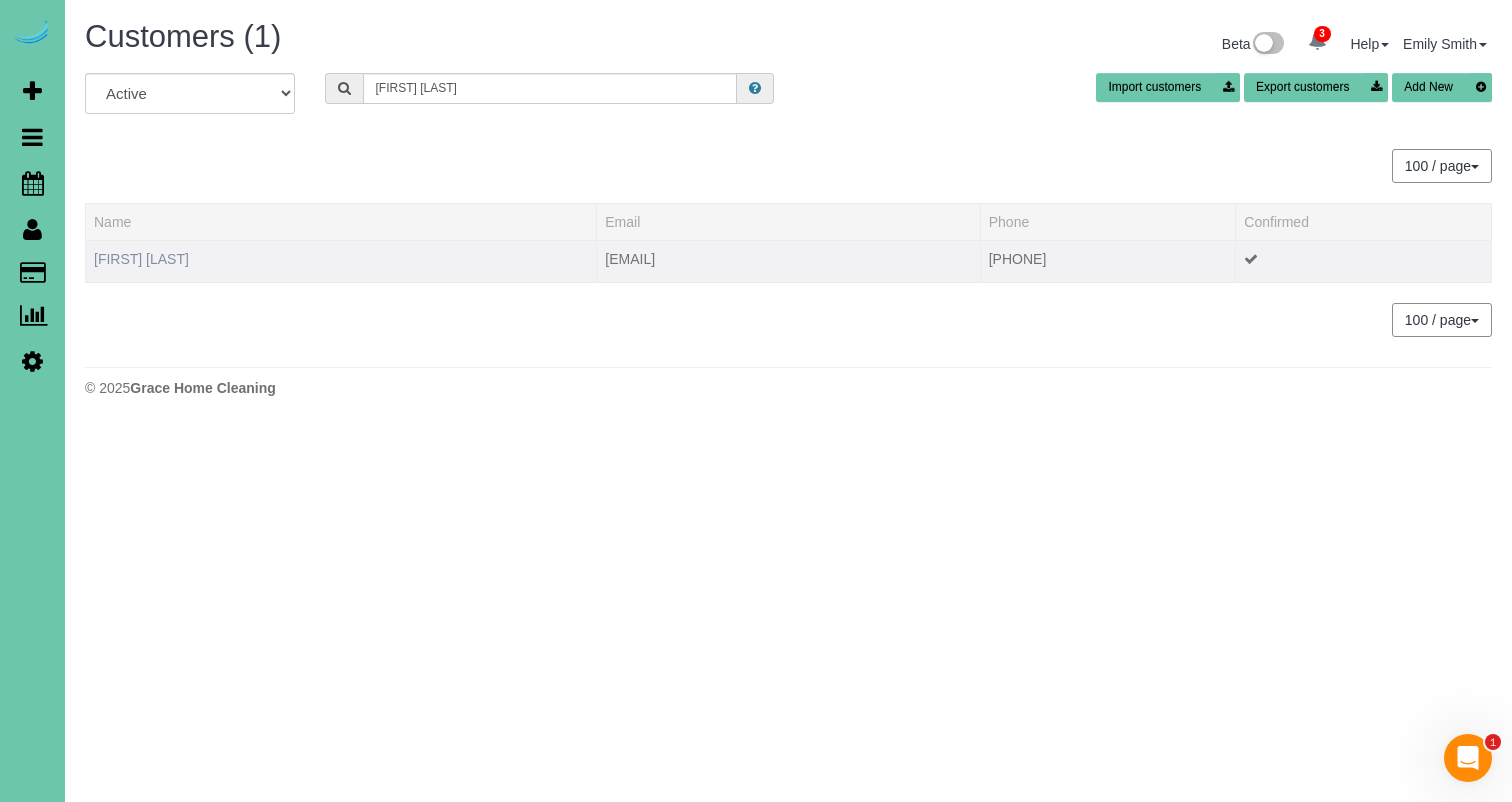 click on "Pat O'Neil" at bounding box center [141, 259] 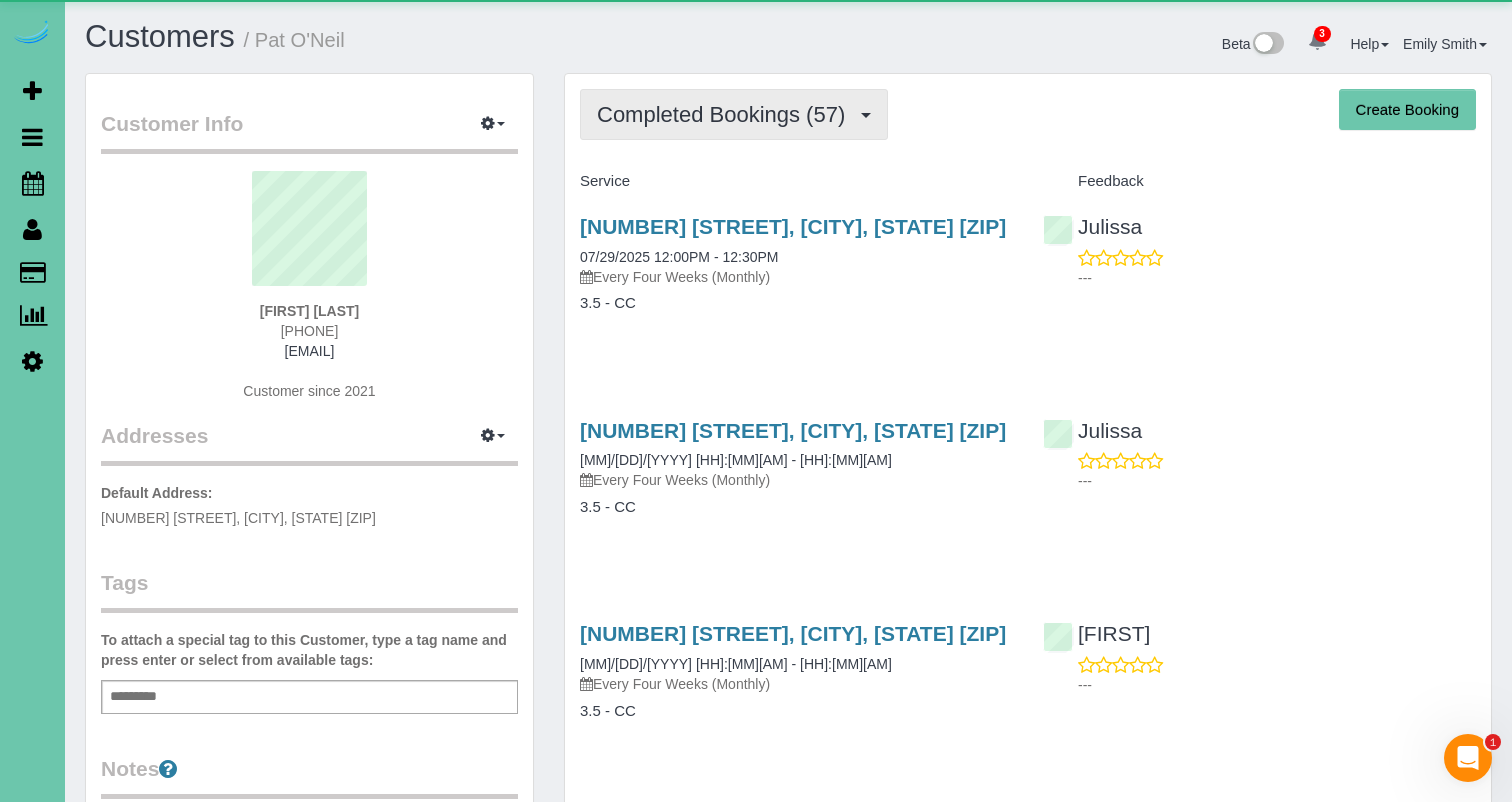 click on "Completed Bookings (57)" at bounding box center [726, 114] 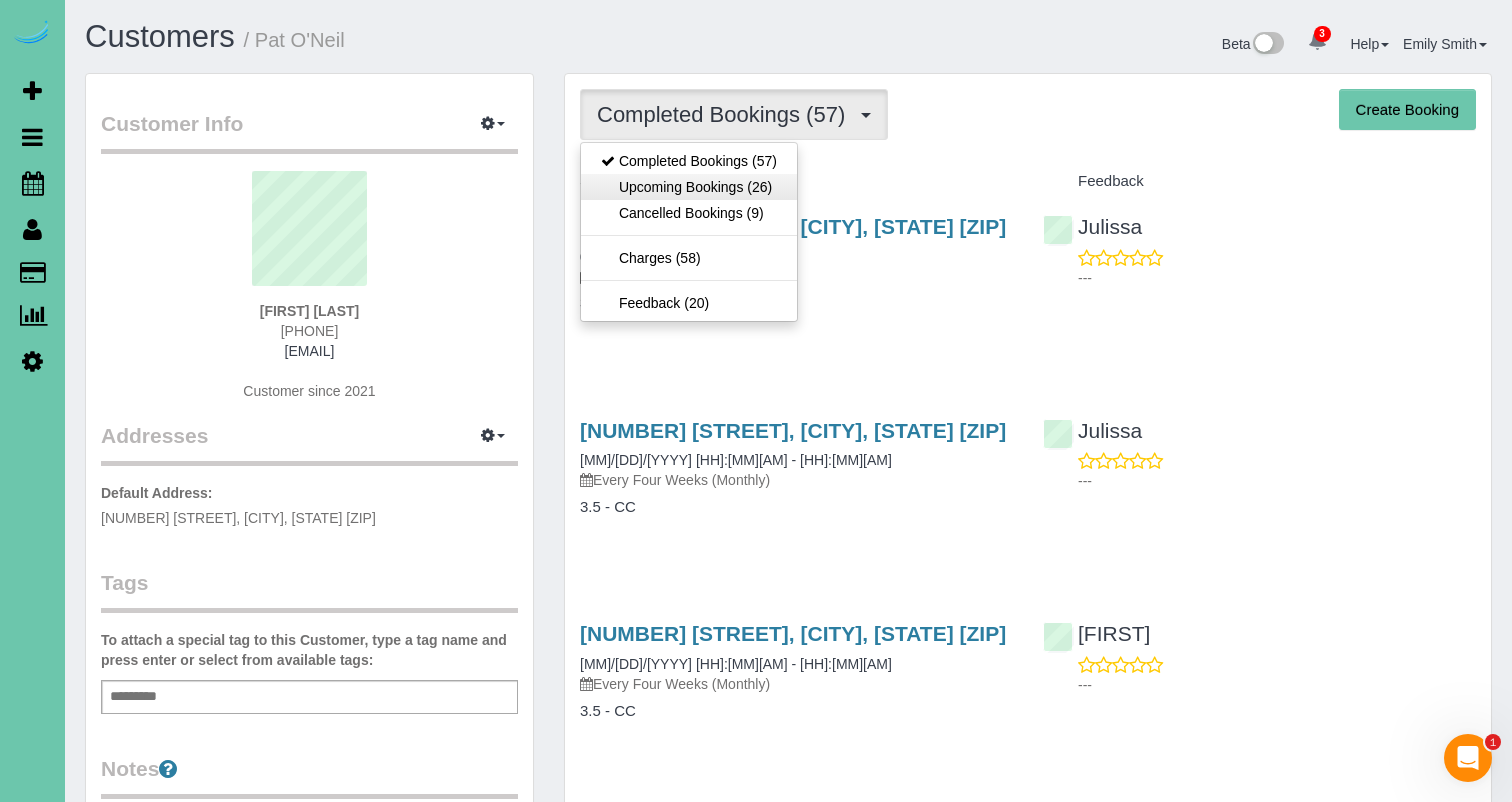 click on "Upcoming Bookings (26)" at bounding box center [689, 187] 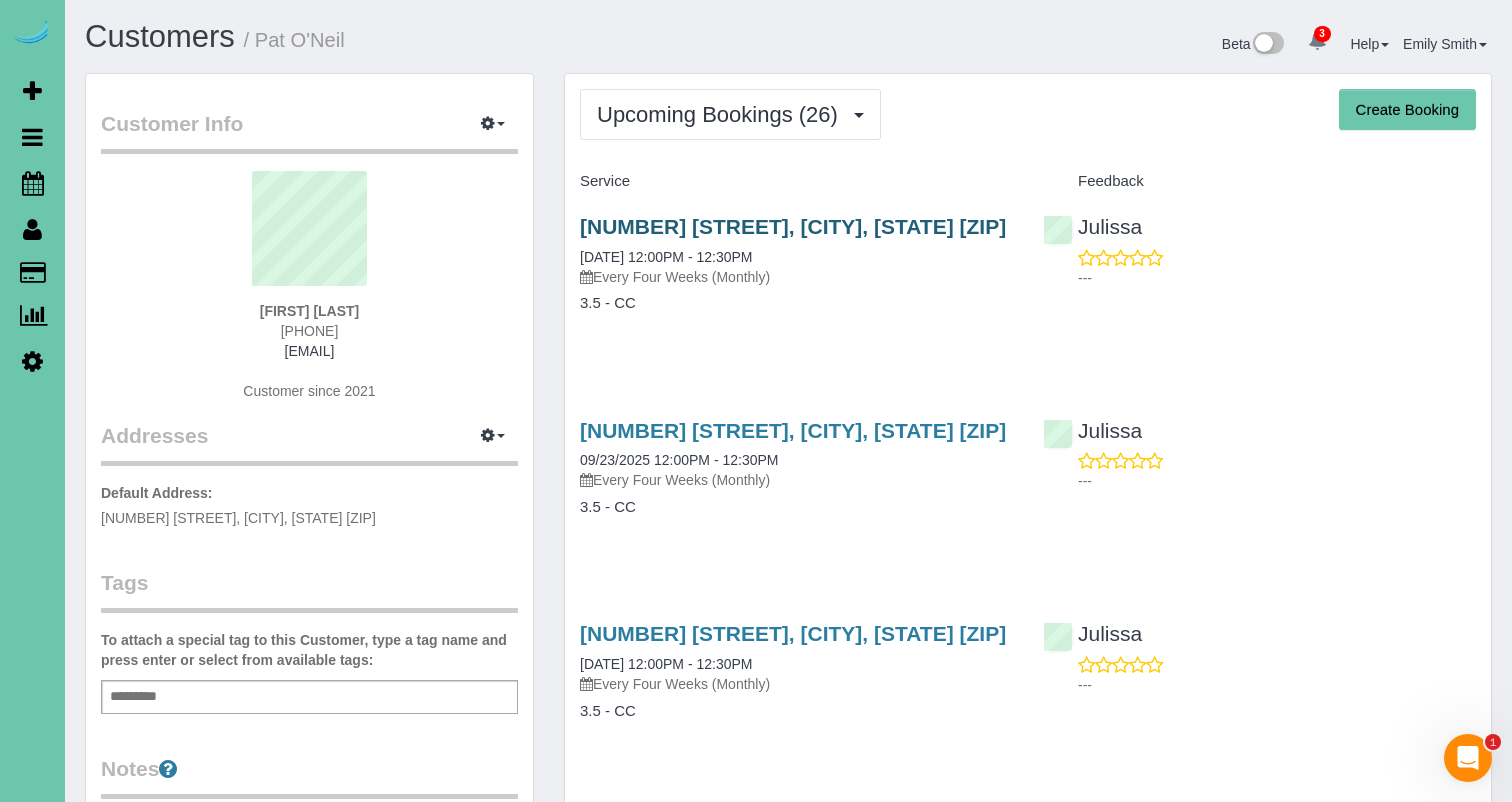 click on "6202 N 170th Ave, Omaha, NE 68116" at bounding box center [793, 226] 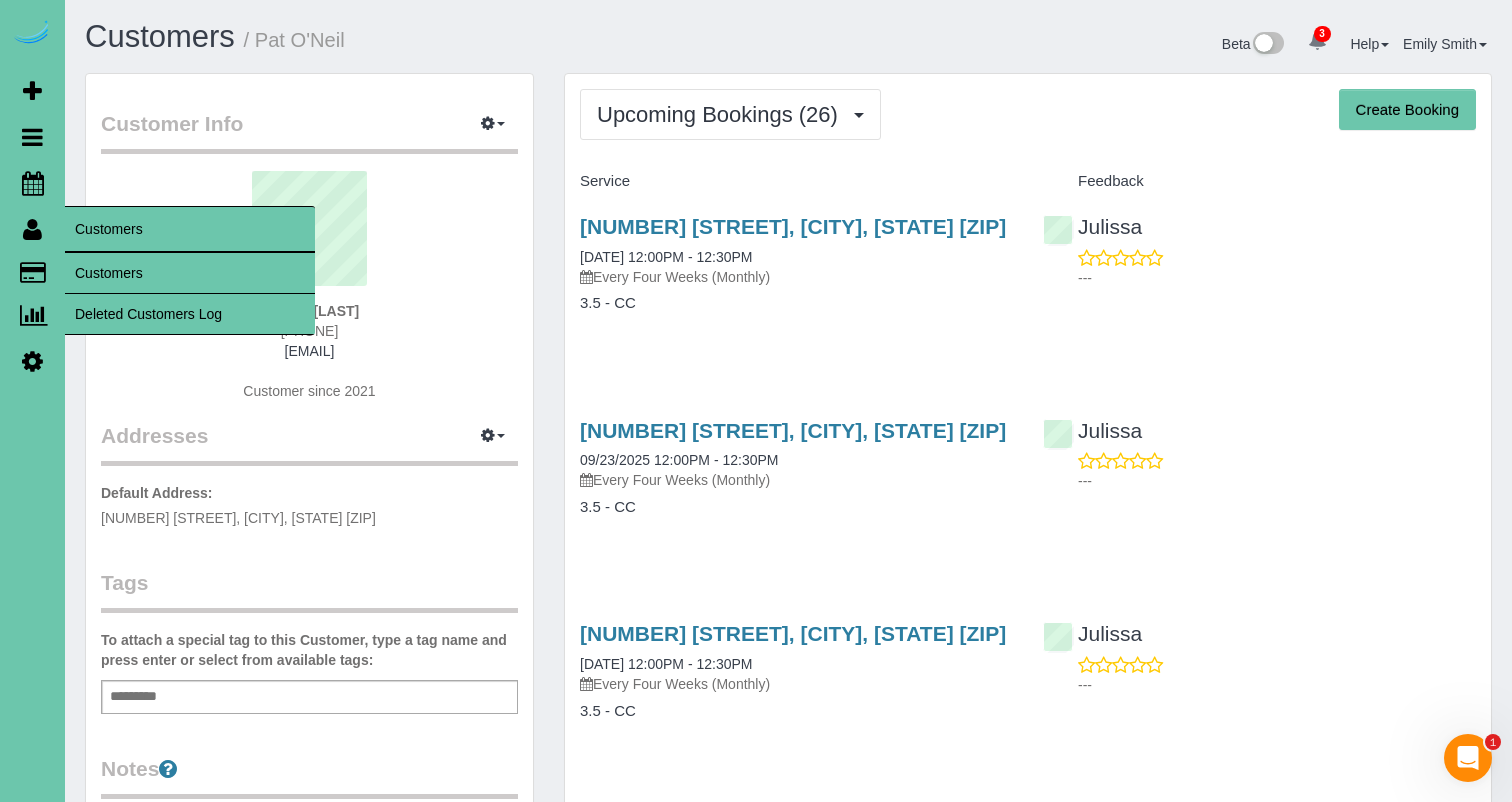 click on "Customers" at bounding box center (190, 273) 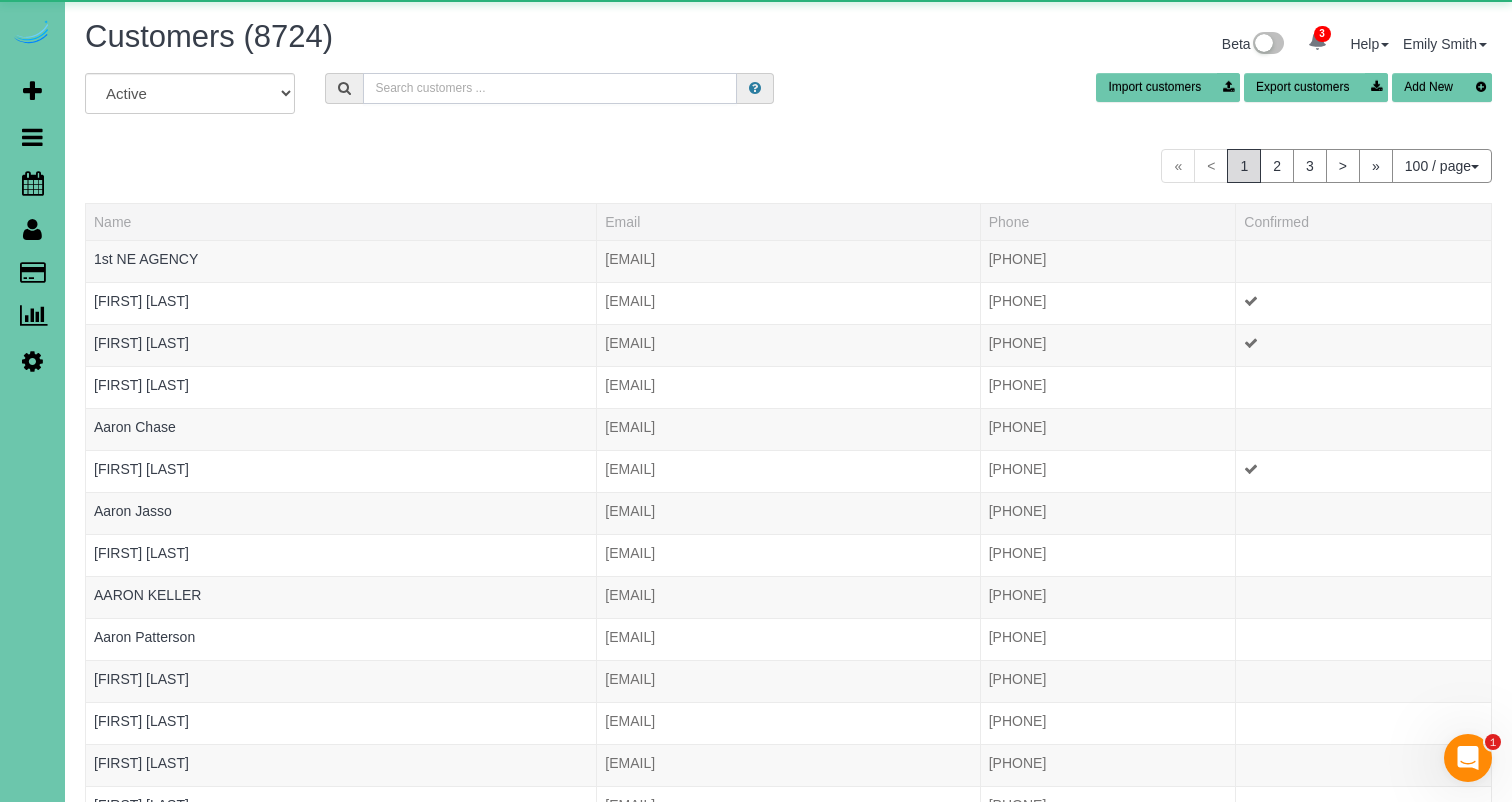 click at bounding box center [550, 88] 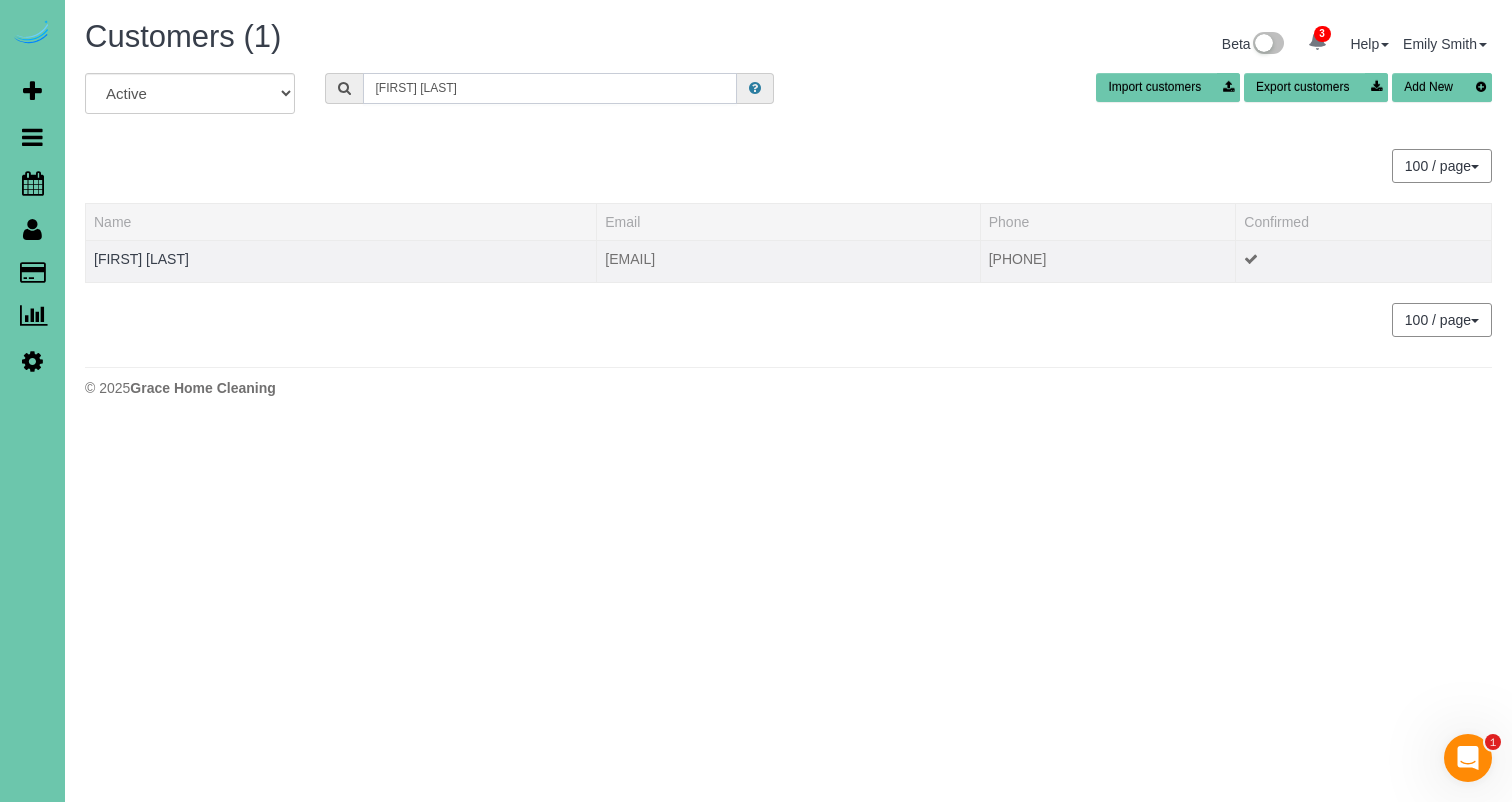 type on "Alec h" 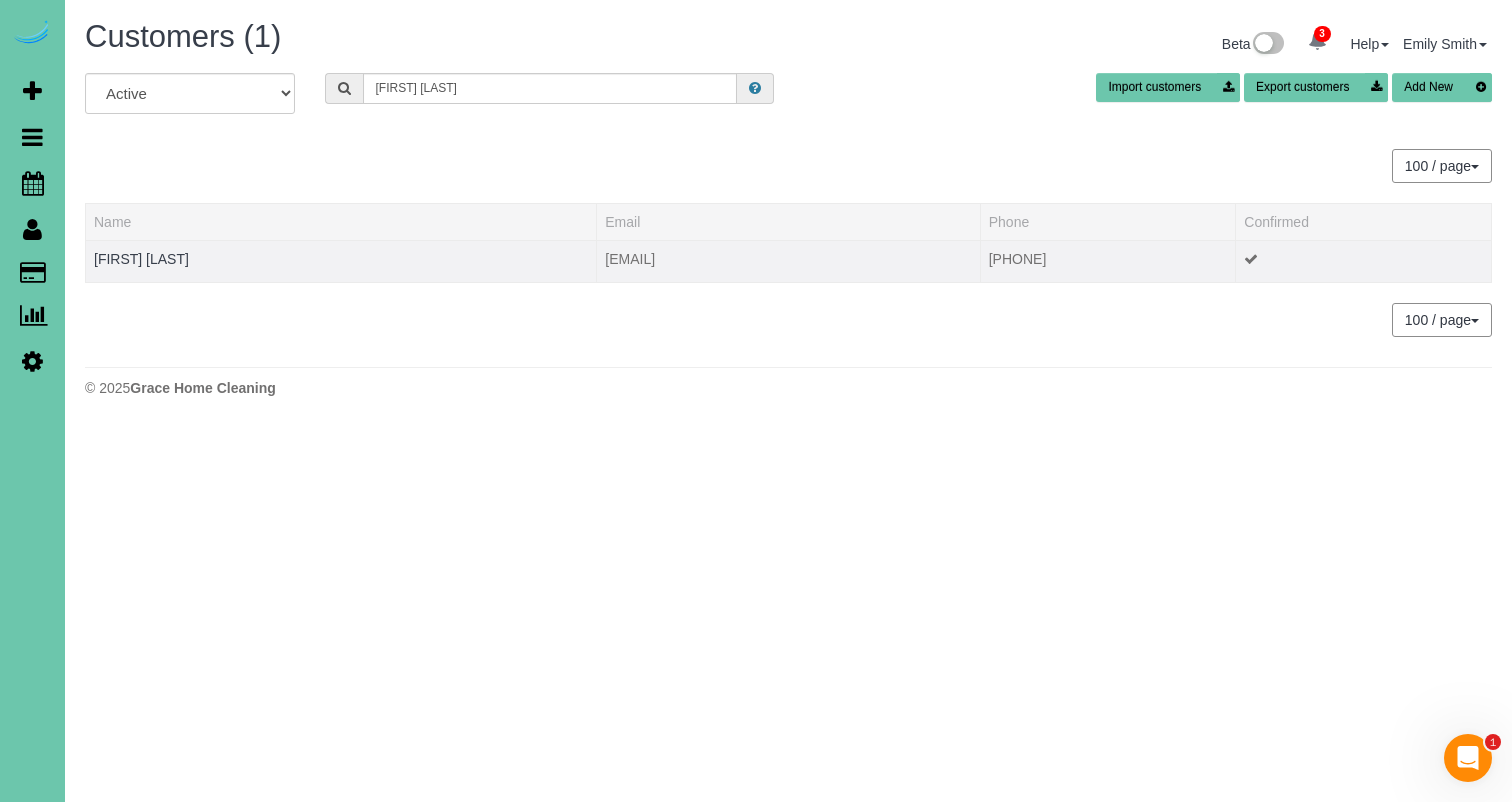 drag, startPoint x: 1106, startPoint y: 256, endPoint x: 982, endPoint y: 249, distance: 124.197426 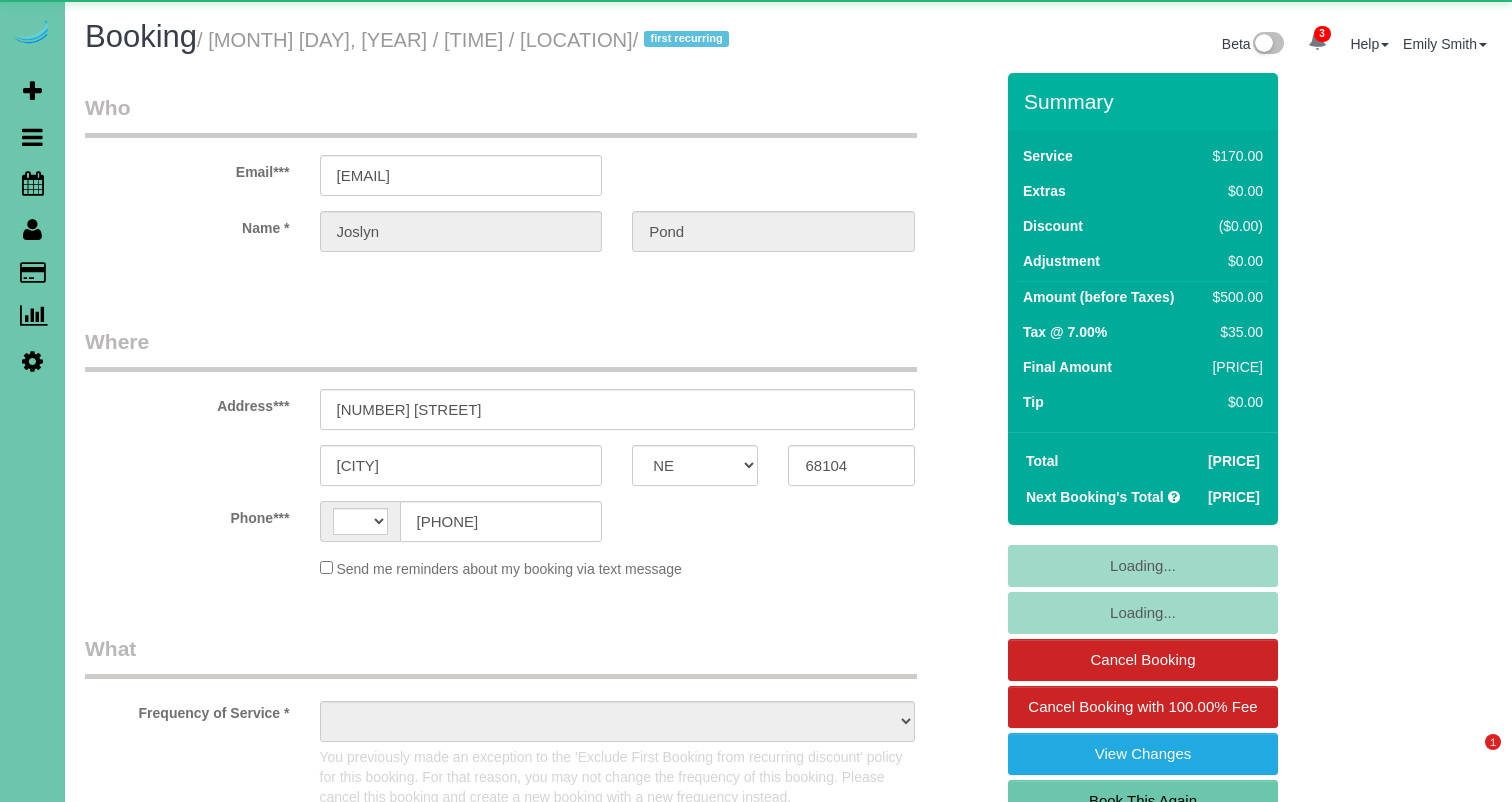 select on "NE" 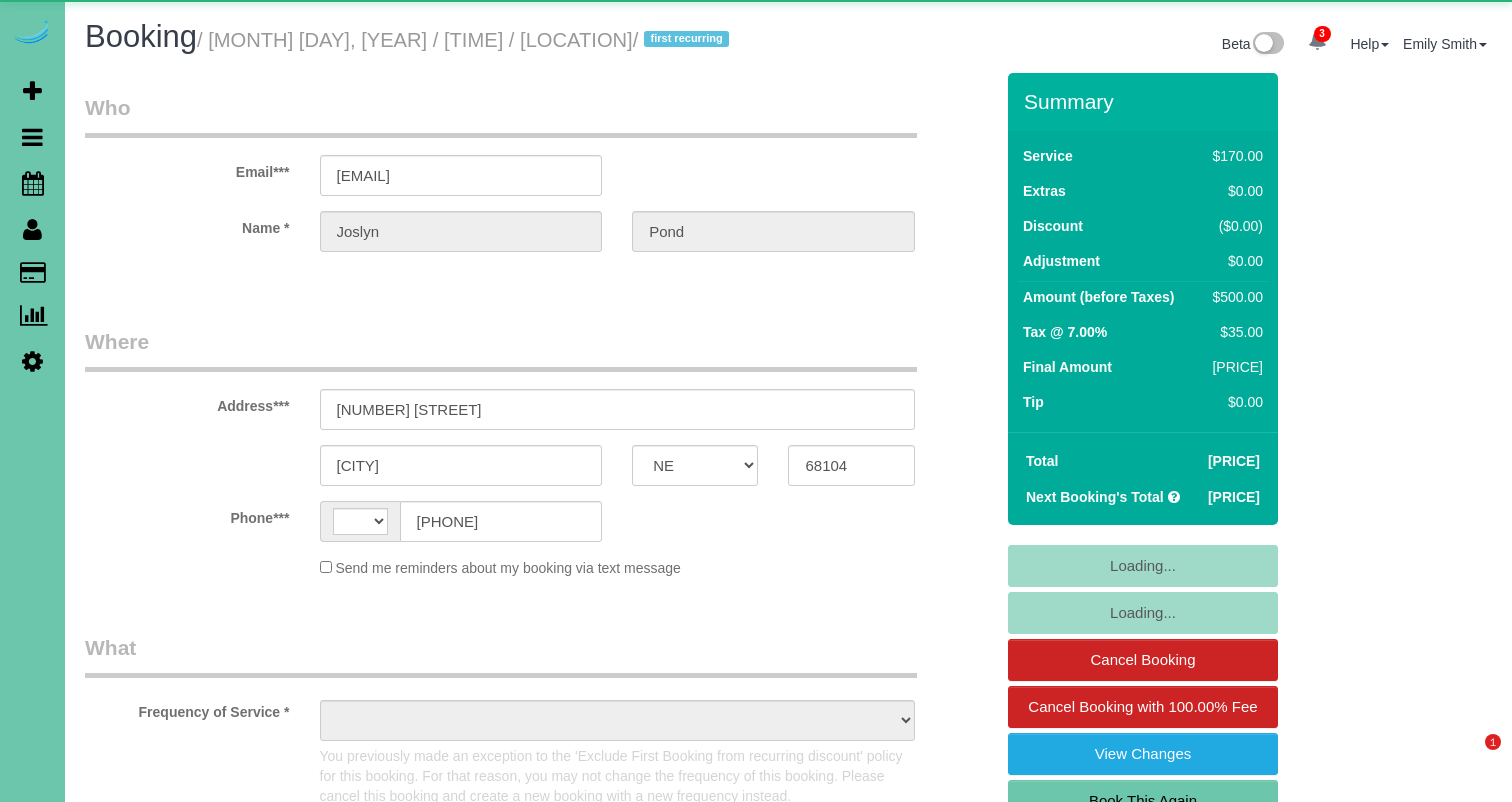 scroll, scrollTop: 0, scrollLeft: 0, axis: both 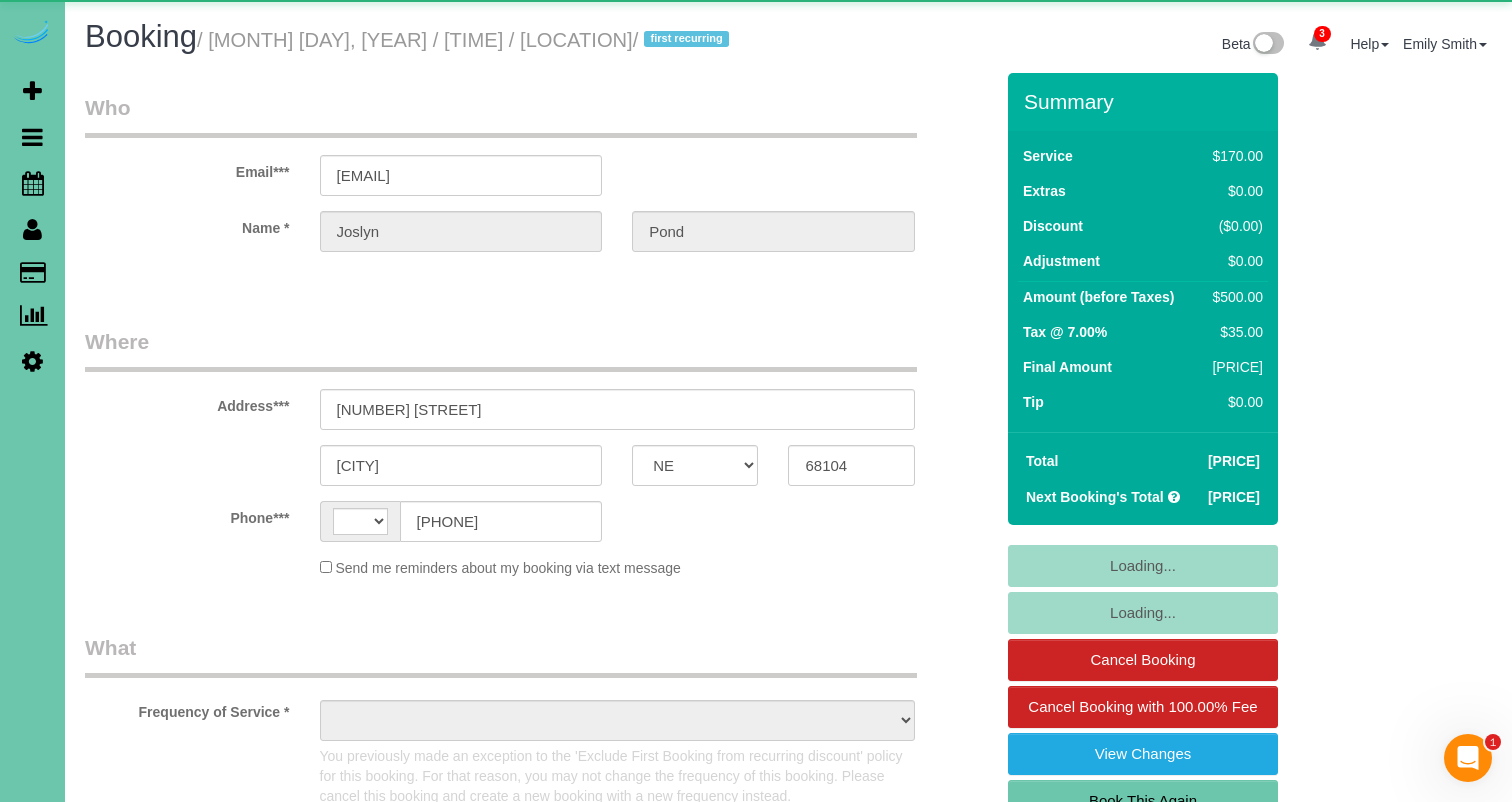 select on "string:US" 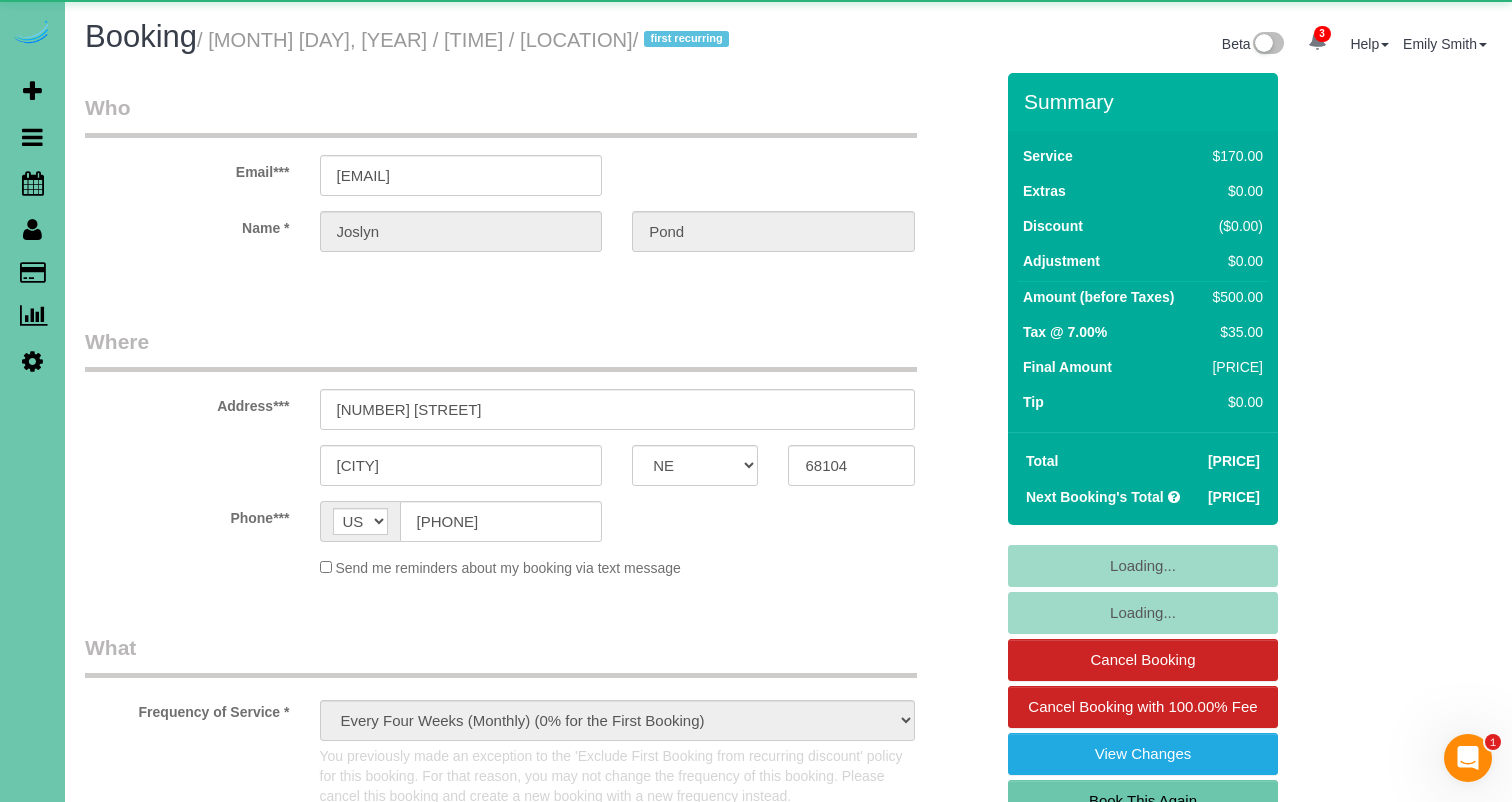 select on "object:707" 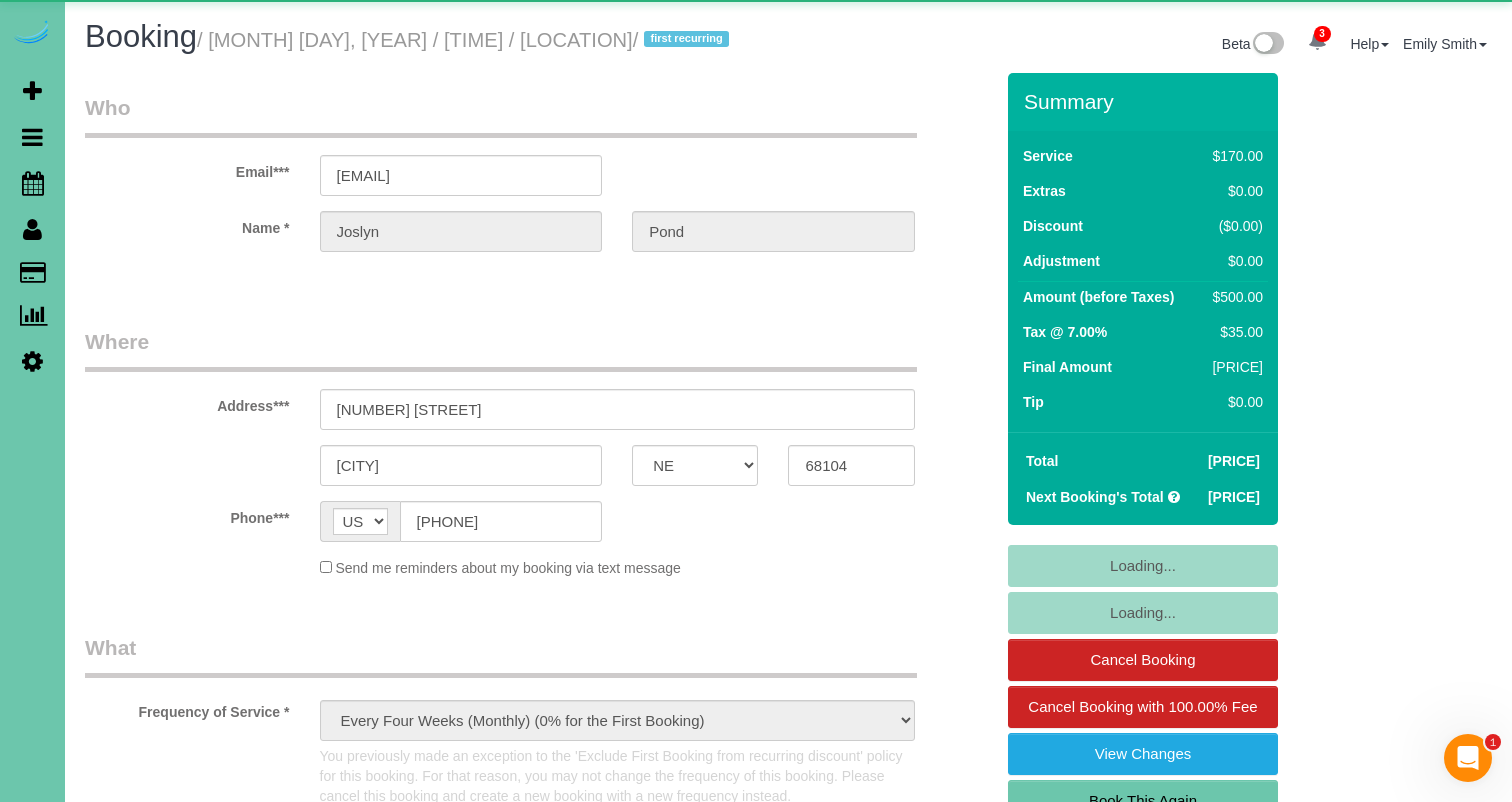 select on "number:37" 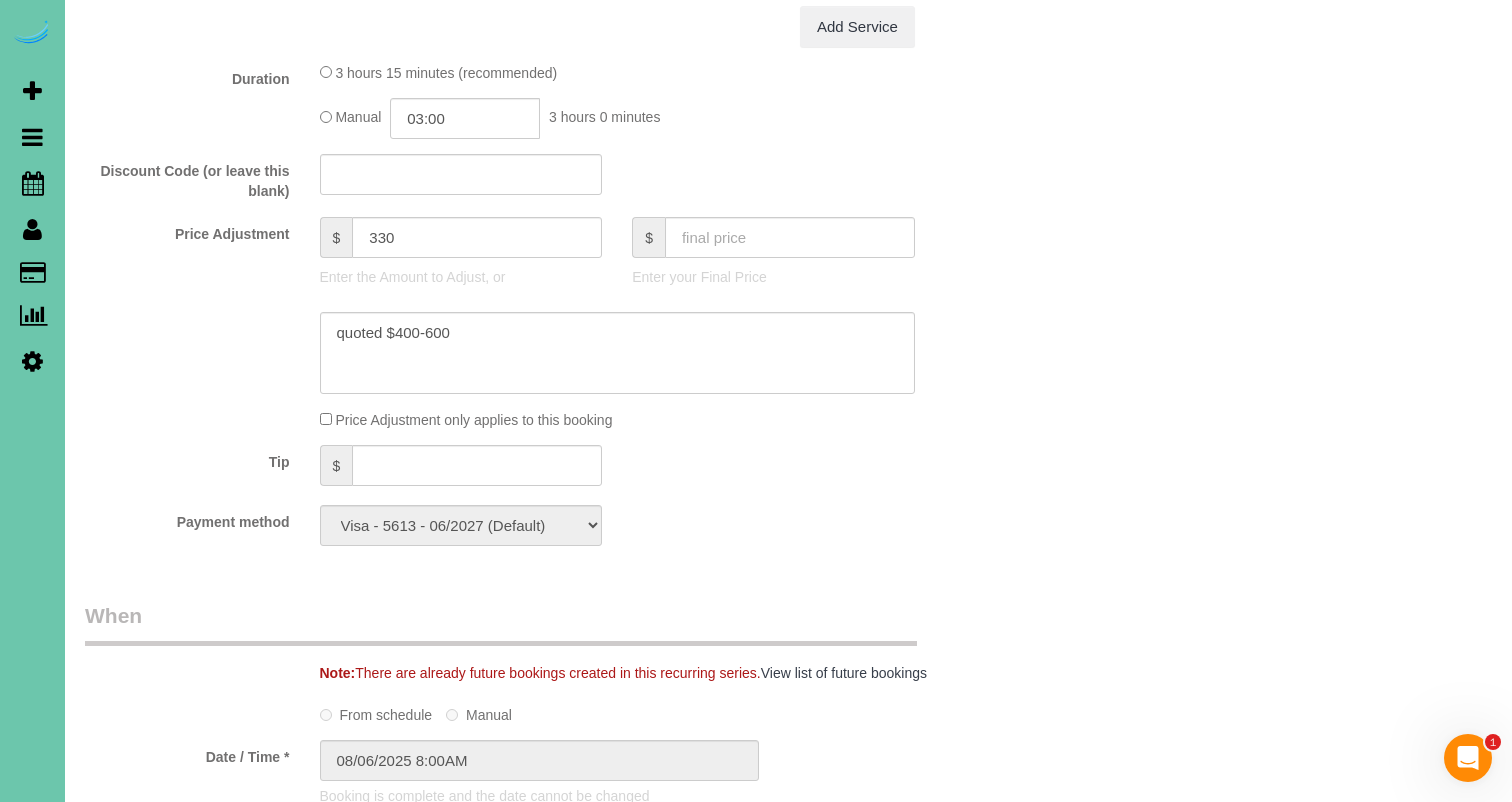scroll, scrollTop: 1042, scrollLeft: 0, axis: vertical 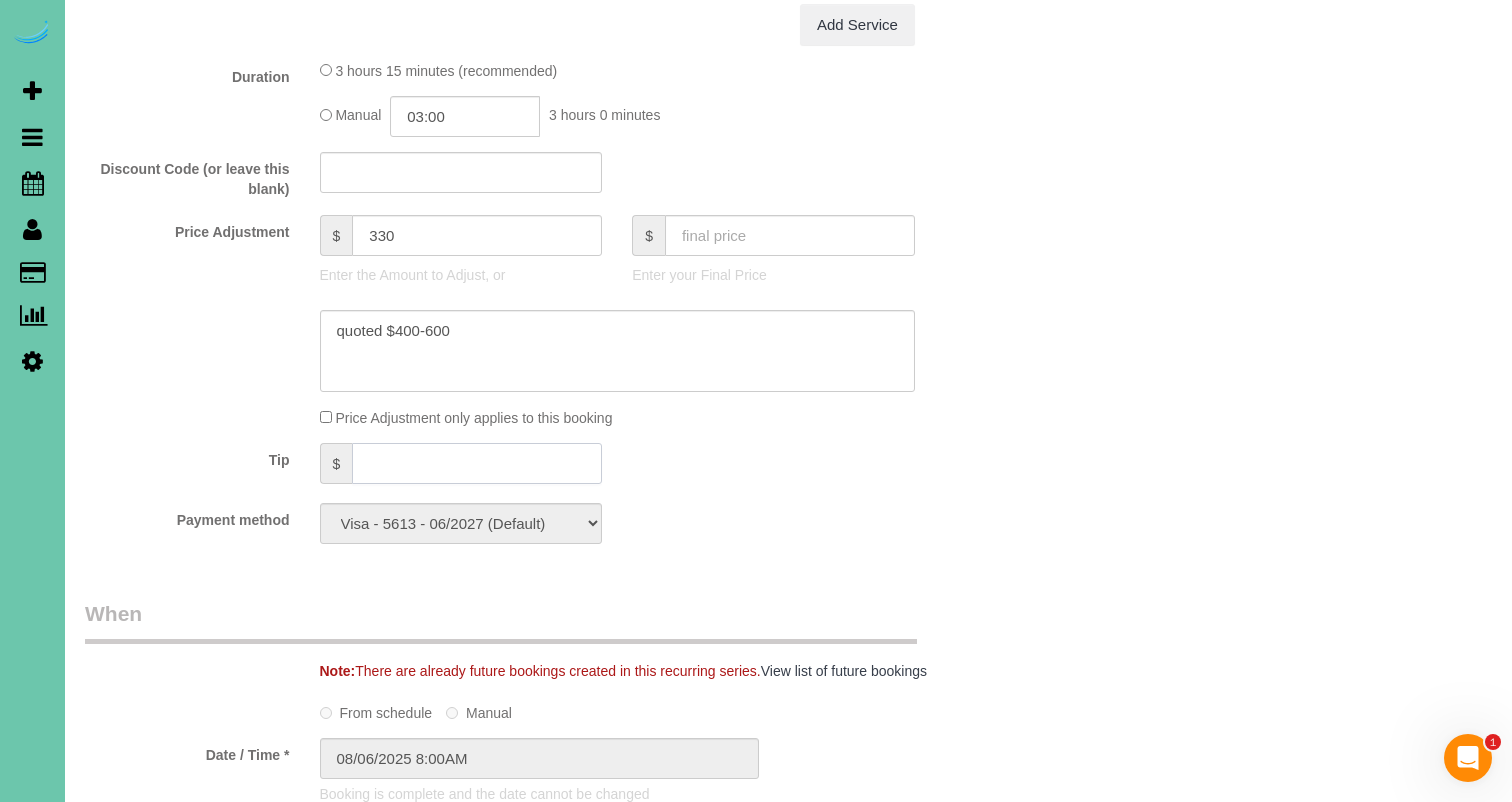 click 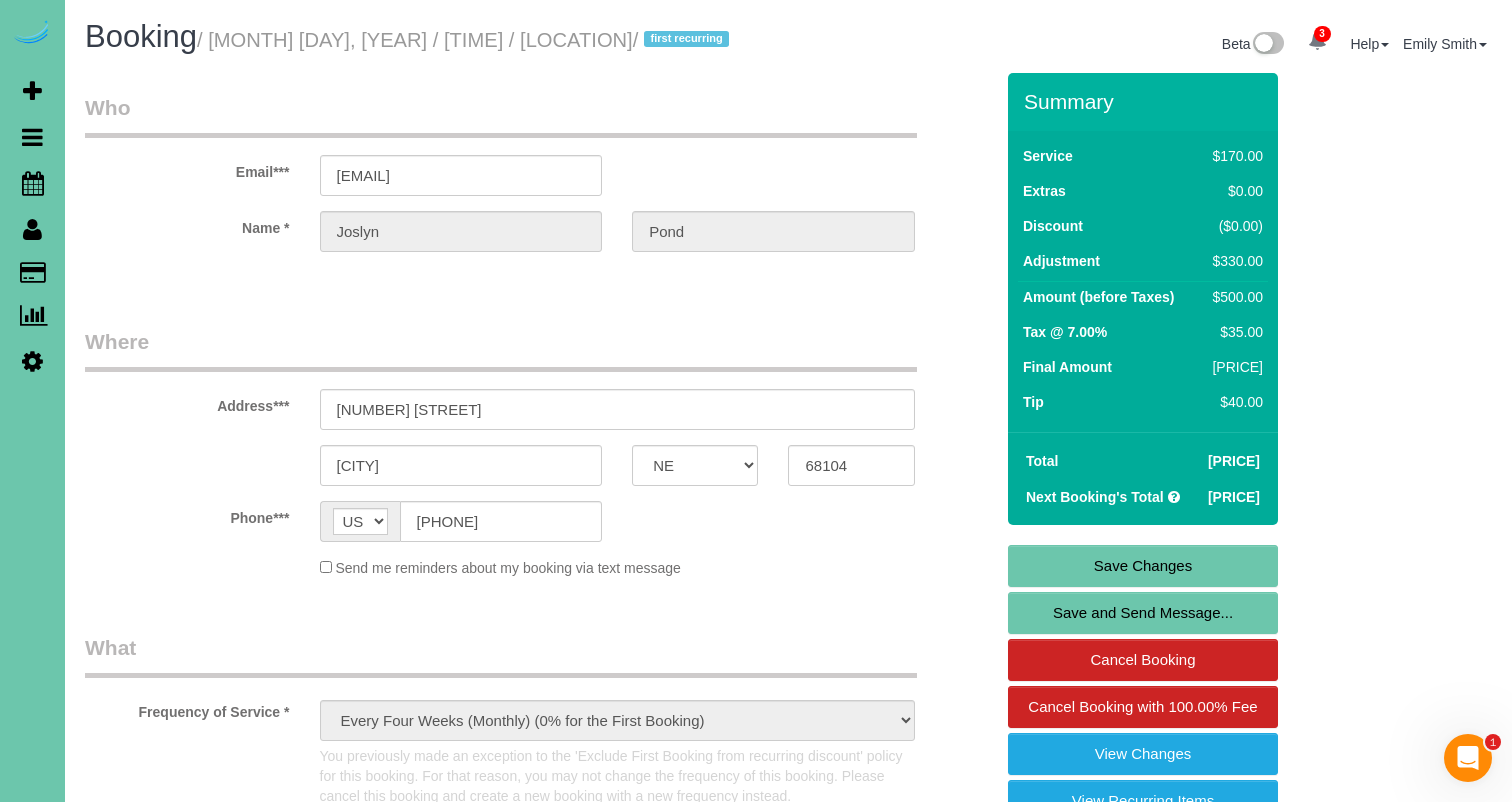 scroll, scrollTop: 0, scrollLeft: 0, axis: both 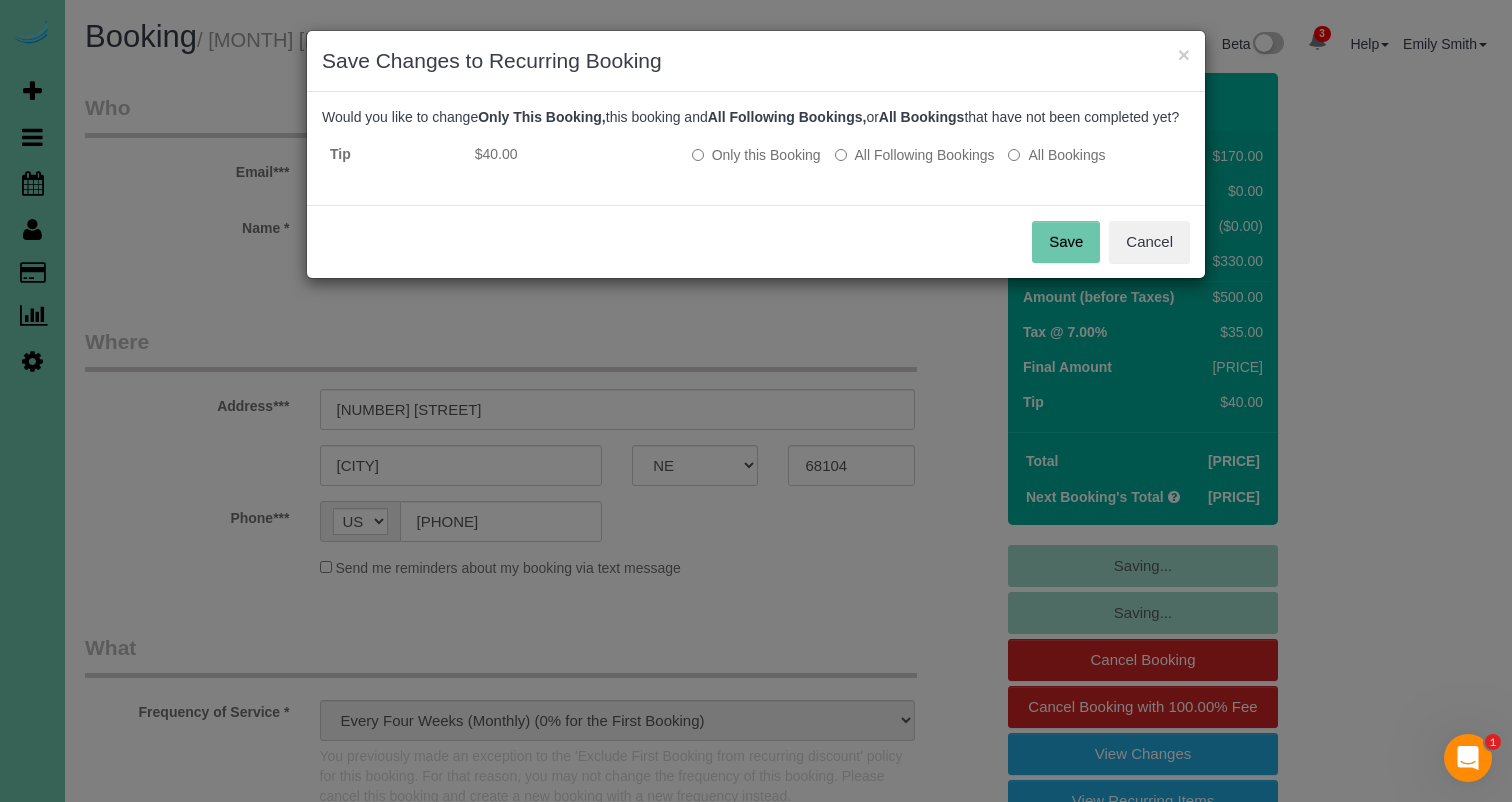 drag, startPoint x: 1053, startPoint y: 259, endPoint x: 896, endPoint y: 258, distance: 157.00319 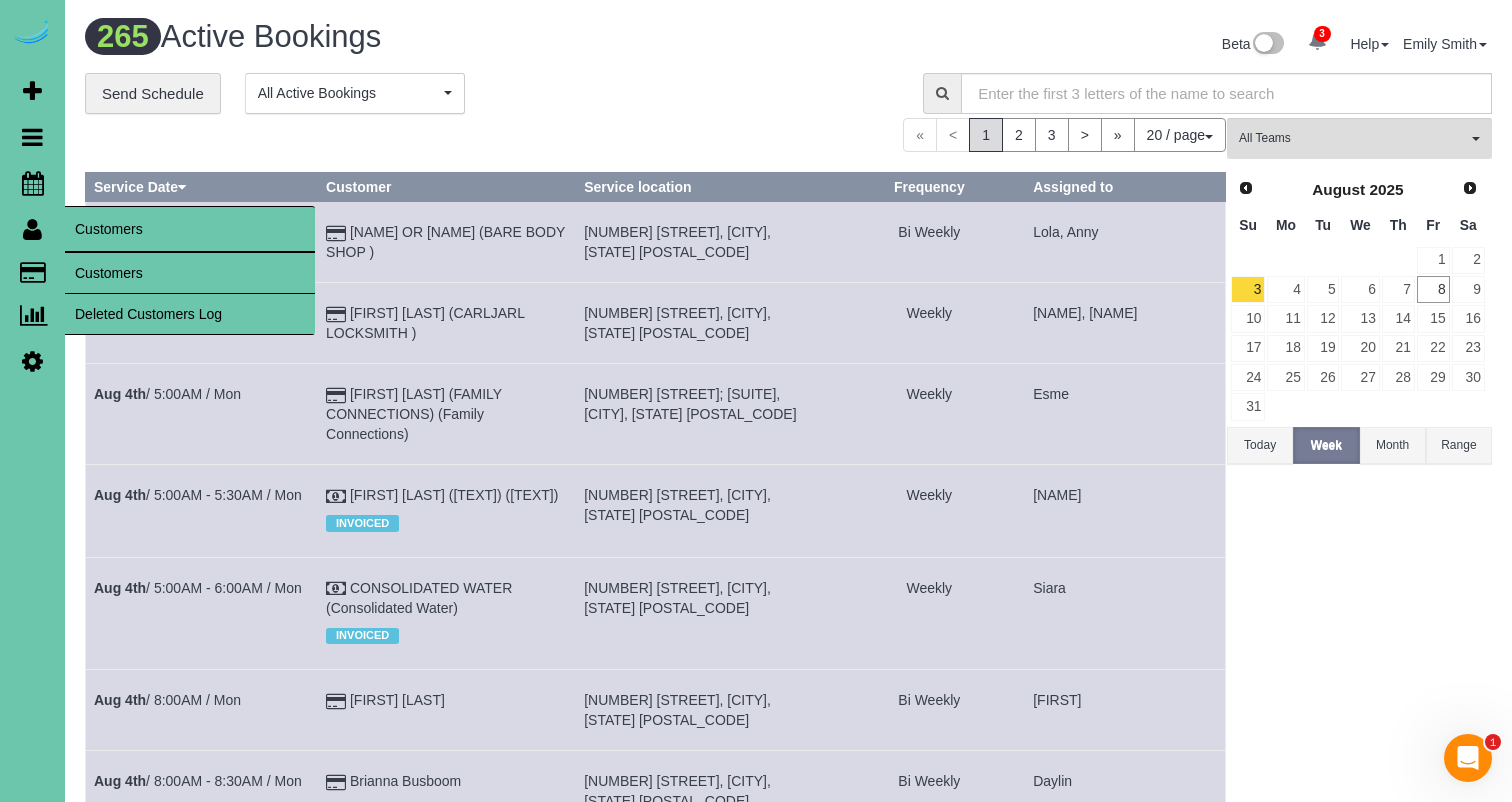 click on "Customers" at bounding box center [190, 273] 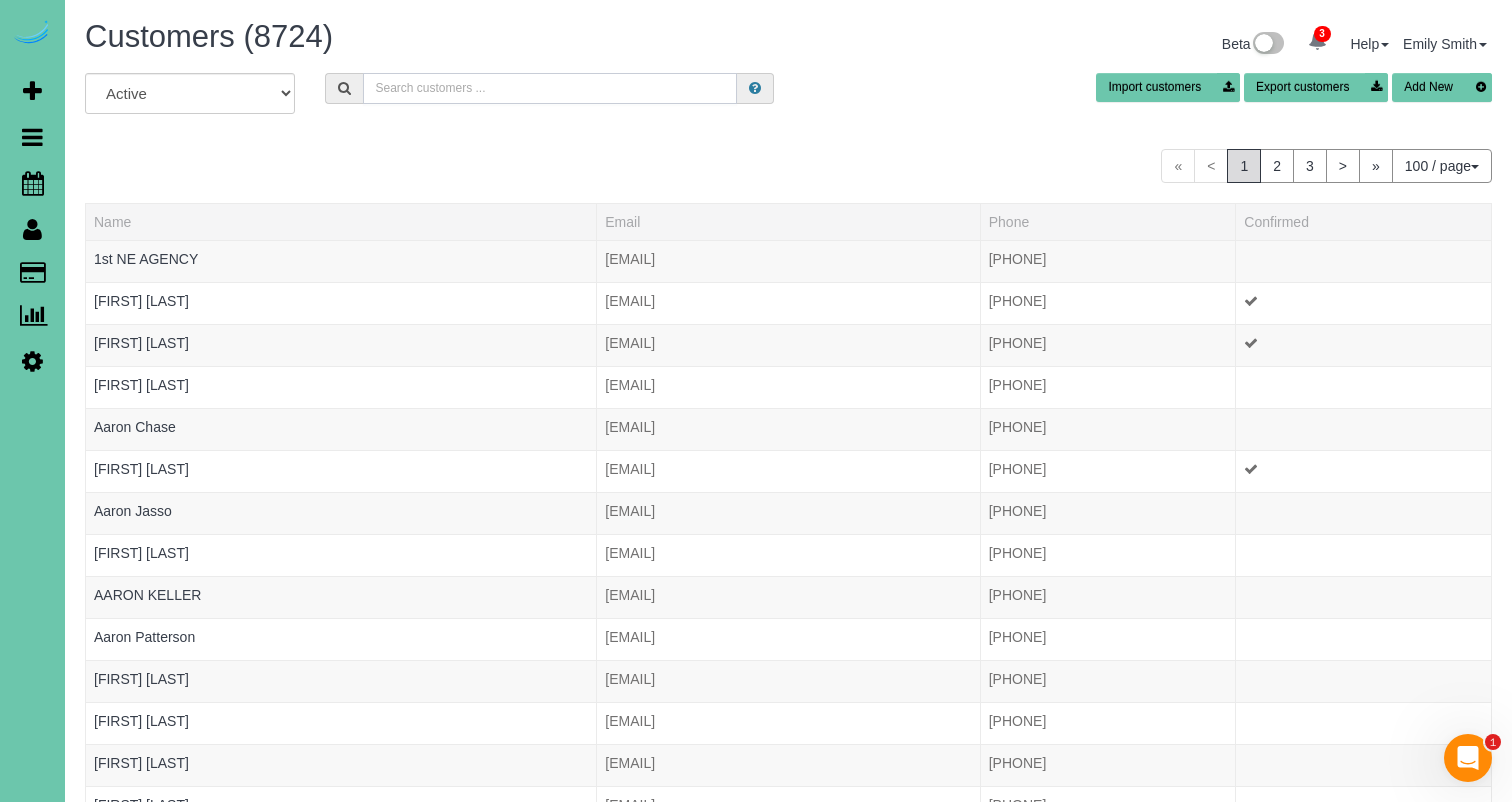 click at bounding box center [550, 88] 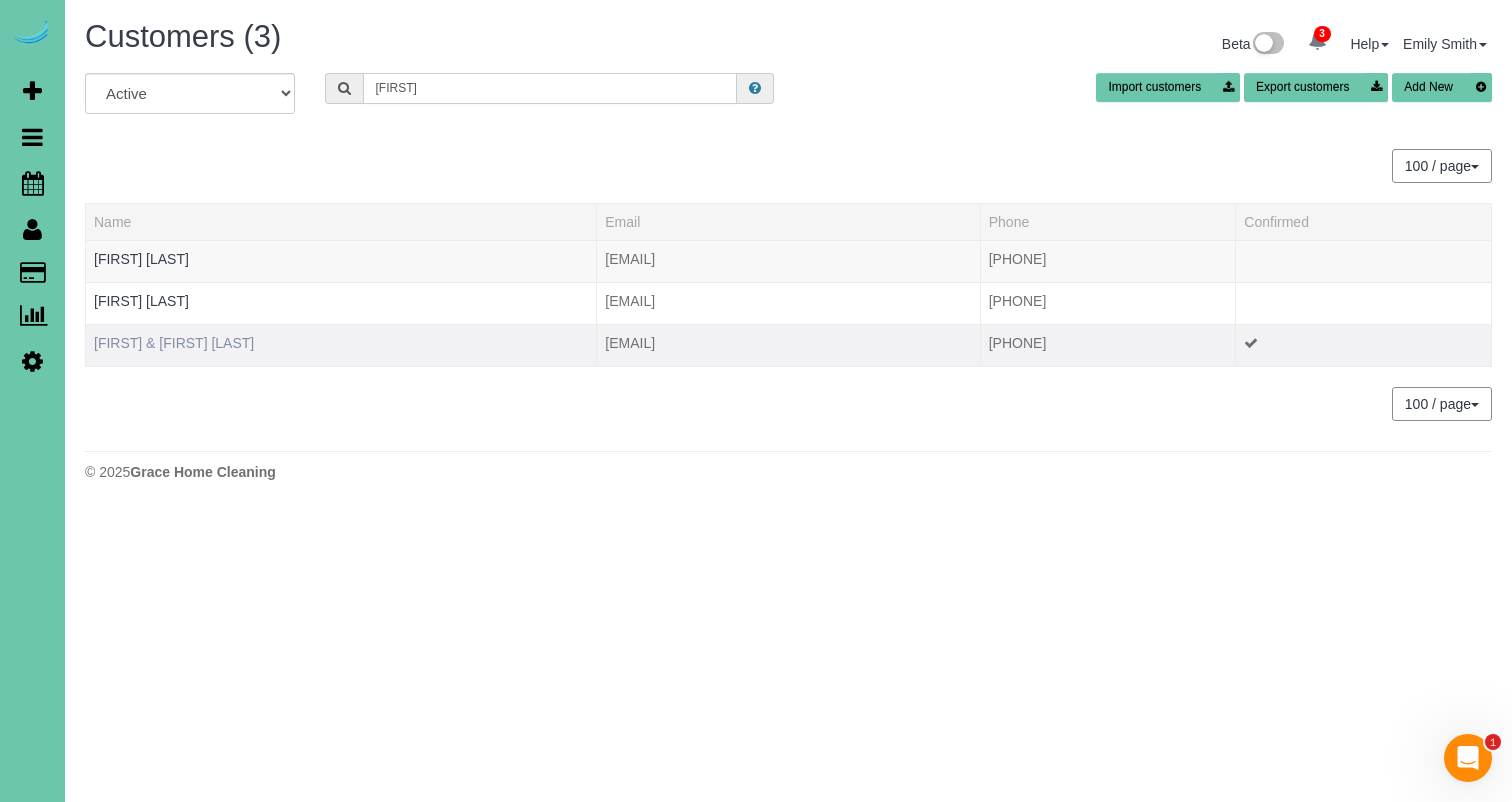 type on "darlene" 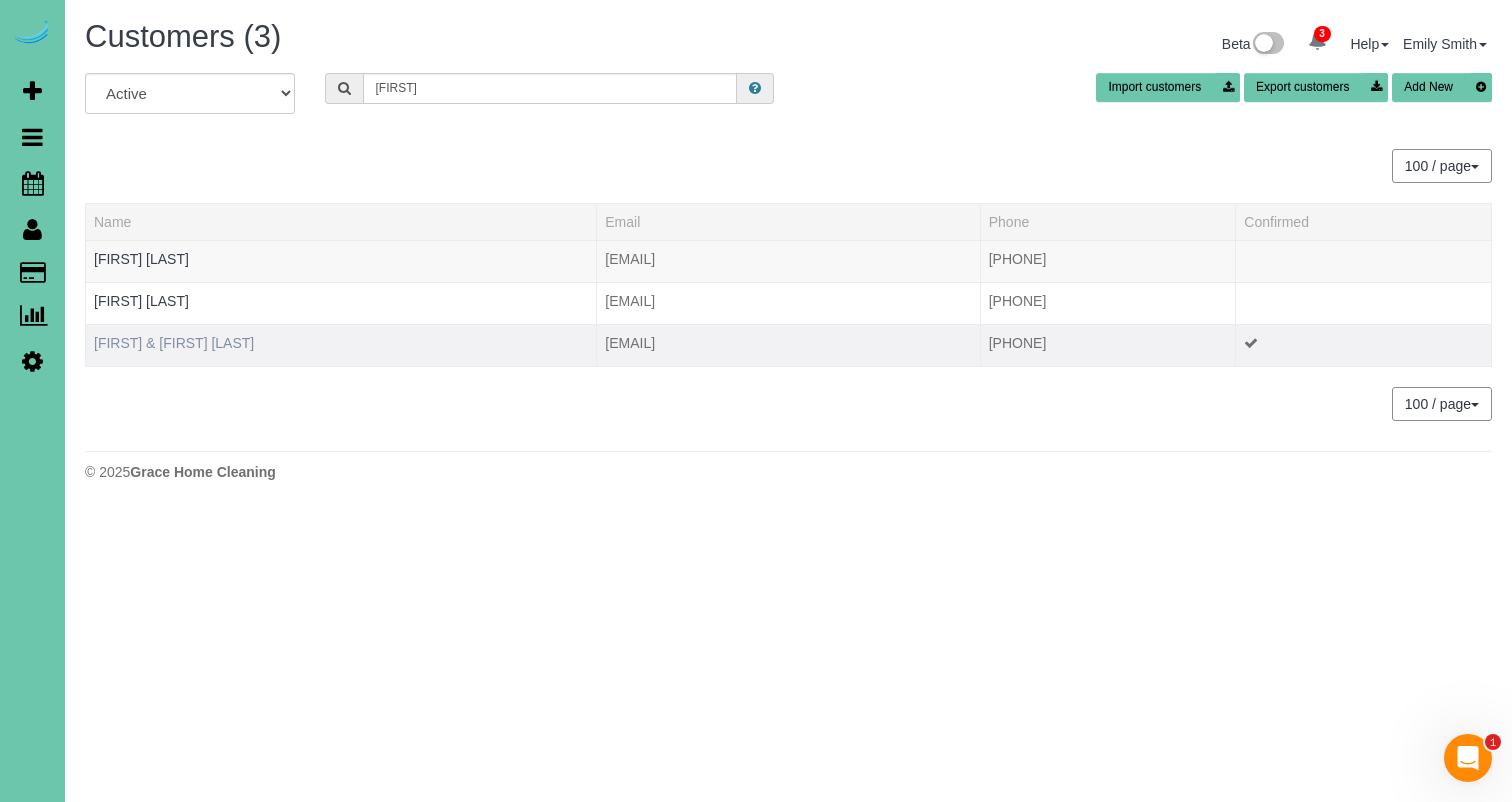click on "Willard & Darlene Luithel" at bounding box center [174, 343] 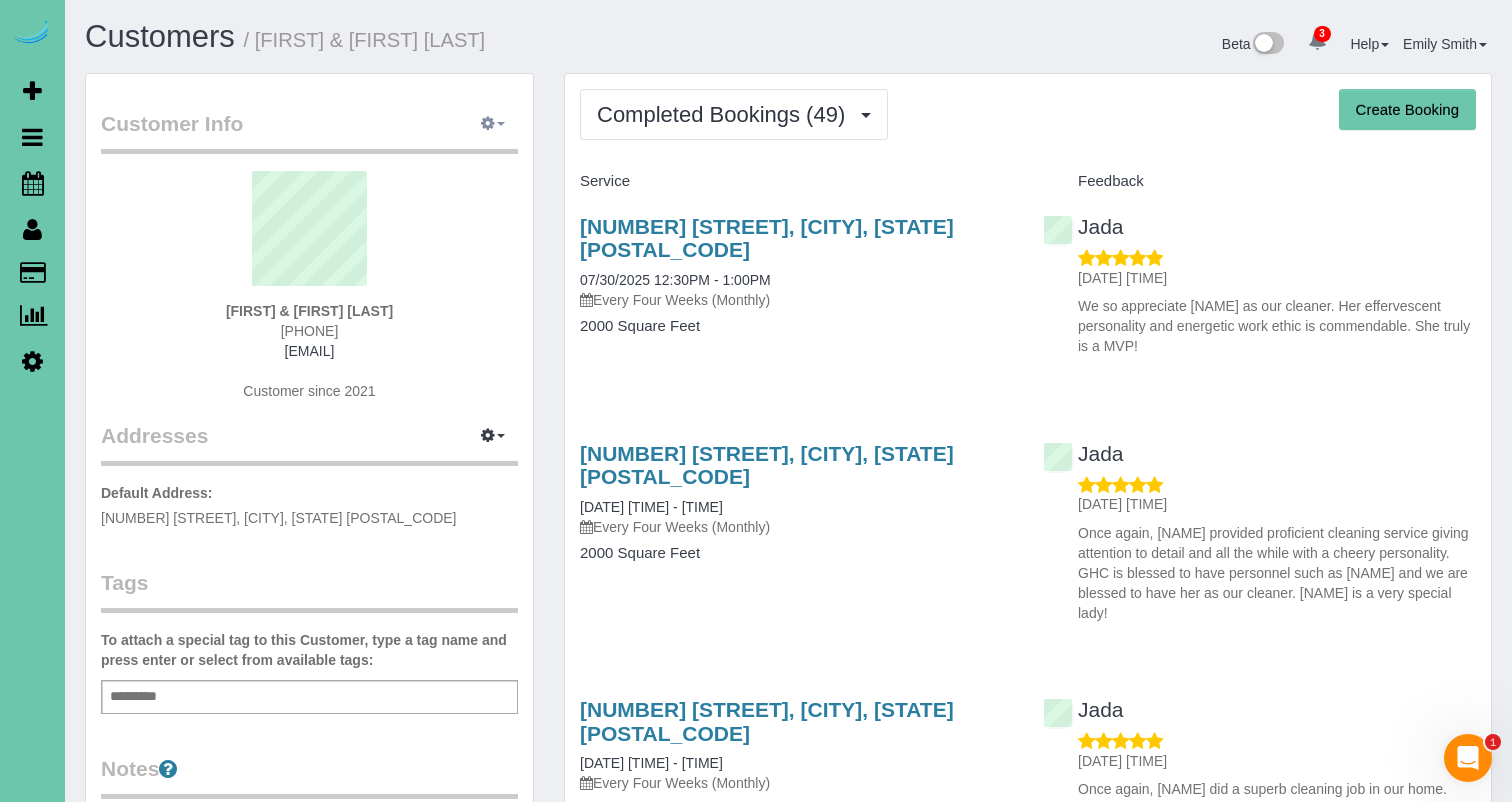 click on "Customer Info
Edit Contact Info
Send Message
Email Preferences
Special Sales Tax
View Changes
Mark as Unconfirmed
Block this Customer
Archive Account
Delete Account
Willard & Darlene Luithel
4026587478" at bounding box center [309, 635] 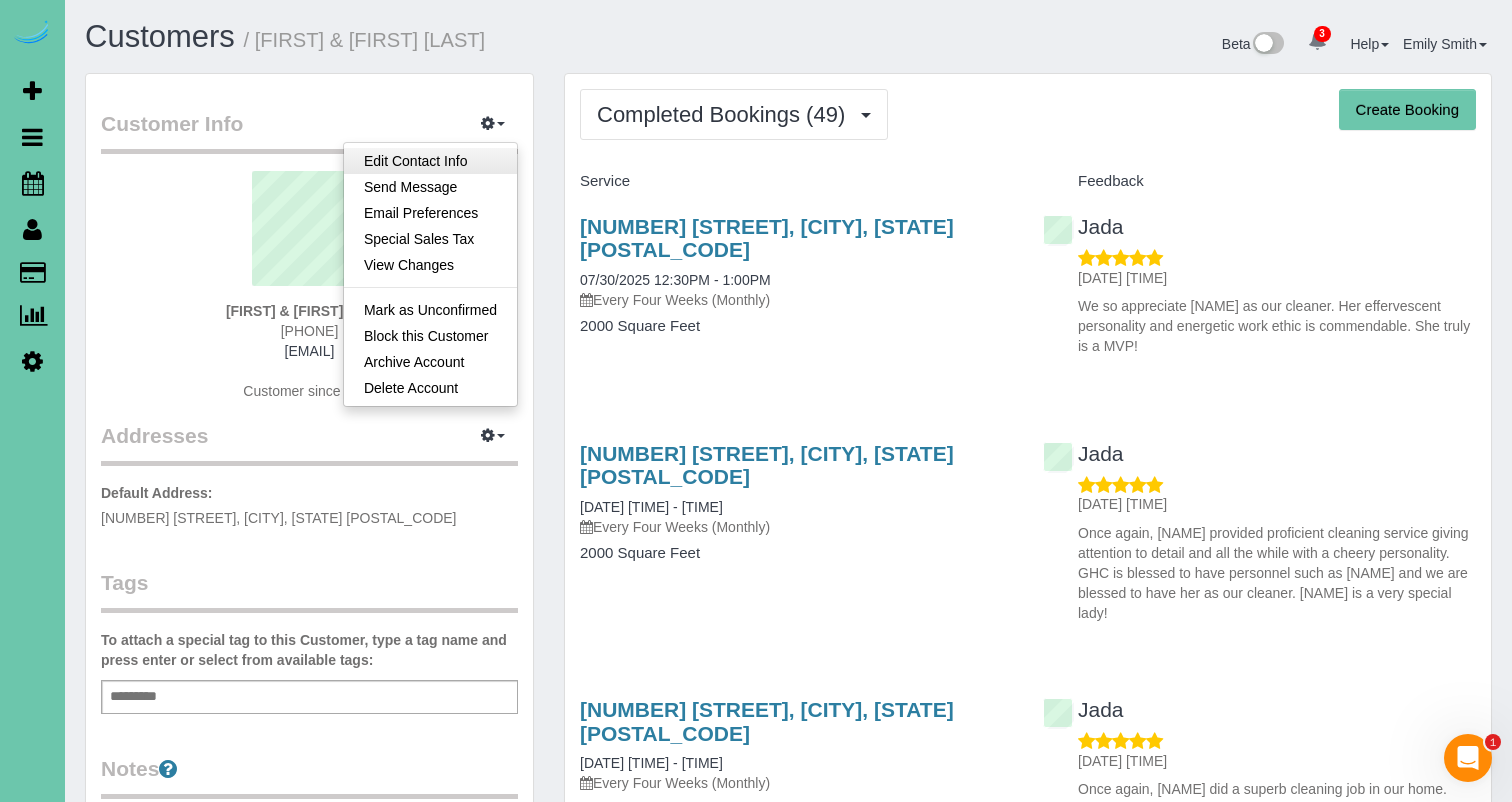 click on "Edit Contact Info" at bounding box center [430, 161] 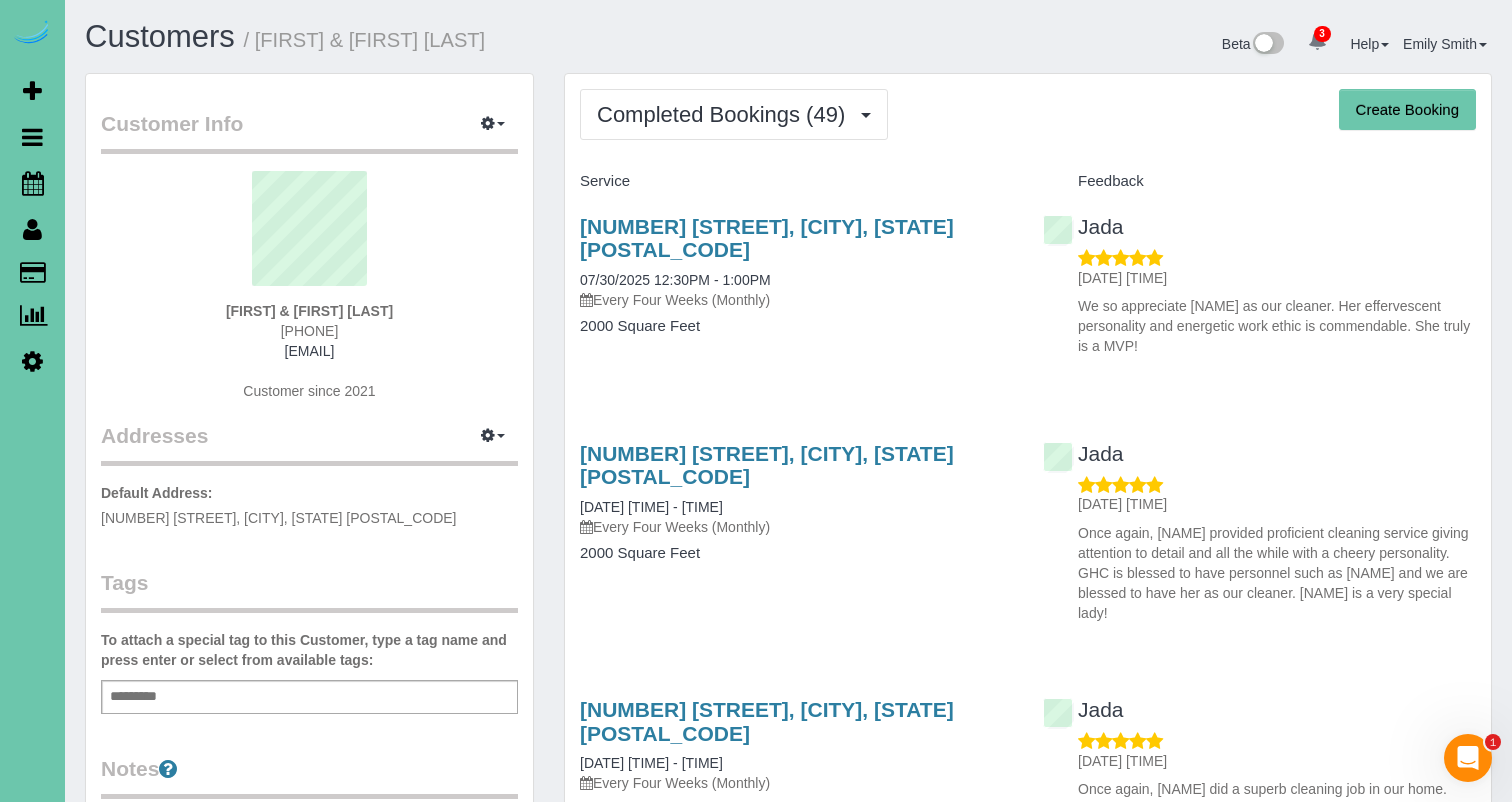 select on "NE" 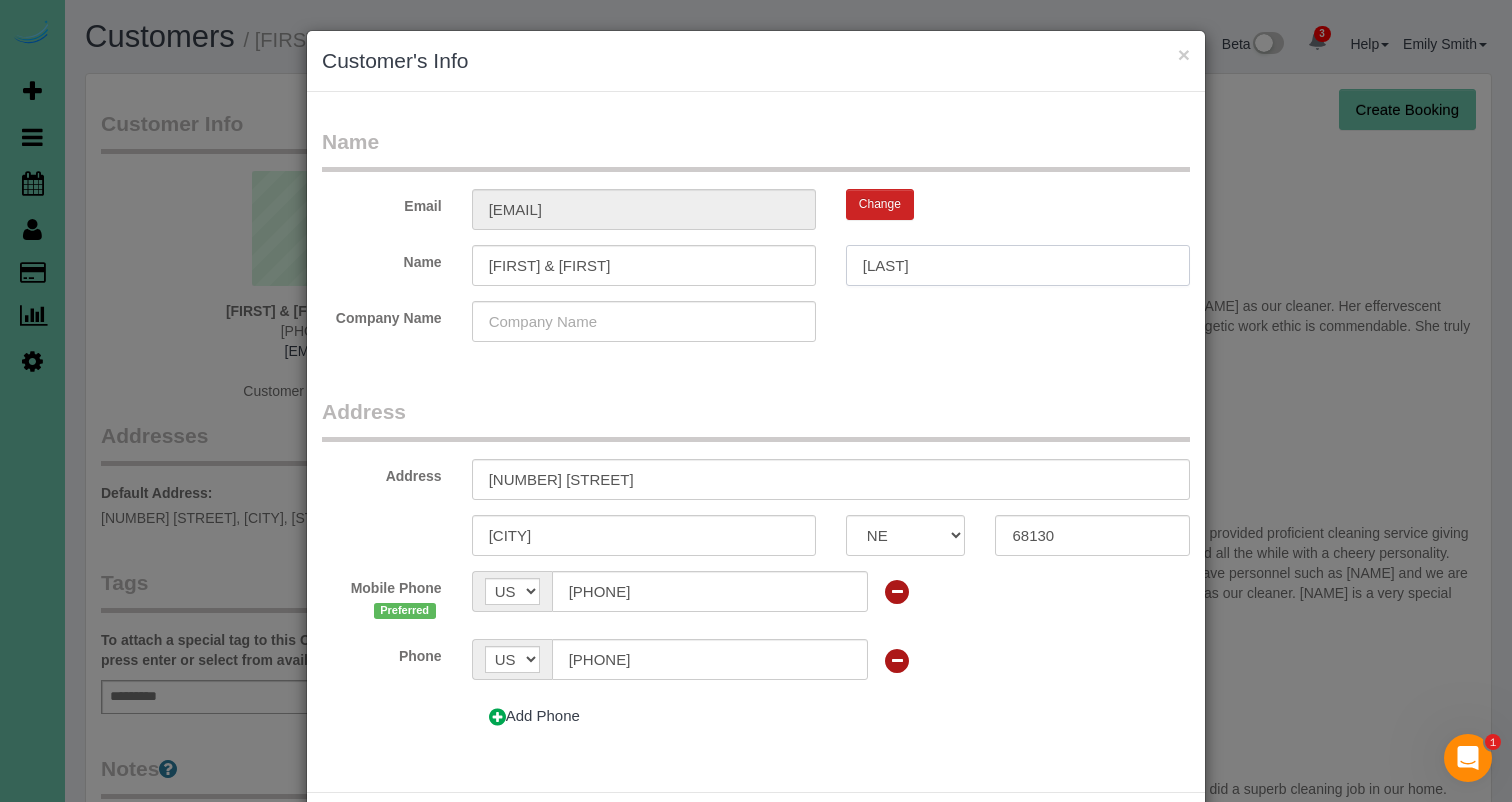 drag, startPoint x: 934, startPoint y: 259, endPoint x: 938, endPoint y: 272, distance: 13.601471 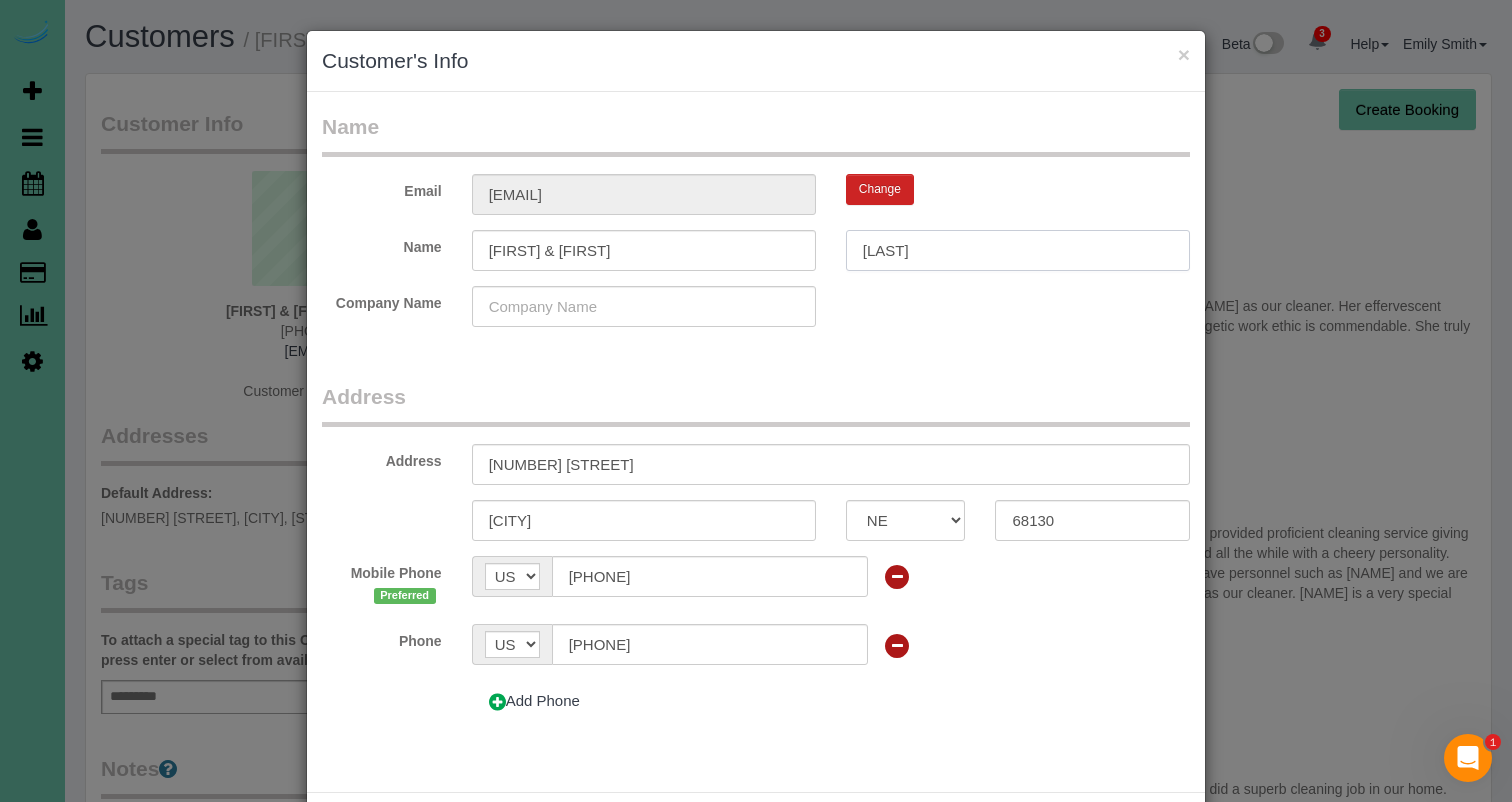 scroll, scrollTop: 14, scrollLeft: 0, axis: vertical 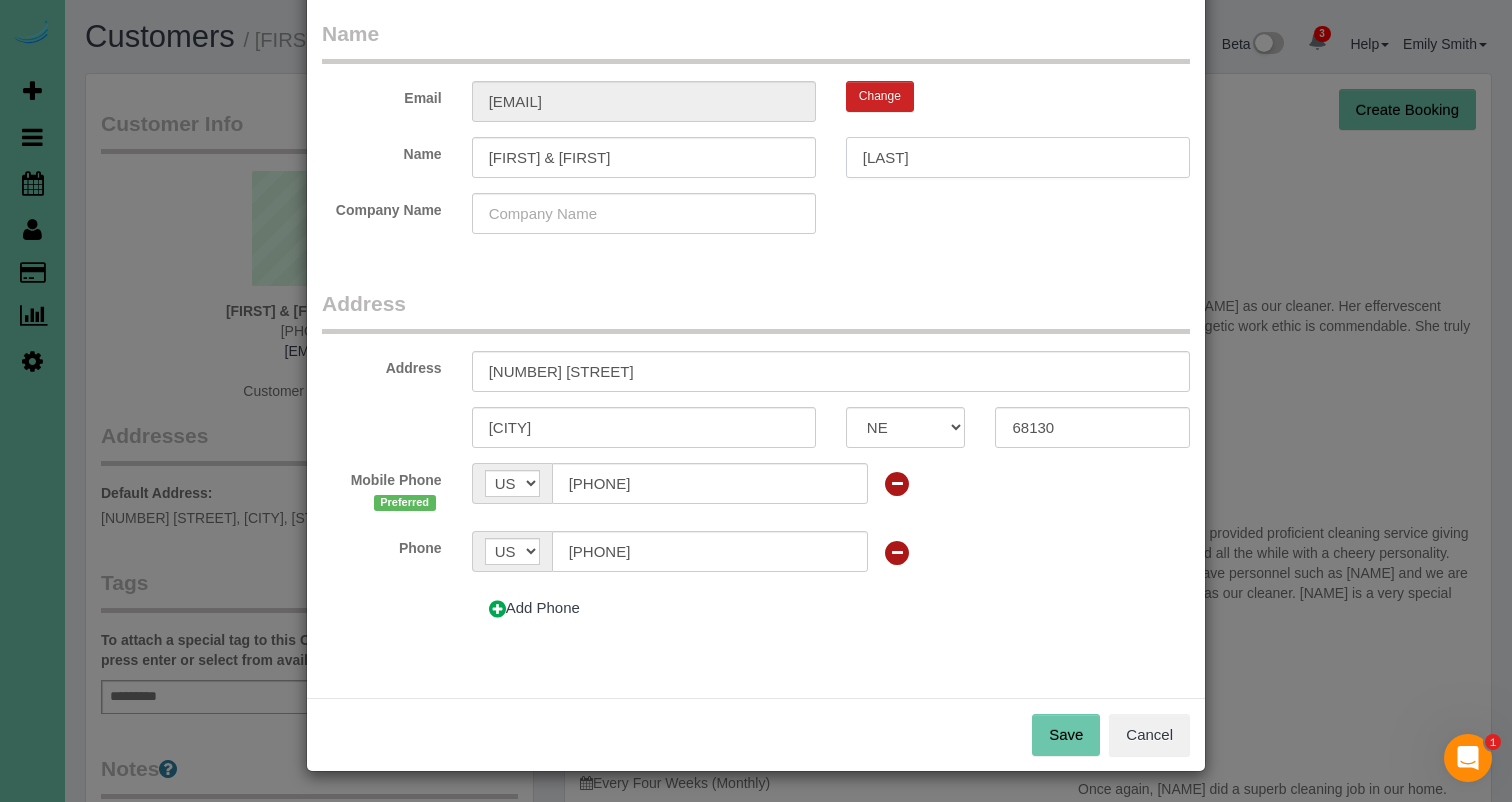 type on "Luithle" 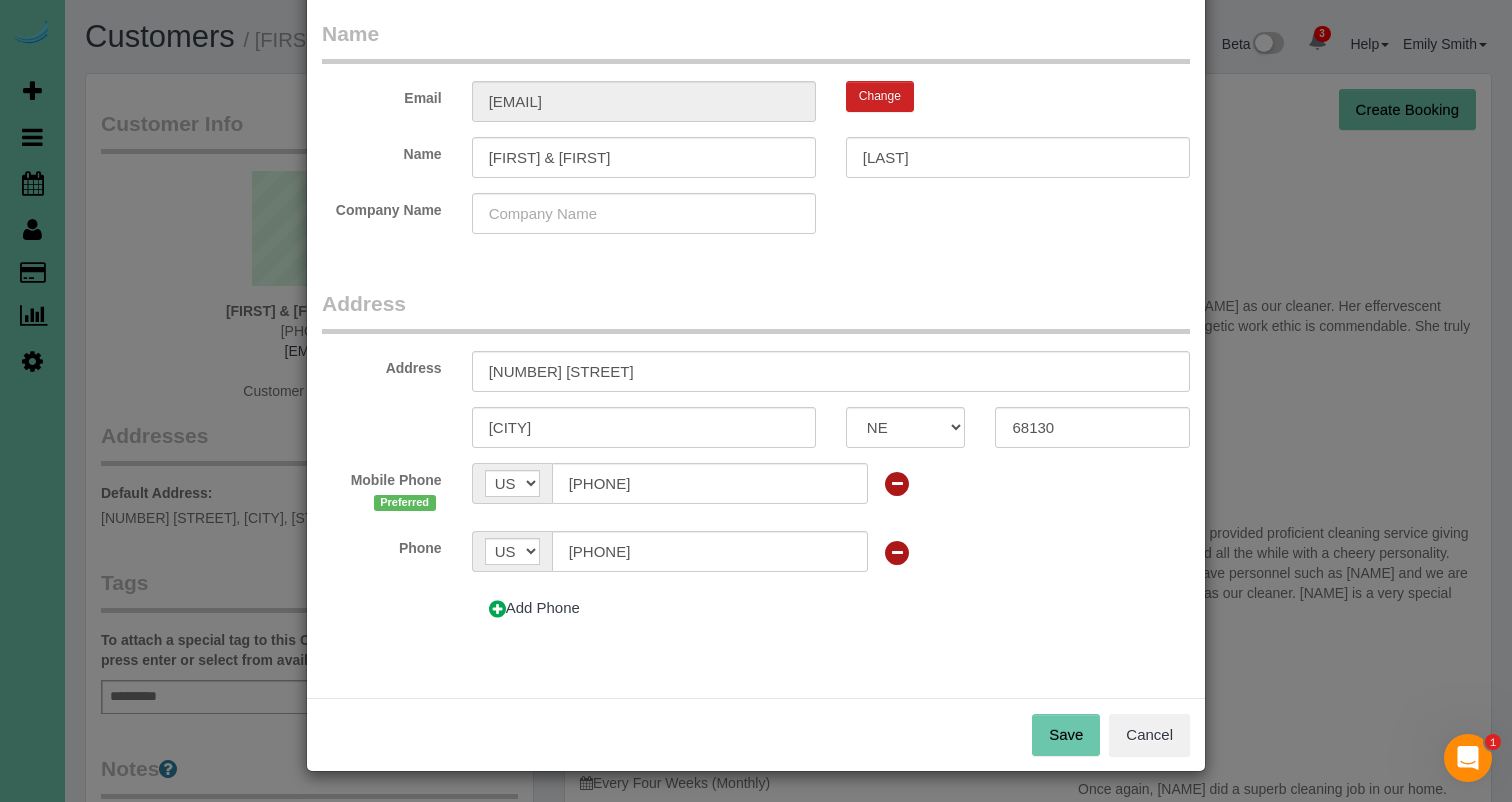 scroll, scrollTop: 93, scrollLeft: 0, axis: vertical 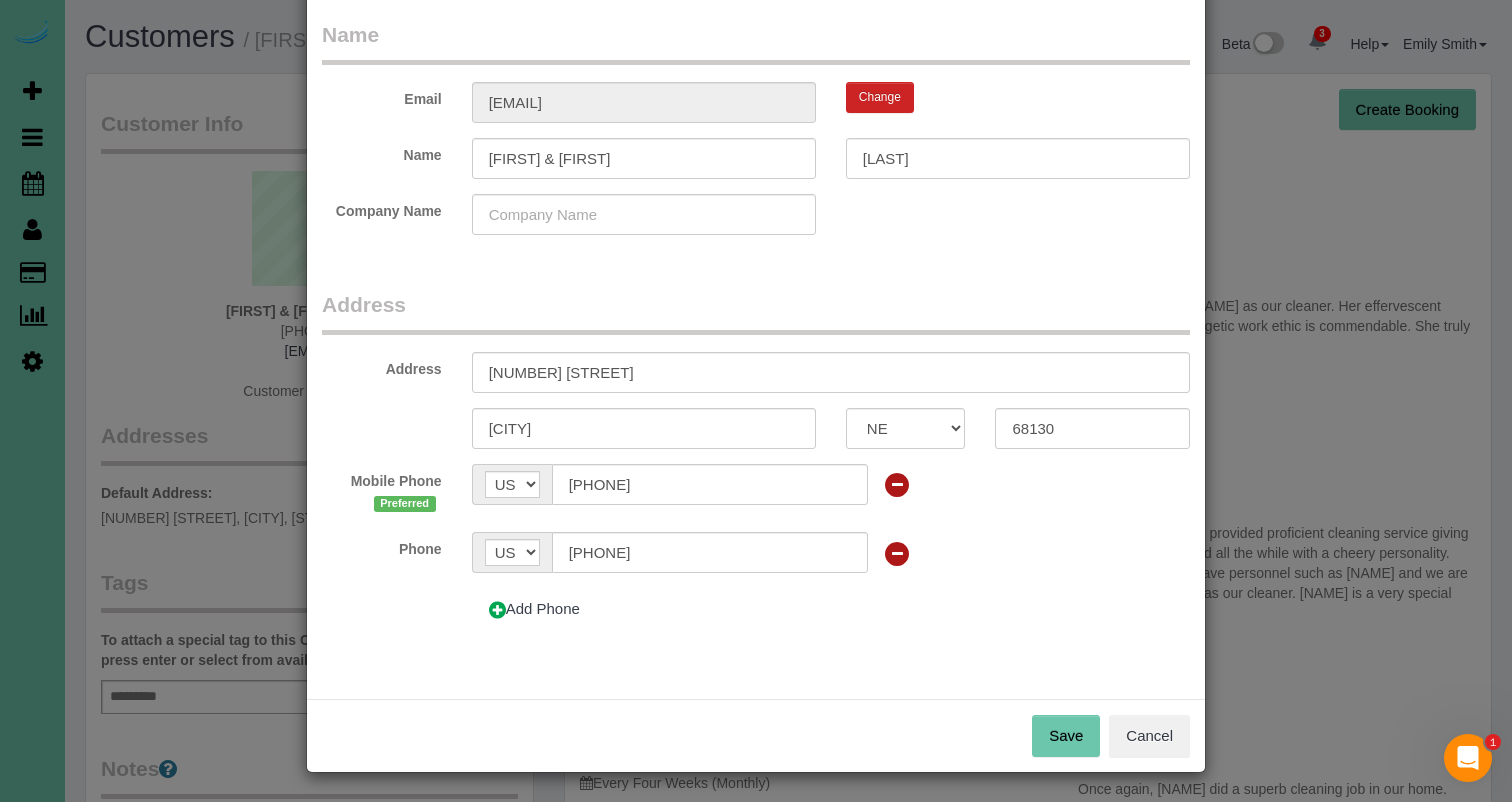 click on "Save" at bounding box center (1066, 736) 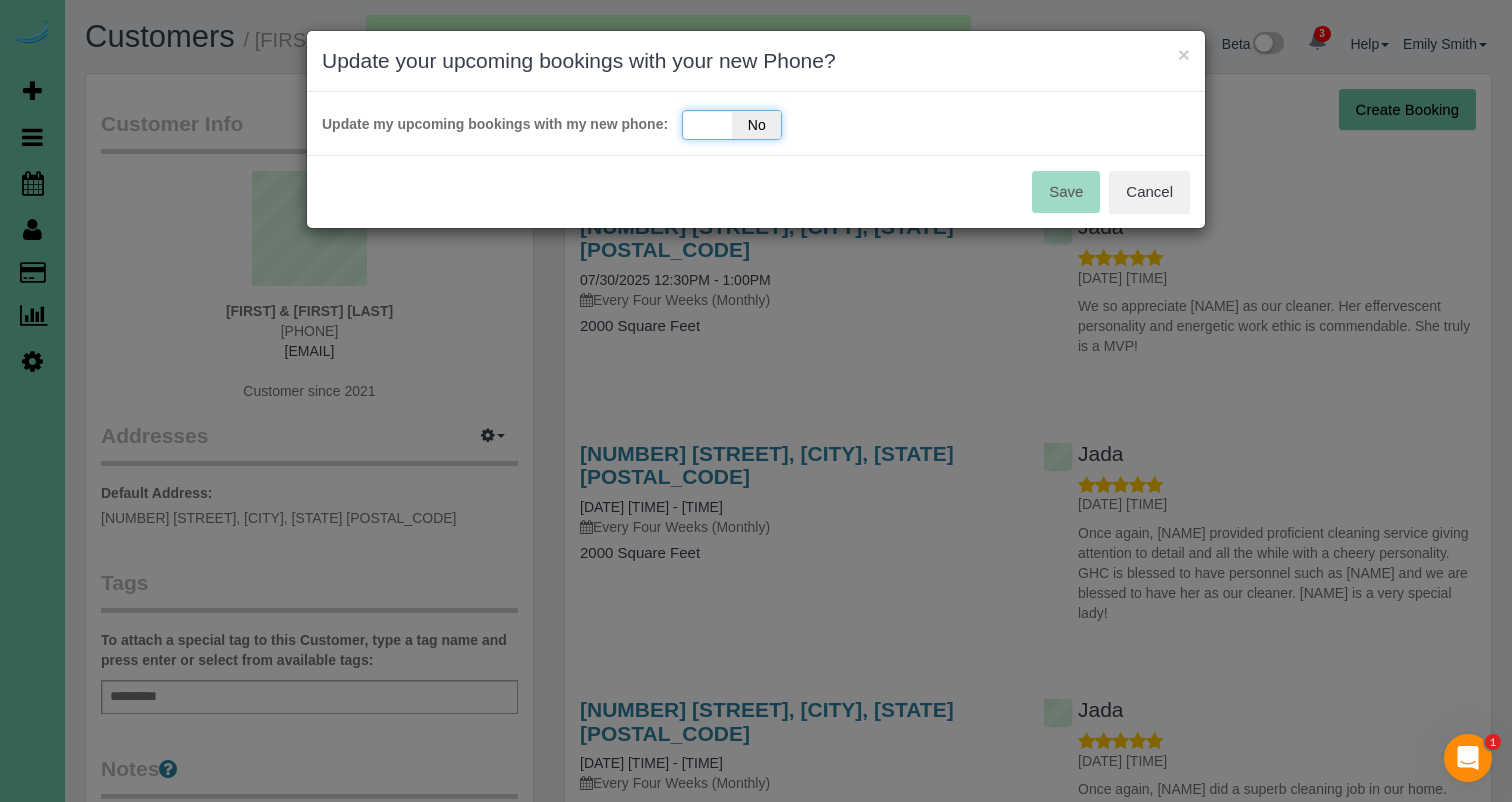 drag, startPoint x: 763, startPoint y: 132, endPoint x: 750, endPoint y: 139, distance: 14.764823 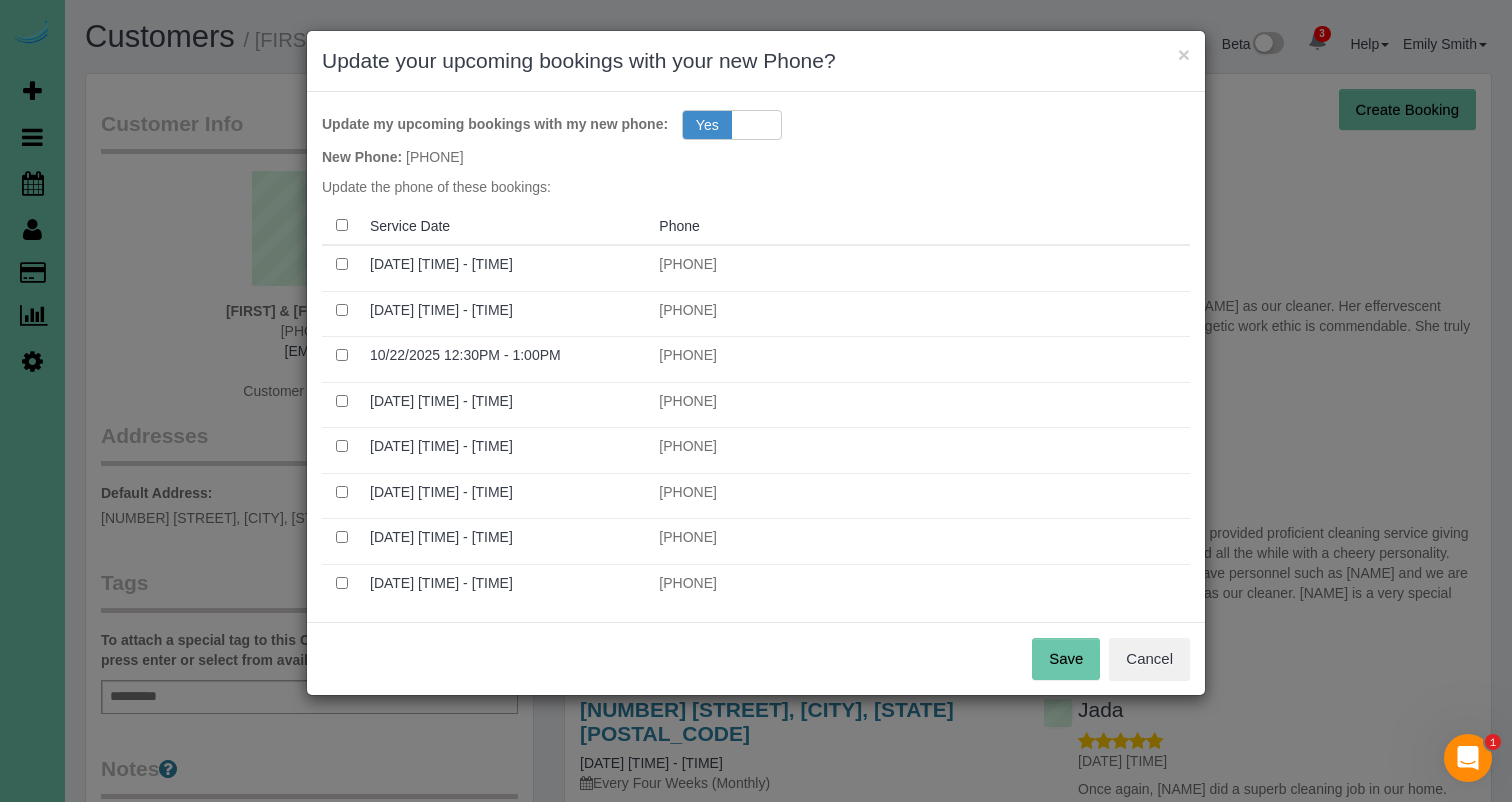 click on "Save" at bounding box center [1066, 659] 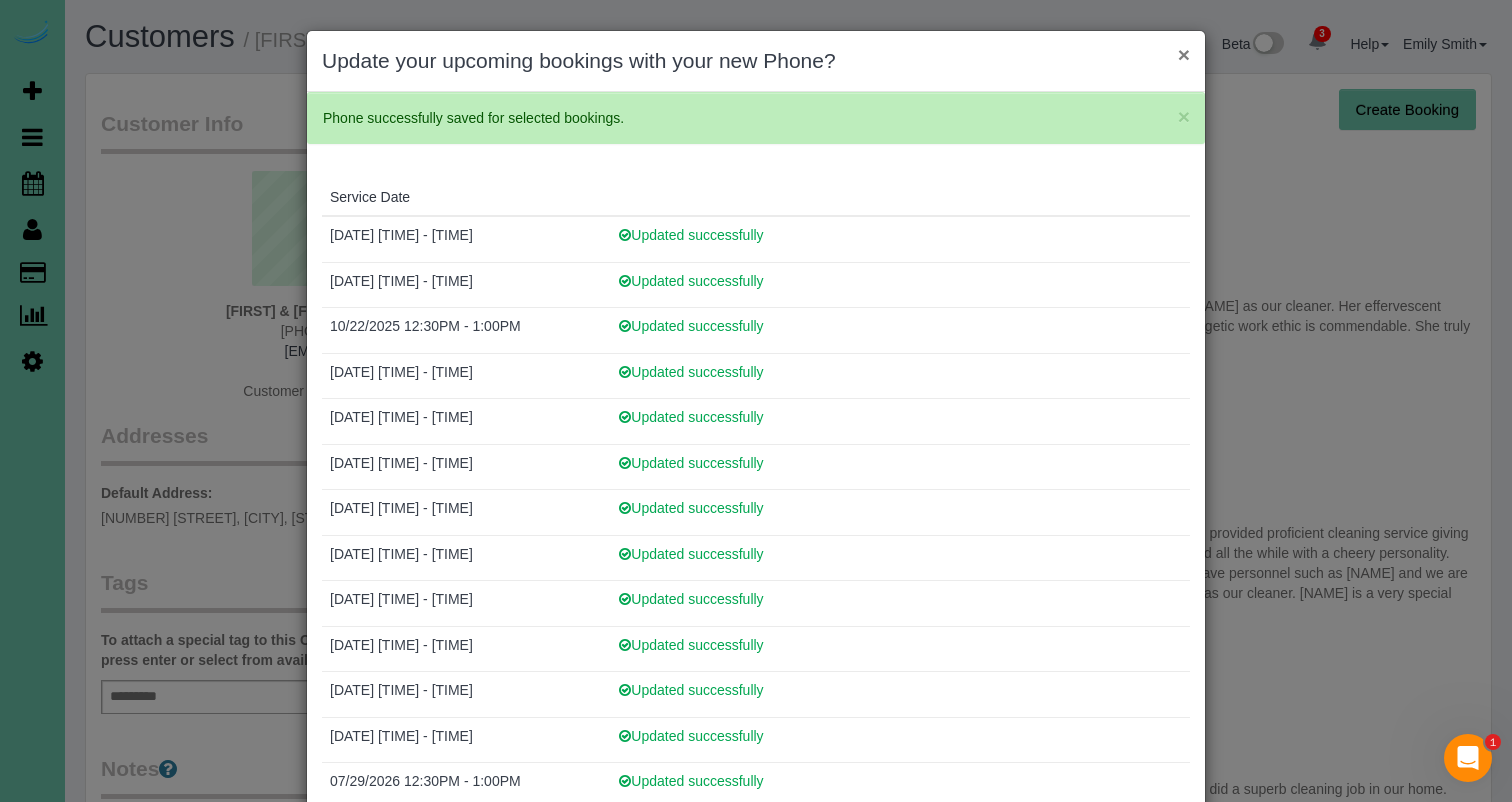 click on "×" at bounding box center [1184, 54] 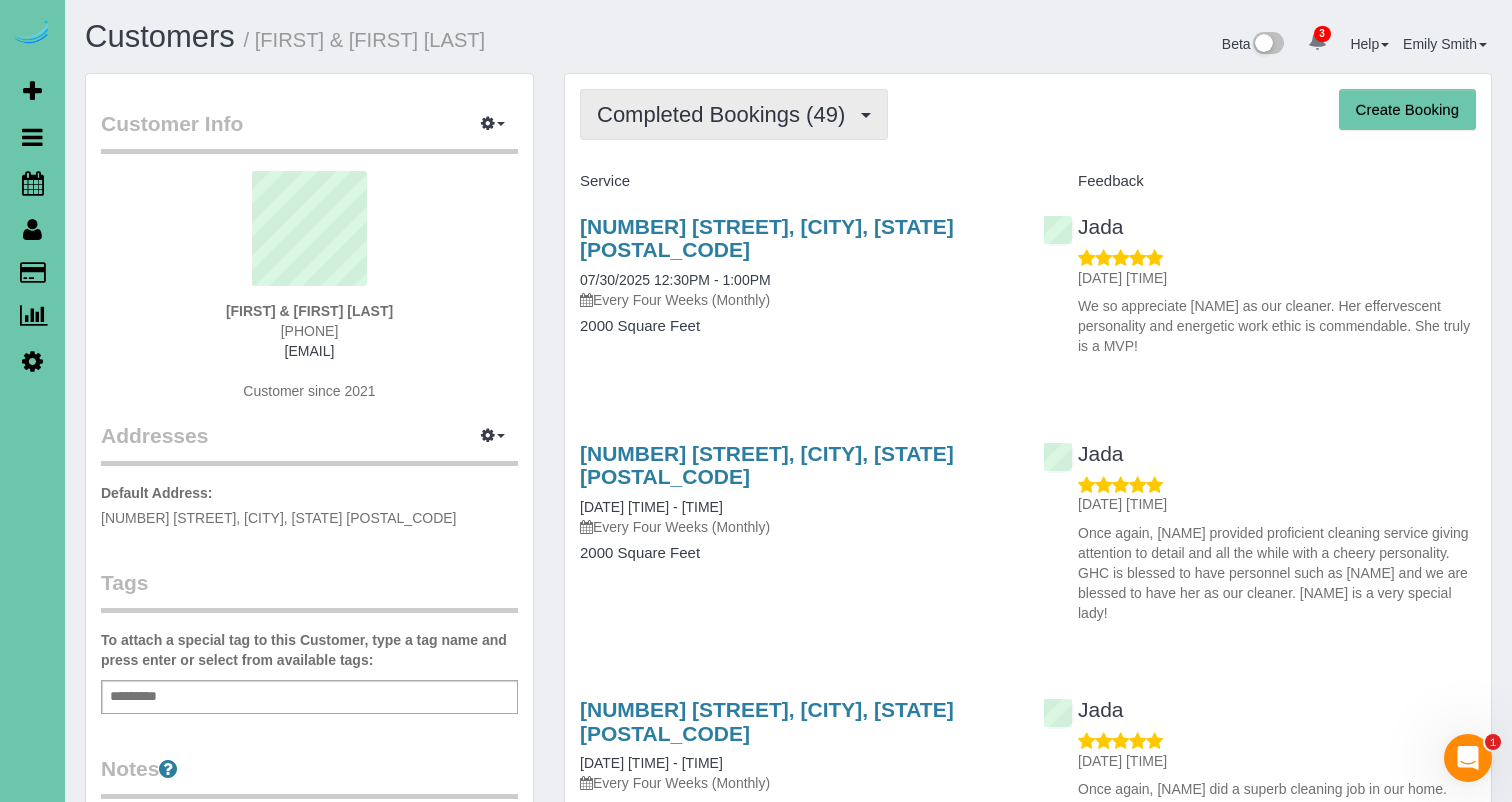 click on "Completed Bookings (49)" at bounding box center [734, 114] 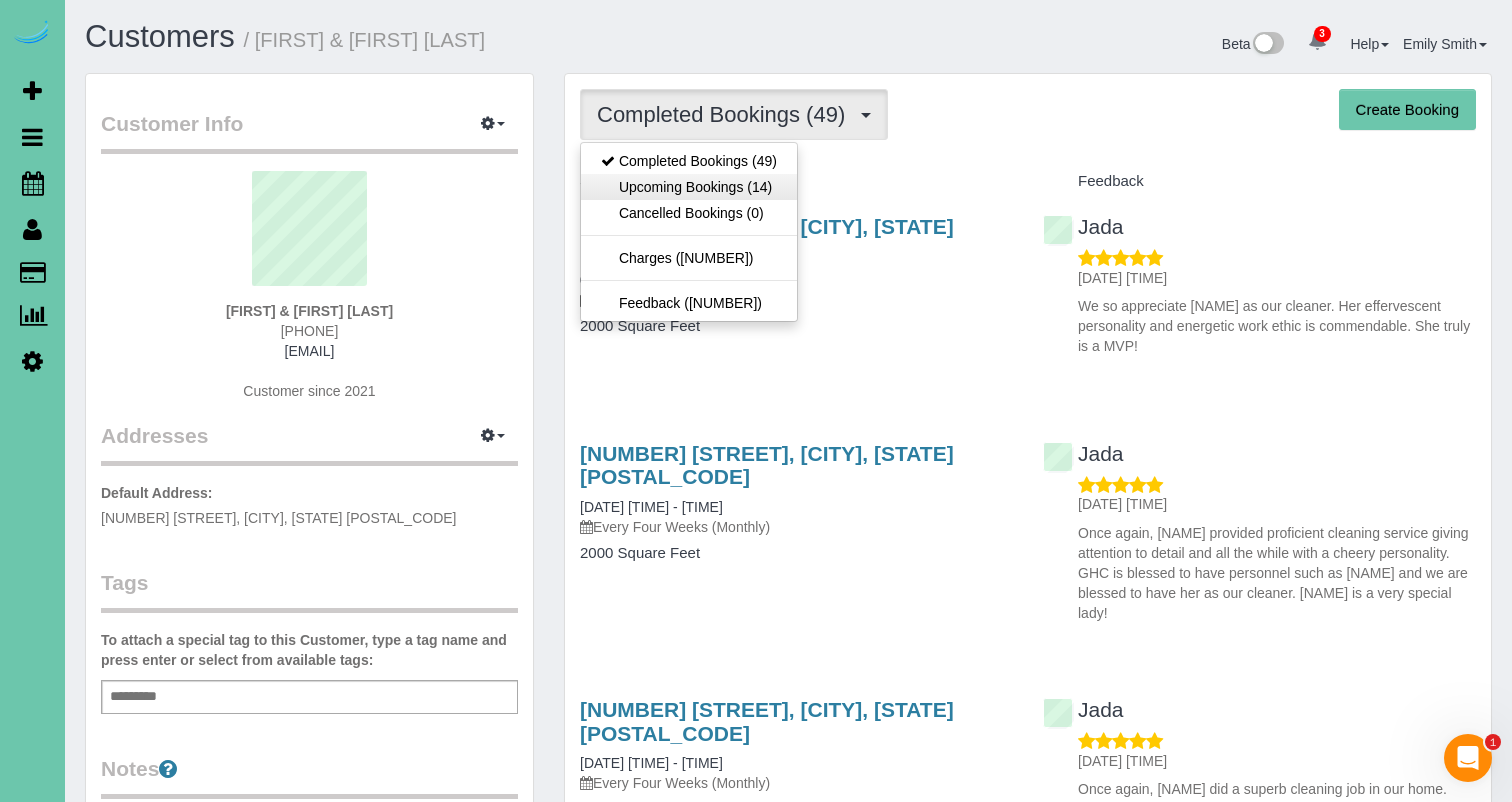 click on "Upcoming Bookings (14)" at bounding box center [689, 187] 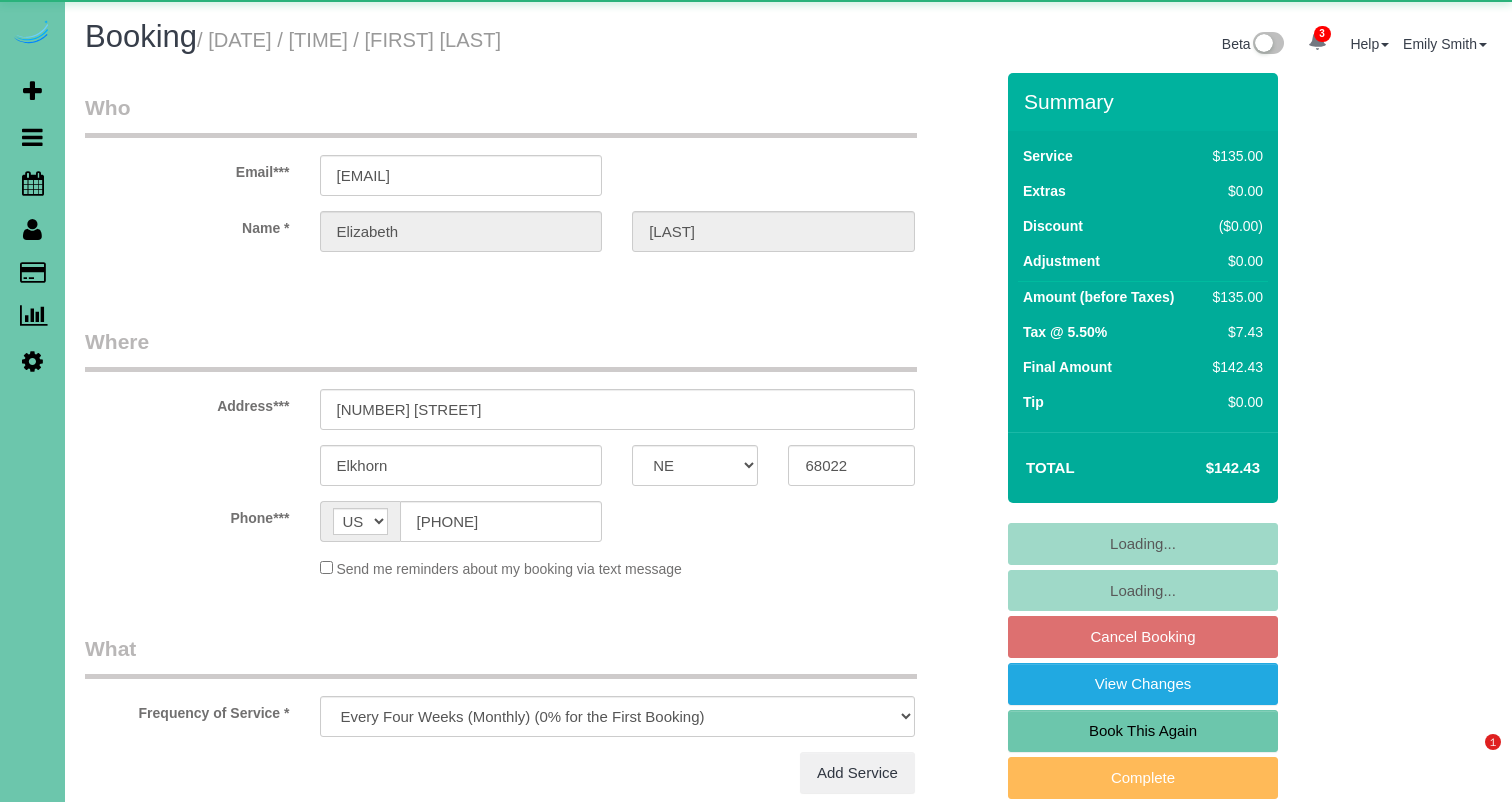 select on "NE" 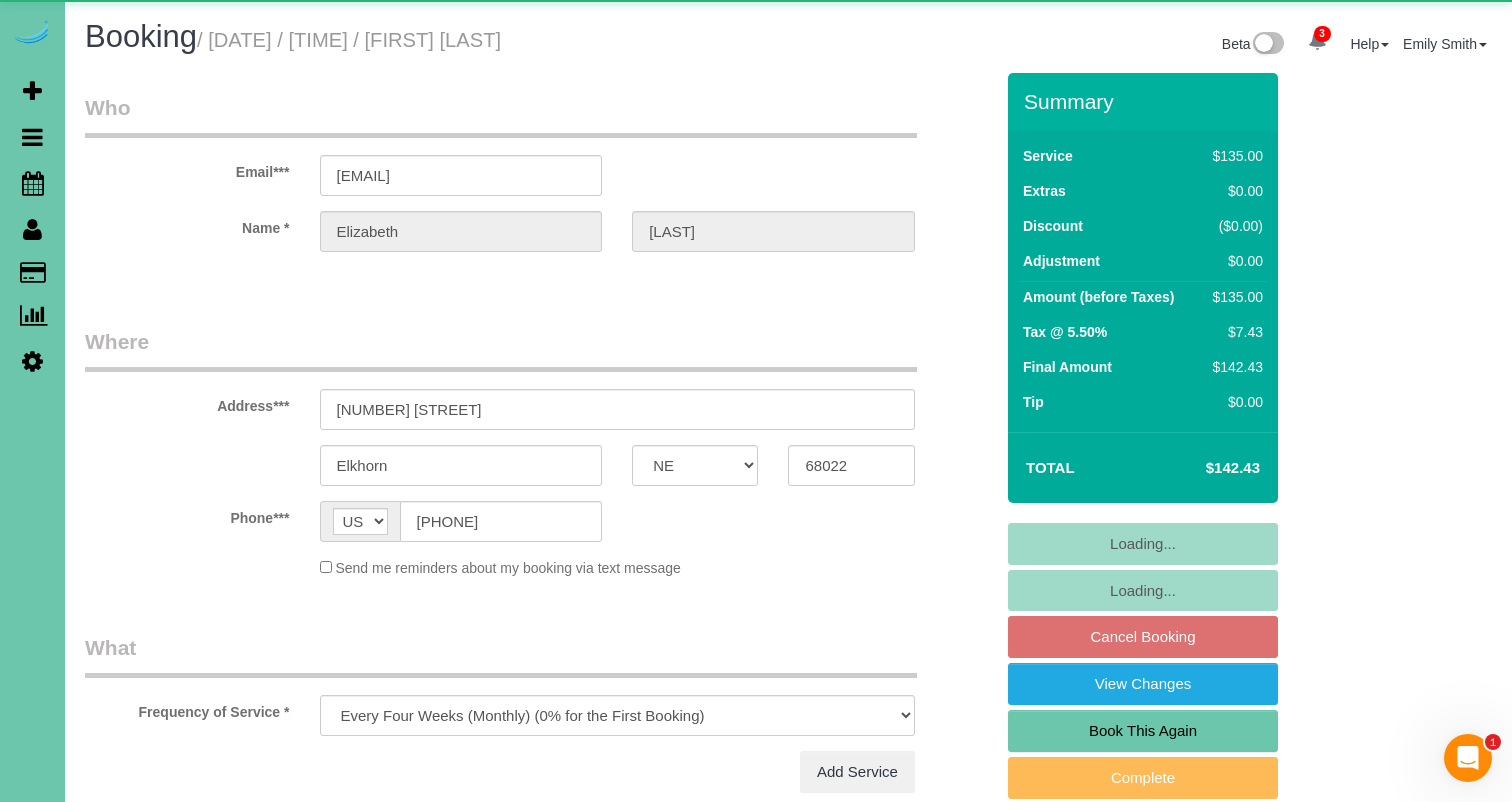 scroll, scrollTop: 0, scrollLeft: 0, axis: both 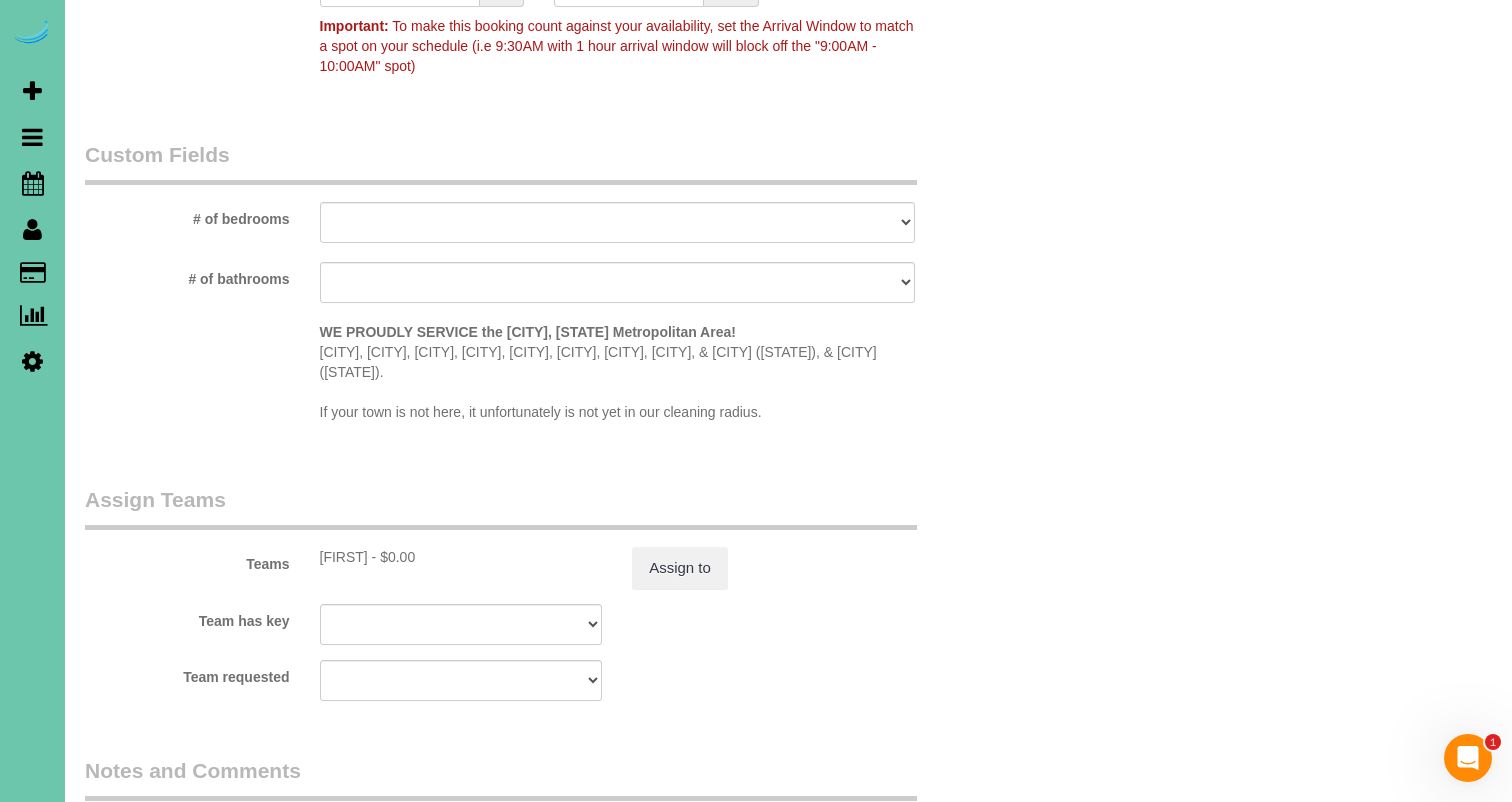 click on "Teams
[FIRST] - $0.00
Assign to" at bounding box center [539, 537] 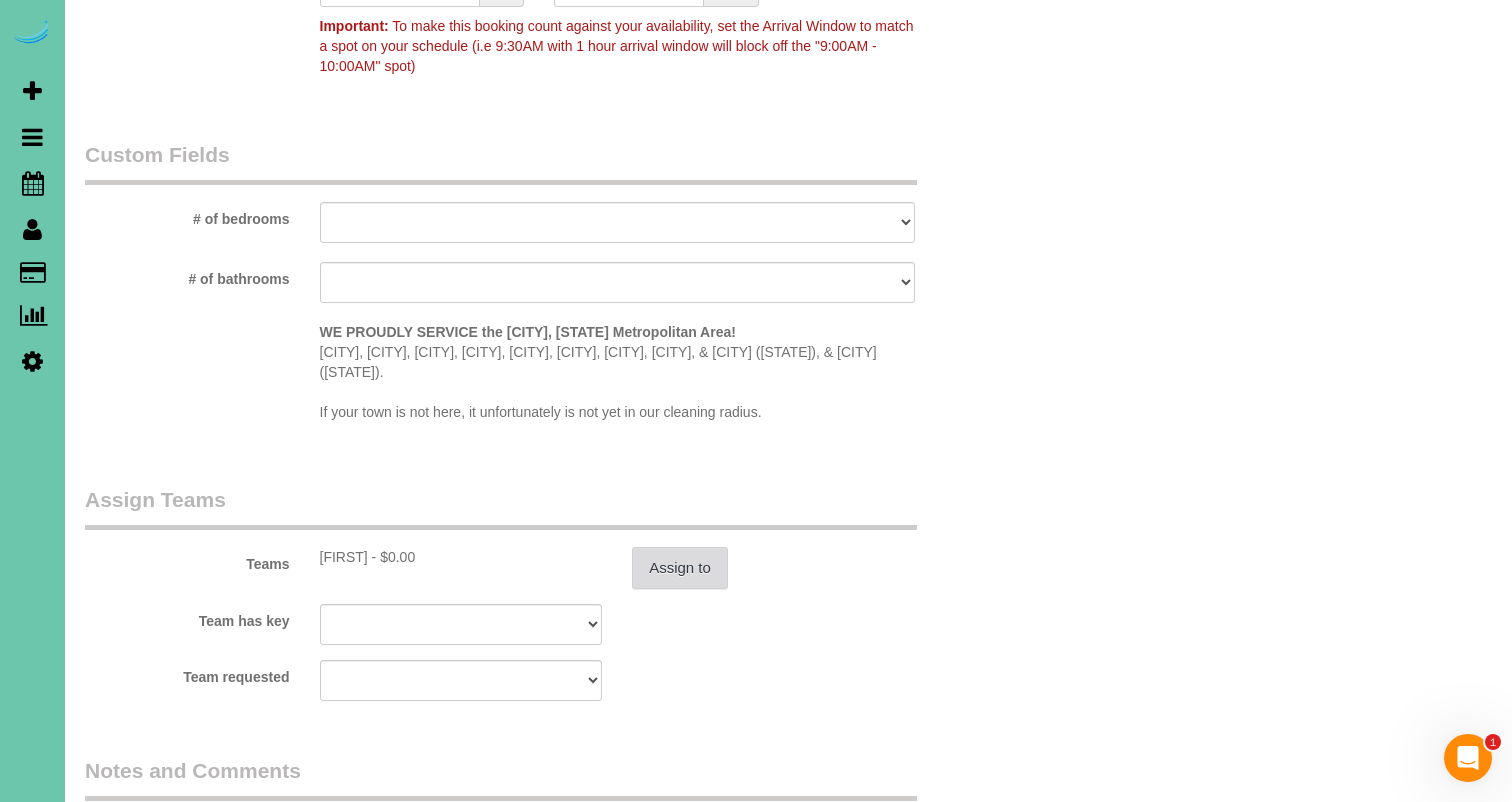 click on "Assign to" at bounding box center (680, 568) 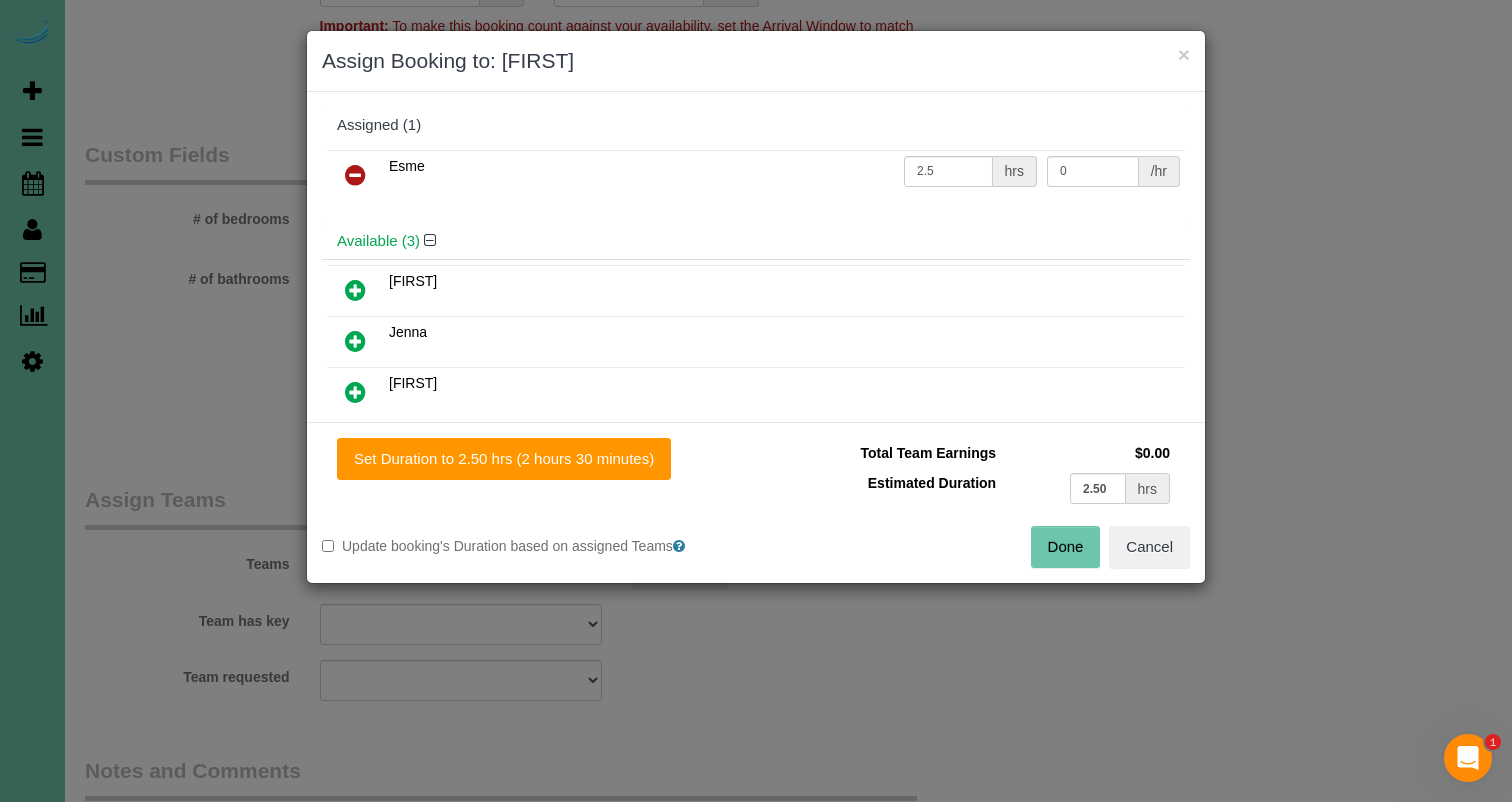 click at bounding box center (355, 175) 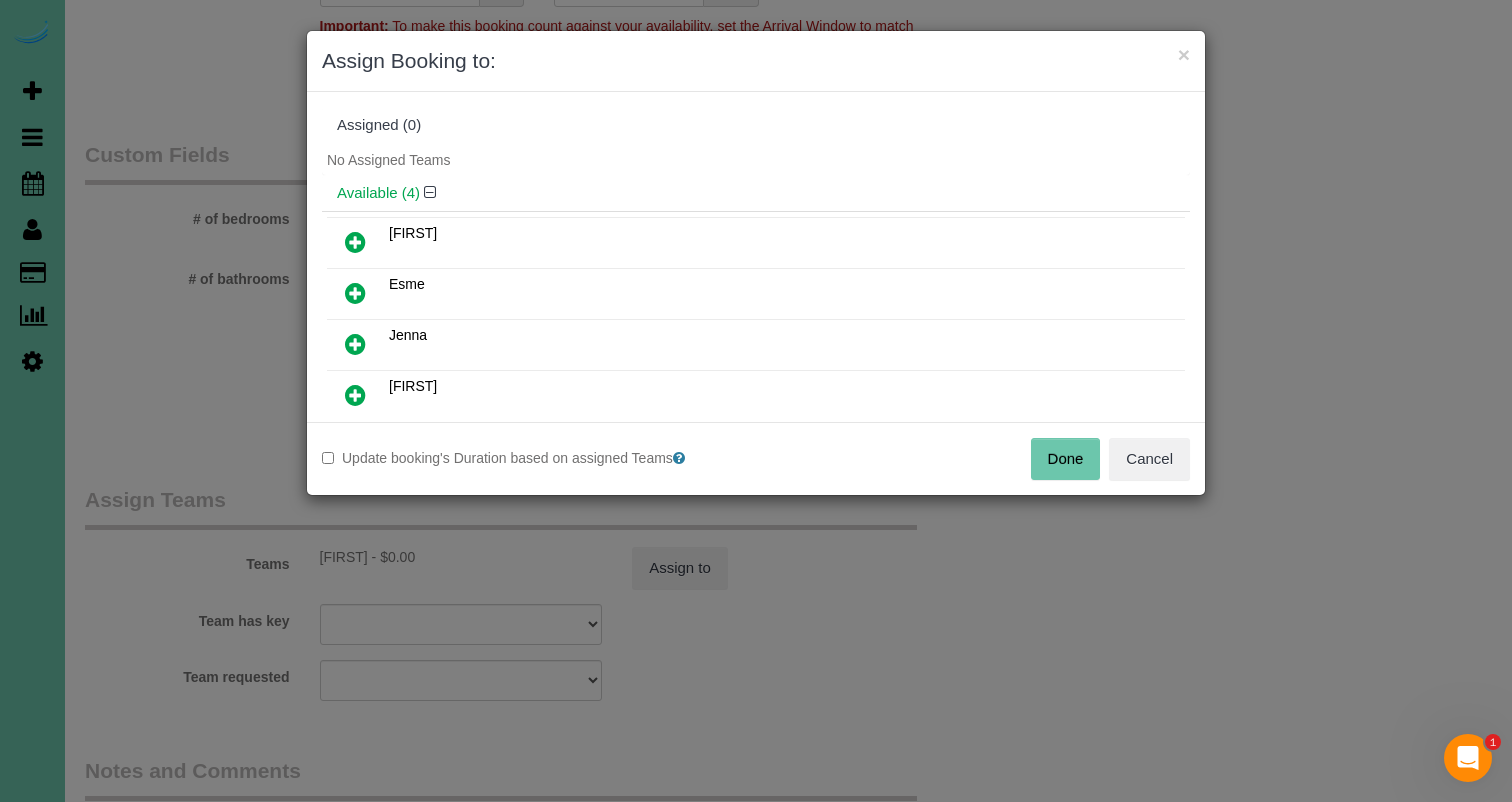 drag, startPoint x: 1075, startPoint y: 465, endPoint x: 1052, endPoint y: 466, distance: 23.021729 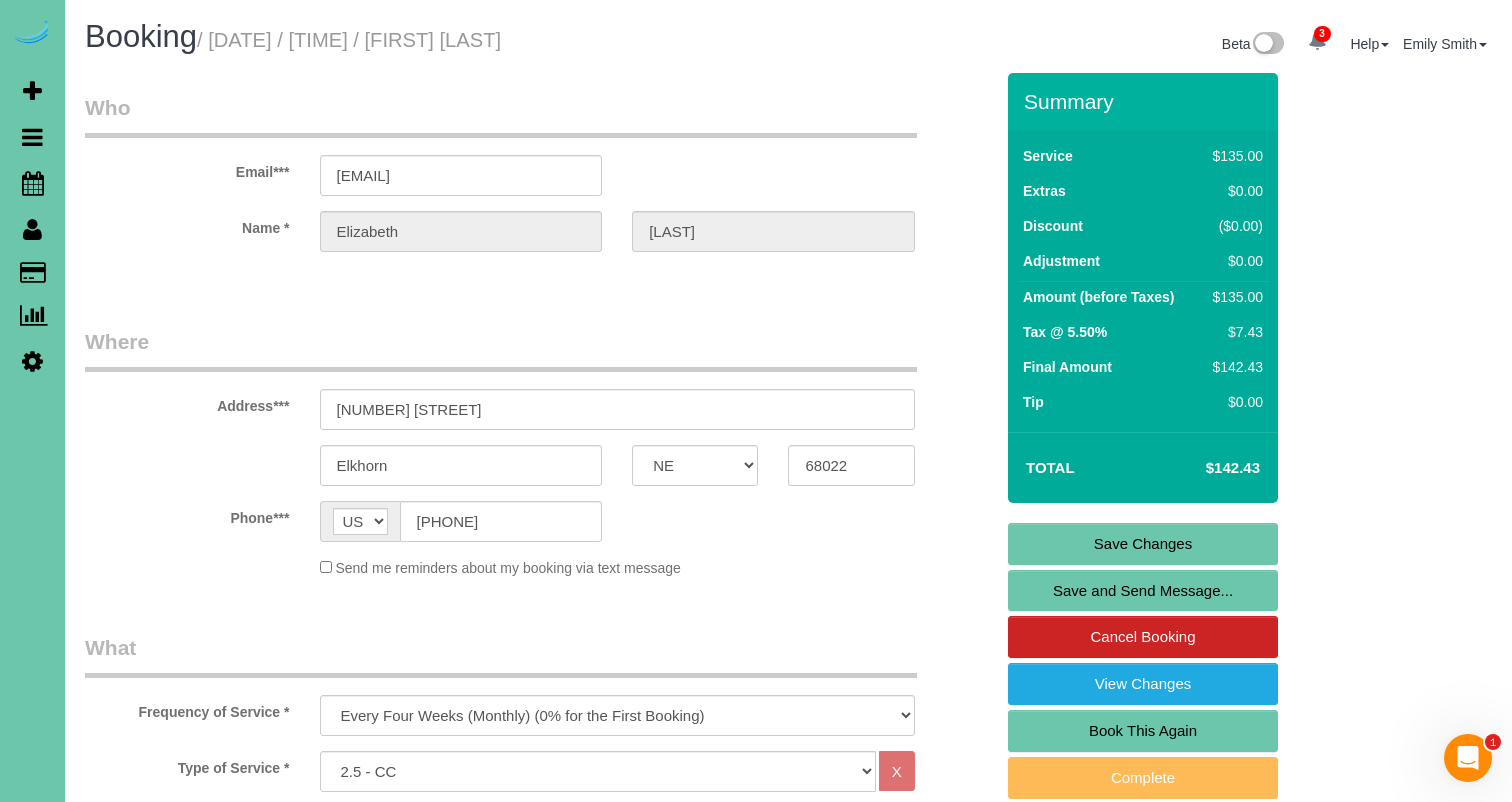 scroll, scrollTop: -1, scrollLeft: 0, axis: vertical 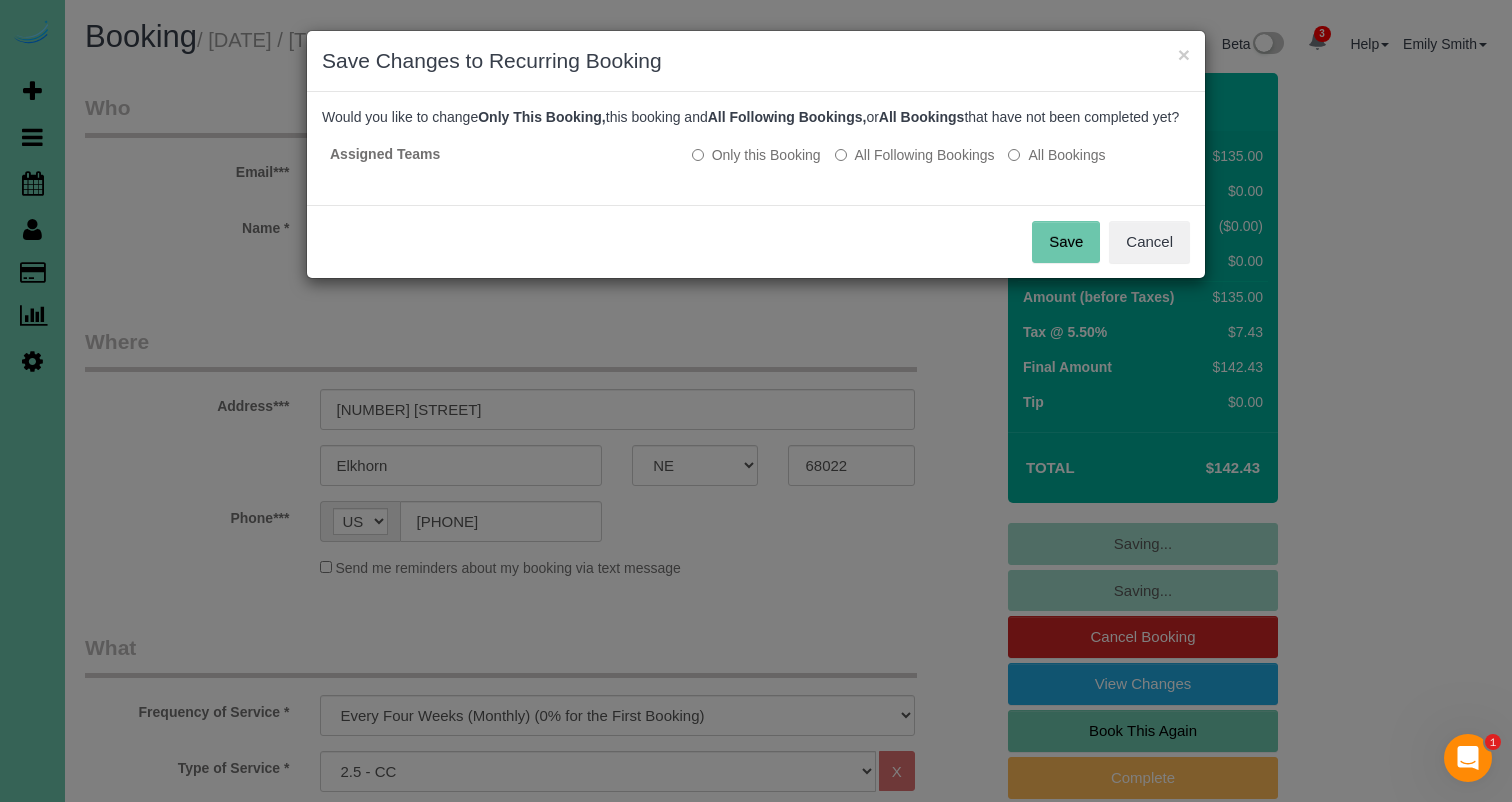 click on "Save" at bounding box center (1066, 242) 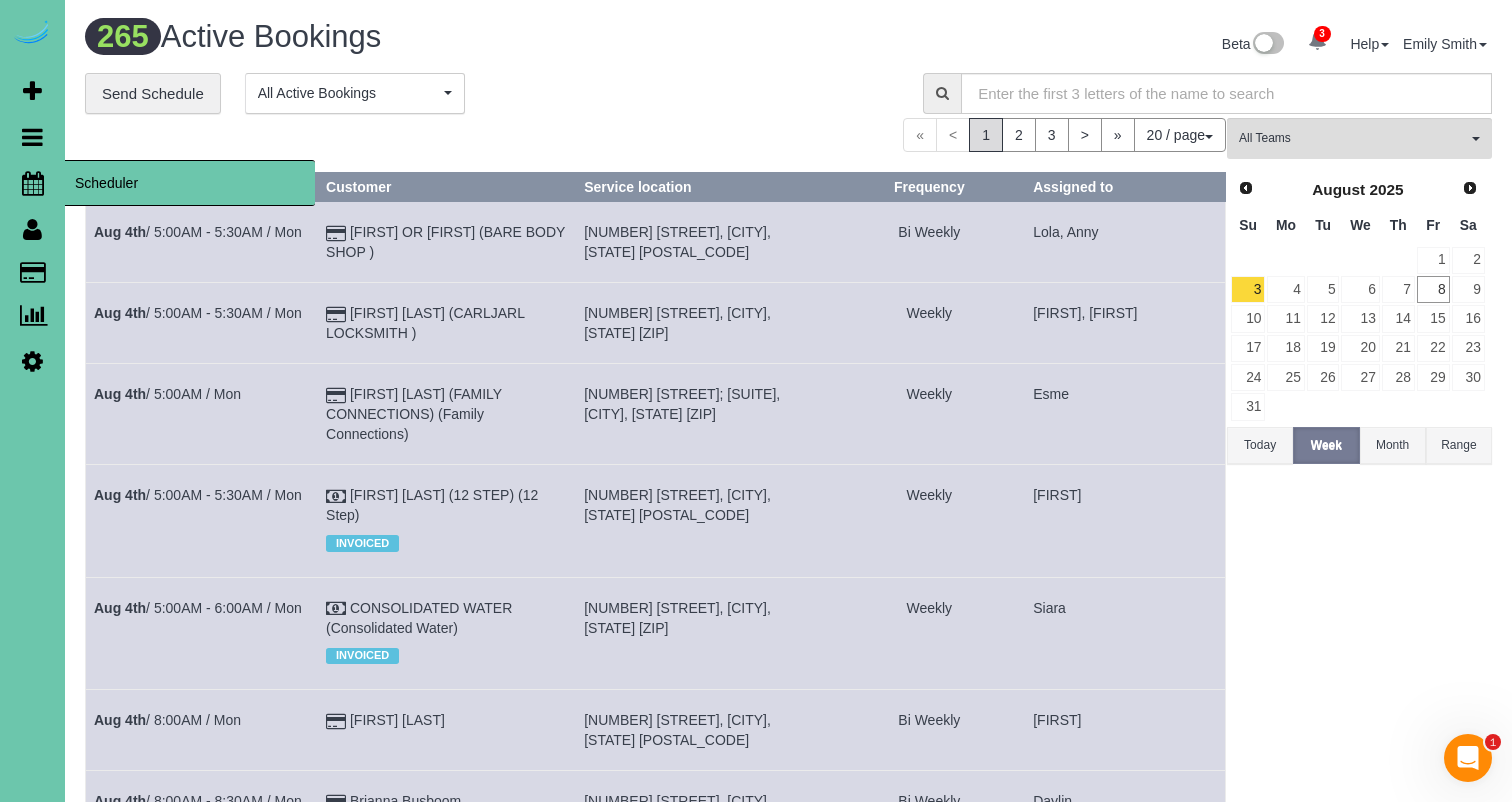click at bounding box center [33, 183] 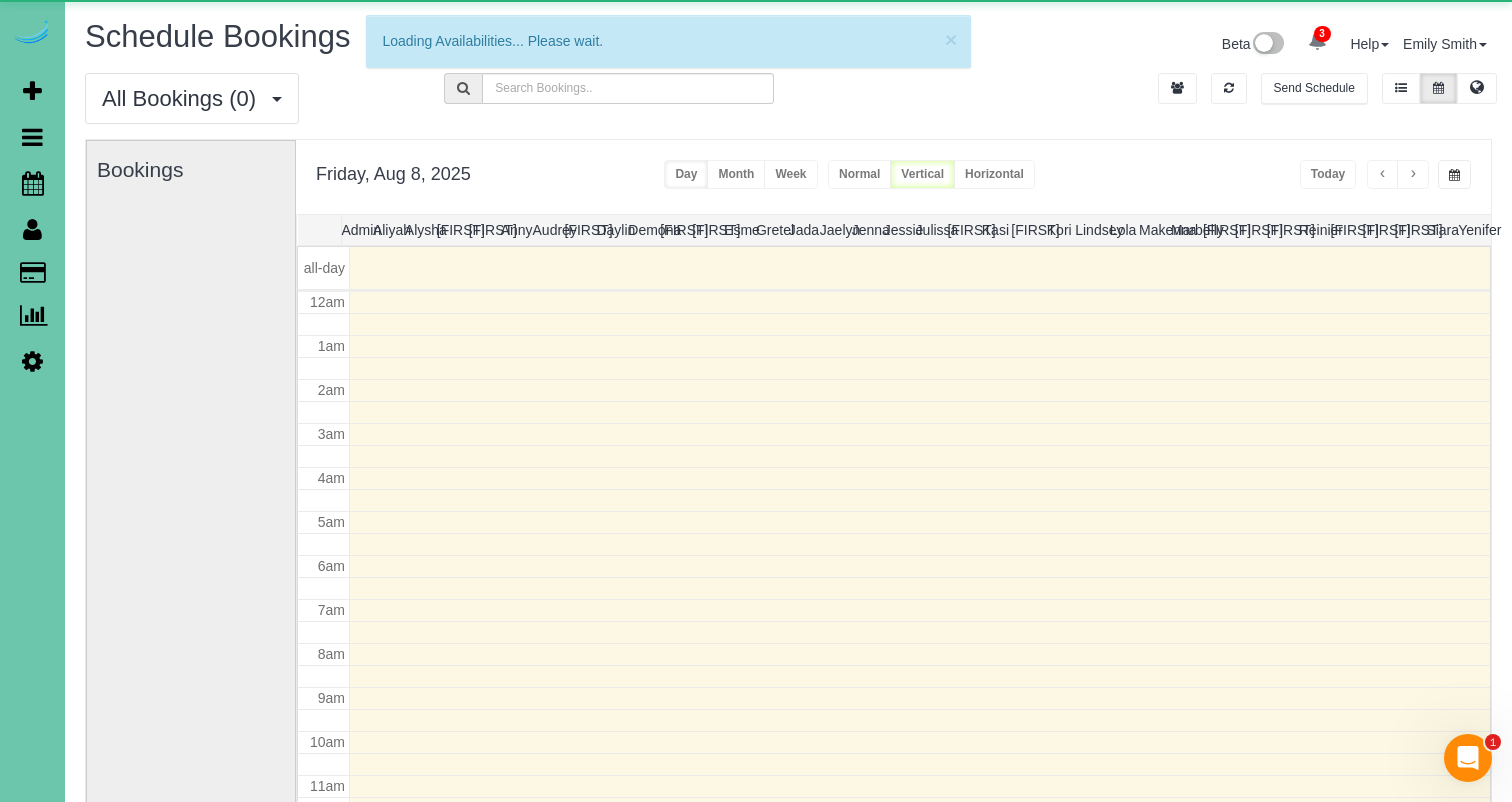 scroll, scrollTop: 265, scrollLeft: 0, axis: vertical 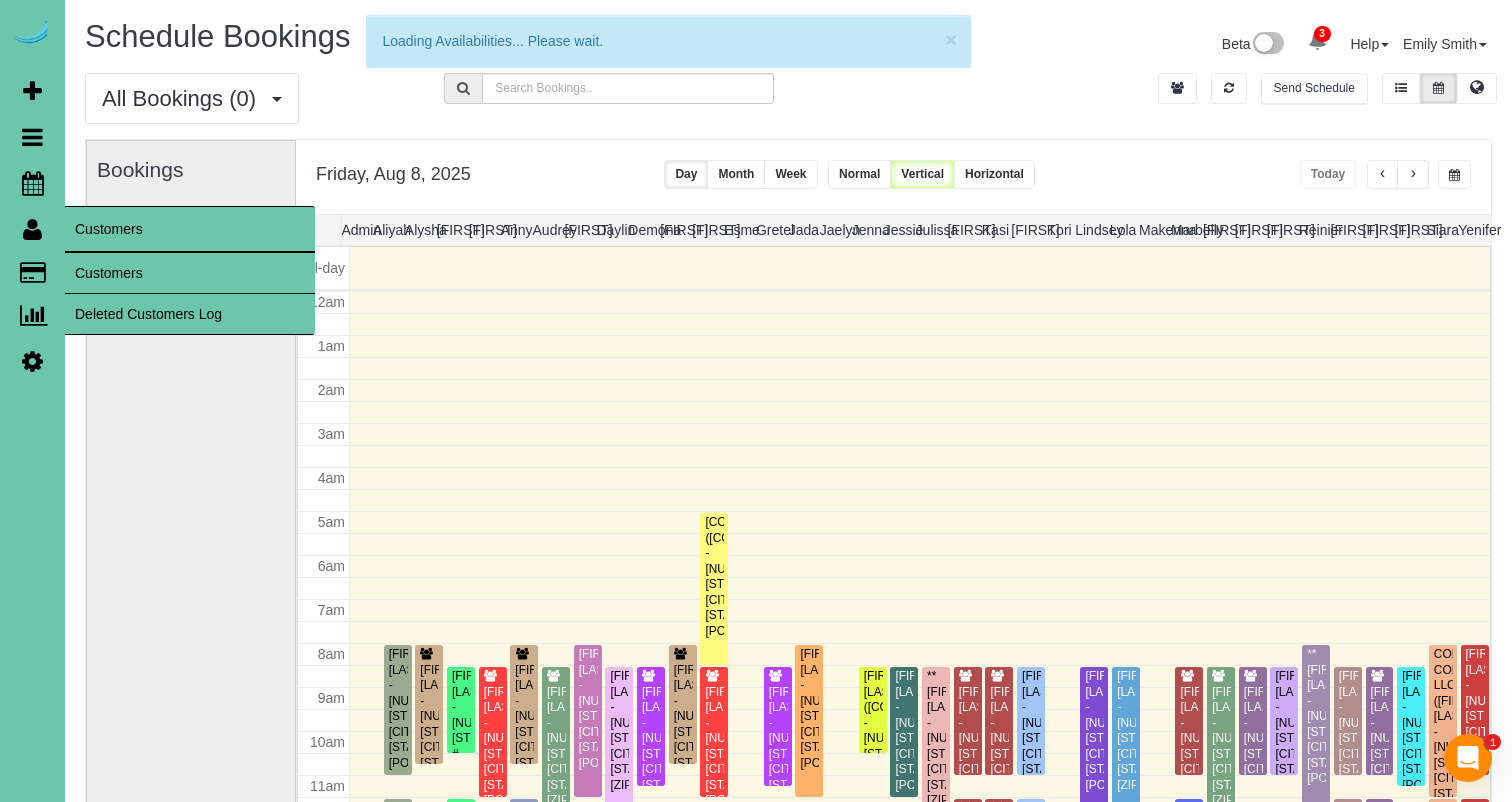 click on "Customers" at bounding box center (190, 273) 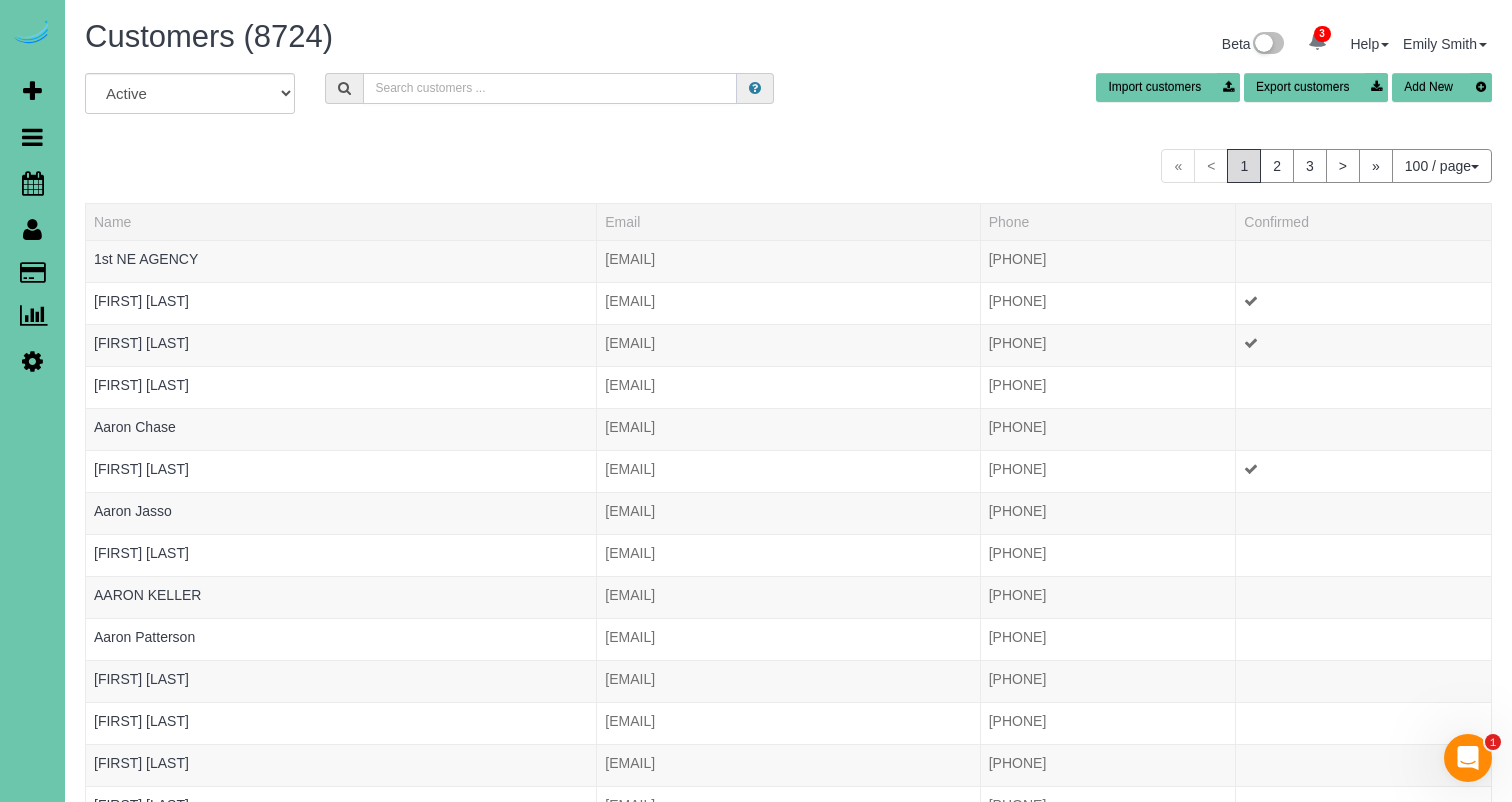 click at bounding box center [550, 88] 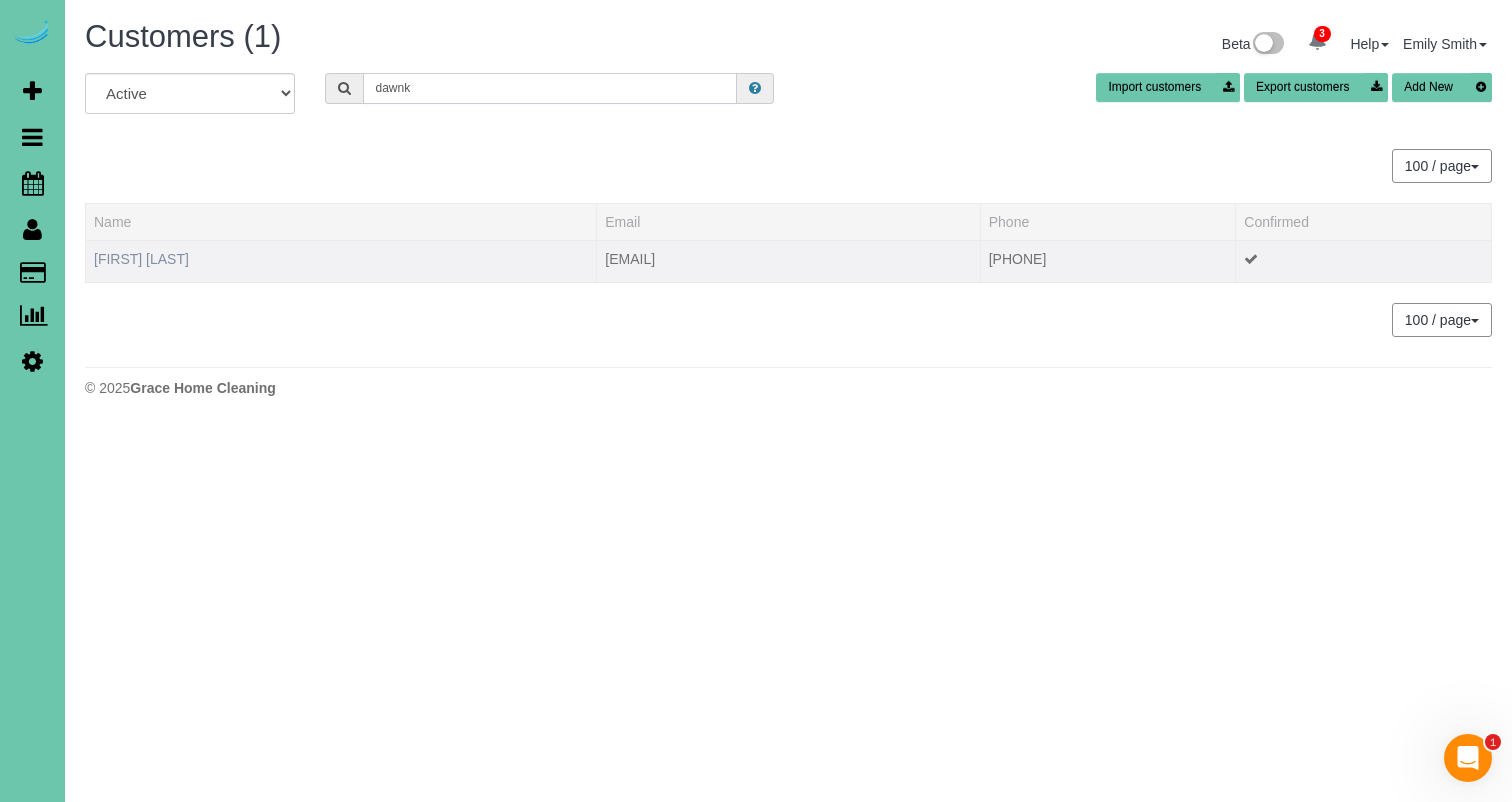 type on "dawnk" 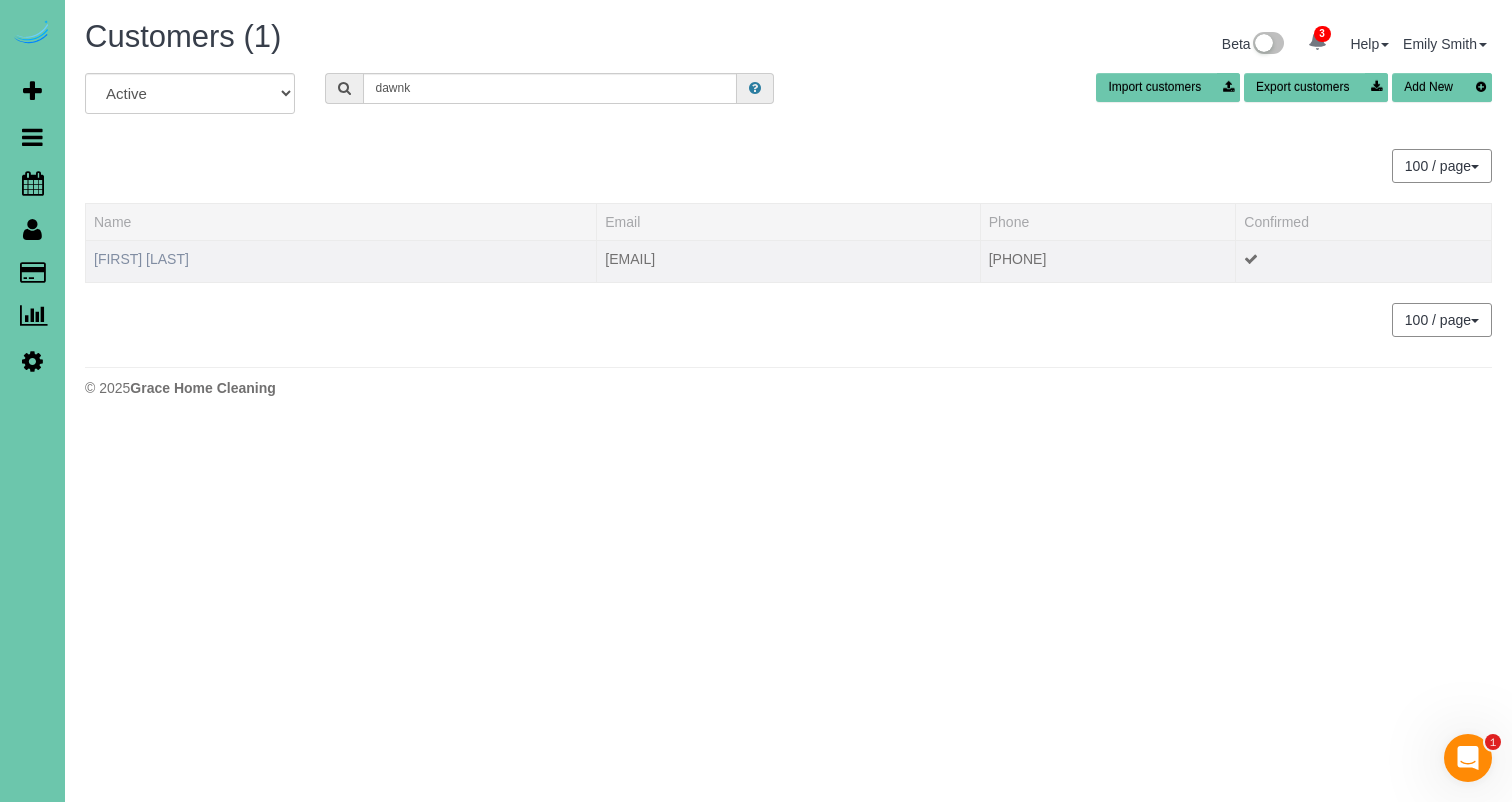 click on "Dawn DeGeorge" at bounding box center [141, 259] 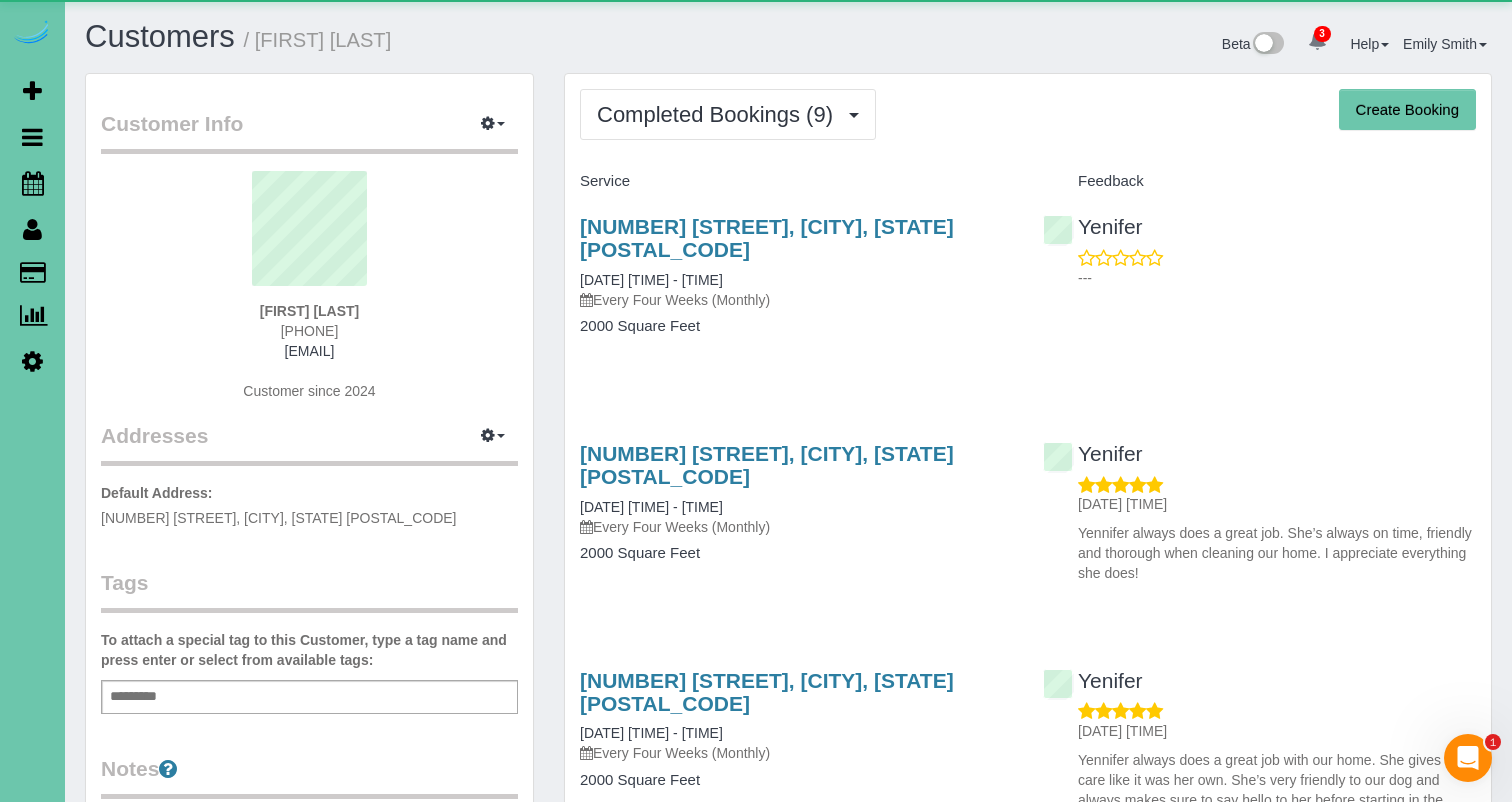 click on "Completed Bookings (9)" at bounding box center (720, 114) 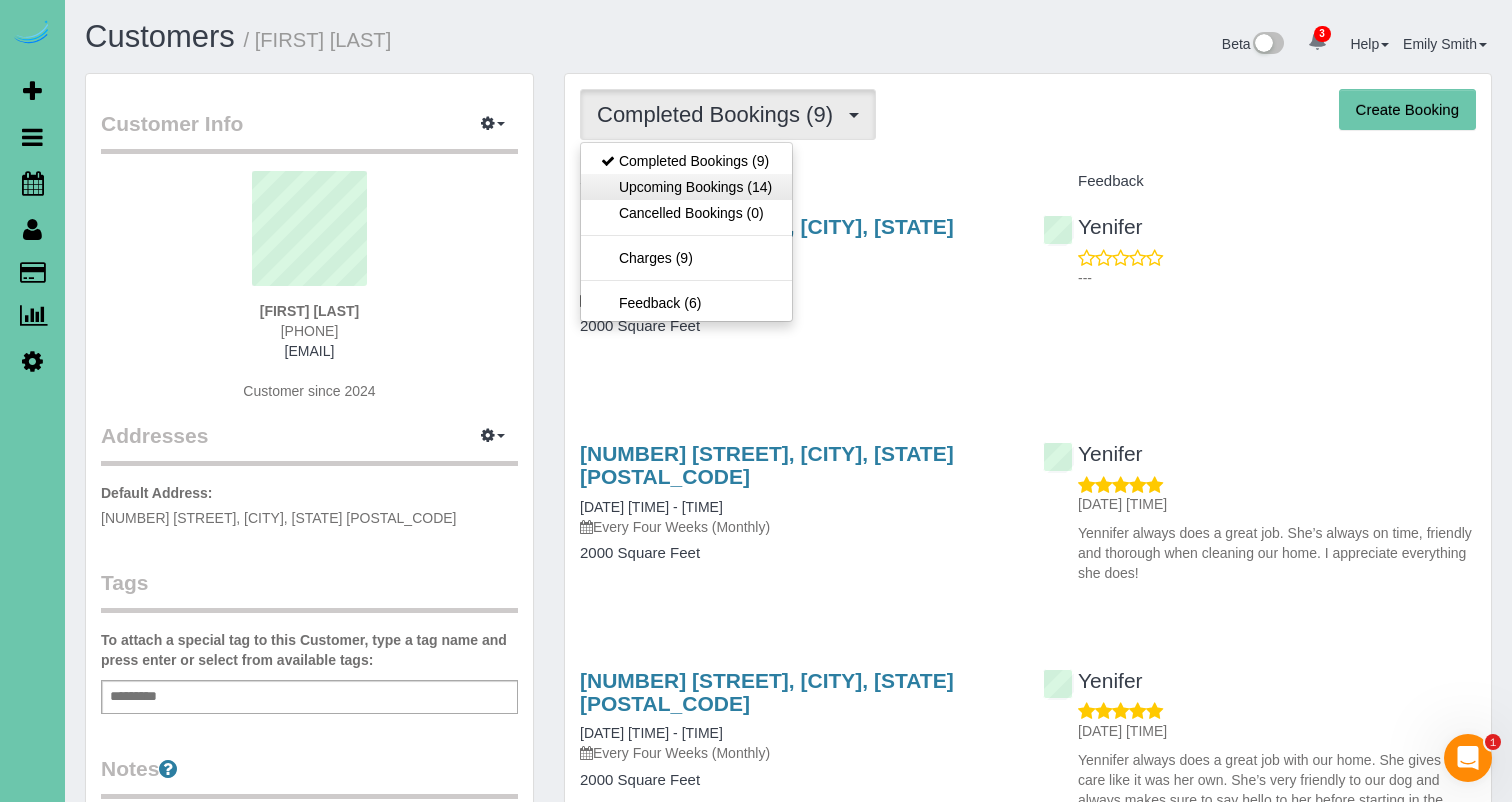 click on "Upcoming Bookings (14)" at bounding box center (686, 187) 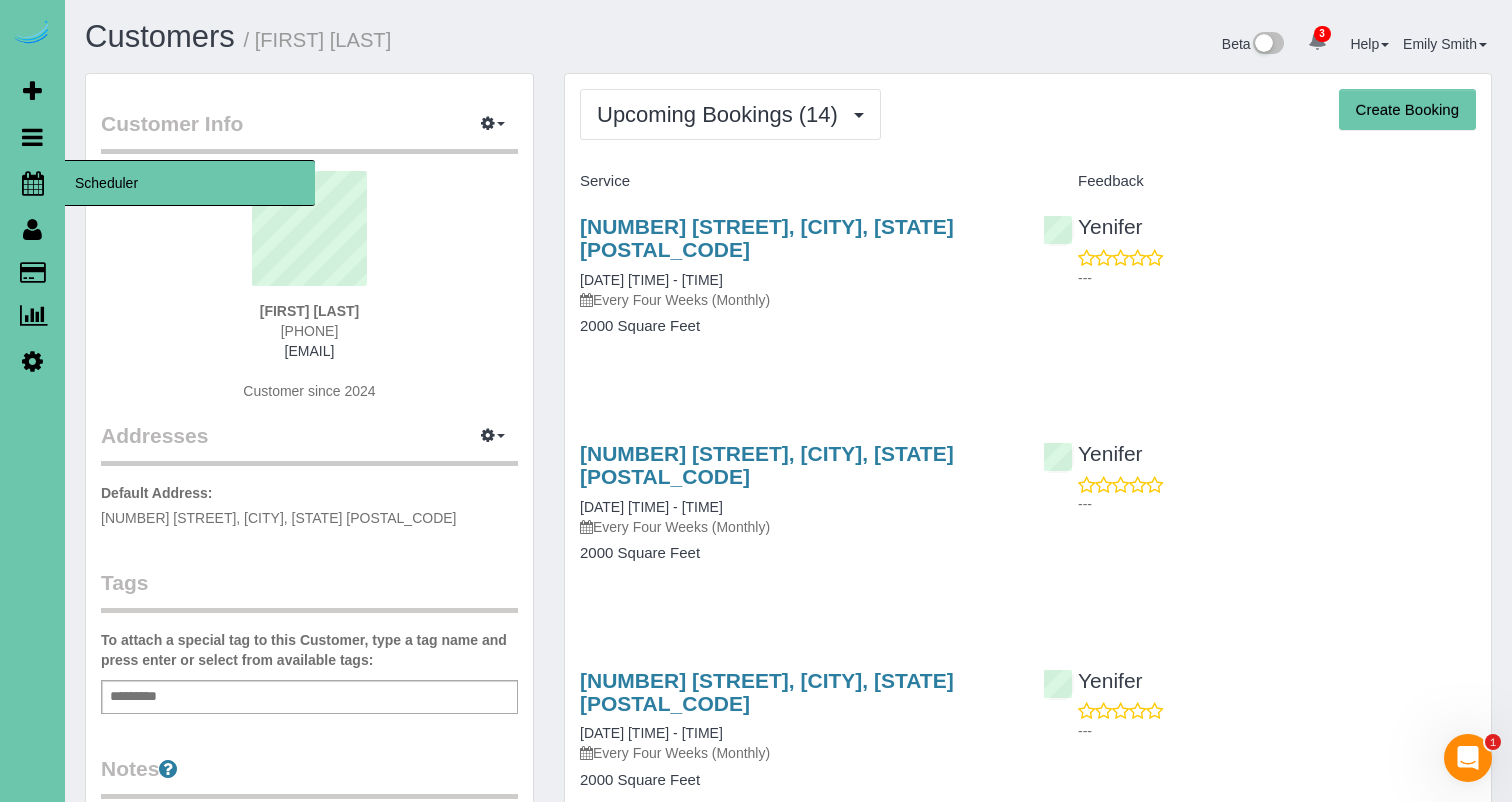 click at bounding box center [33, 183] 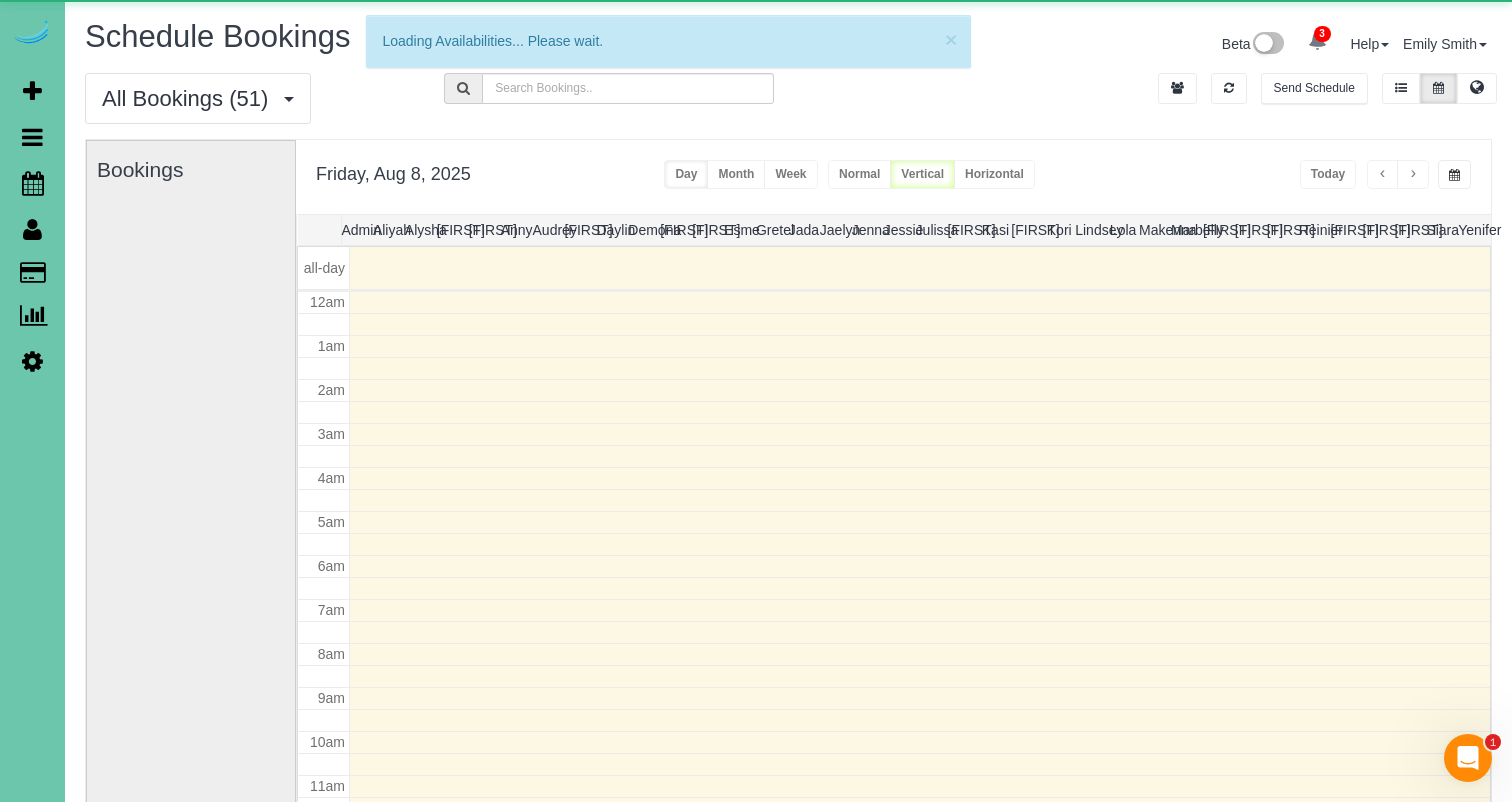 scroll, scrollTop: 265, scrollLeft: 0, axis: vertical 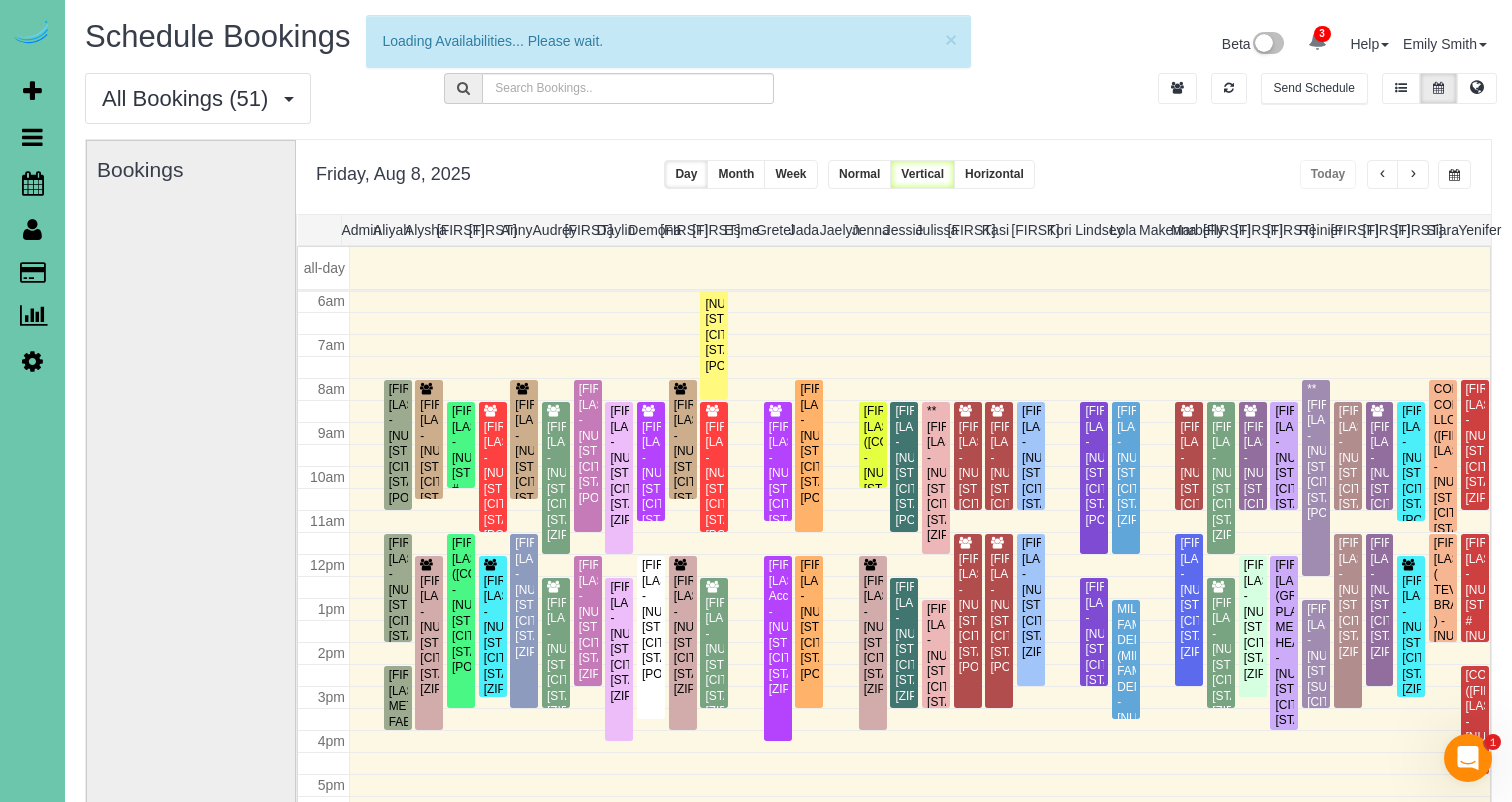 click at bounding box center (1454, 174) 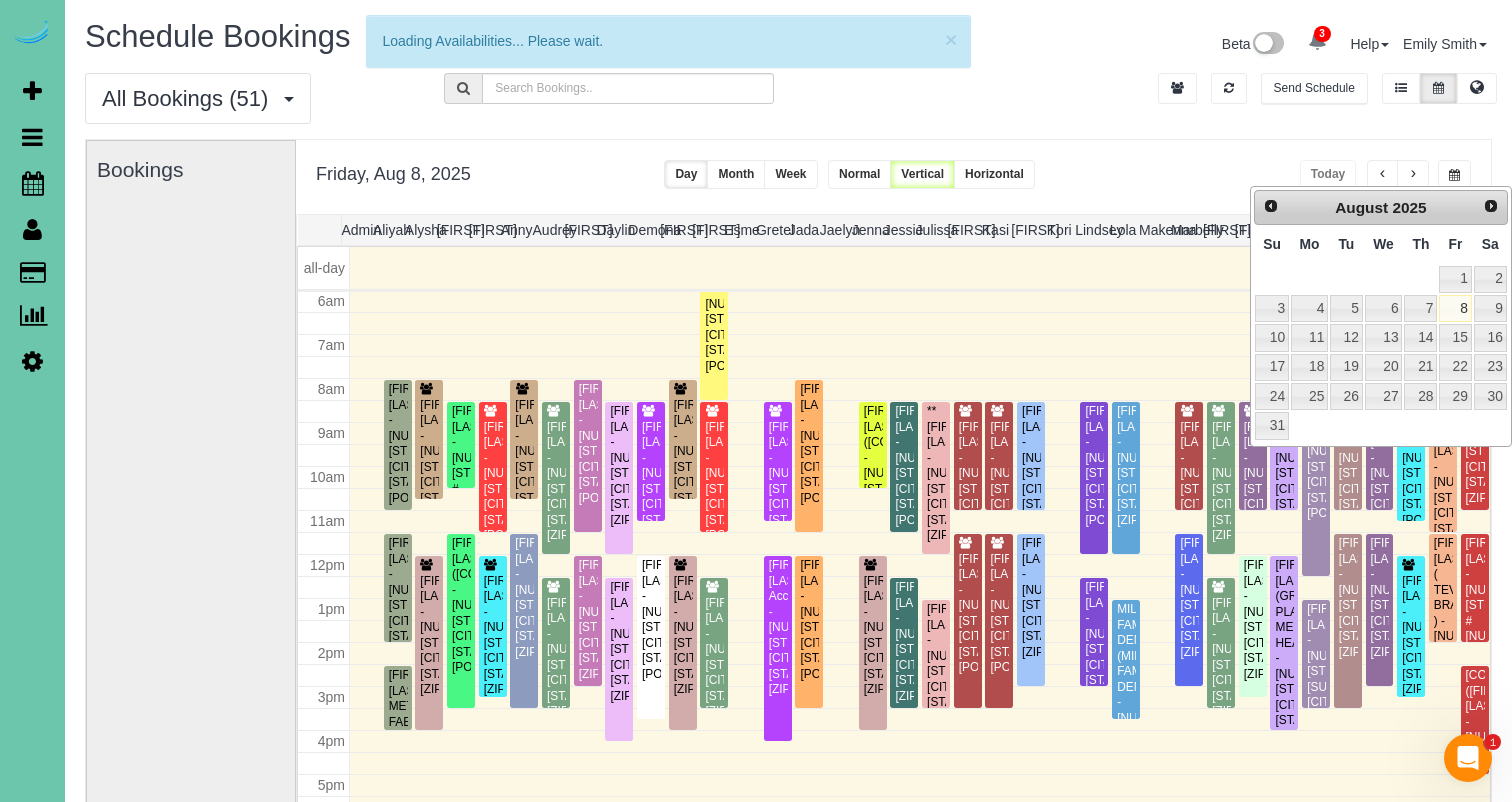 scroll, scrollTop: 265, scrollLeft: 0, axis: vertical 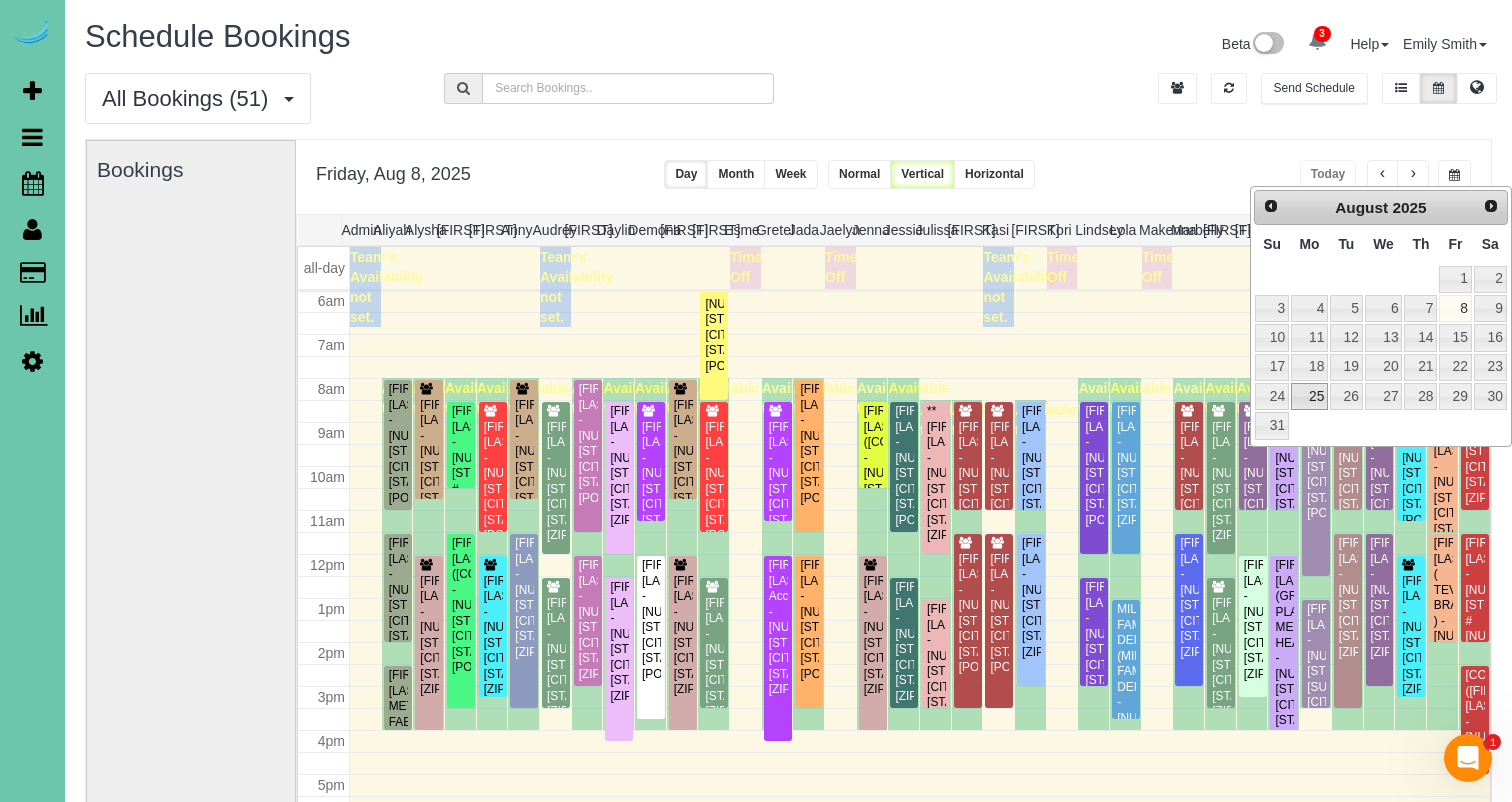 click on "25" at bounding box center (1309, 396) 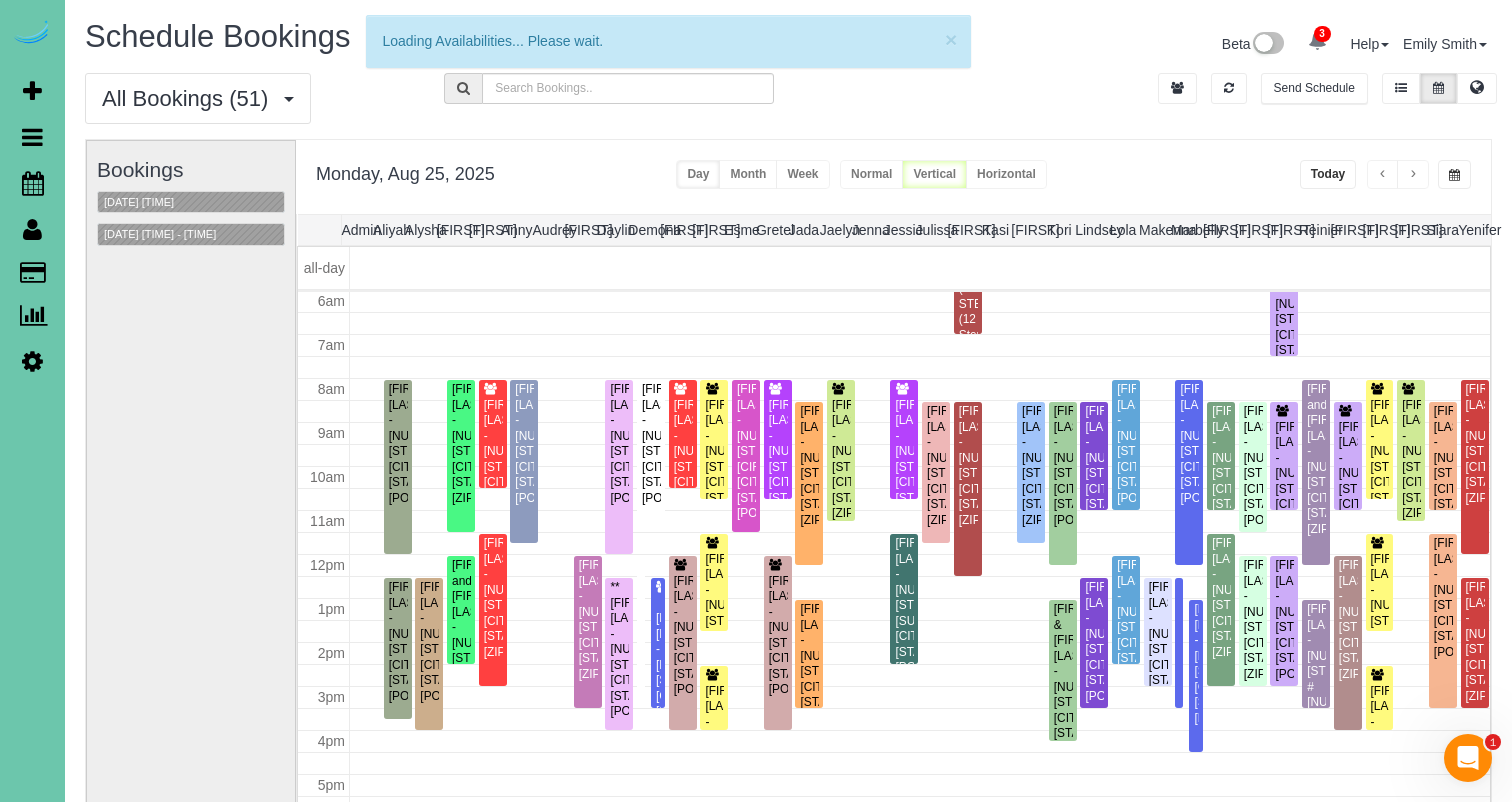 scroll, scrollTop: 265, scrollLeft: 0, axis: vertical 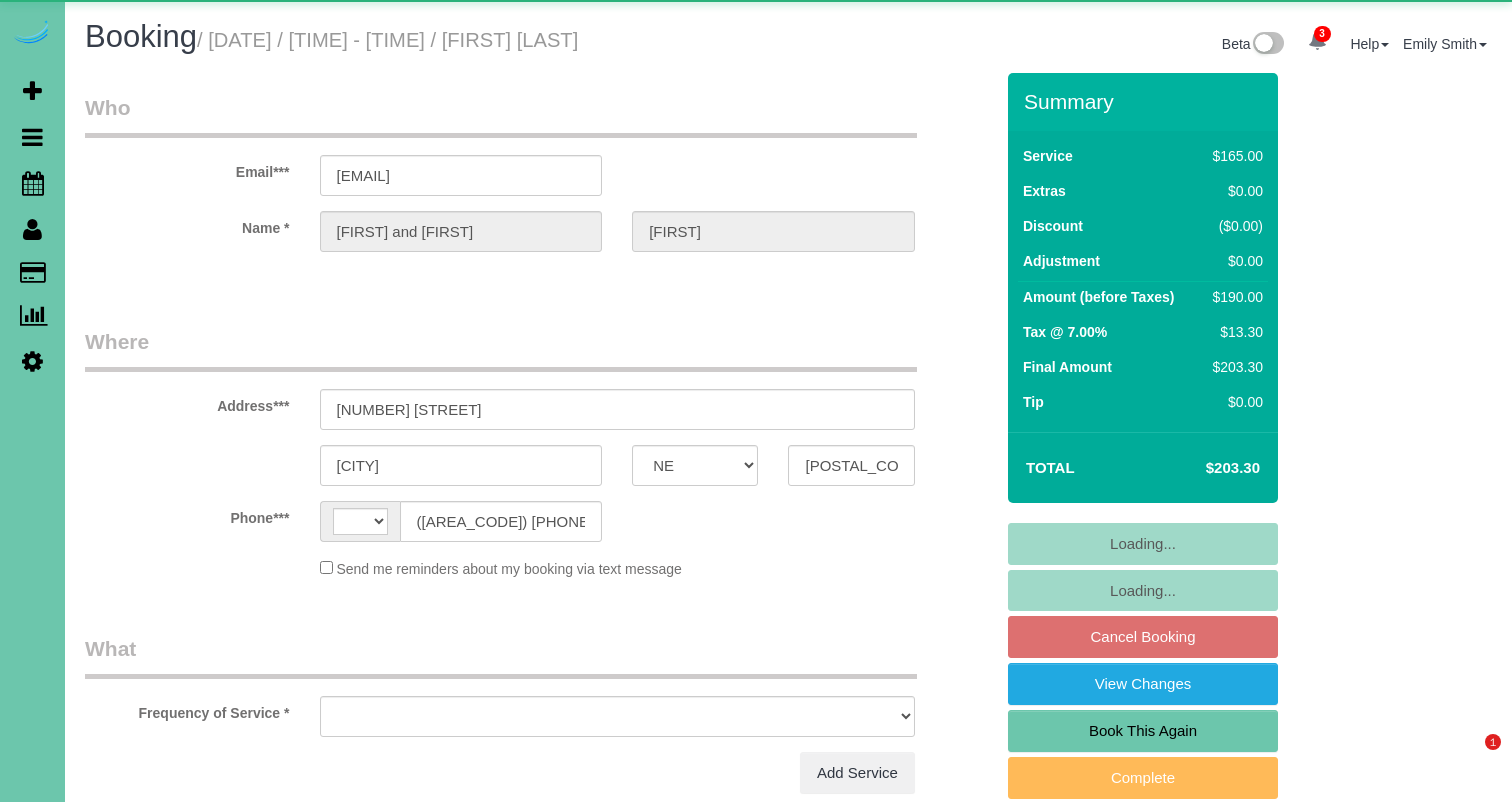 select on "NE" 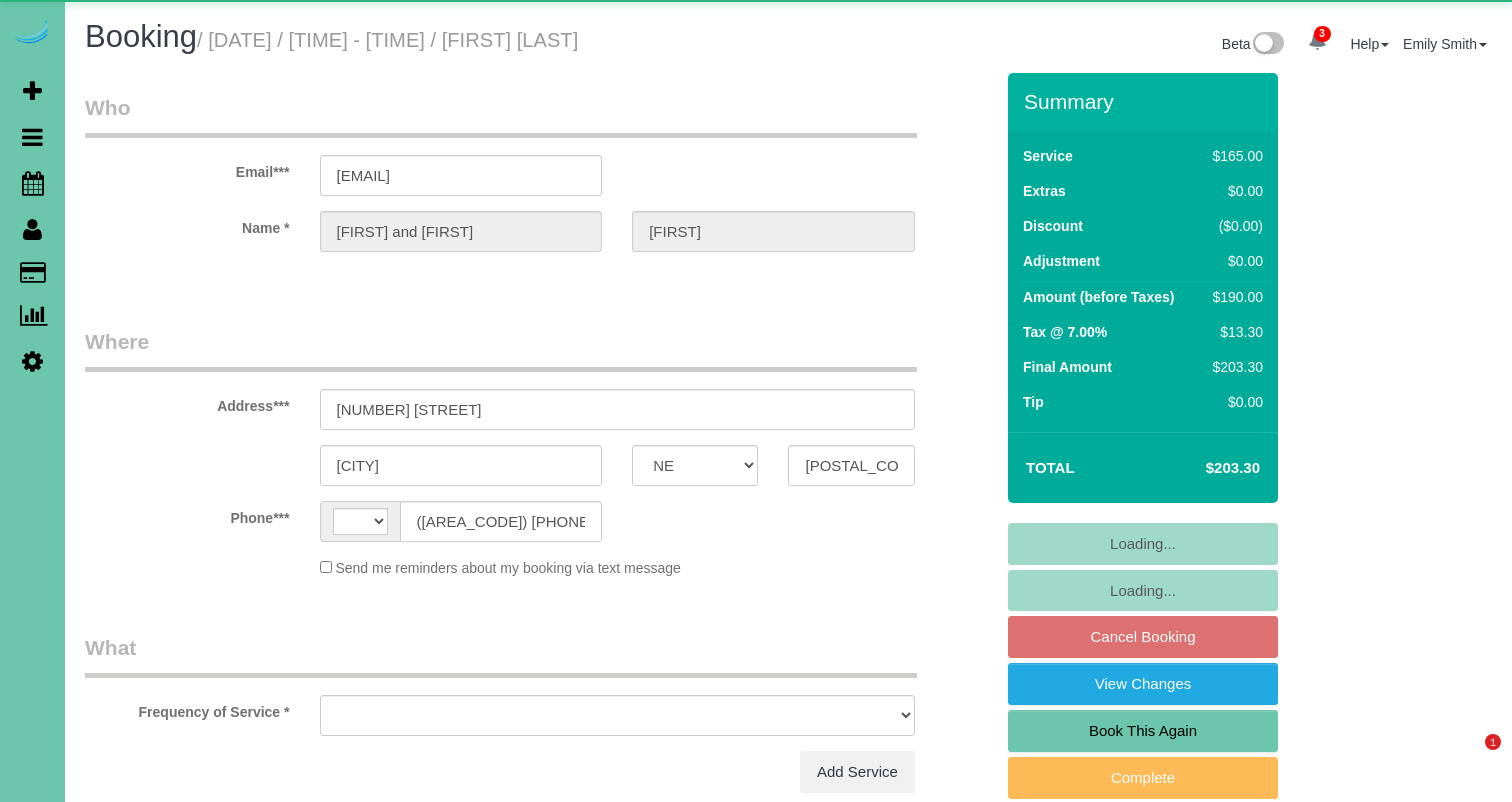 scroll, scrollTop: 0, scrollLeft: 0, axis: both 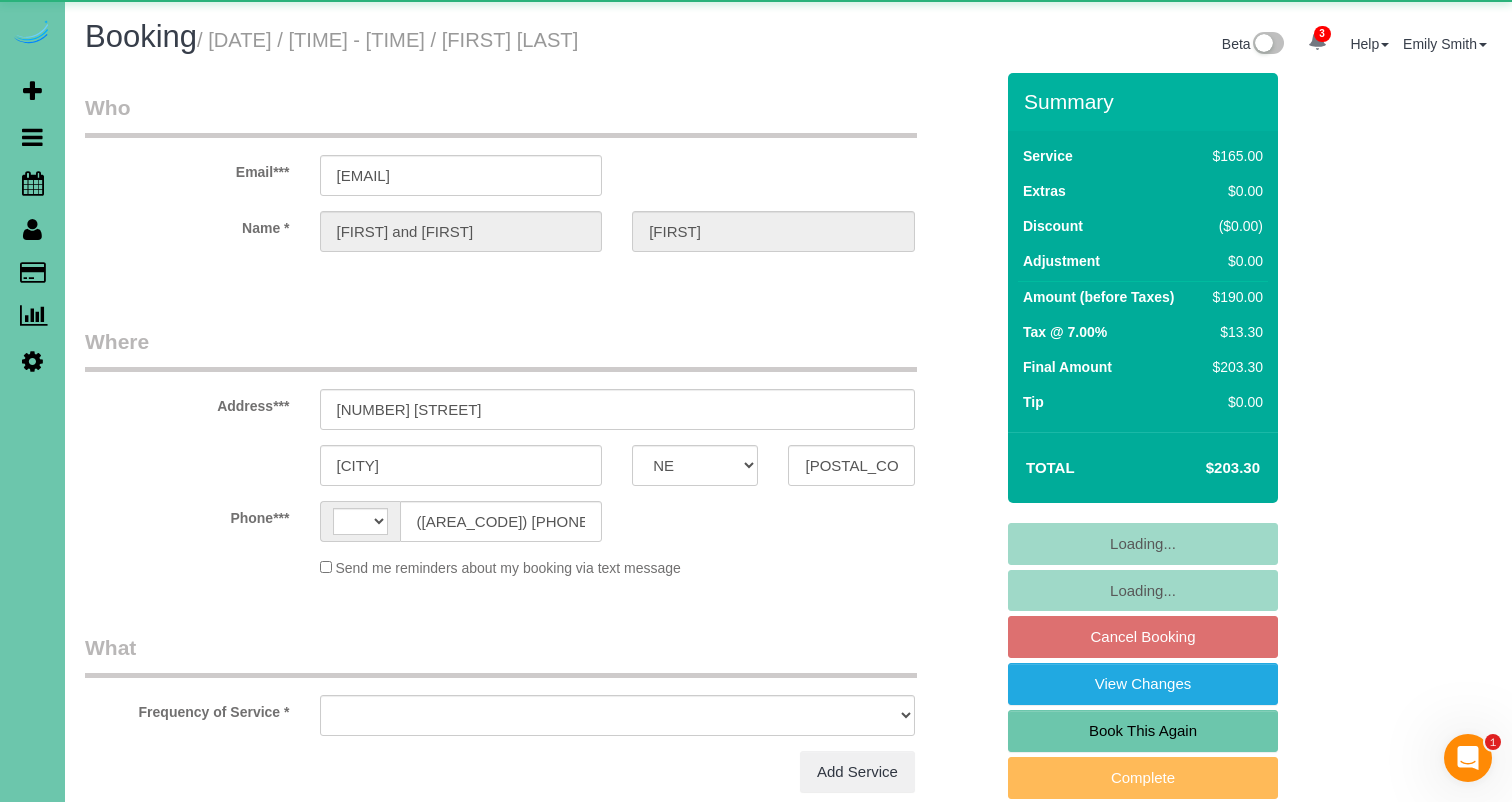 select on "string:US" 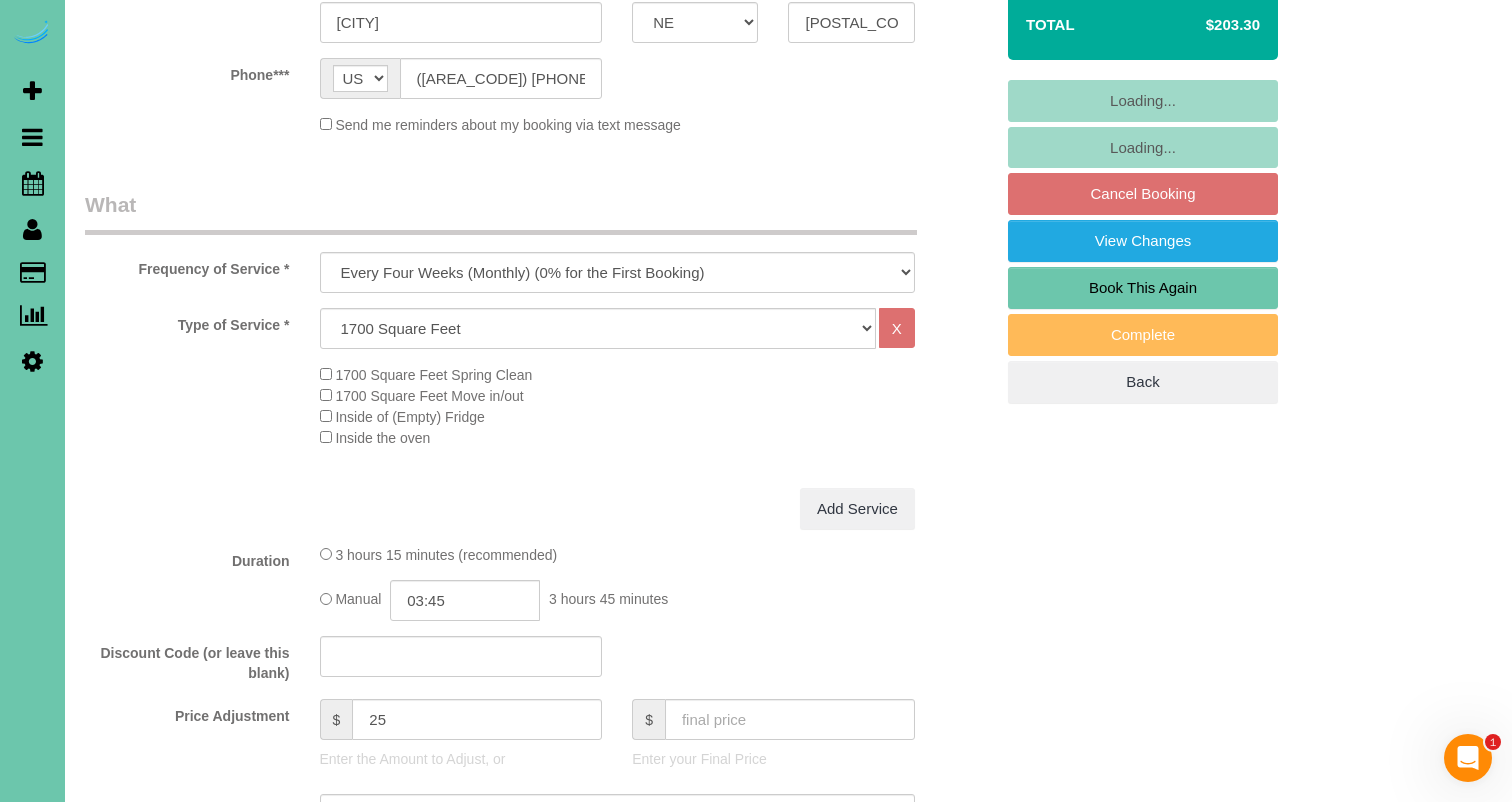 scroll, scrollTop: 439, scrollLeft: 0, axis: vertical 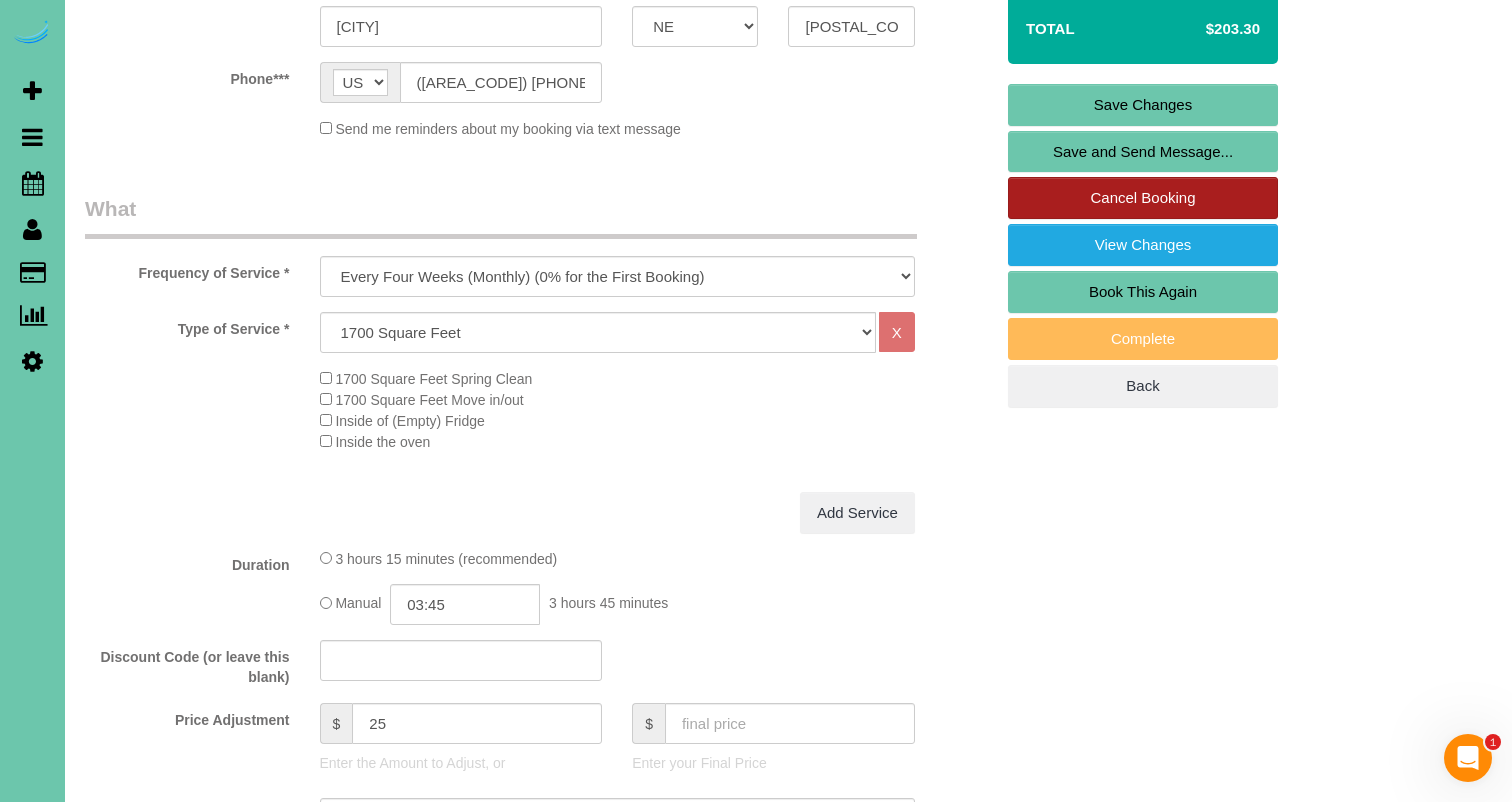 click on "Cancel Booking" at bounding box center (1143, 198) 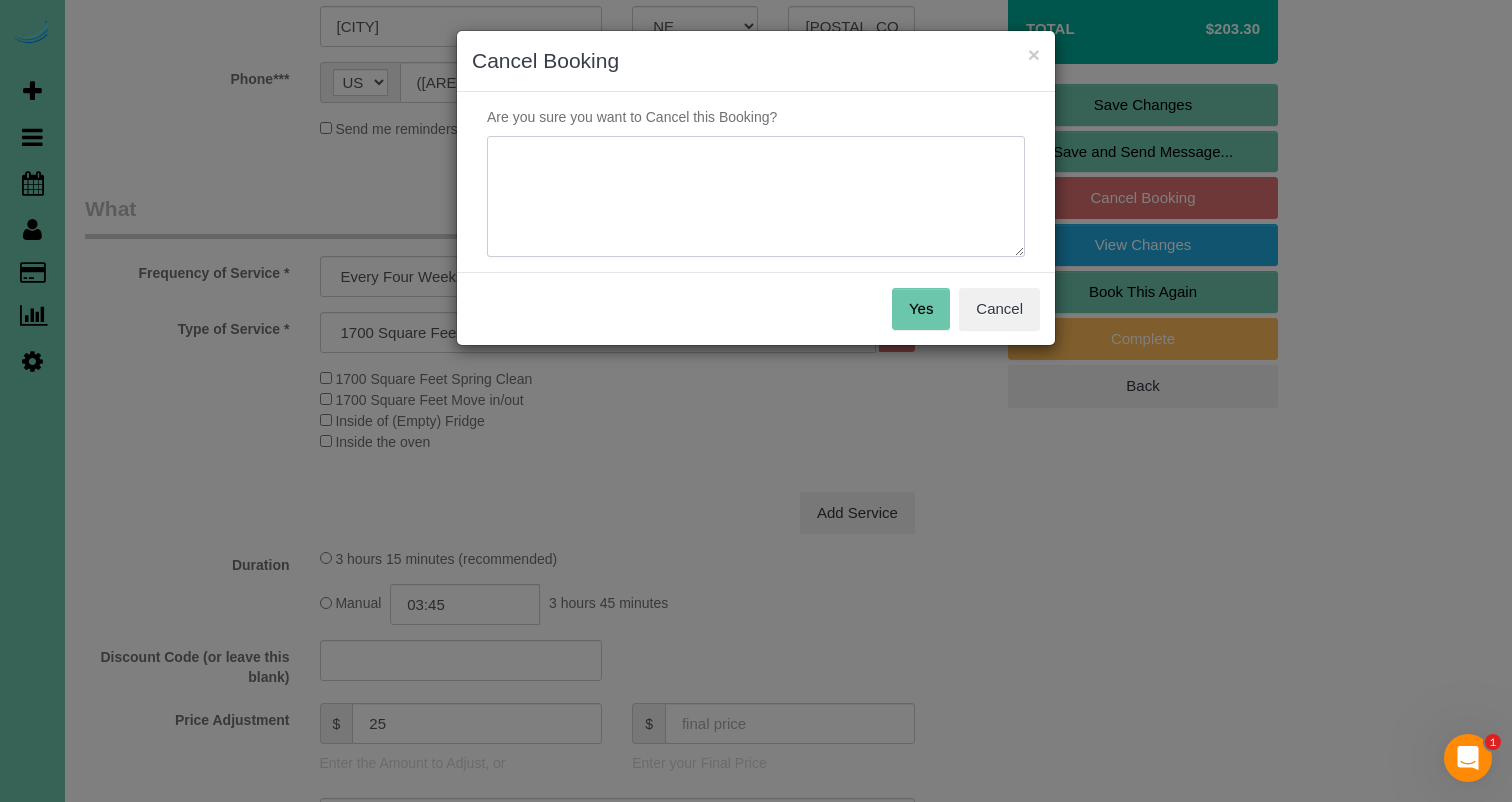 click at bounding box center [756, 197] 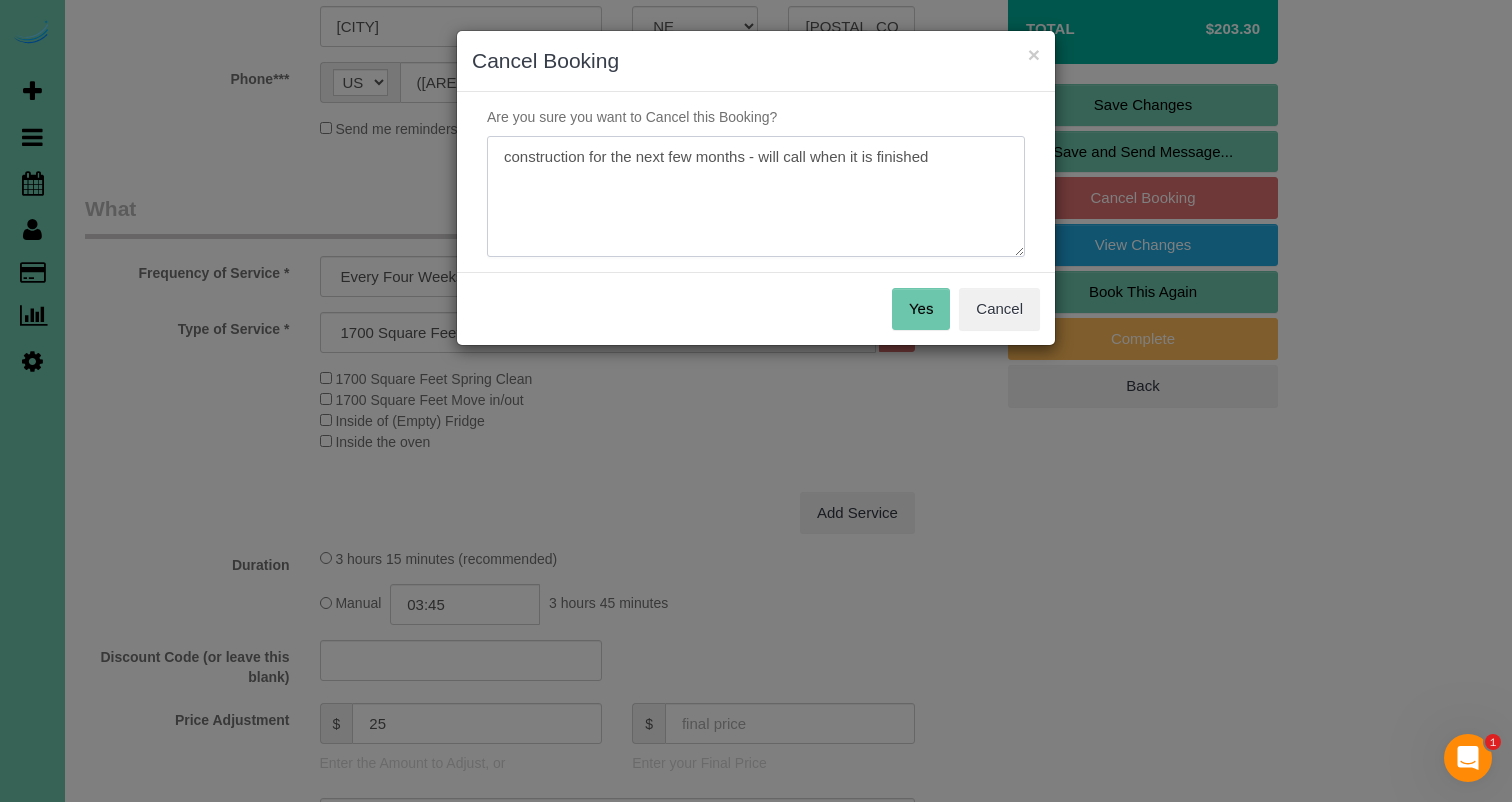 type on "construction for the next few months - will call when it is finished" 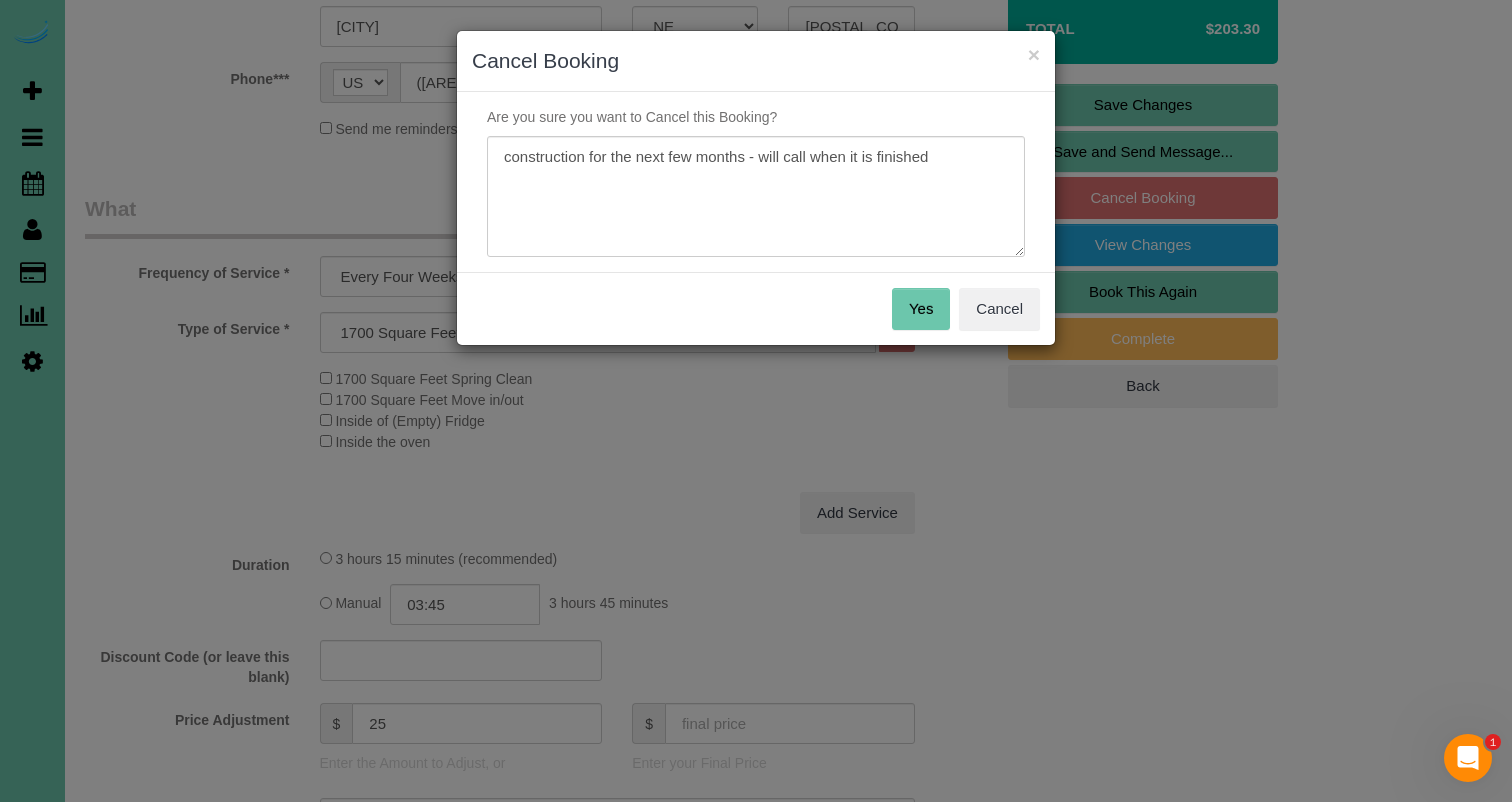 click on "Yes" at bounding box center [921, 309] 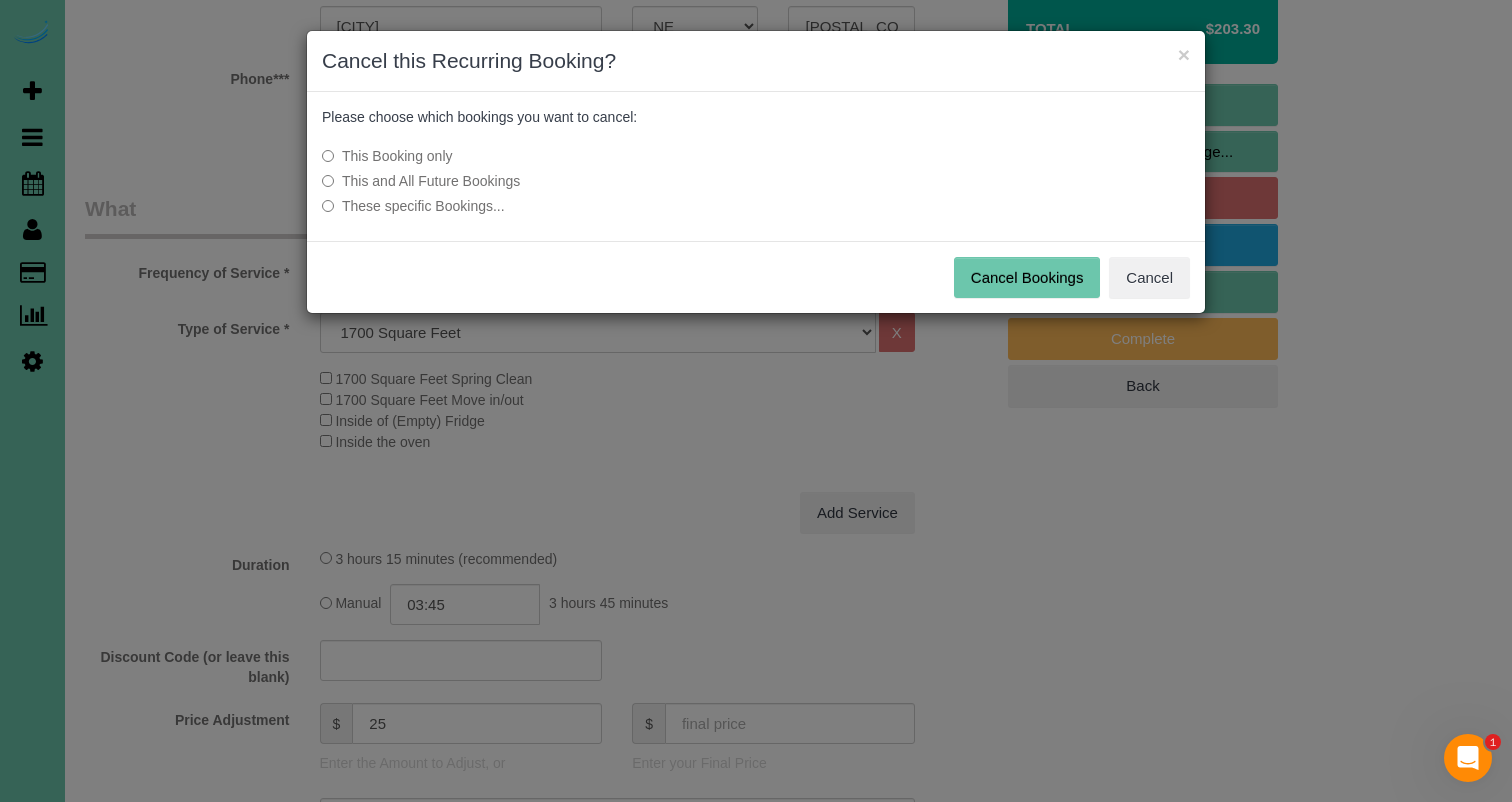 click on "This and All Future Bookings" at bounding box center (606, 181) 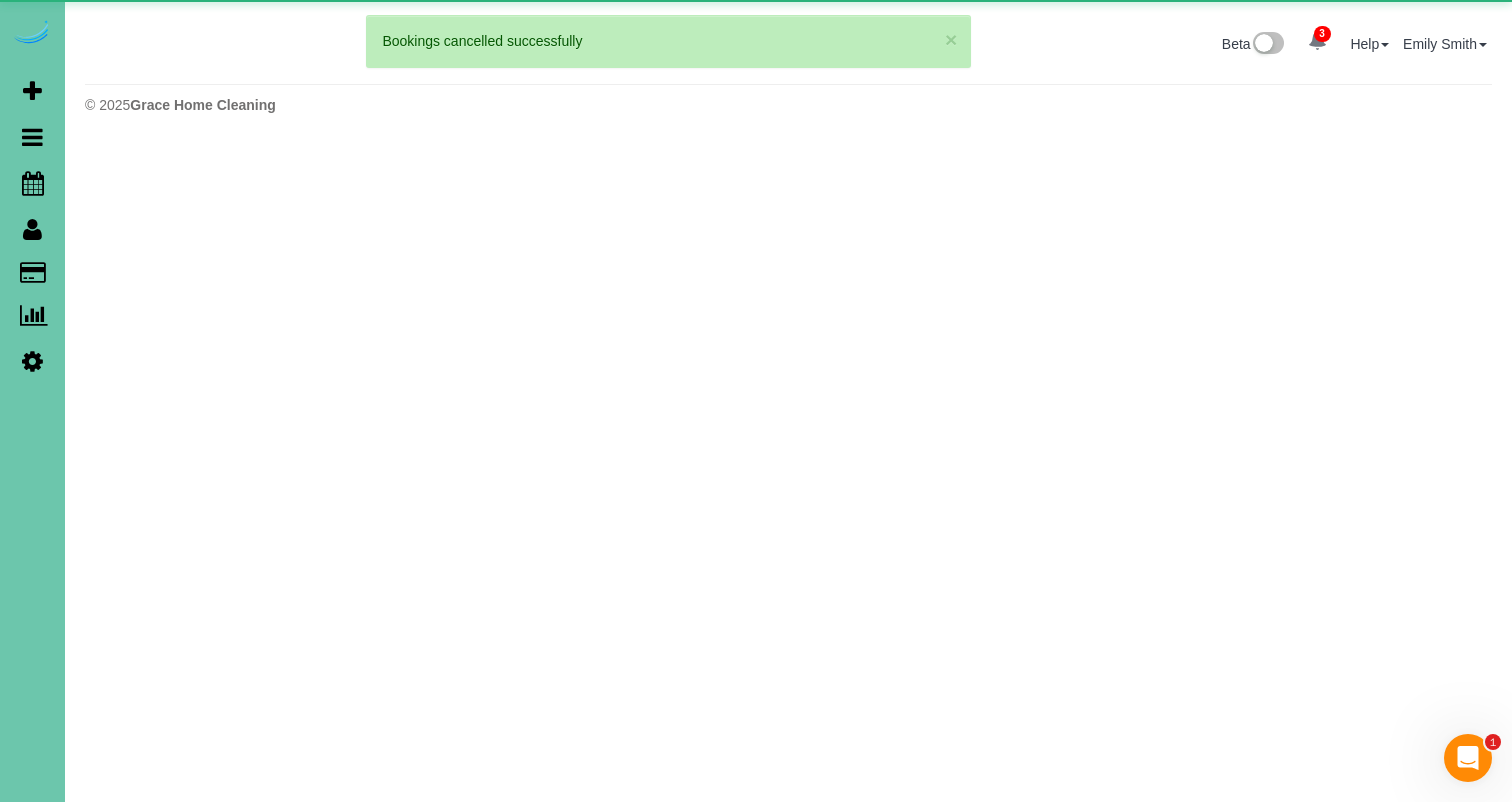 scroll, scrollTop: 0, scrollLeft: 0, axis: both 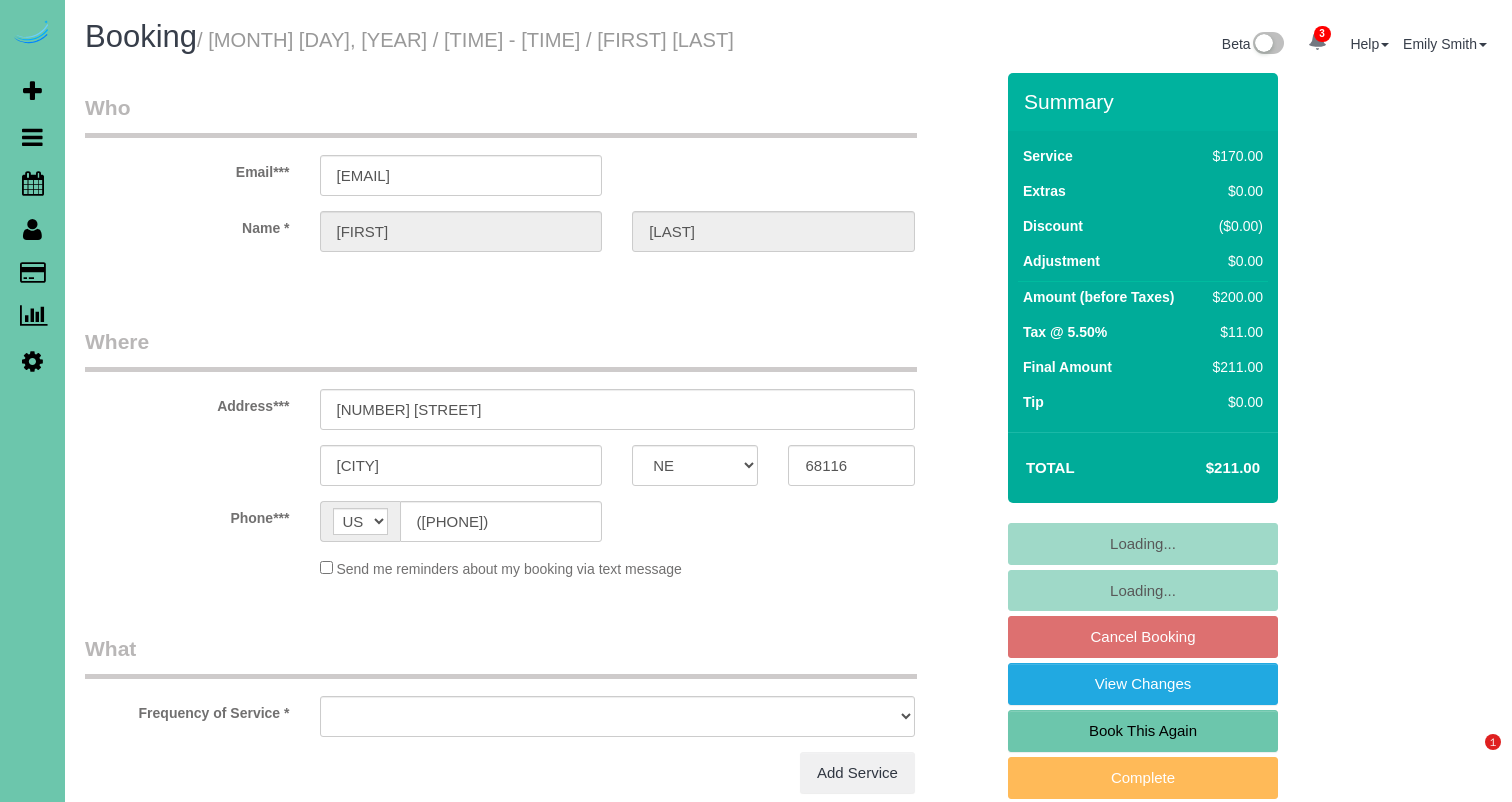 select on "NE" 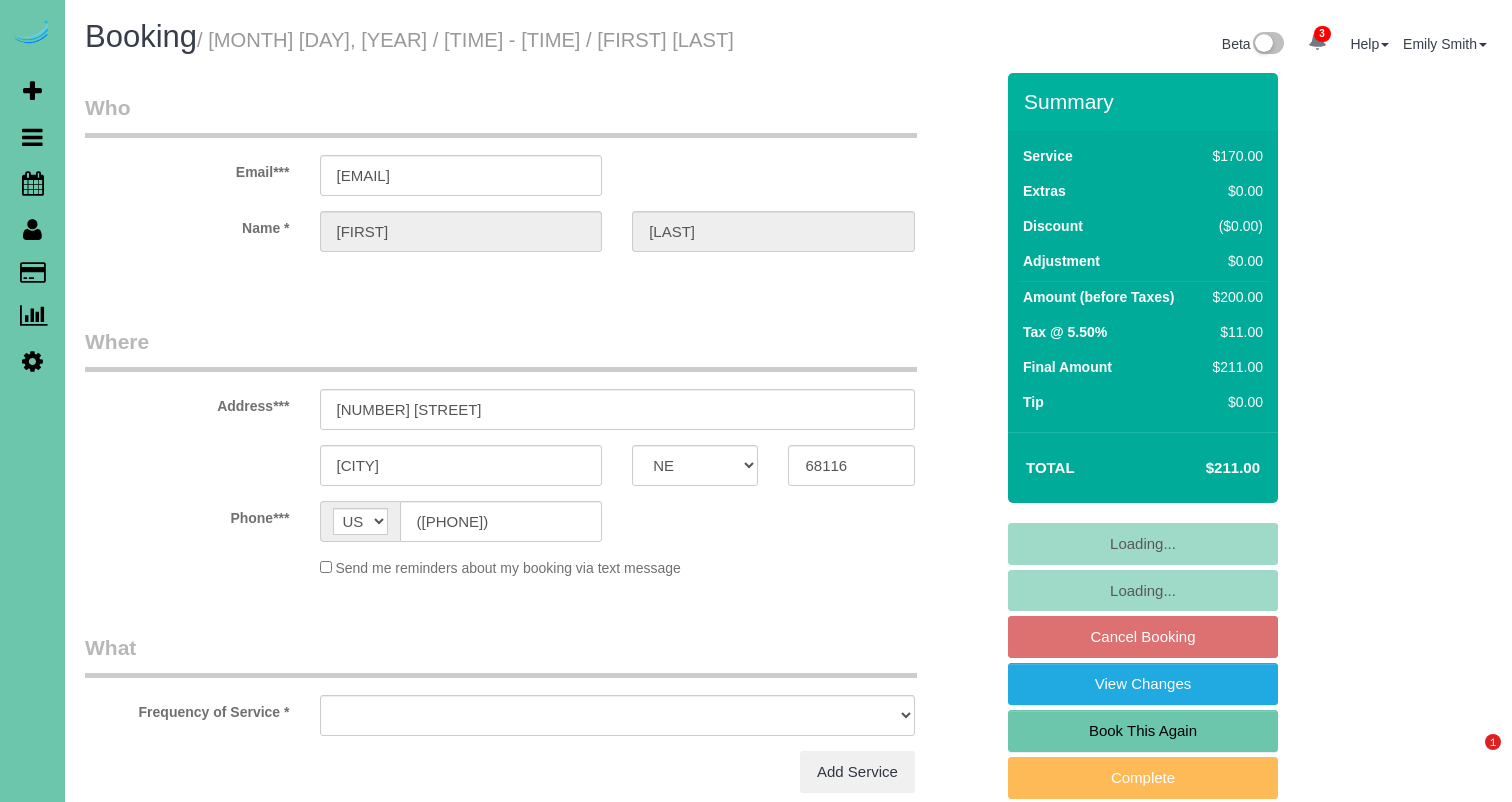 scroll, scrollTop: 92, scrollLeft: 0, axis: vertical 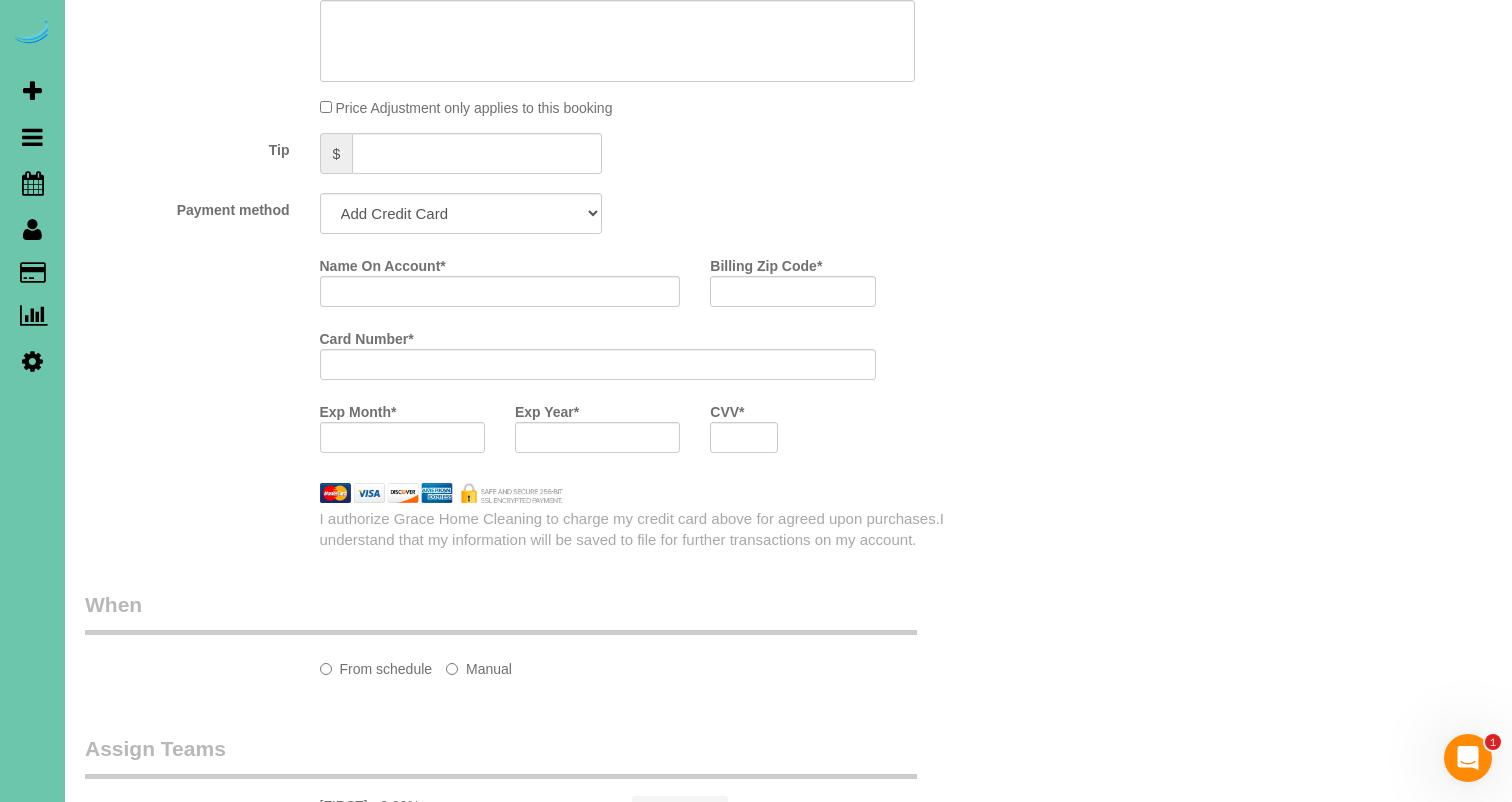 select on "object:677" 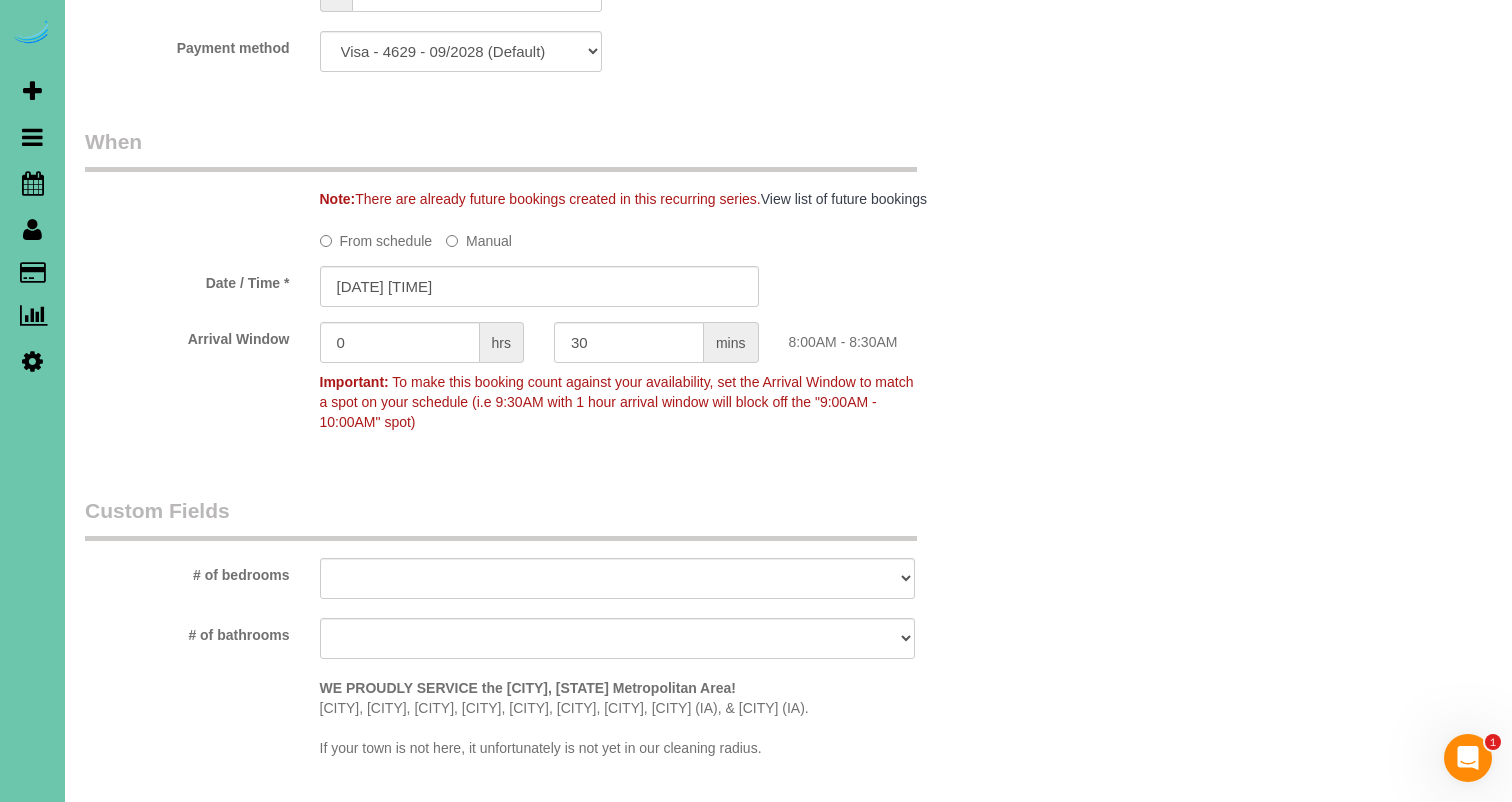 scroll, scrollTop: 1419, scrollLeft: 0, axis: vertical 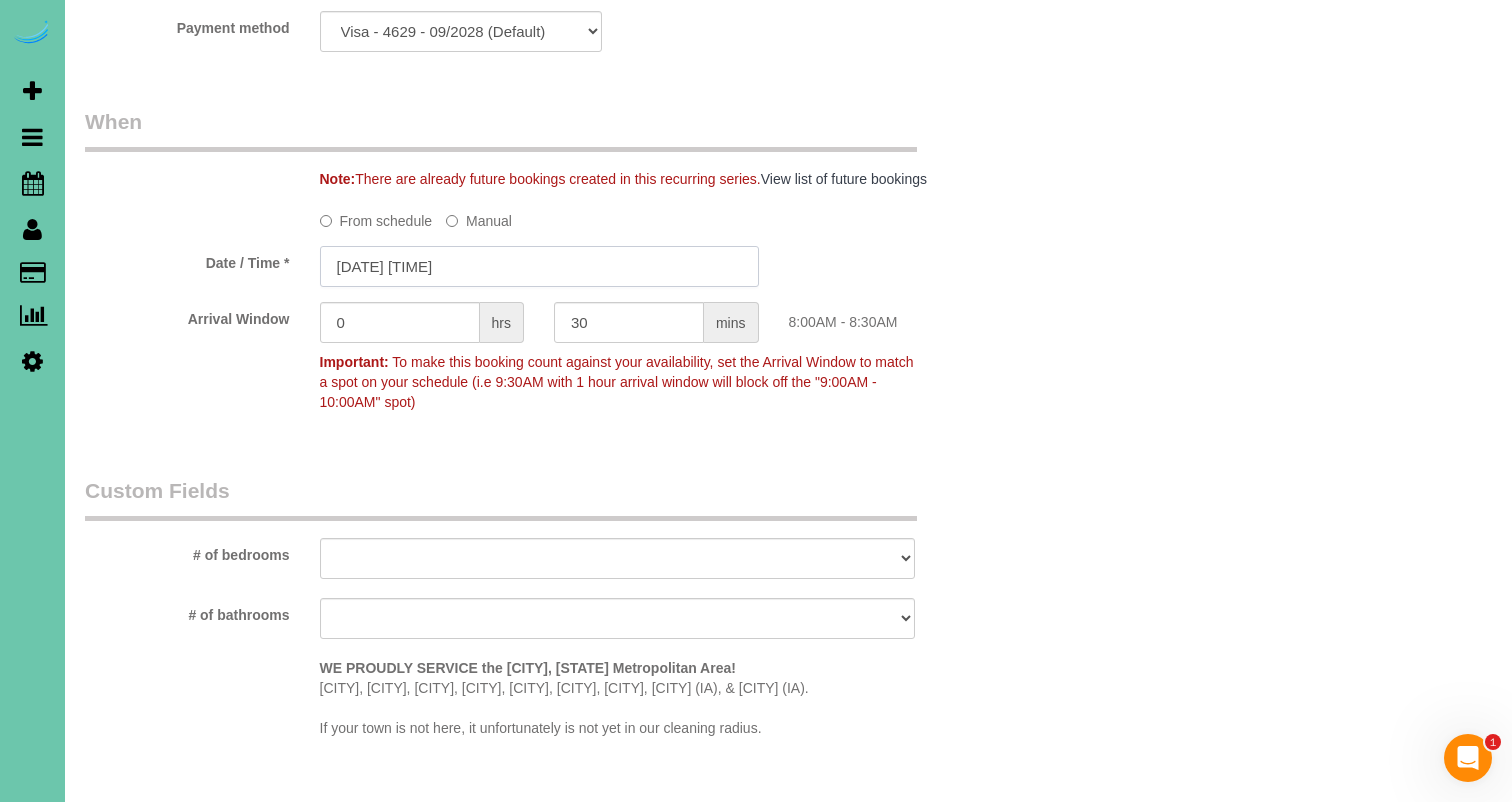 click on "3
Beta
Your Notifications
You have 0 alerts
×
You have 4  to charge for [DATE]
×
You have 3  to charge for [DATE]
×
You have 2  to charge for [DATE]" at bounding box center (756, -1018) 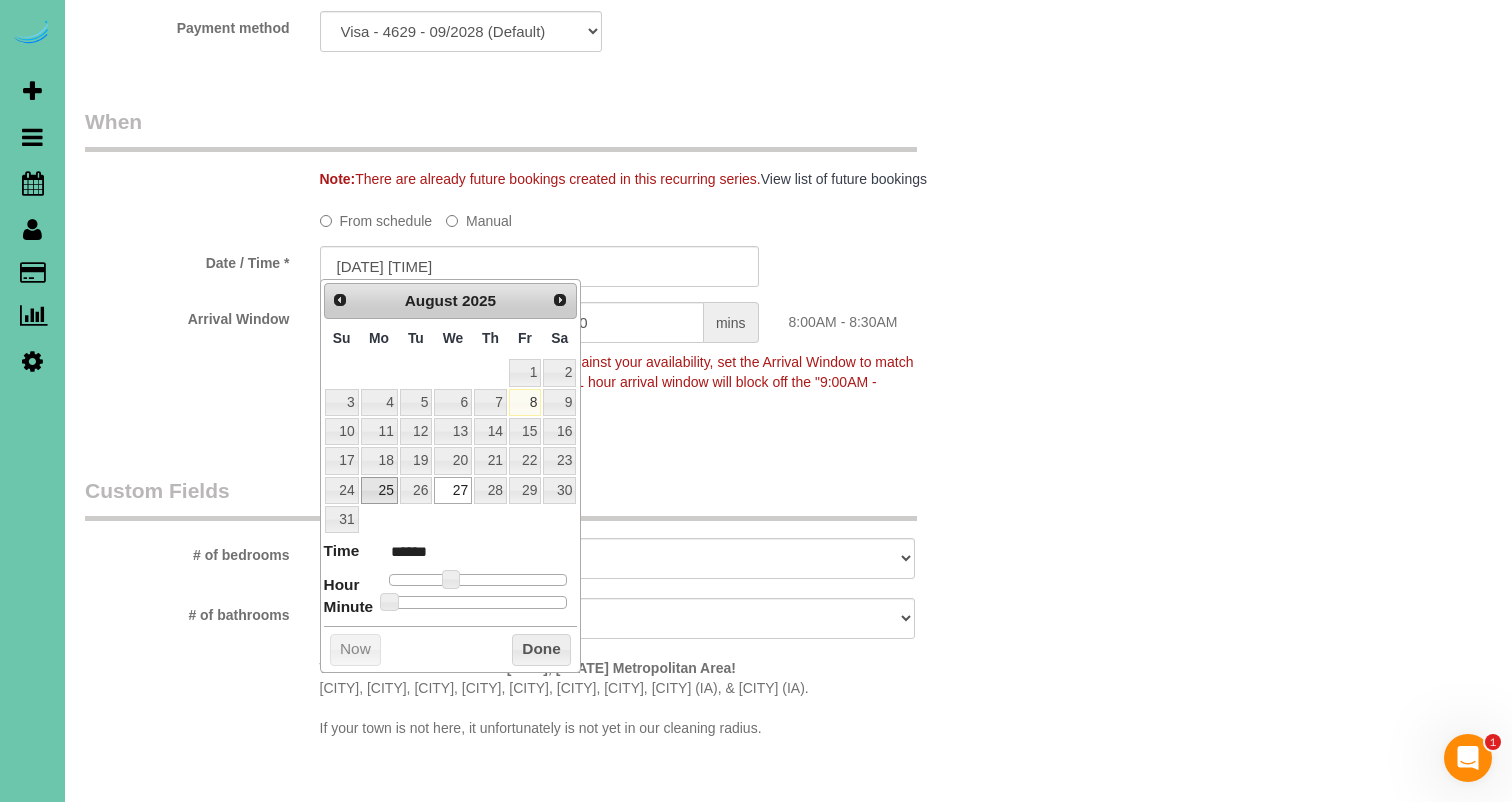 click on "25" at bounding box center [379, 490] 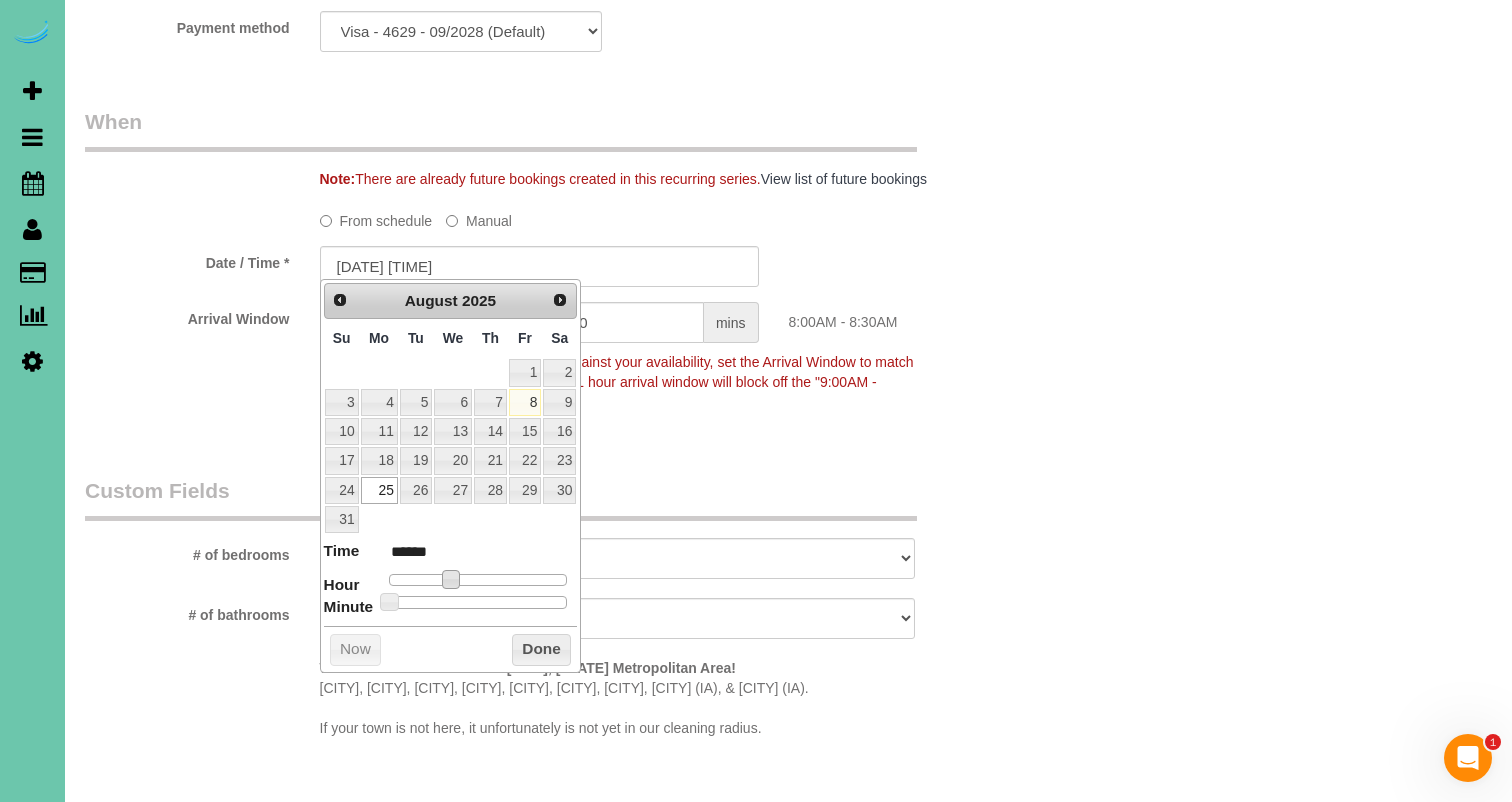 type on "[DATE] [TIME]" 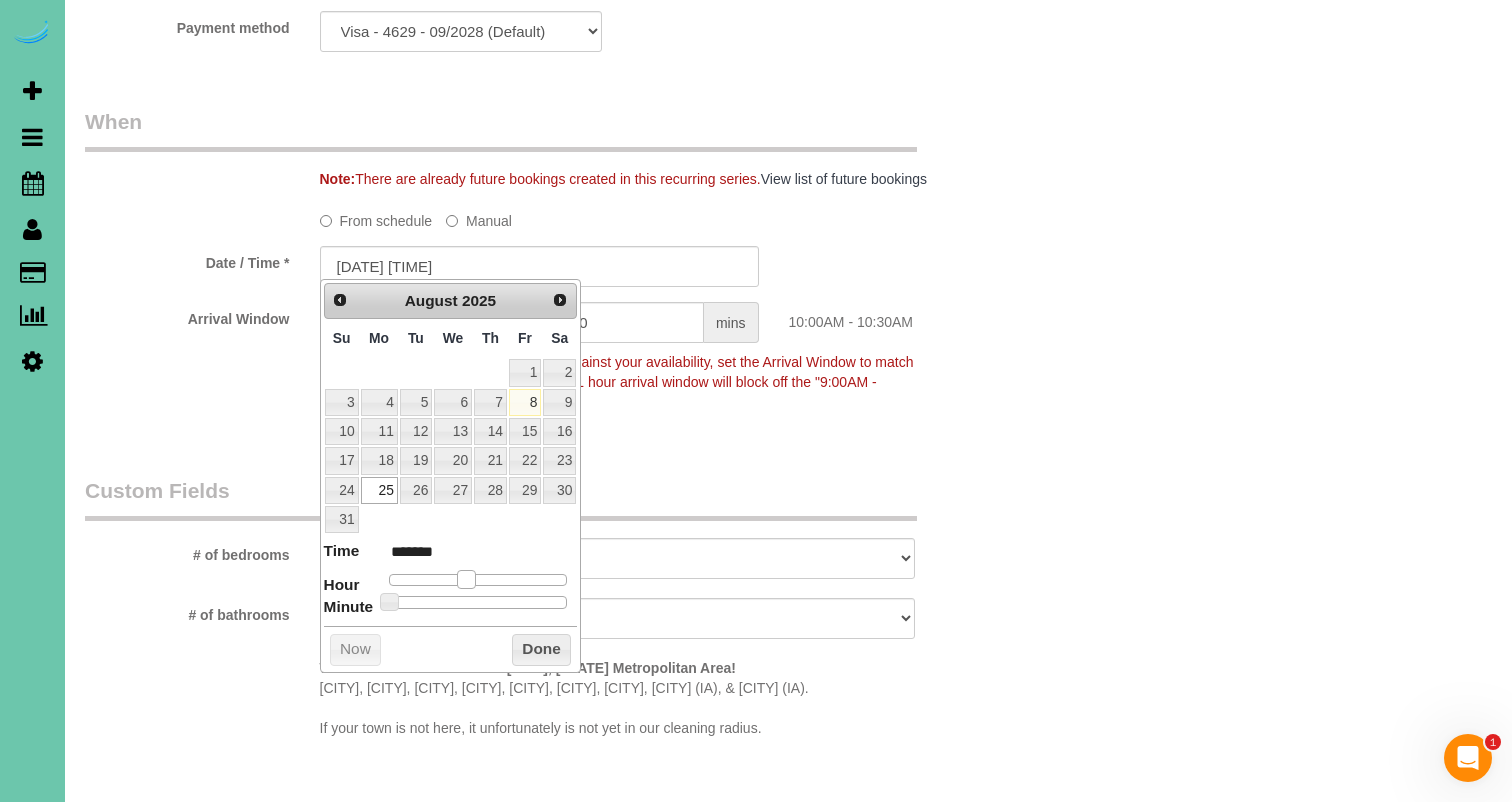 type on "[DATE] [TIME]" 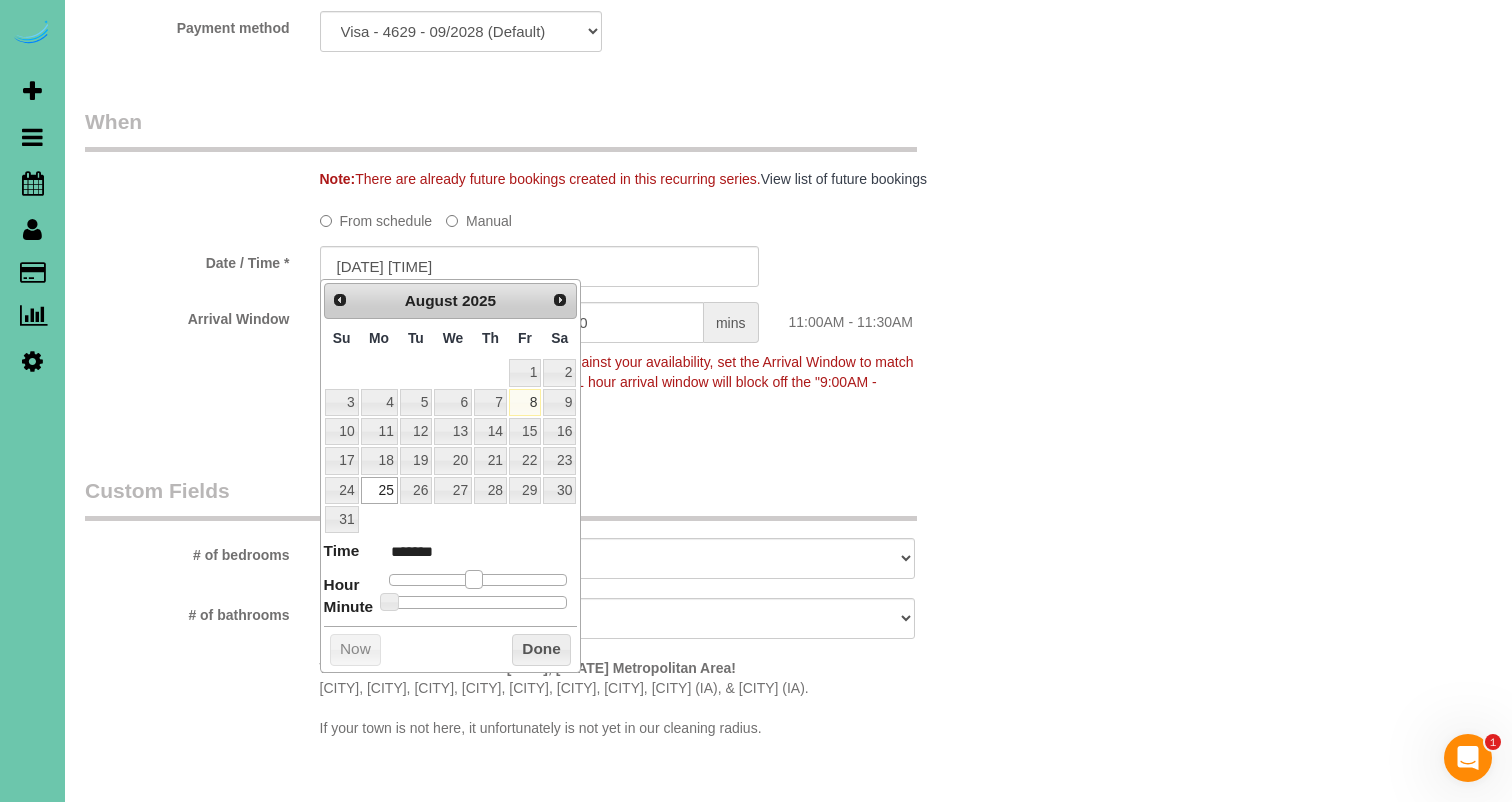 type on "[DATE] [TIME]" 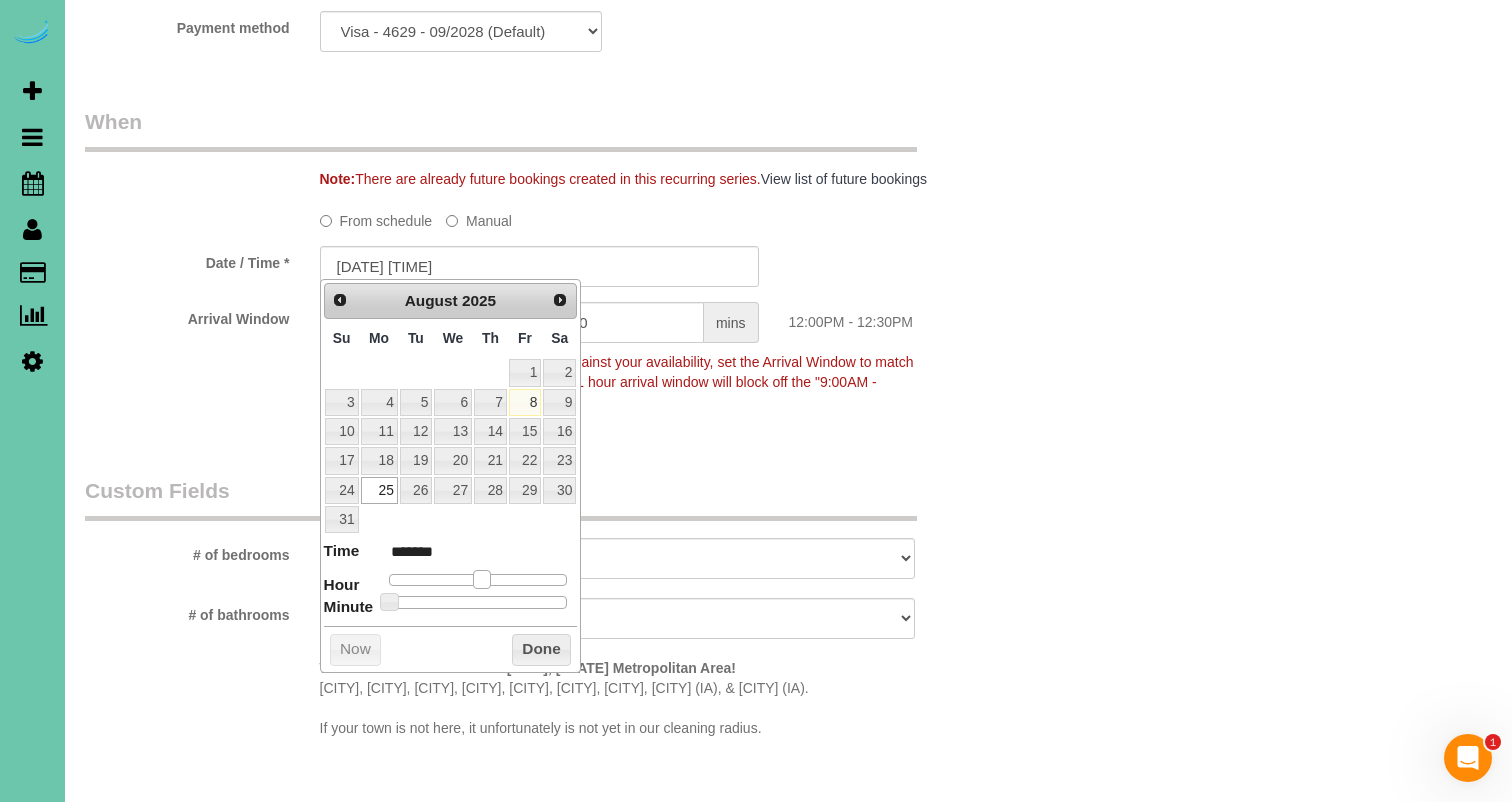drag, startPoint x: 459, startPoint y: 569, endPoint x: 483, endPoint y: 571, distance: 24.083189 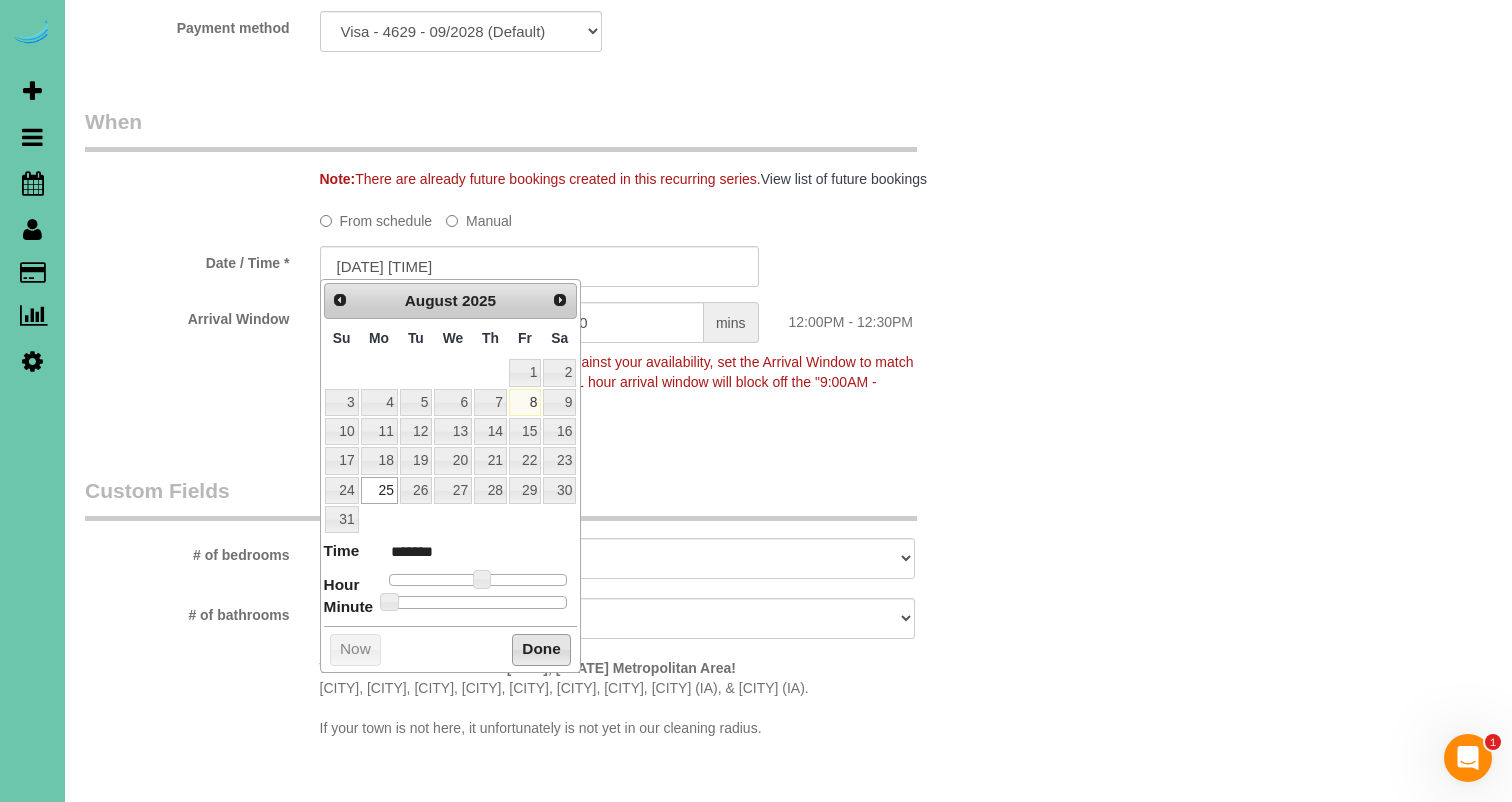 click on "Done" at bounding box center (541, 650) 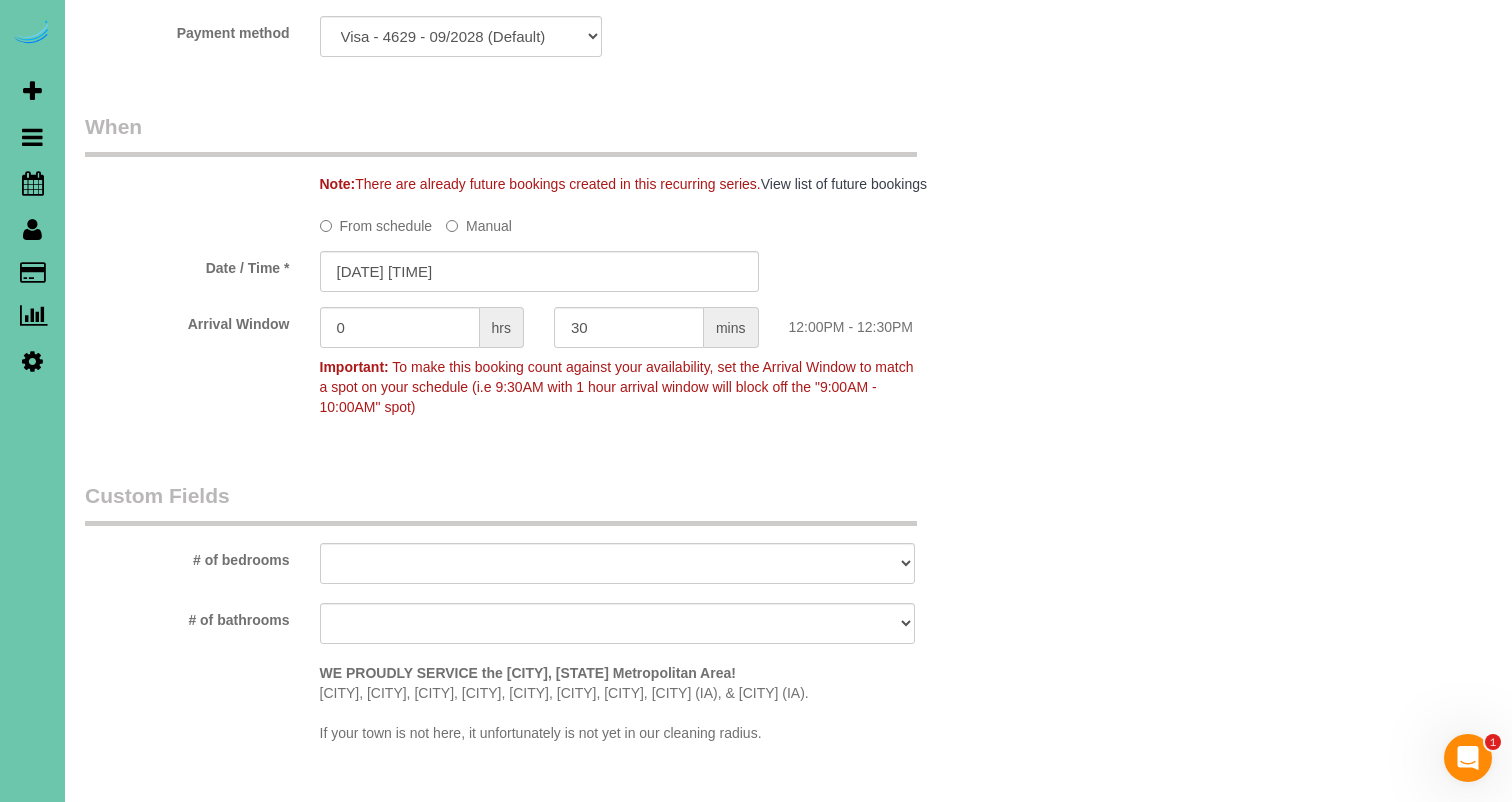 scroll, scrollTop: 1416, scrollLeft: 0, axis: vertical 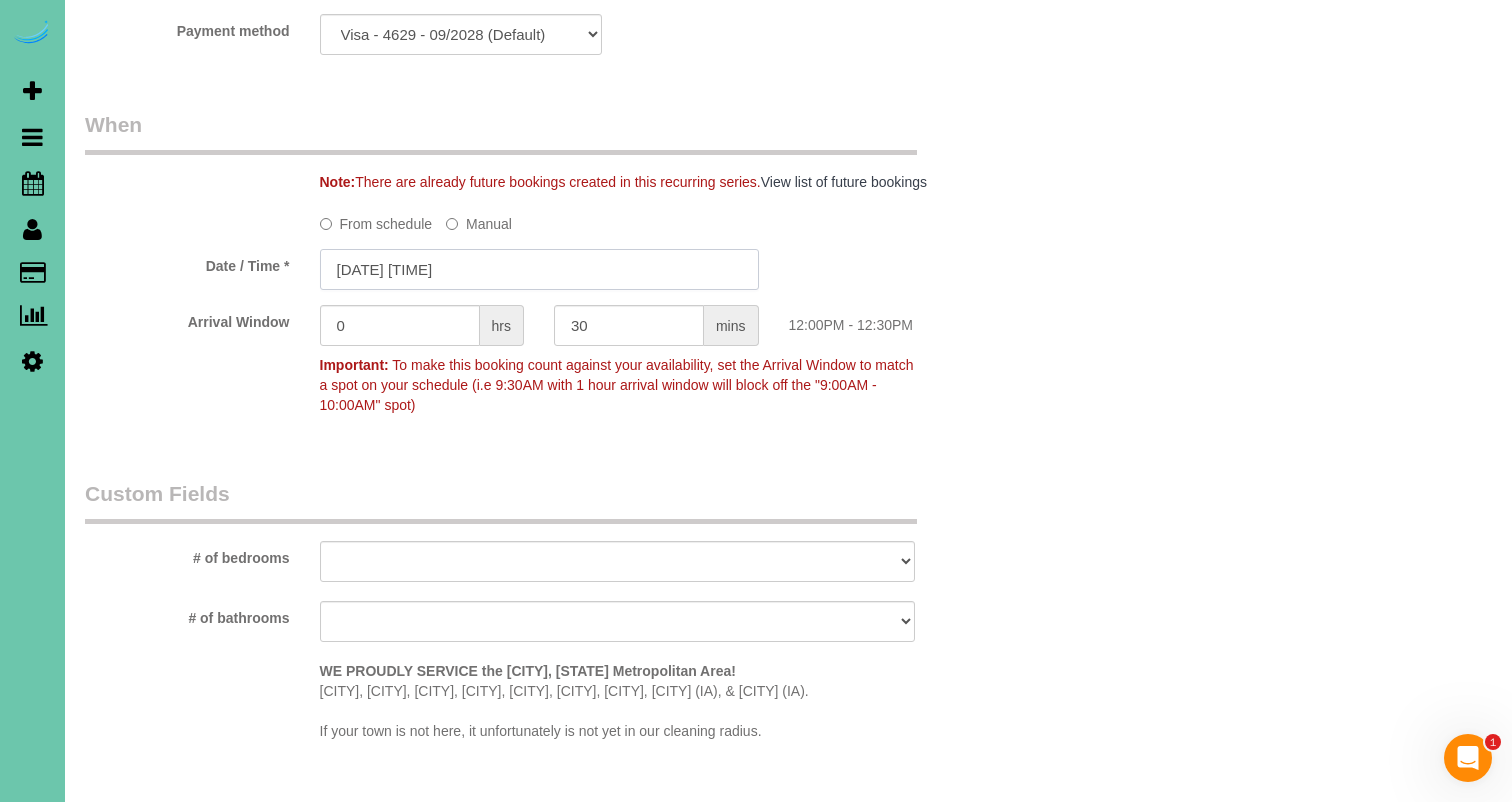 click on "[DATE] [TIME]" at bounding box center (539, 269) 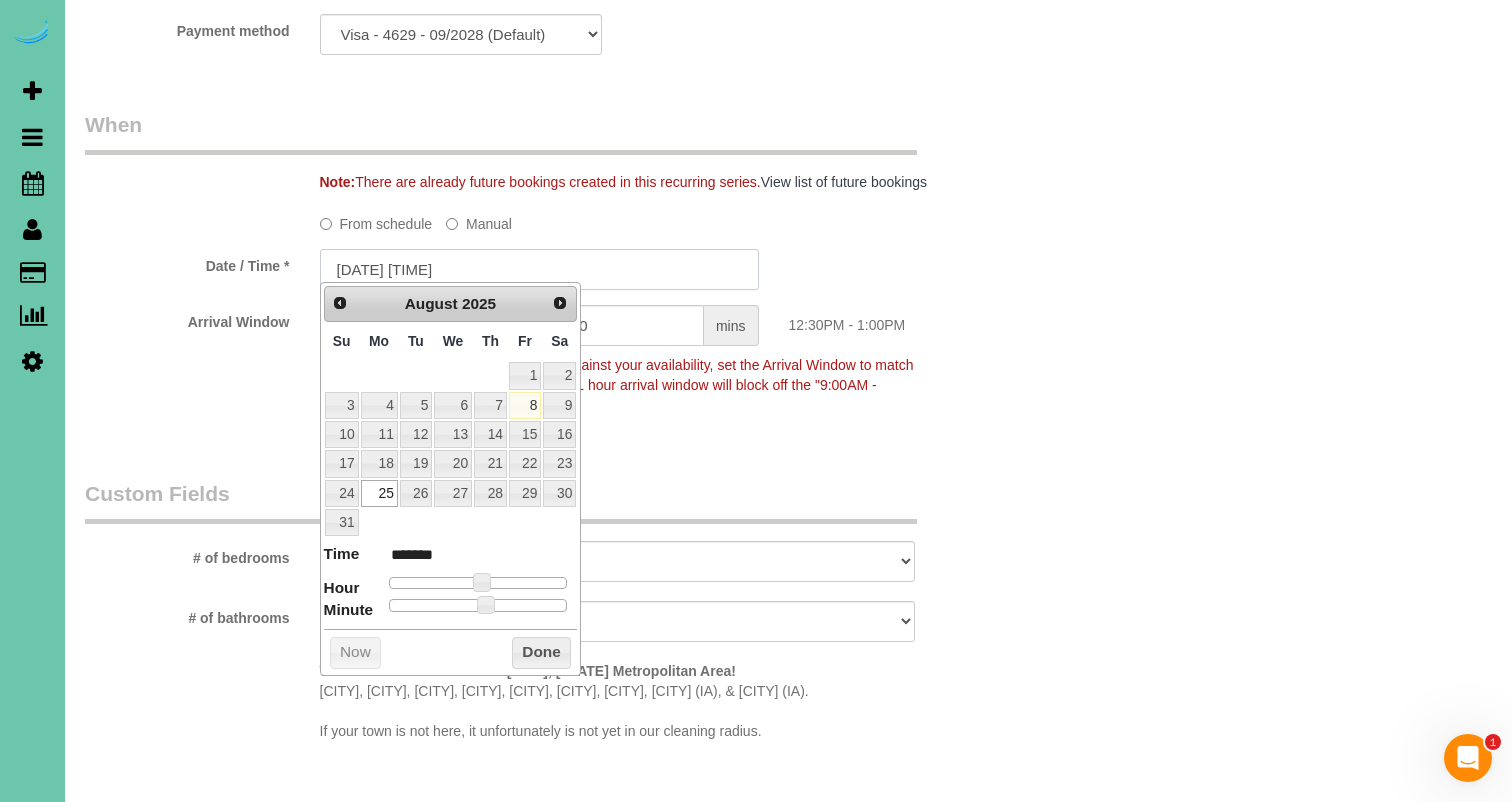 type on "[DATE] [TIME]" 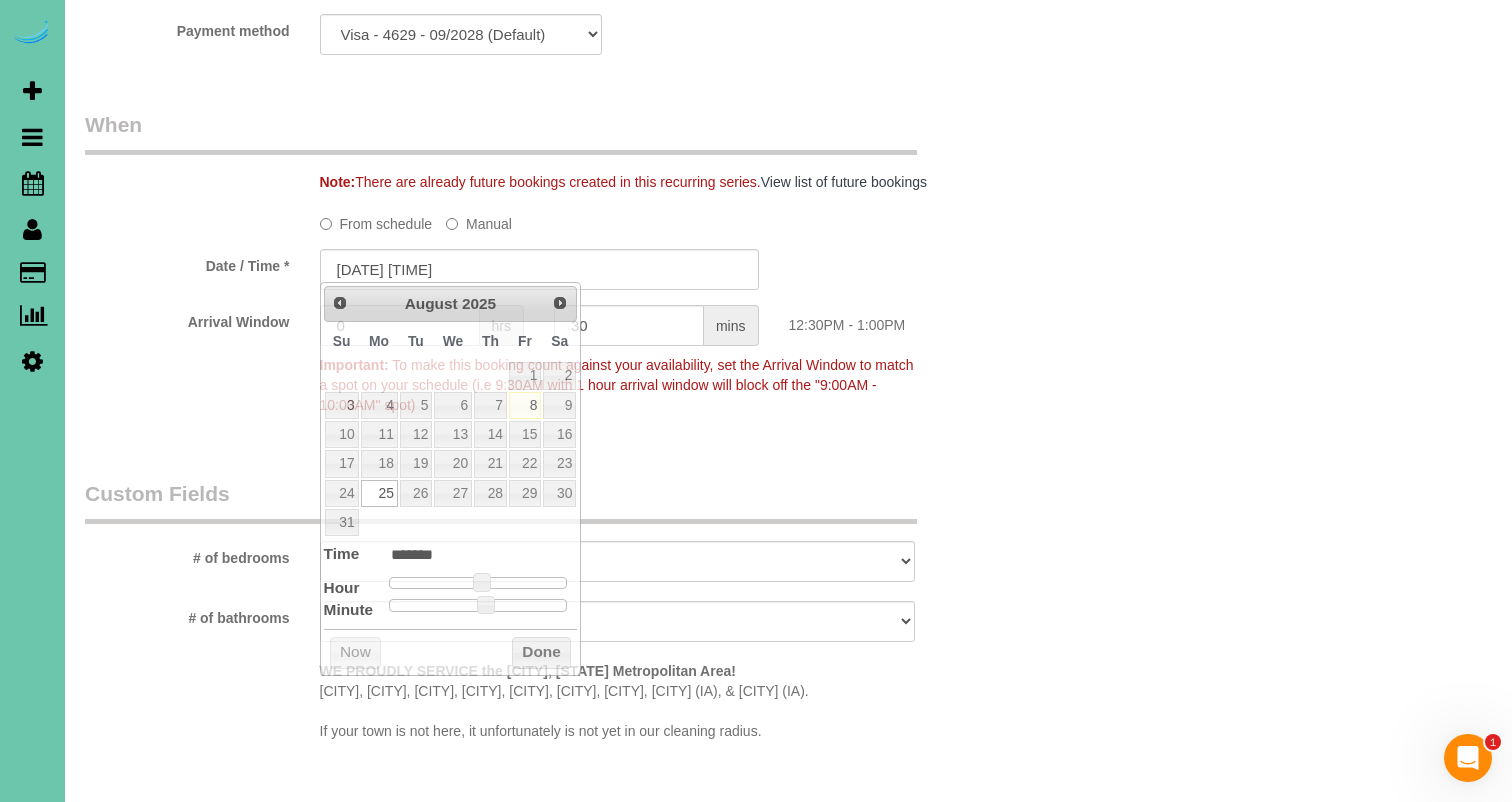 click on "Who
Email***
[EMAIL]
Name *
[FIRST]
[LAST]
Where
Address***
[NUMBER] [STREET]
[CITY]
AK
AL
AR
AZ
CA
CO
CT
DC
DE
FL
GA
HI
IA
ID
IL
IN
KS
KY
LA
MA
MD
ME
MI
MN
MO
MS
MT
NC
ND
NE
NH" at bounding box center (788, 100) 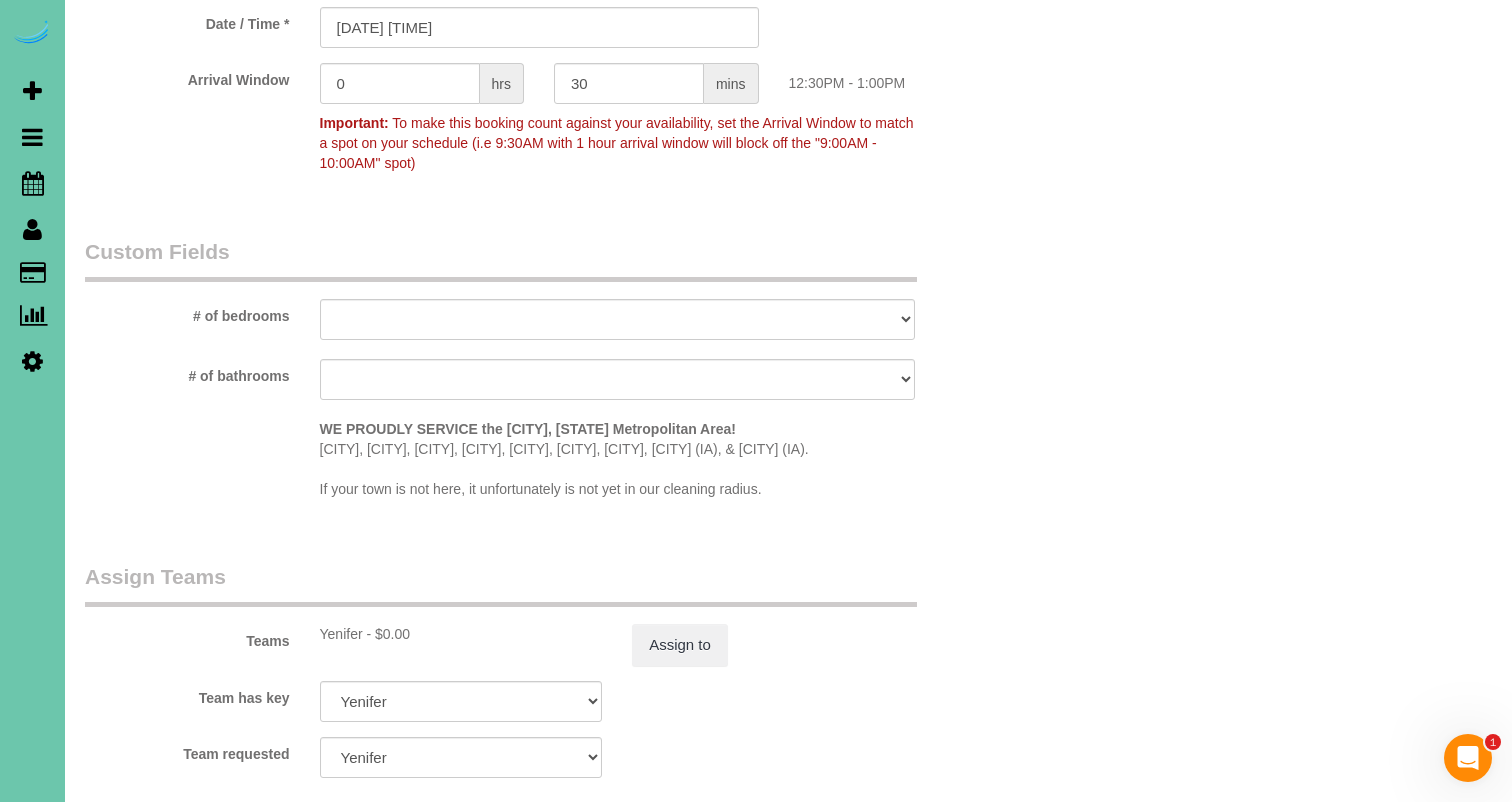 scroll, scrollTop: 1665, scrollLeft: 0, axis: vertical 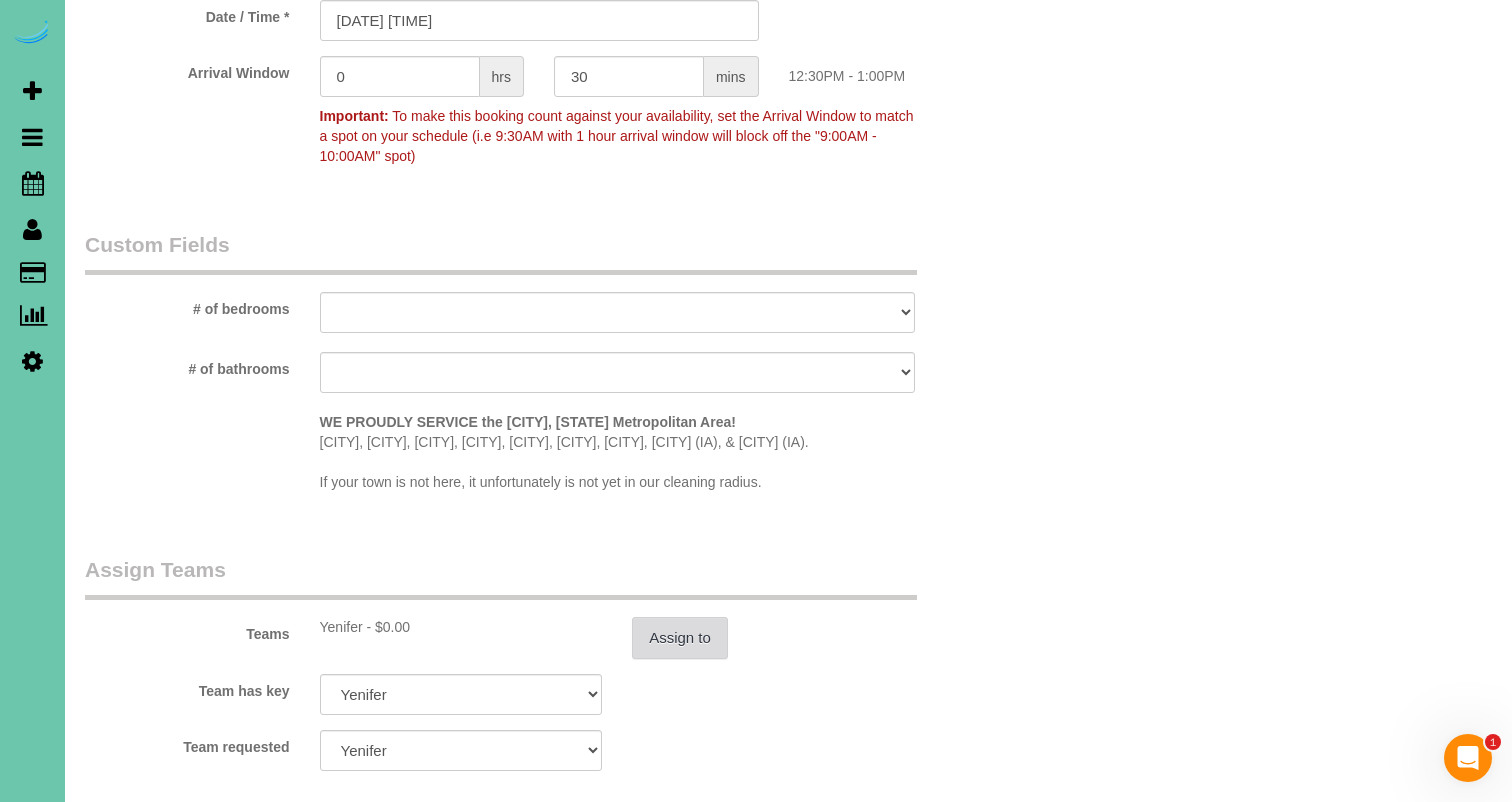 click on "Assign to" at bounding box center (680, 638) 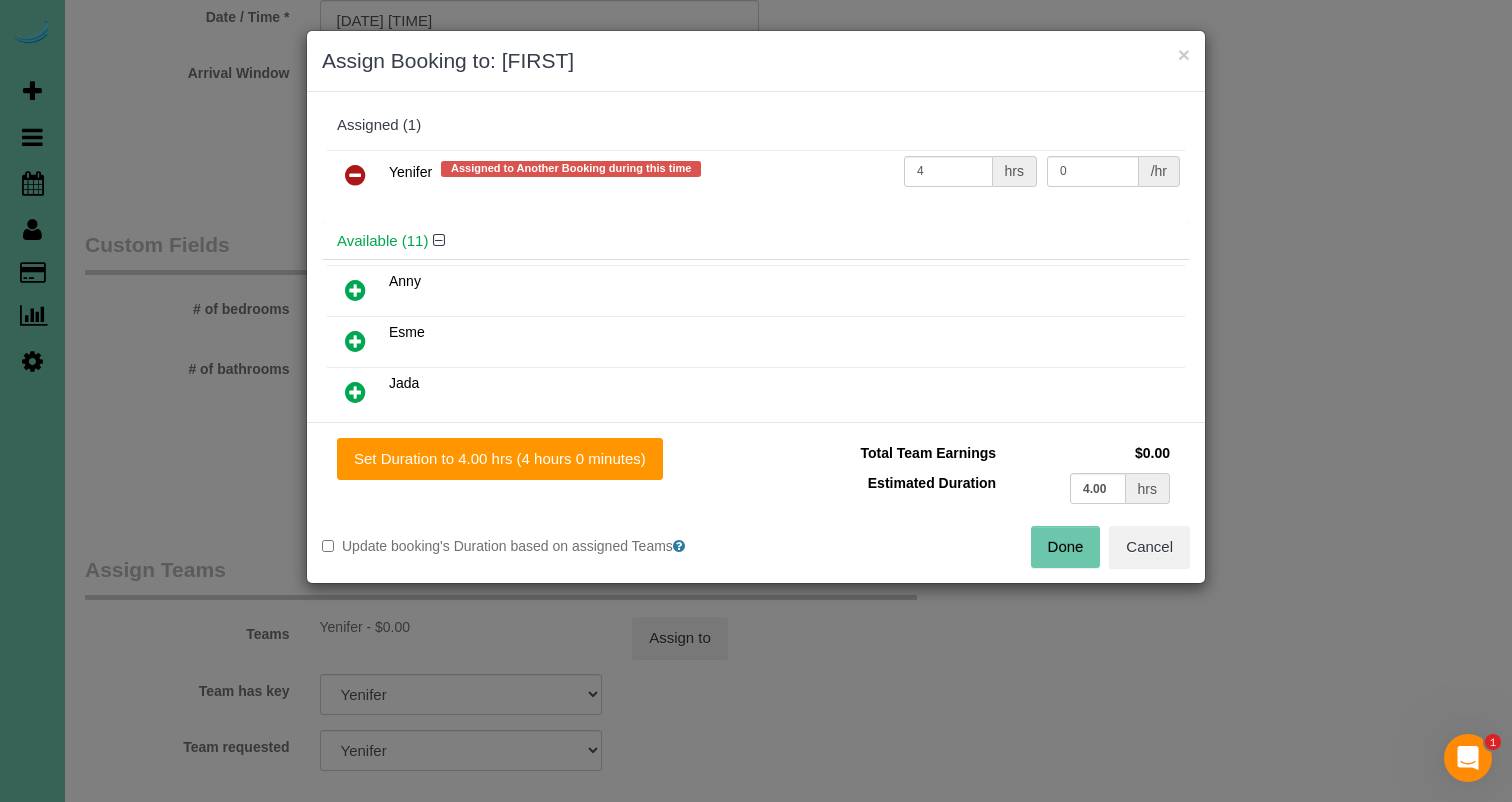drag, startPoint x: 363, startPoint y: 166, endPoint x: 359, endPoint y: 201, distance: 35.22783 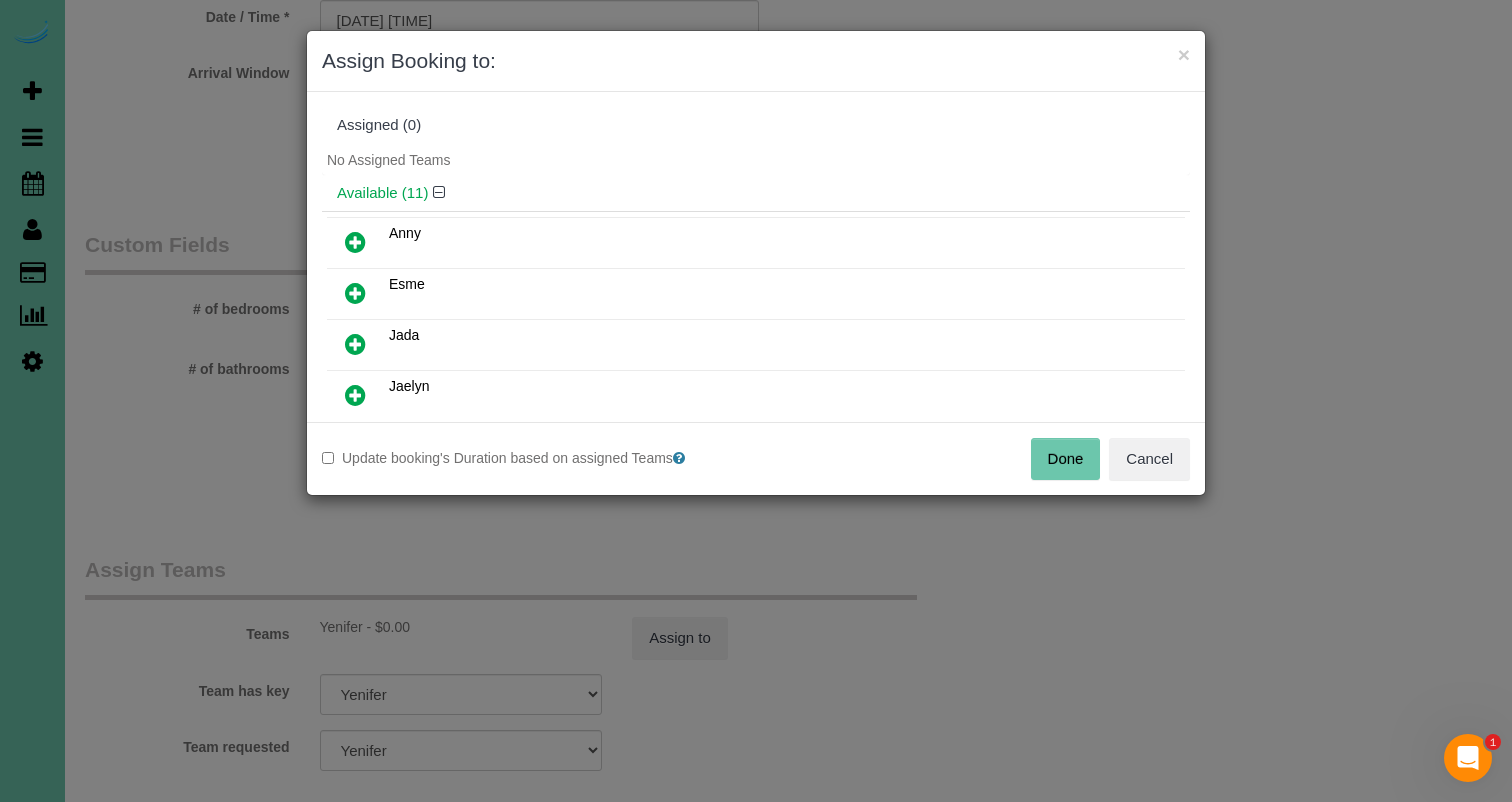 drag, startPoint x: 352, startPoint y: 234, endPoint x: 425, endPoint y: 328, distance: 119.01681 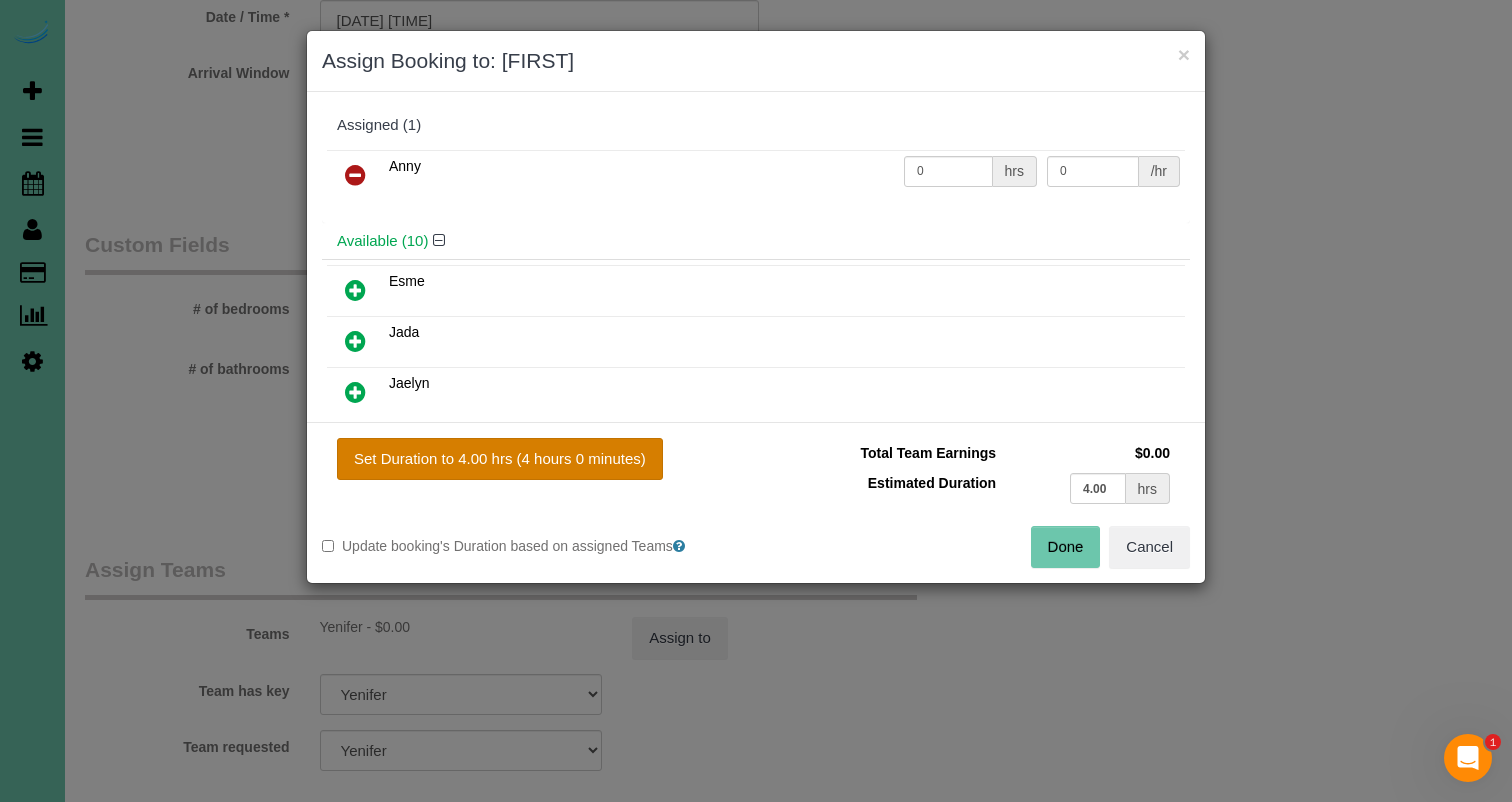 drag, startPoint x: 484, startPoint y: 430, endPoint x: 485, endPoint y: 454, distance: 24.020824 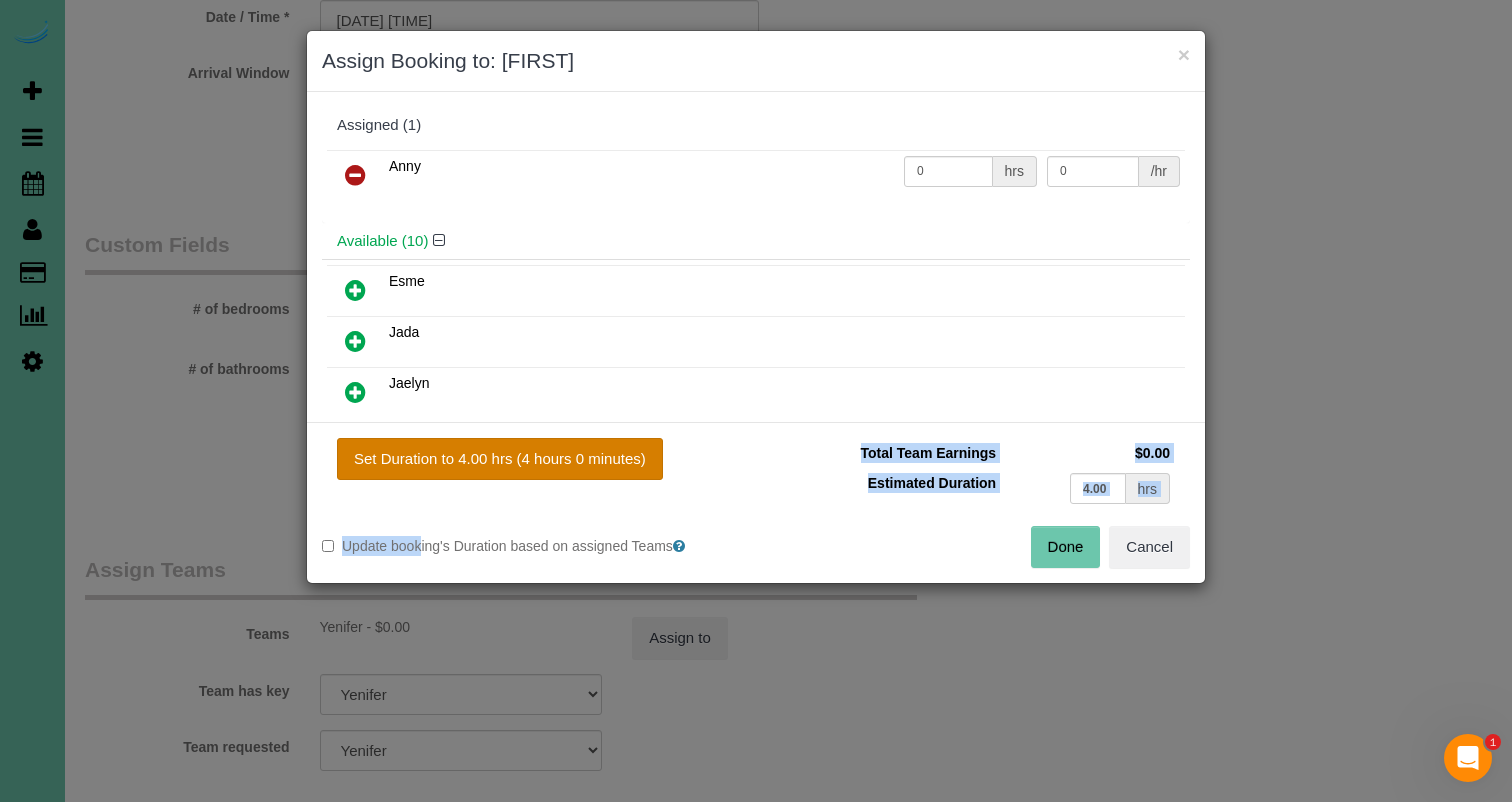 drag, startPoint x: 485, startPoint y: 454, endPoint x: 611, endPoint y: 466, distance: 126.57014 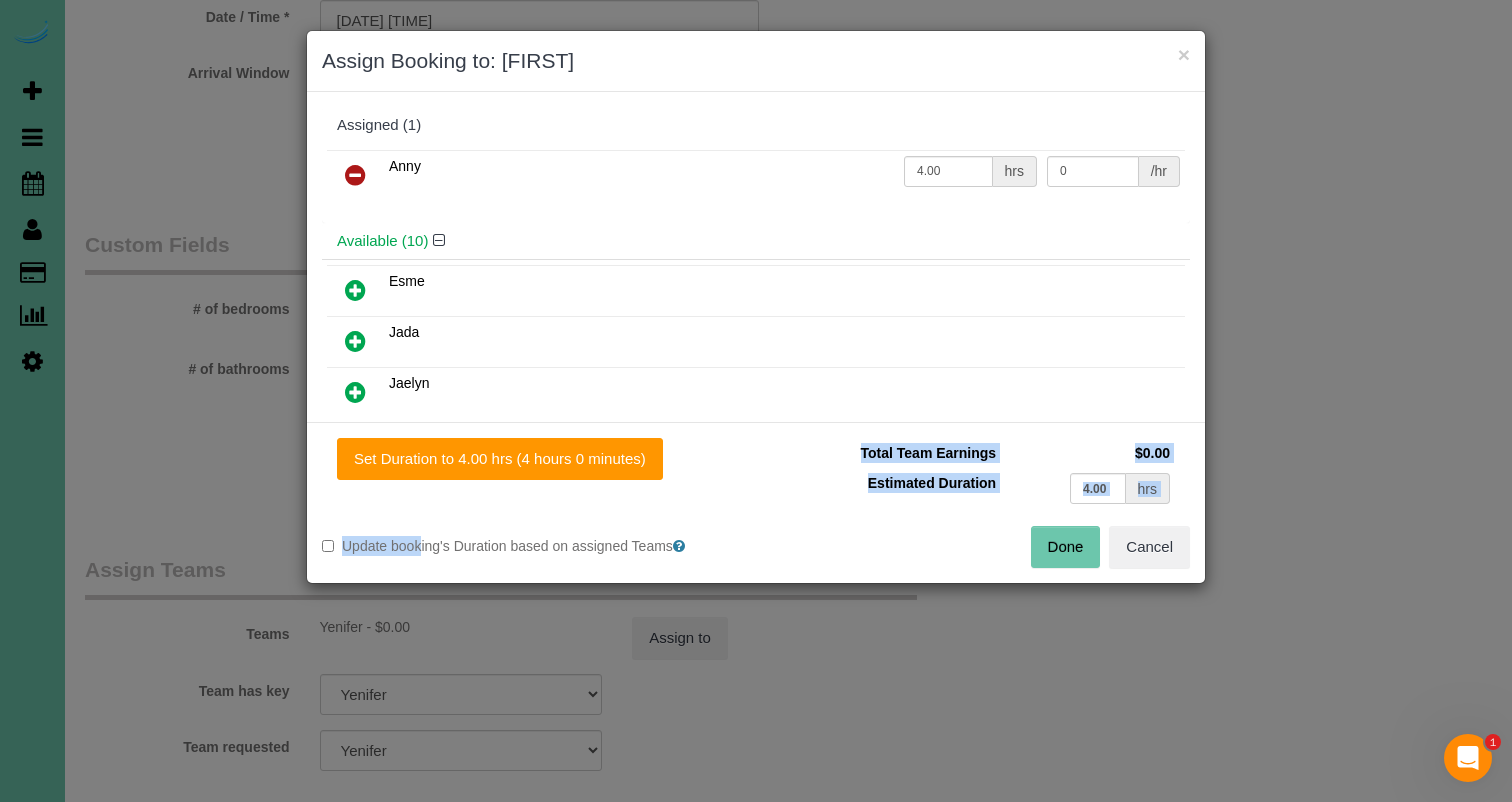 click on "Done" at bounding box center (1066, 547) 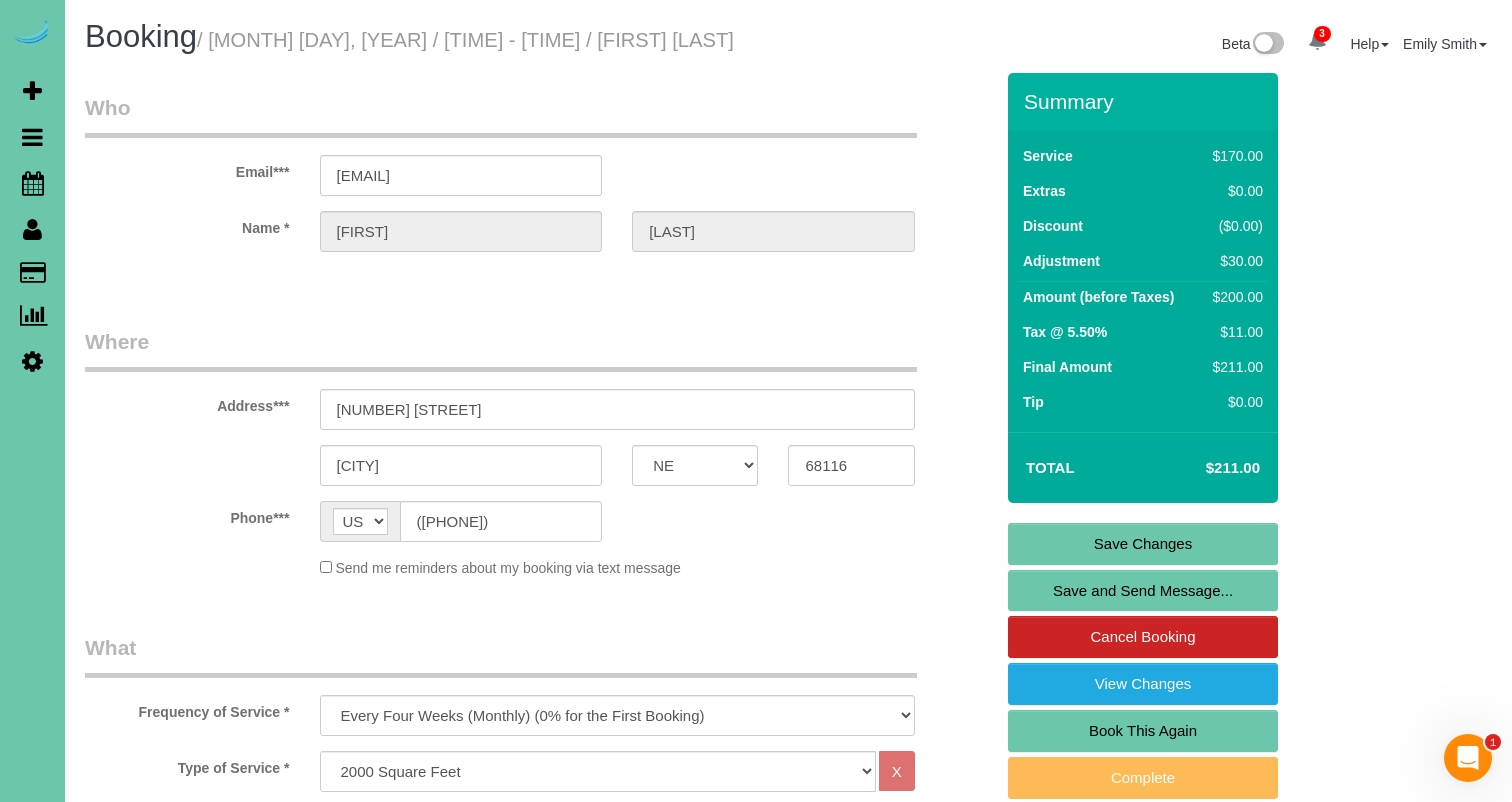 scroll, scrollTop: -1, scrollLeft: 0, axis: vertical 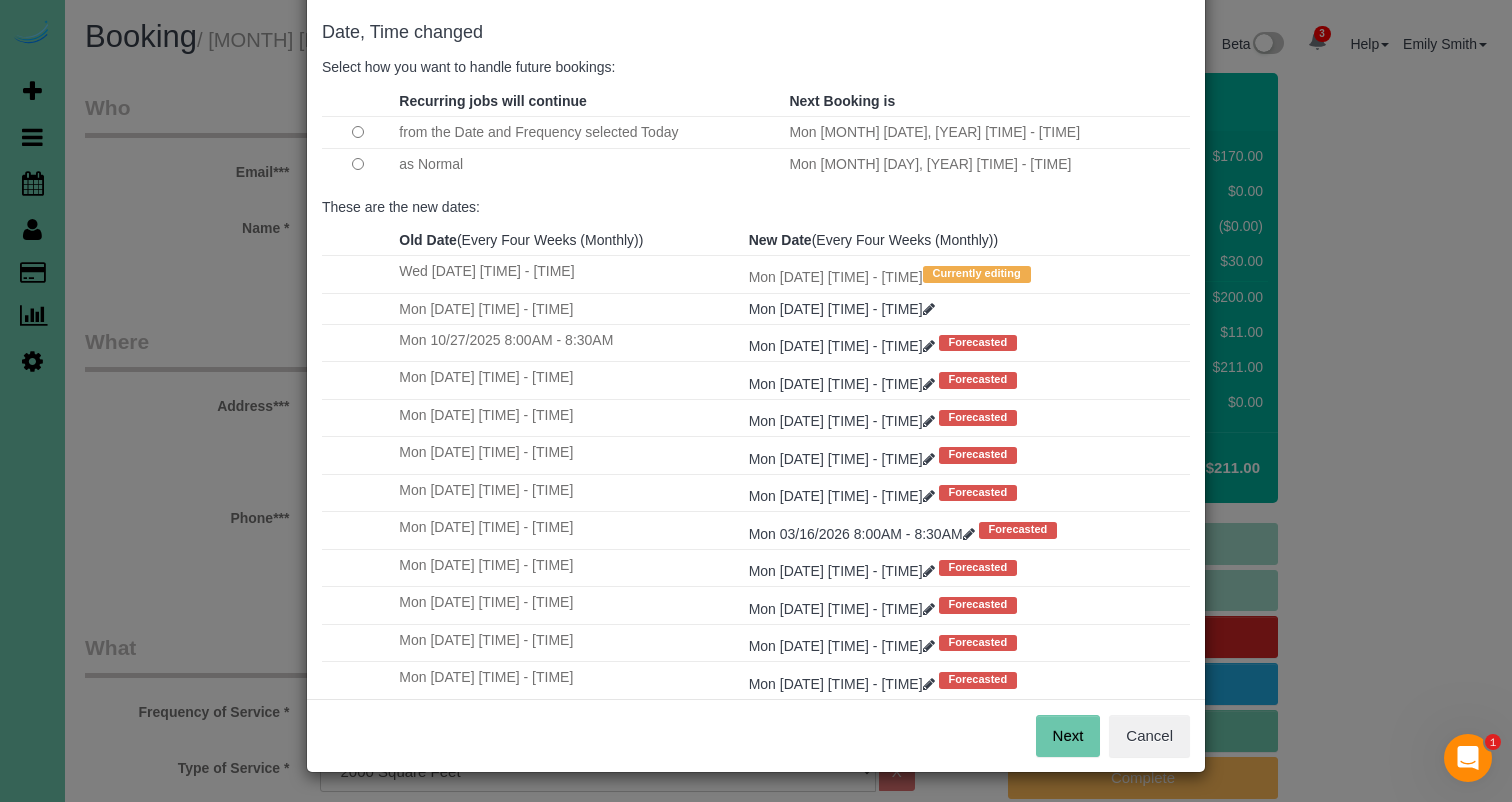 click on "Next" at bounding box center [1068, 736] 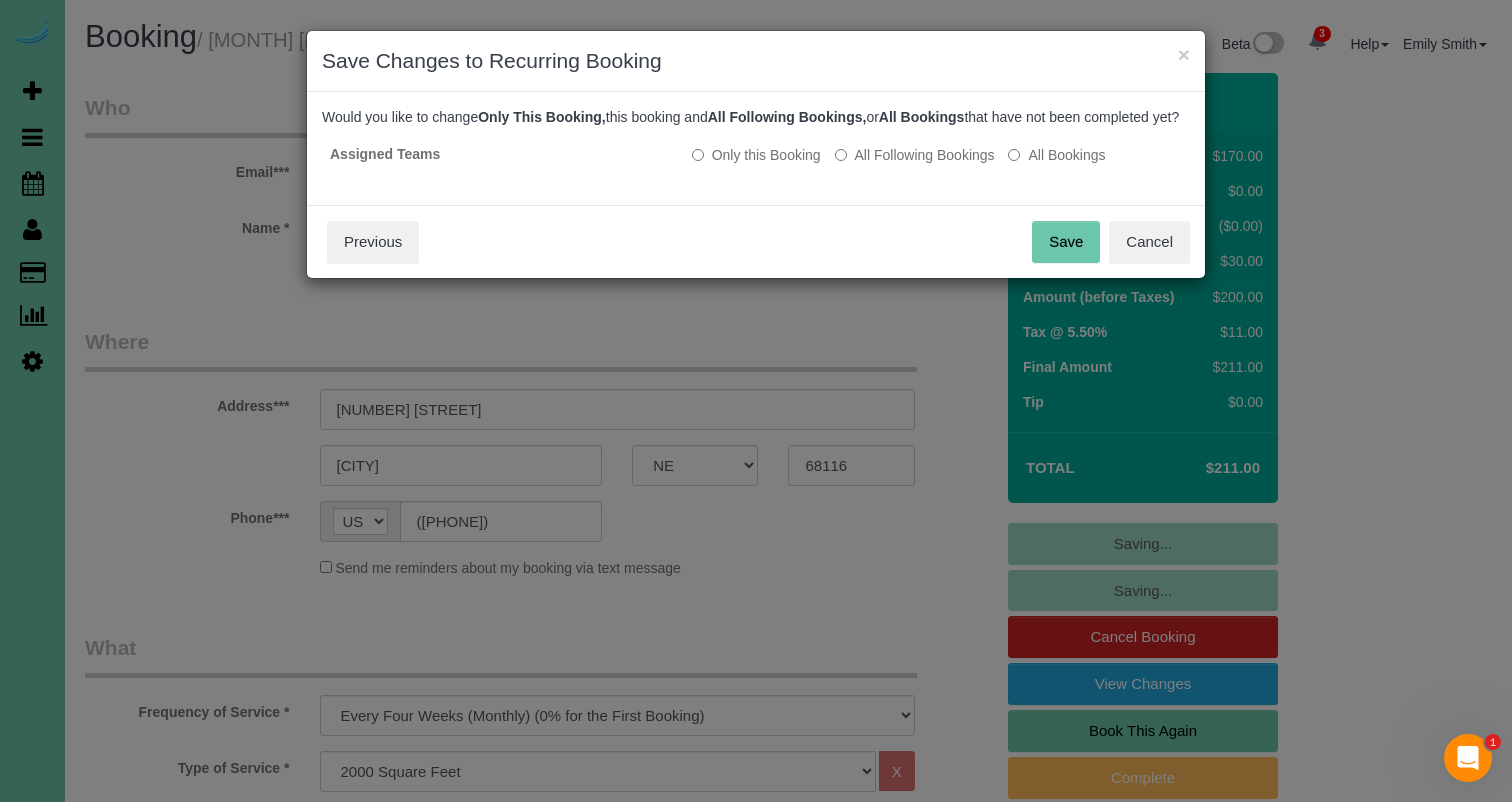 scroll, scrollTop: 0, scrollLeft: 0, axis: both 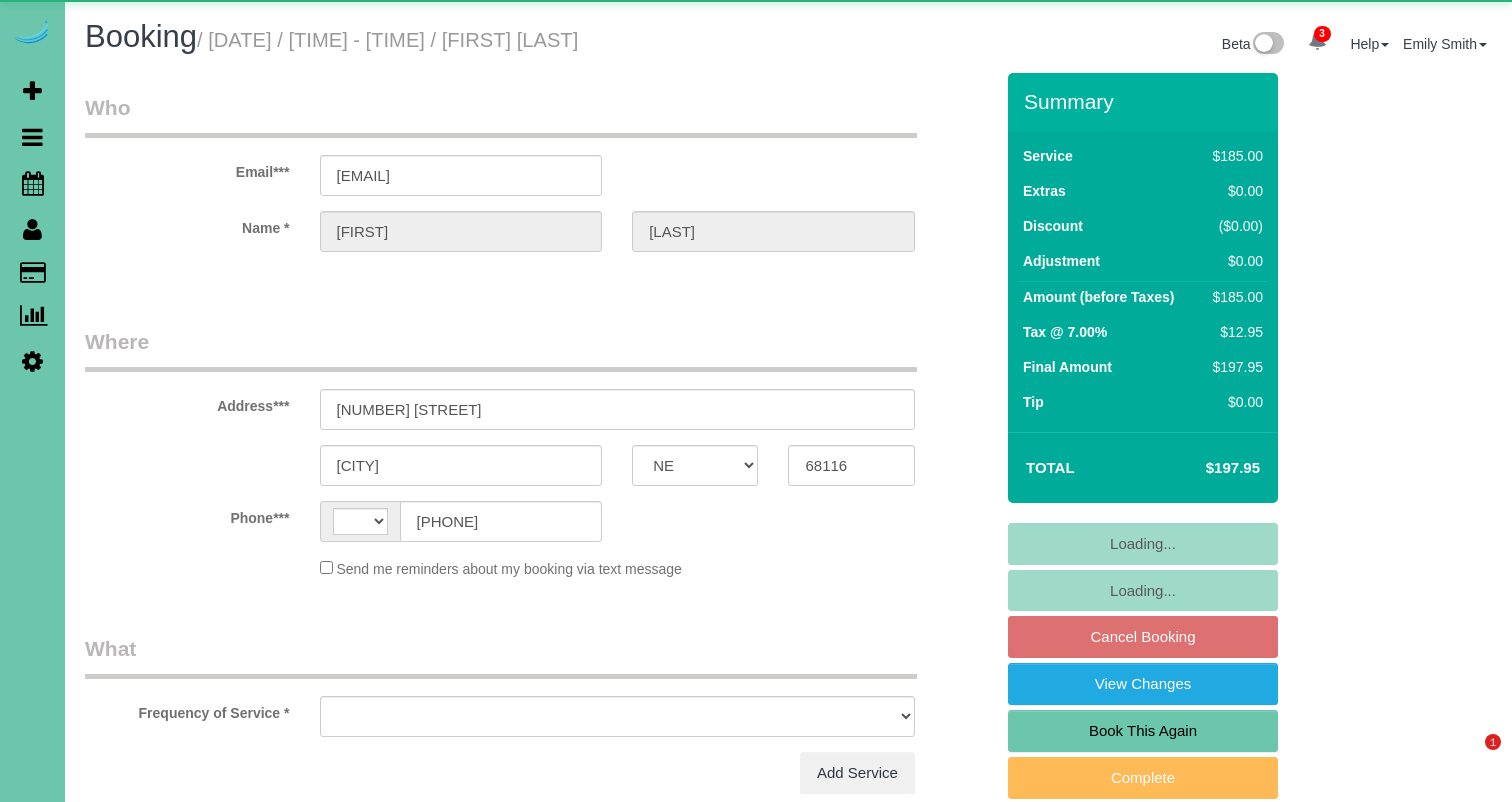select on "NE" 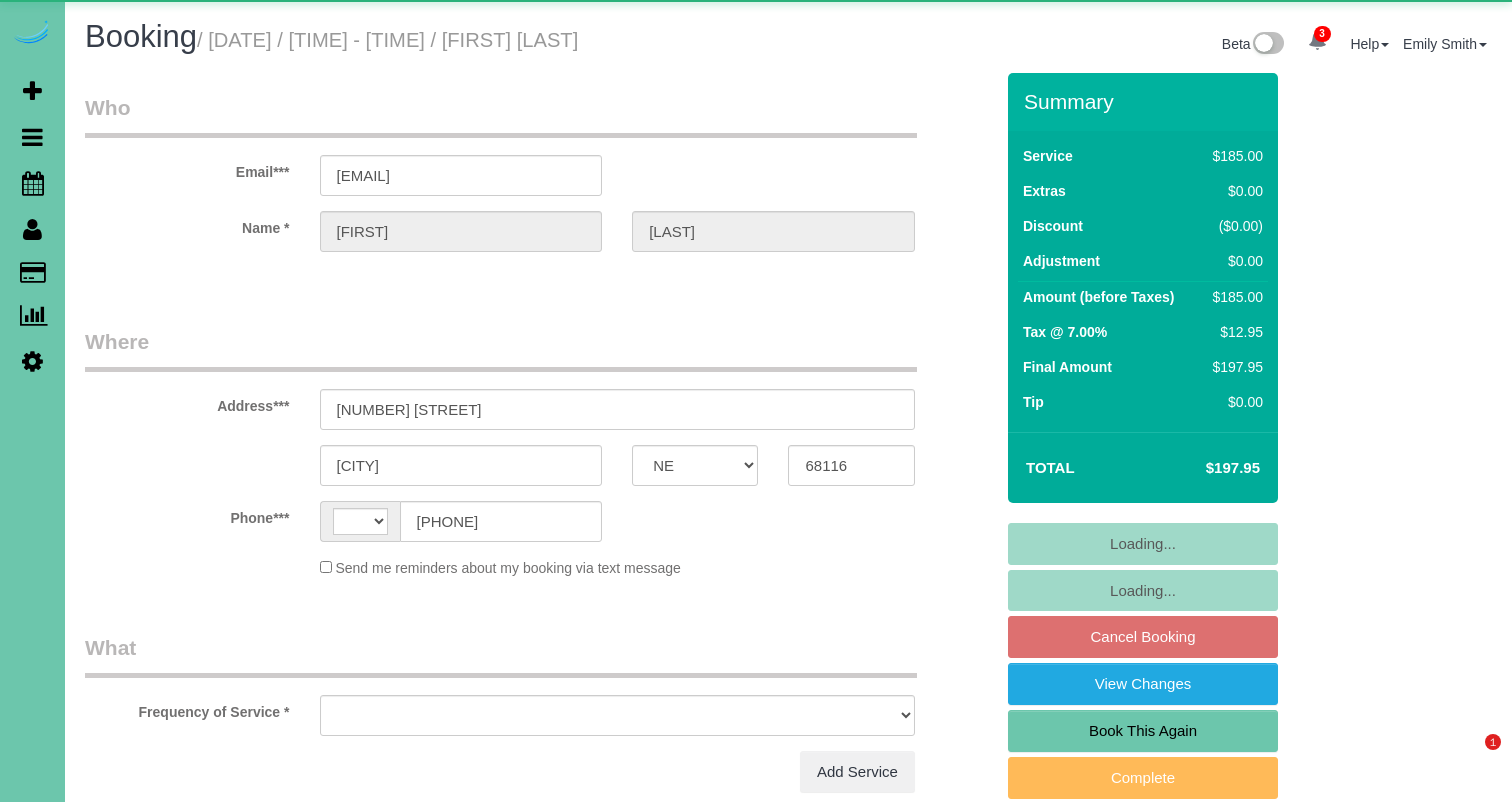 scroll, scrollTop: 0, scrollLeft: 0, axis: both 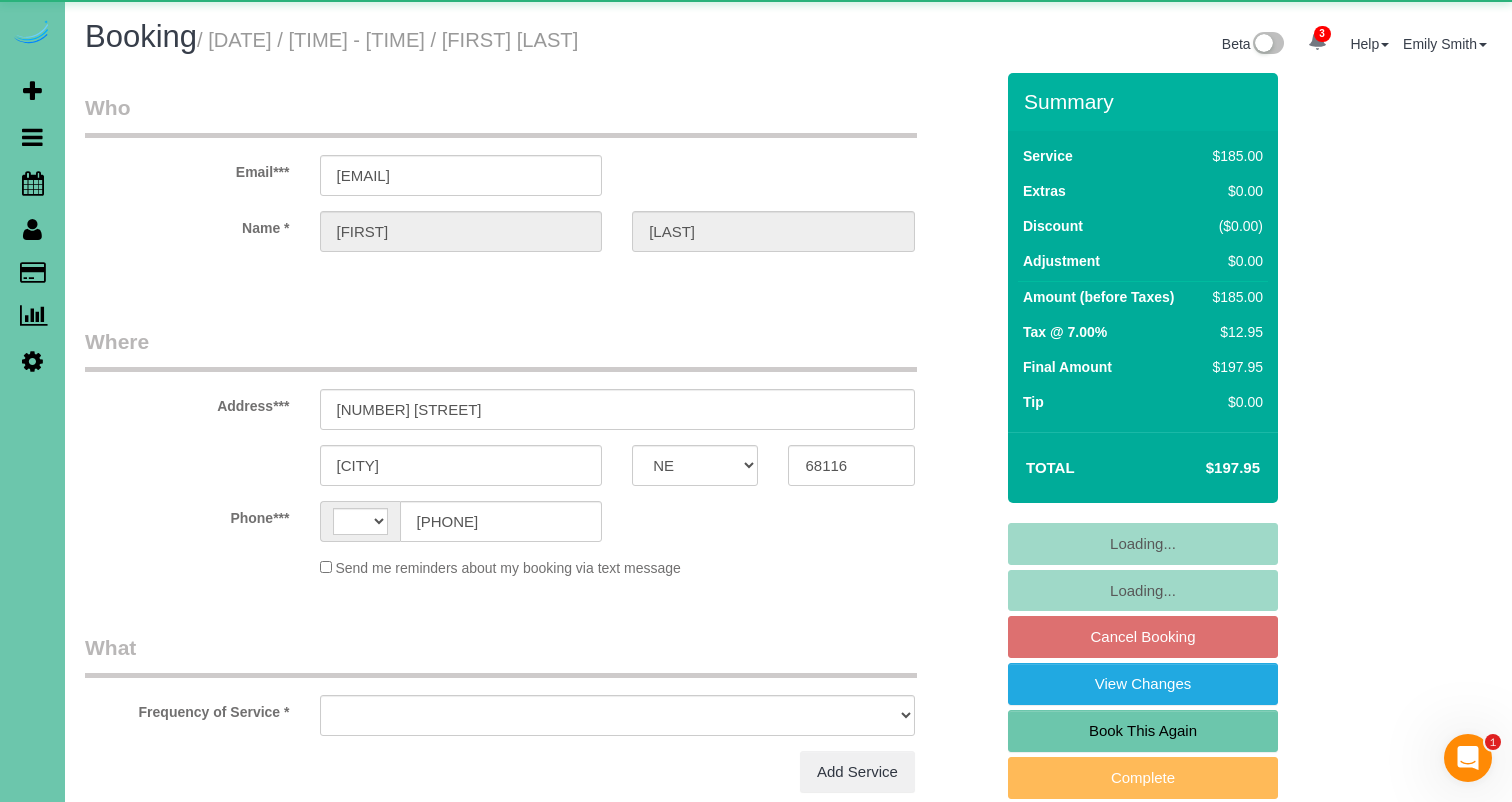 select on "string:US" 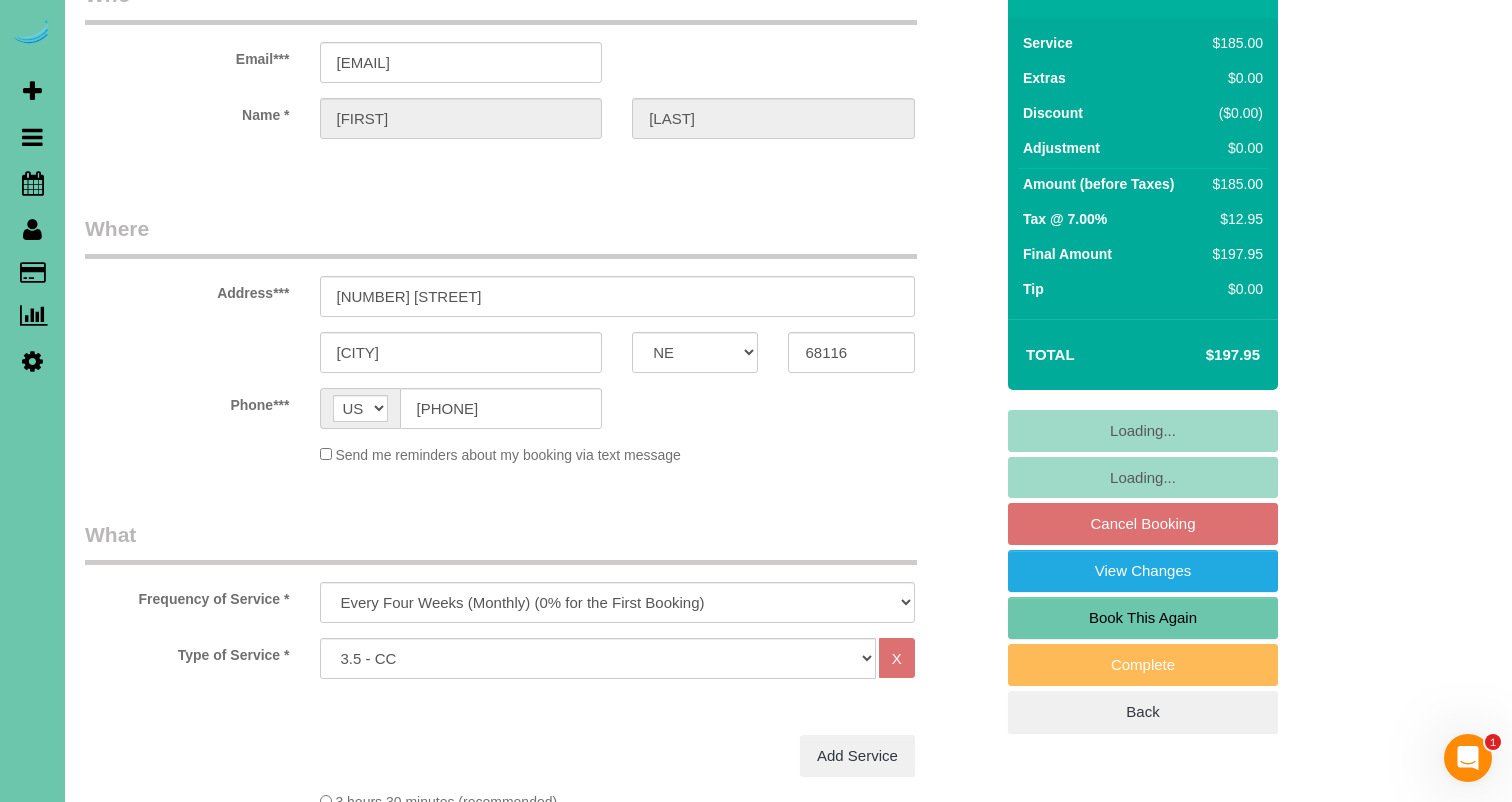 select on "object:922" 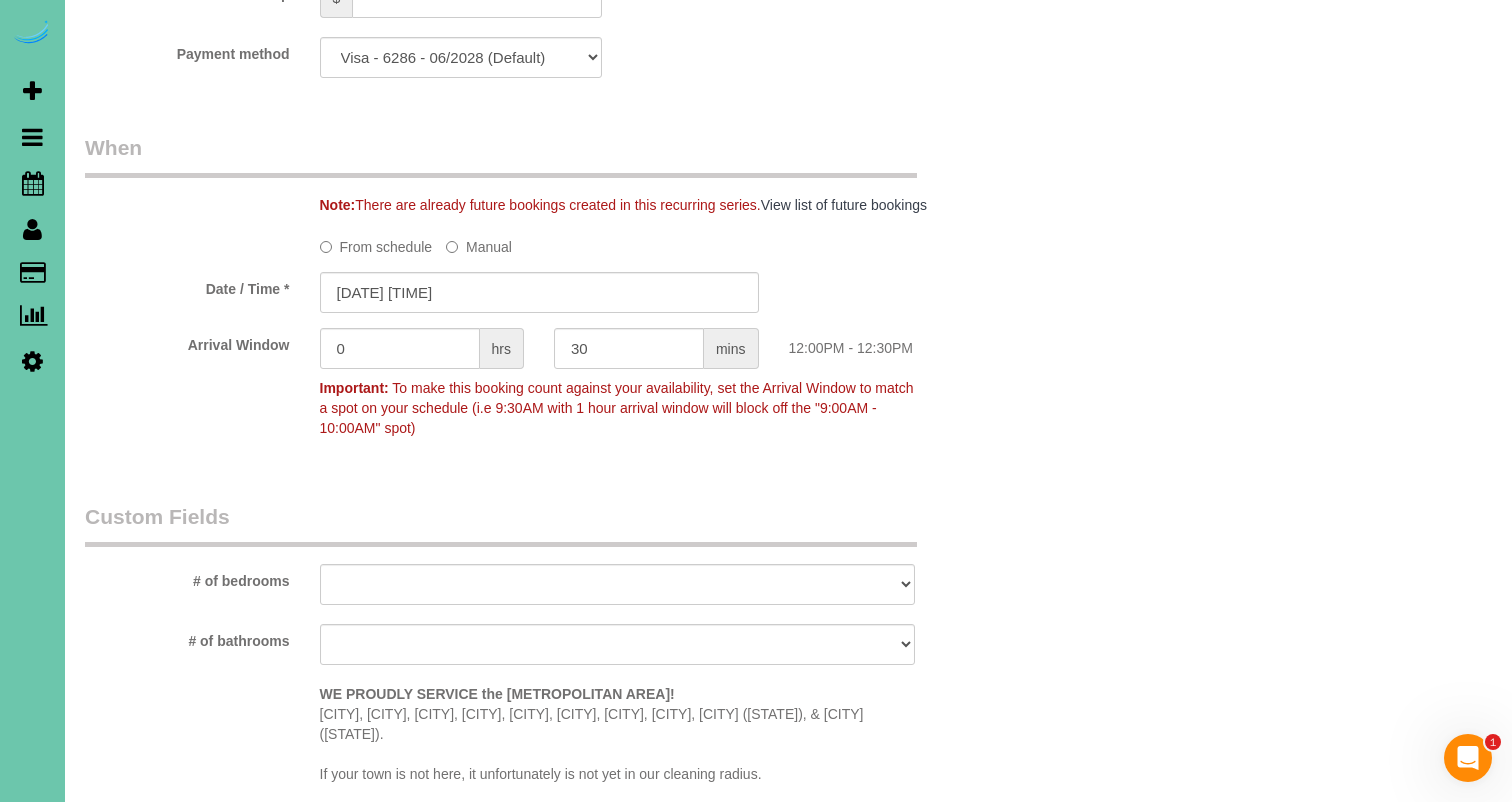 scroll, scrollTop: 1363, scrollLeft: 0, axis: vertical 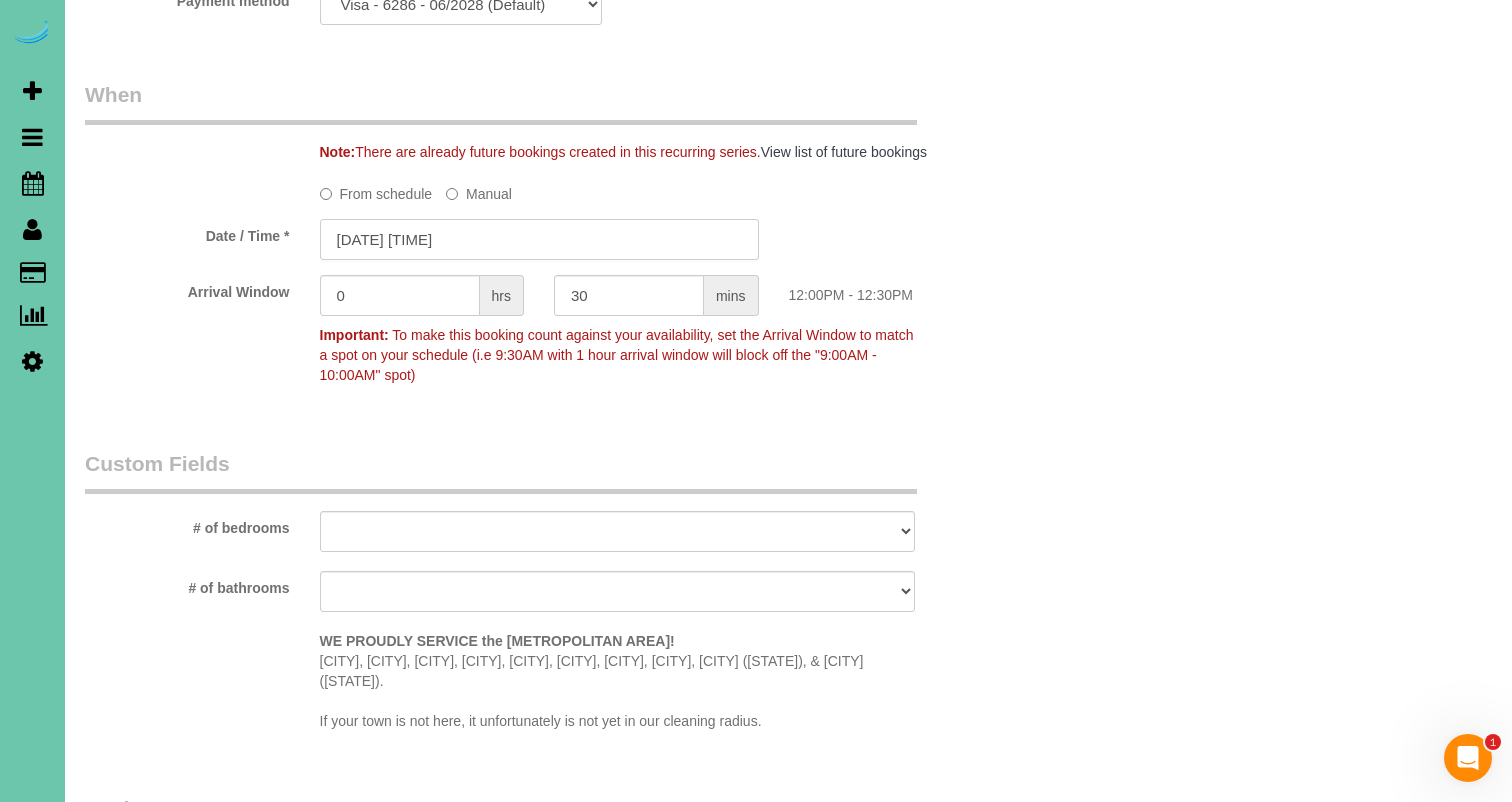 click on "08/26/2025 12:00PM" at bounding box center (539, 239) 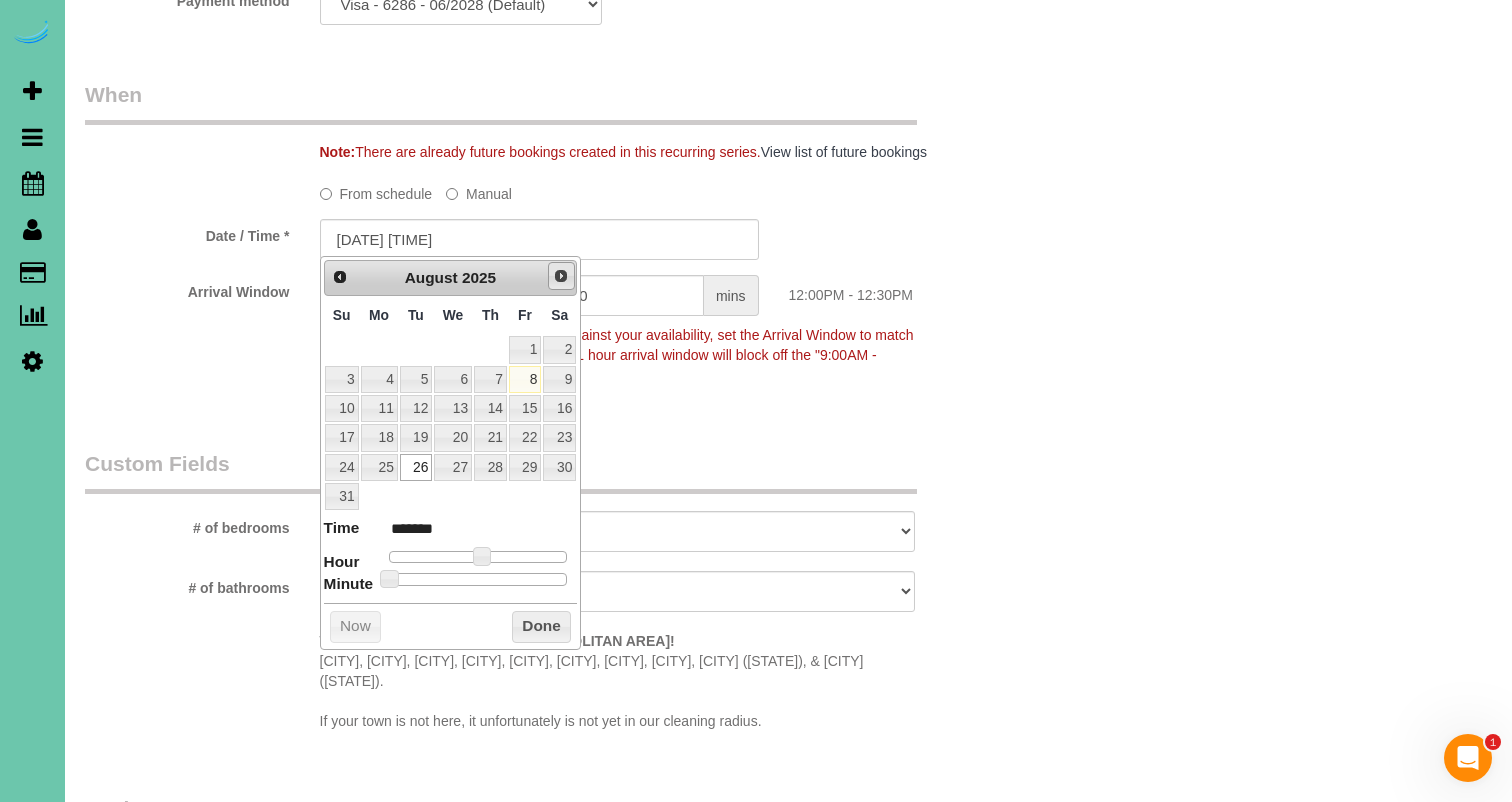 click on "Next" at bounding box center (562, 276) 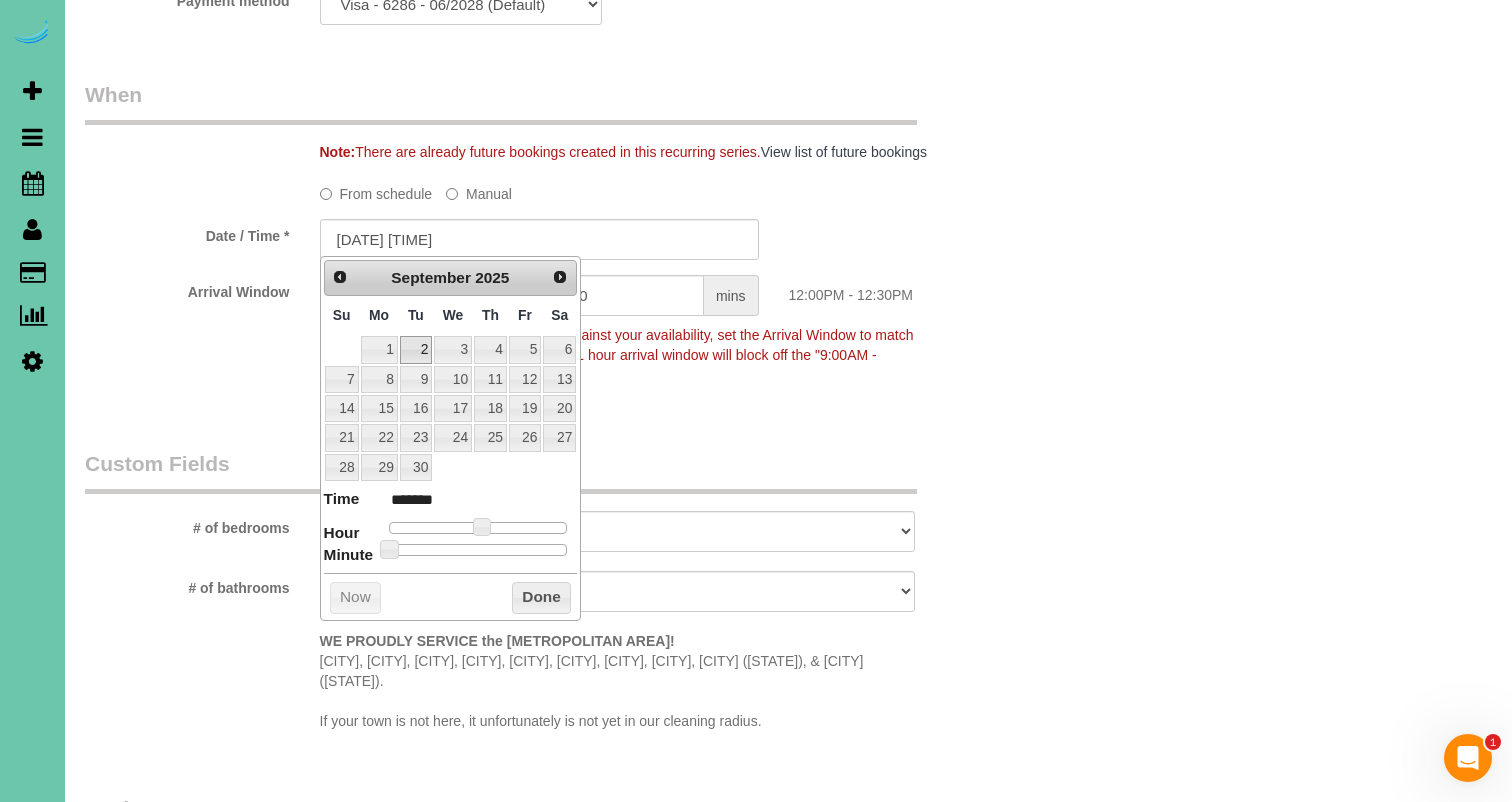 click on "2" at bounding box center (416, 349) 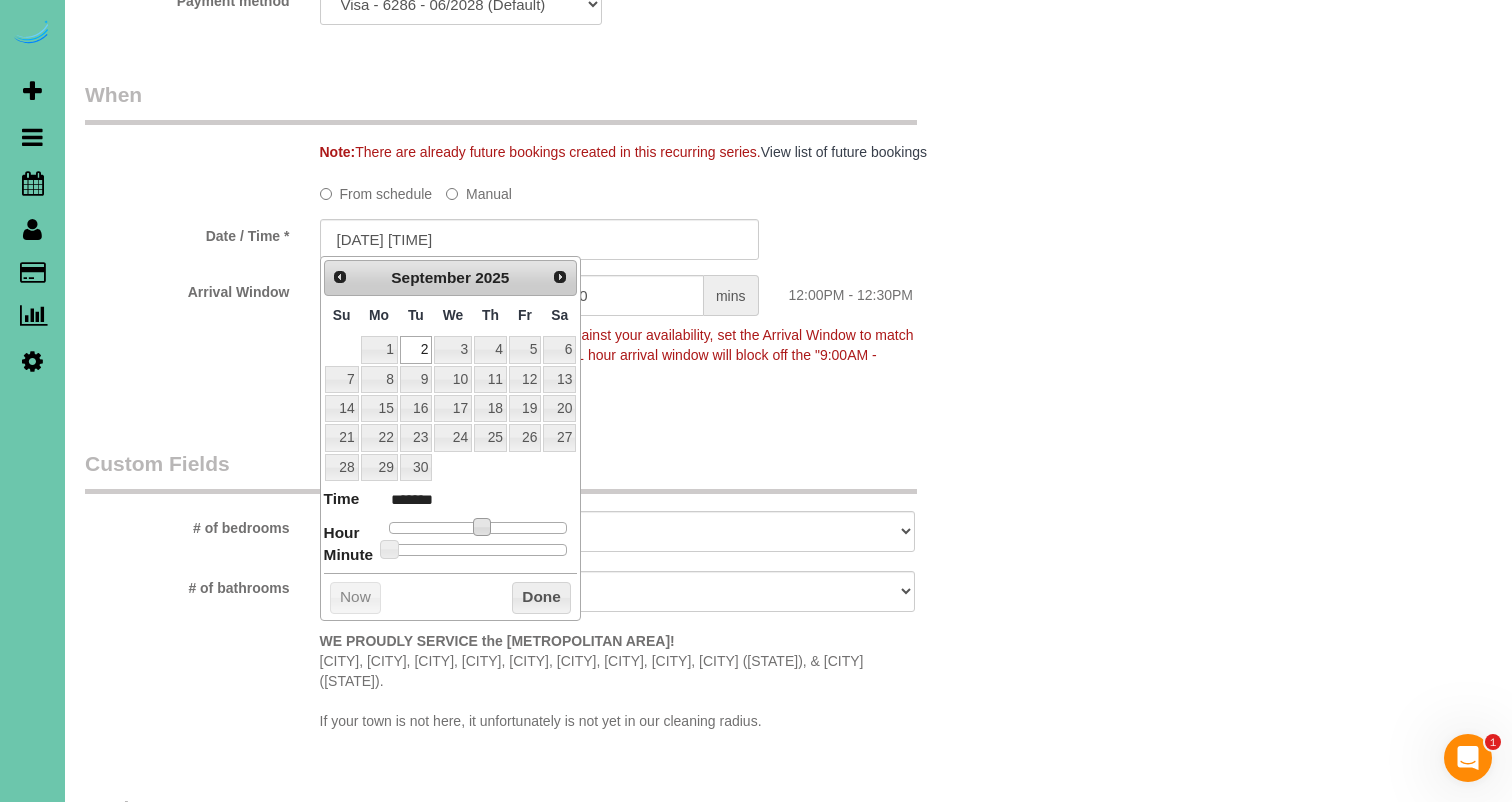 type on "09/02/2025 11:00AM" 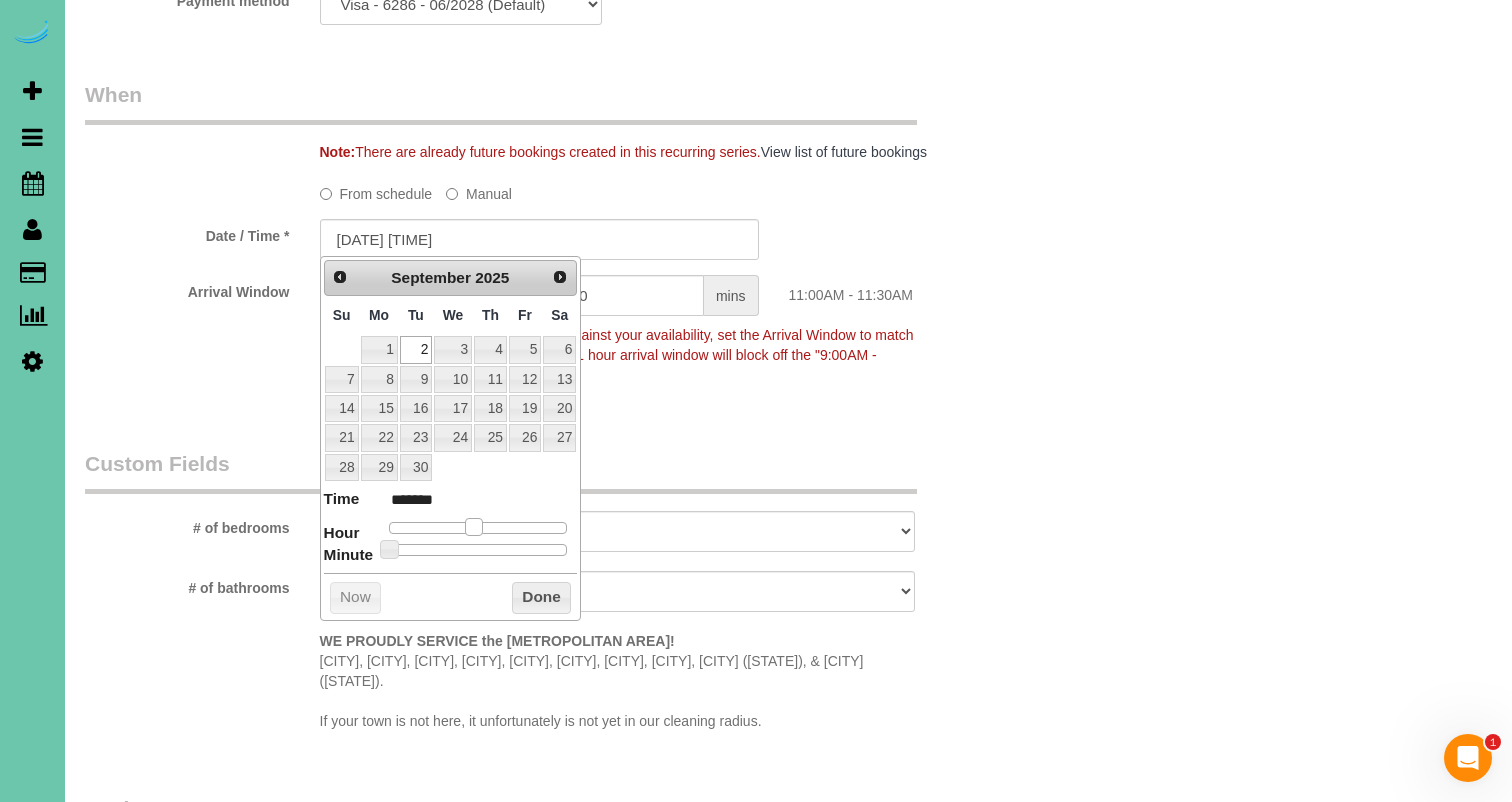 click at bounding box center [474, 527] 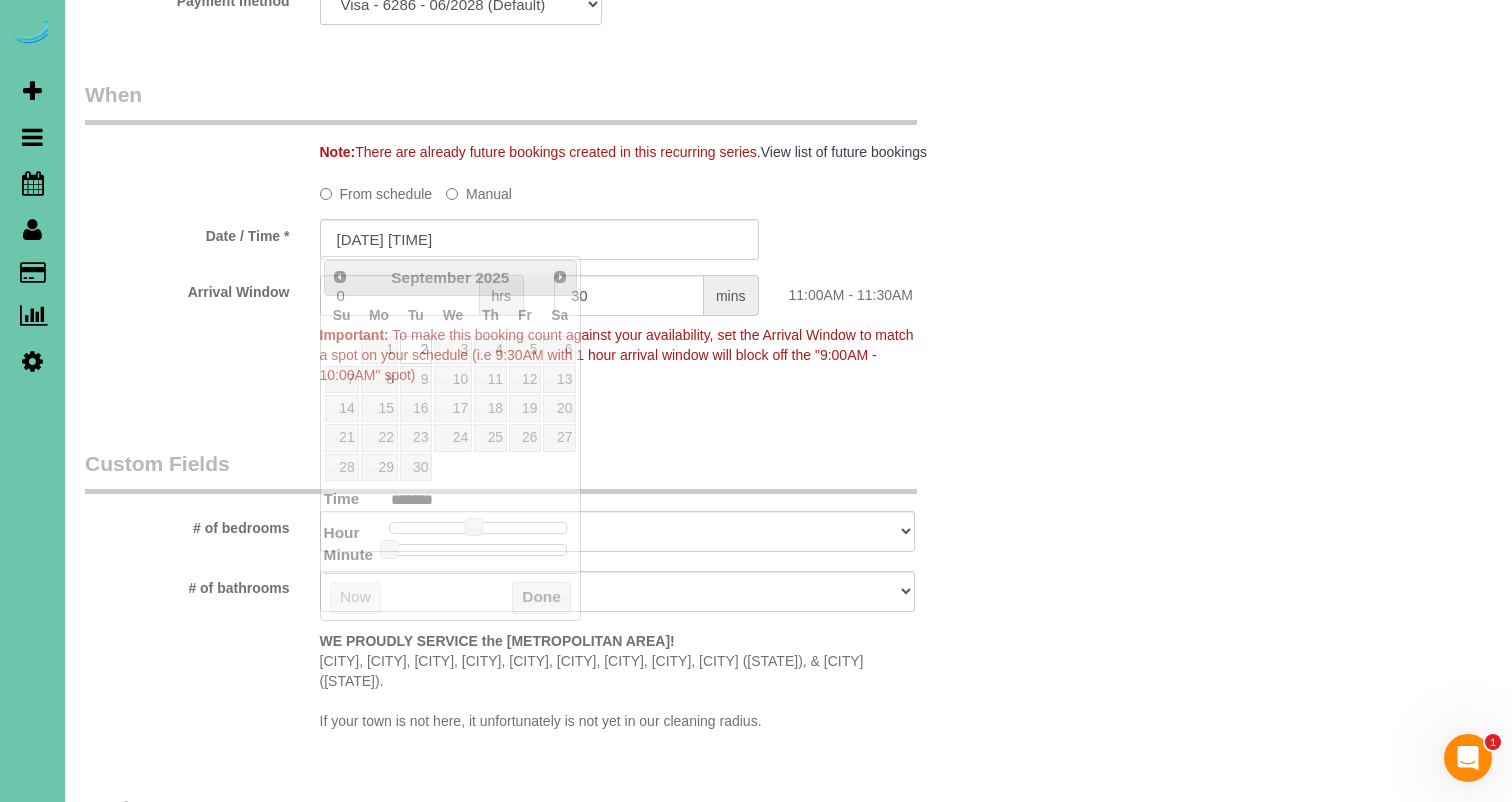 drag, startPoint x: 694, startPoint y: 417, endPoint x: 490, endPoint y: 222, distance: 282.20737 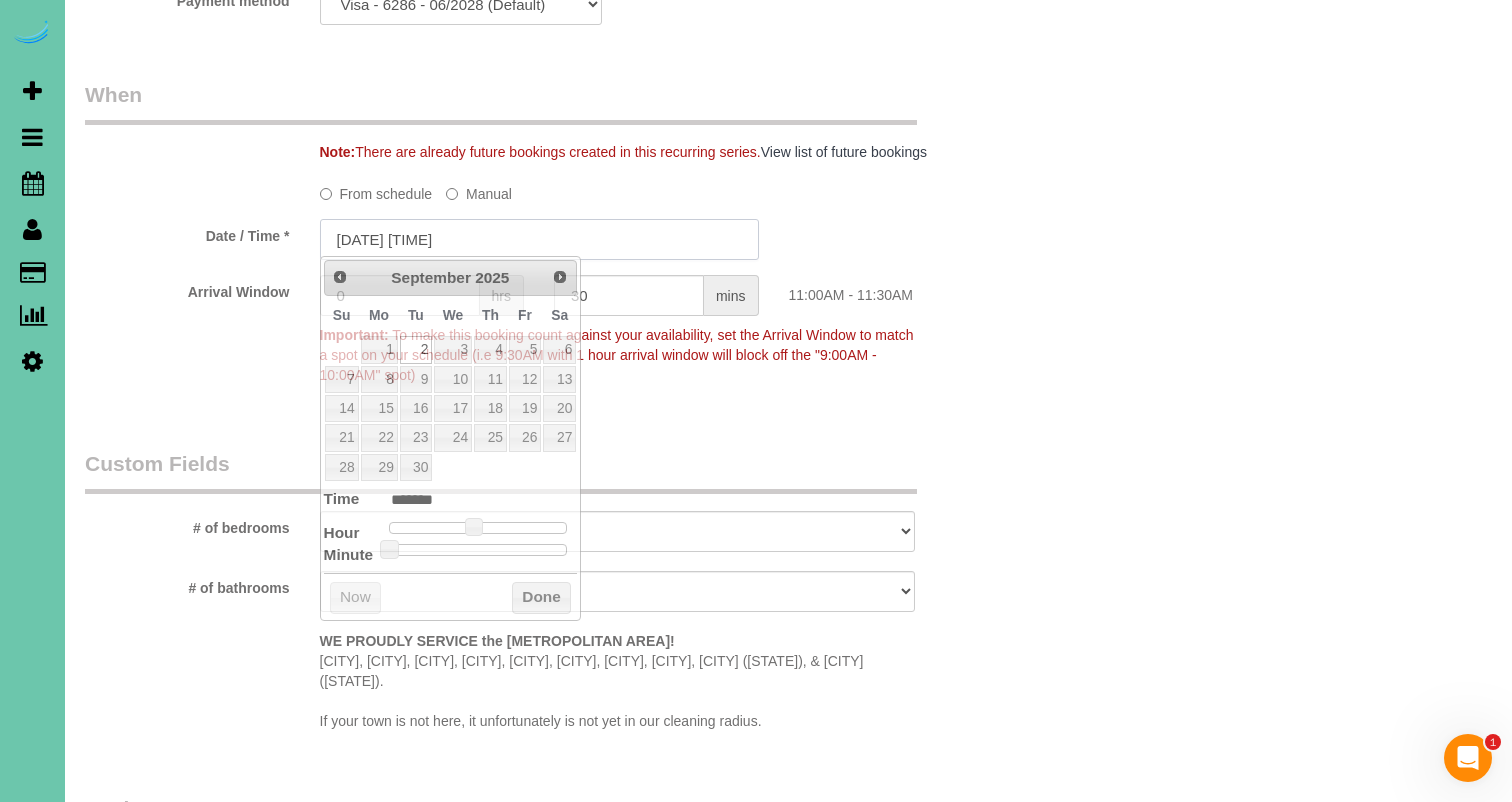 click on "09/02/2025 11:00AM" at bounding box center (539, 239) 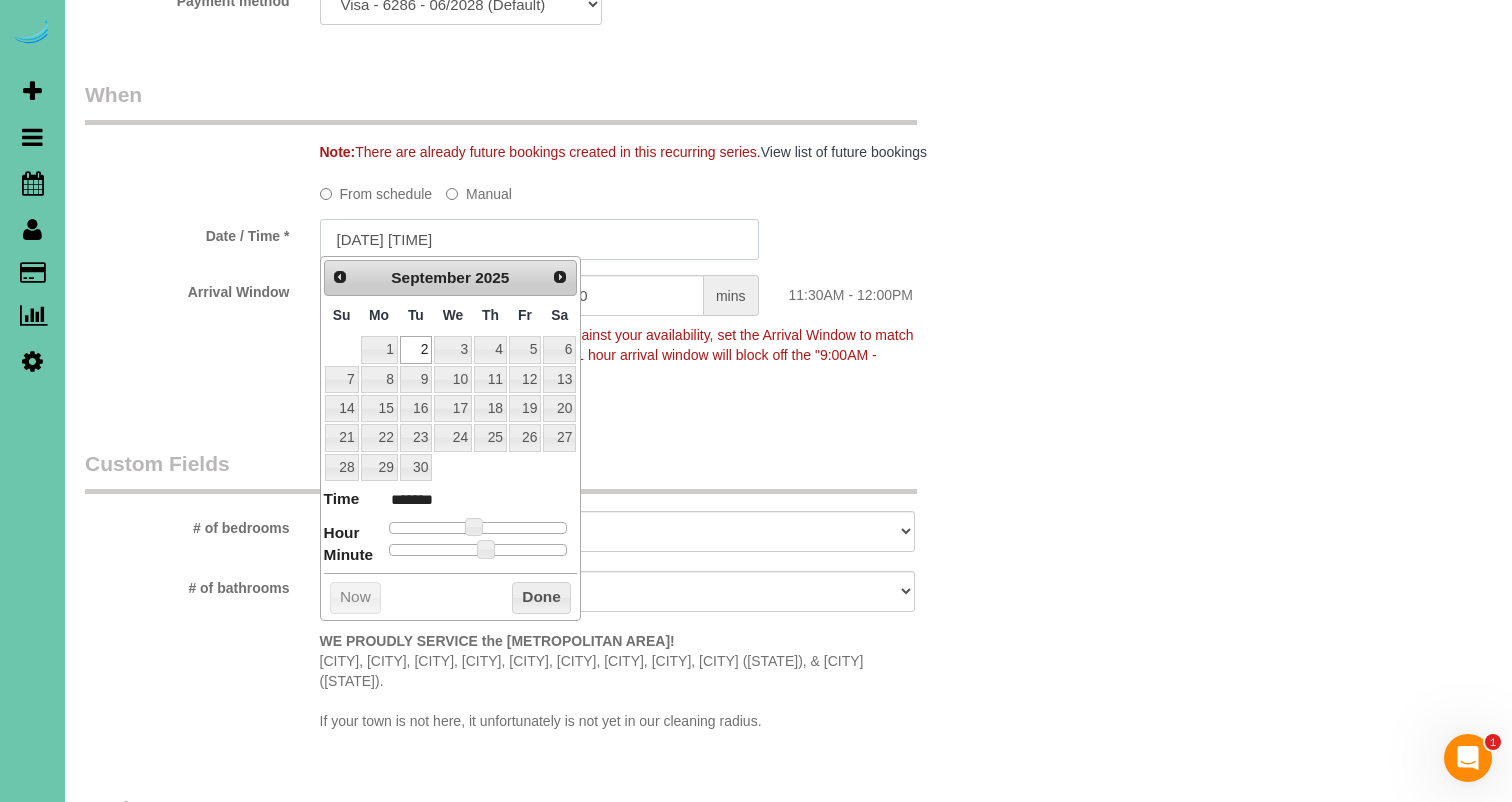 type on "09/02/2025 11:30AM" 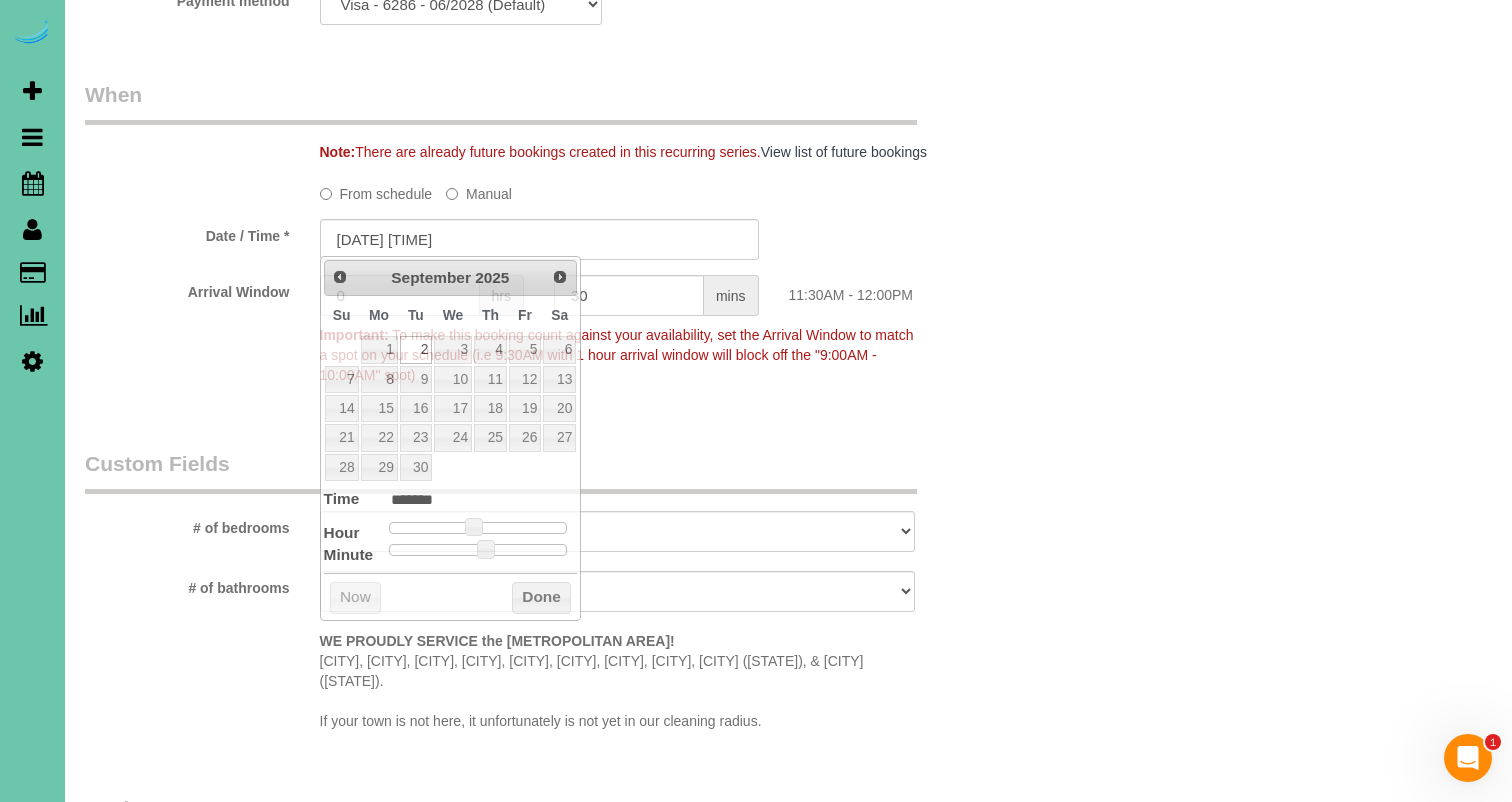 click on "Who
Email***
tuniejunk@gmail.com
Name *
Pat
O'Neil
Where
Address***
6202 N 170th Ave
Omaha
AK
AL
AR
AZ
CA
CO
CT
DC
DE
FL
GA
HI
IA
ID
IL
IN
KS
KY
LA
MA
MD
ME
MI
MN
MO
MS
MT
NC
ND
NE
NH" at bounding box center (788, 121) 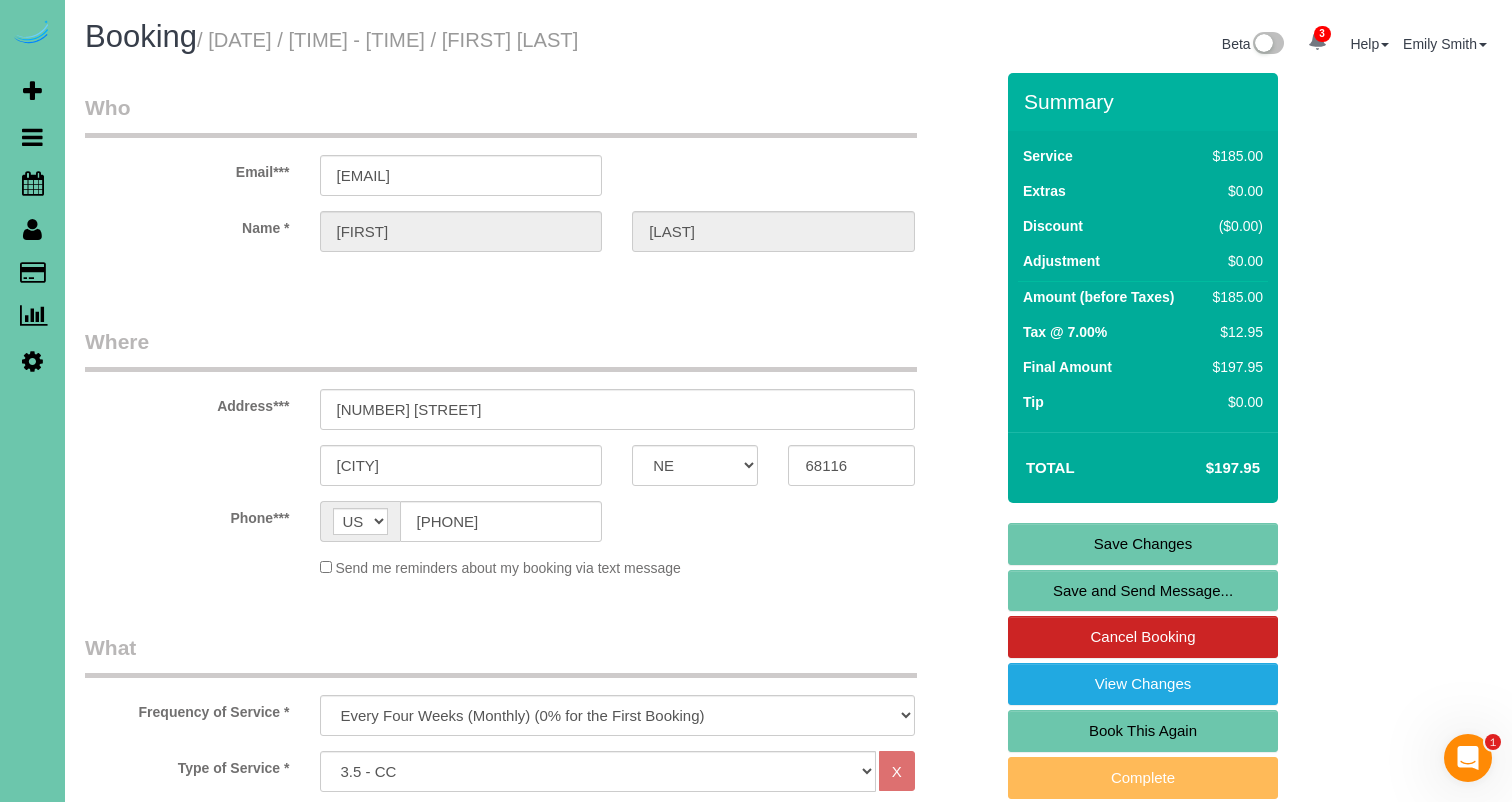 scroll, scrollTop: 0, scrollLeft: 0, axis: both 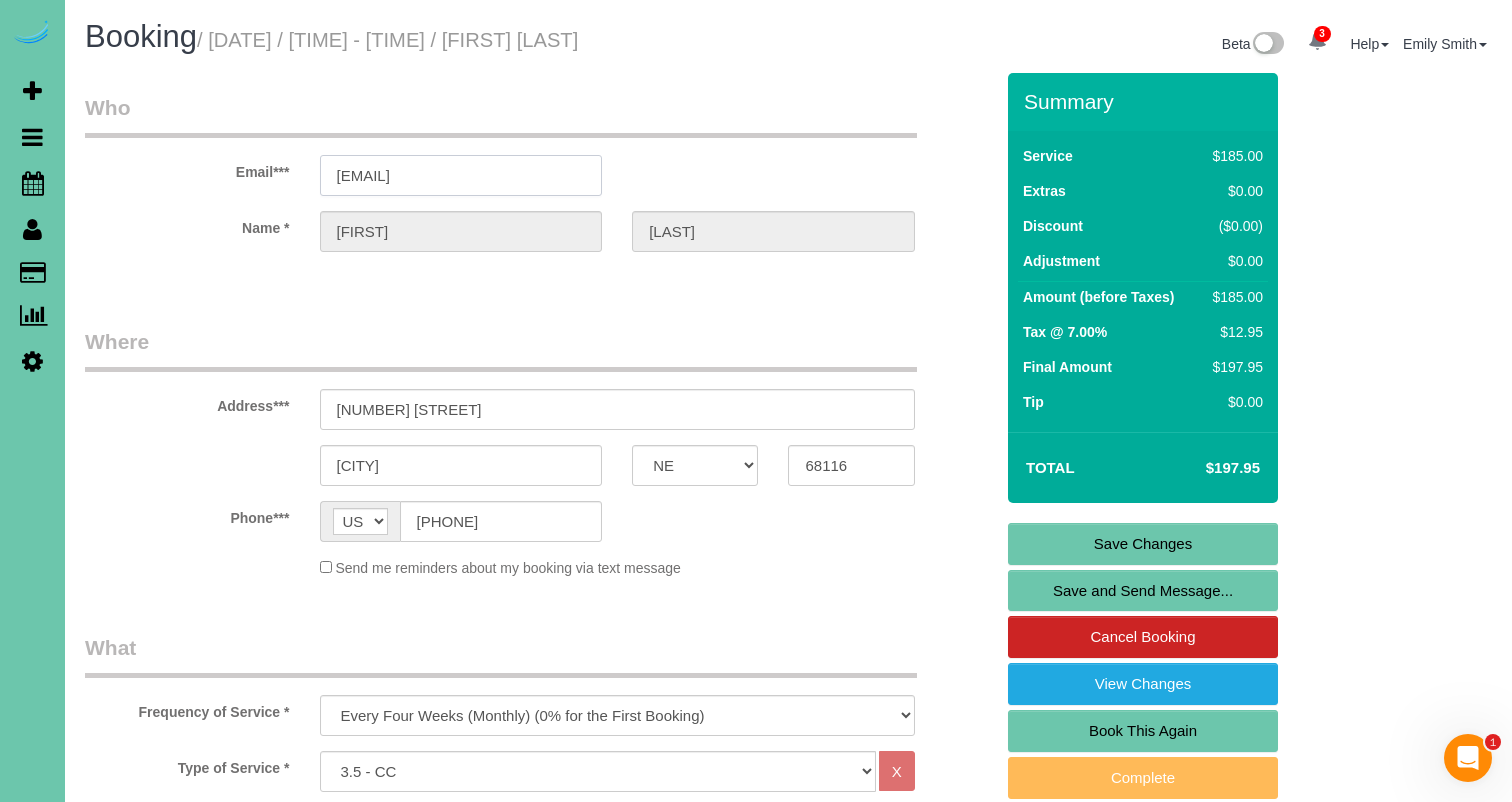 drag, startPoint x: 378, startPoint y: 173, endPoint x: 229, endPoint y: 169, distance: 149.05368 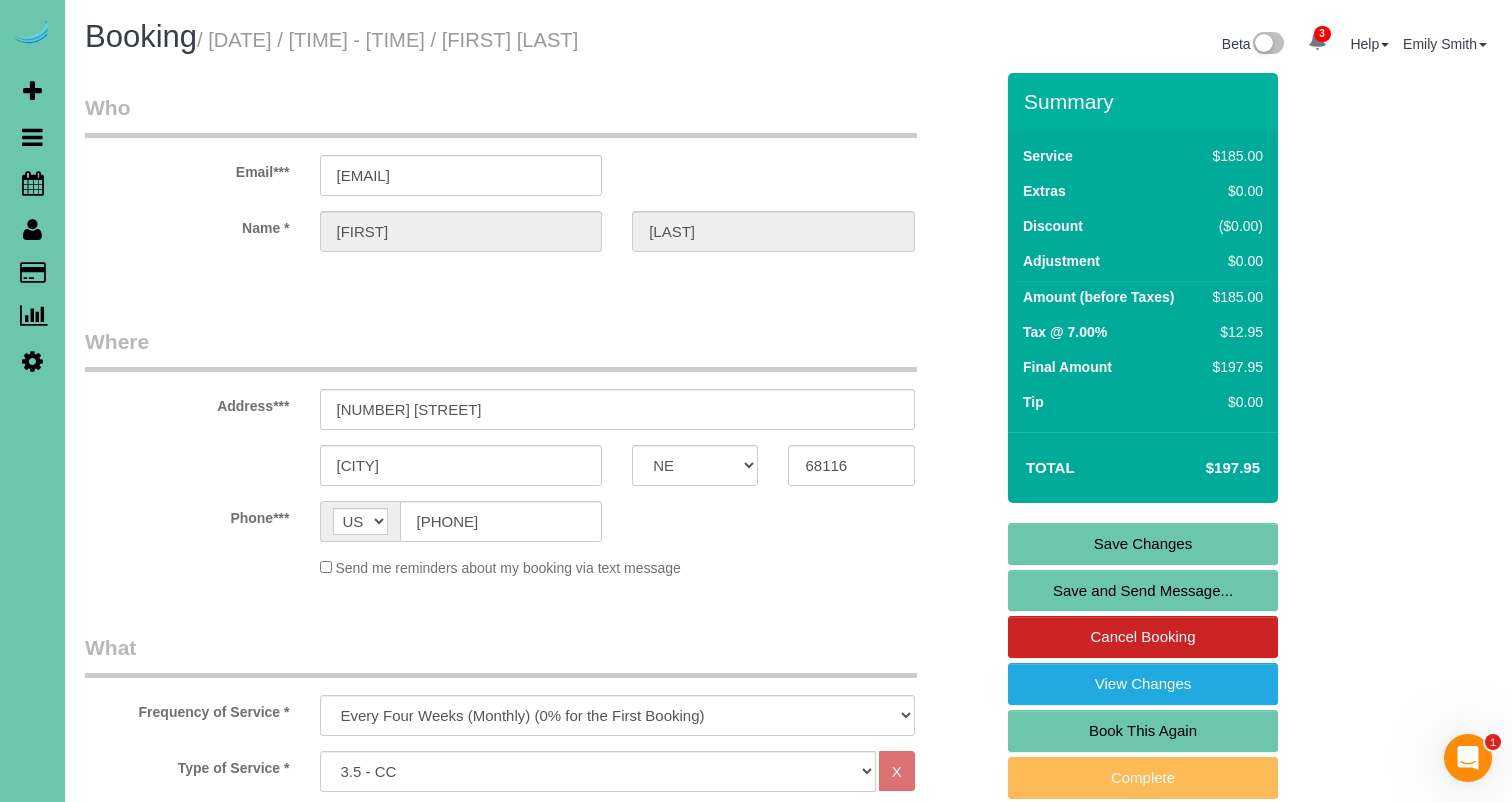 click on "Save Changes" at bounding box center (1143, 544) 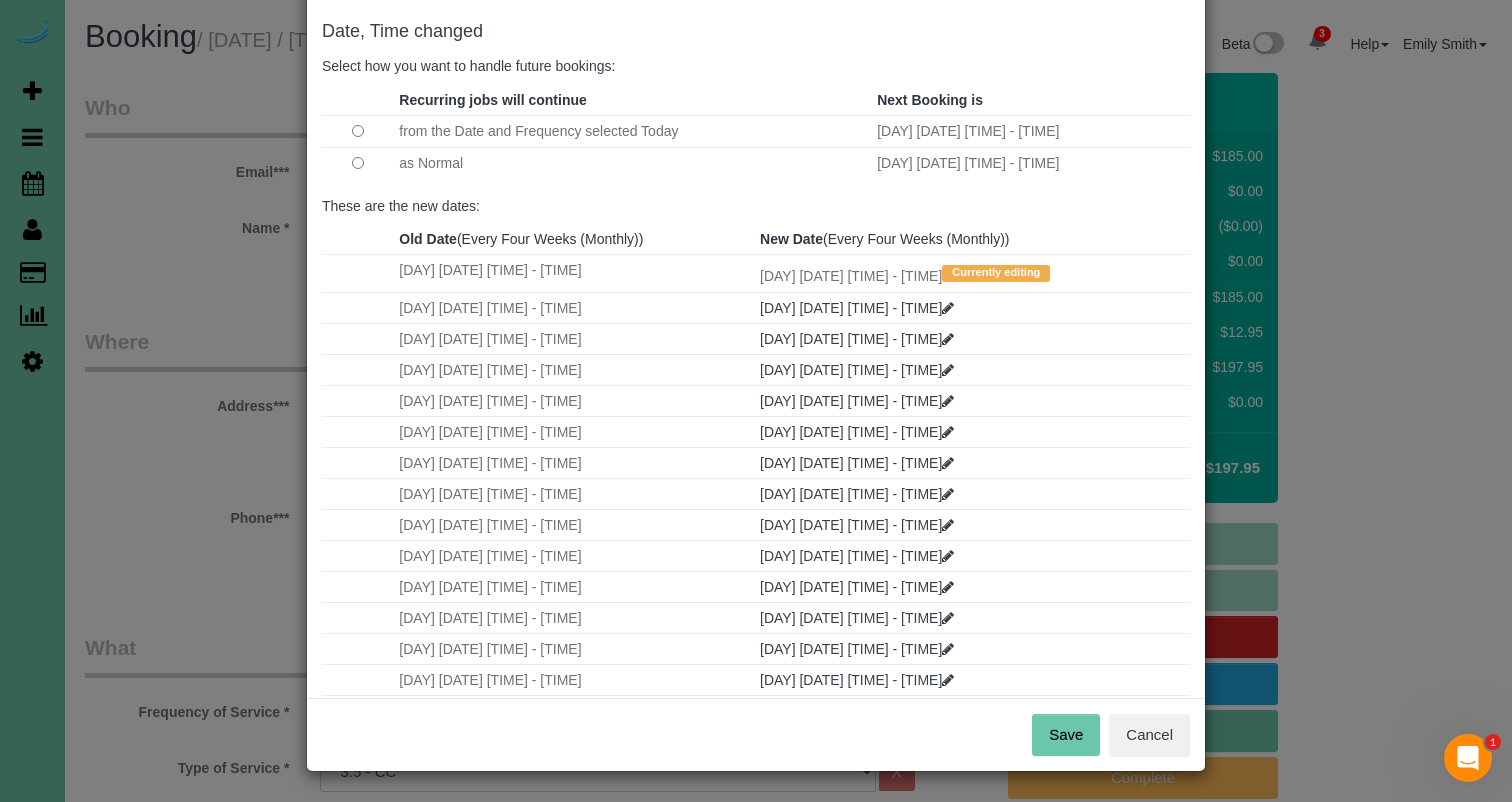 scroll, scrollTop: 93, scrollLeft: 0, axis: vertical 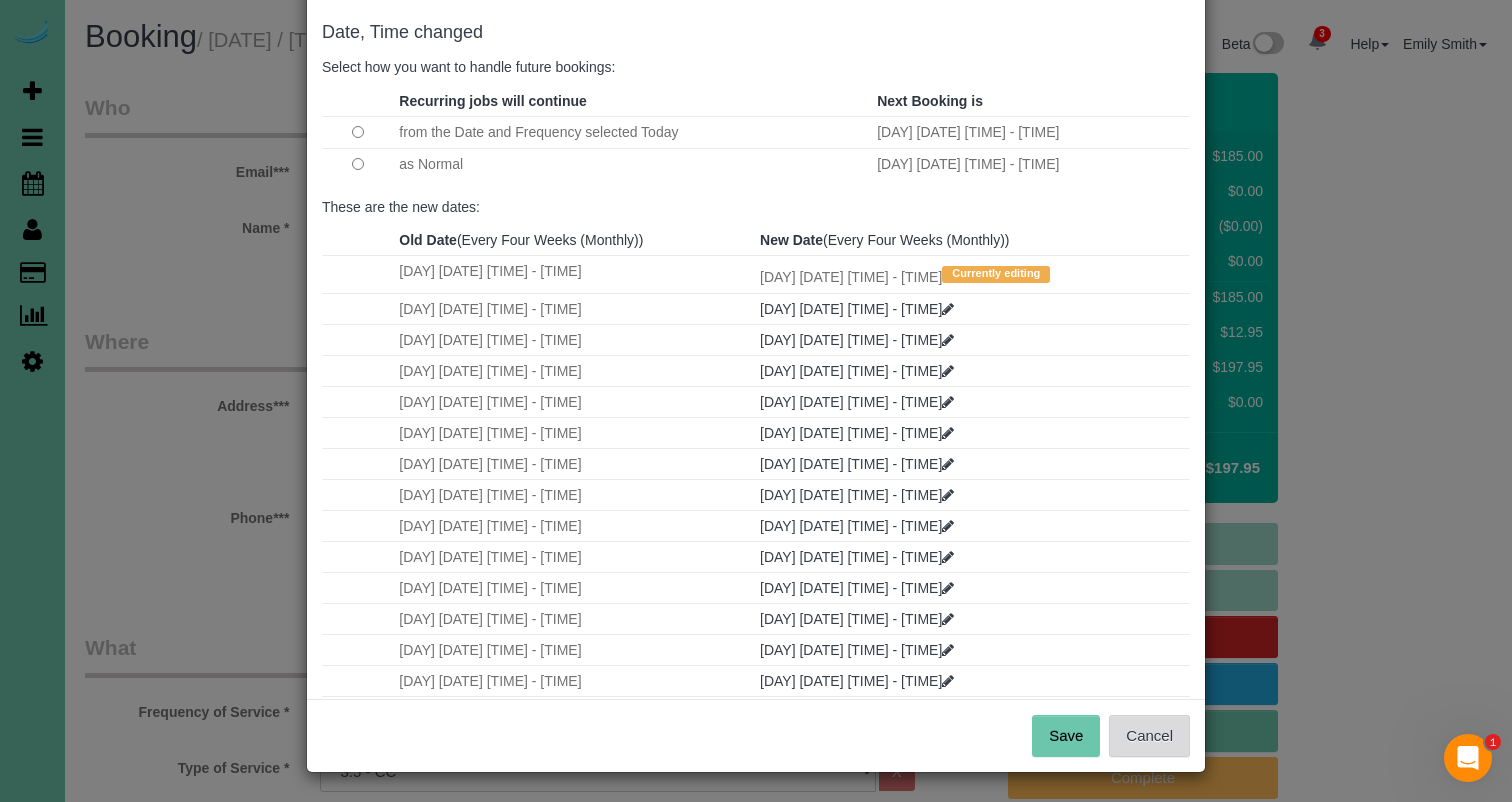click on "Cancel" at bounding box center [1149, 736] 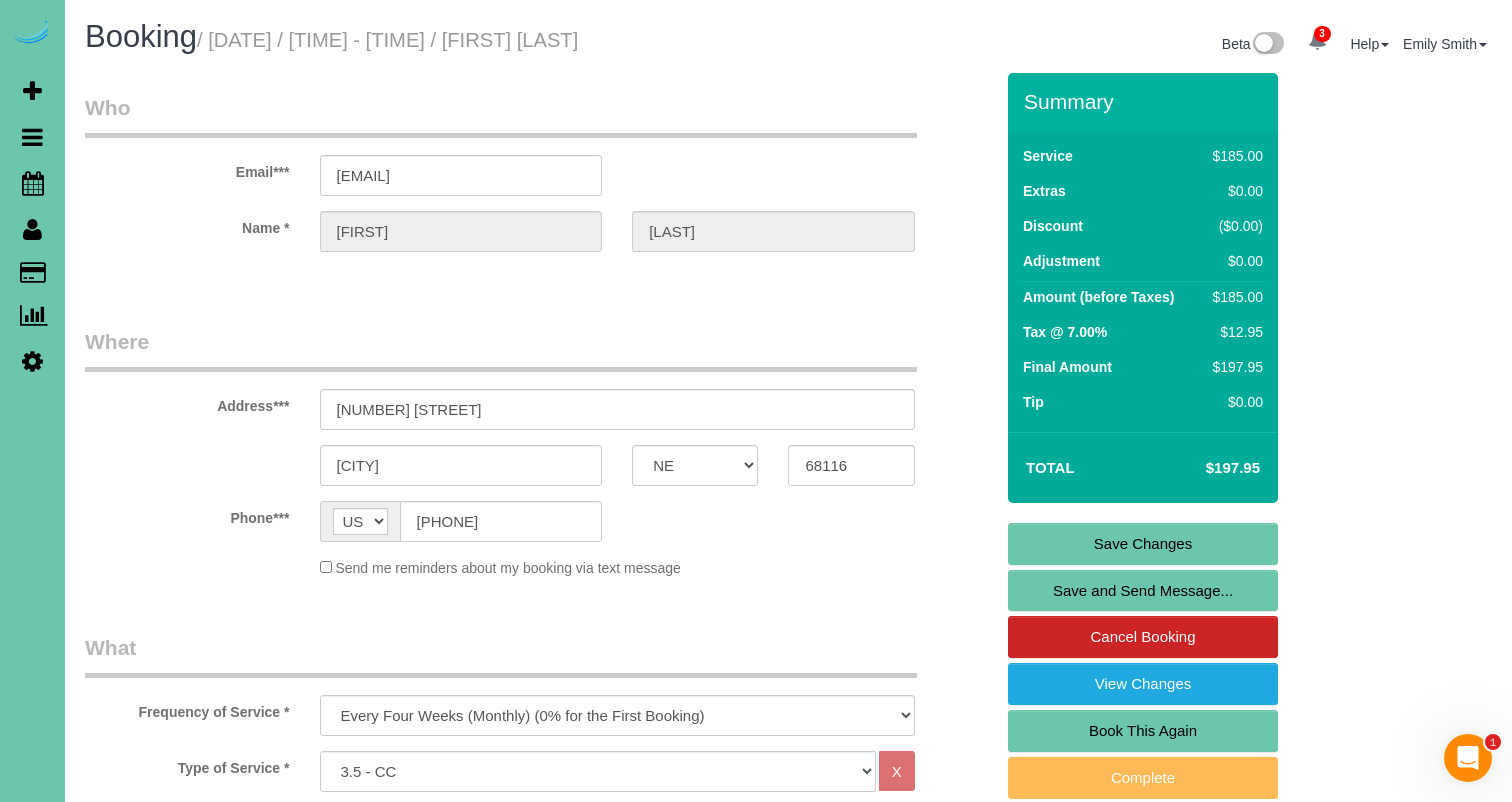 scroll, scrollTop: 0, scrollLeft: 0, axis: both 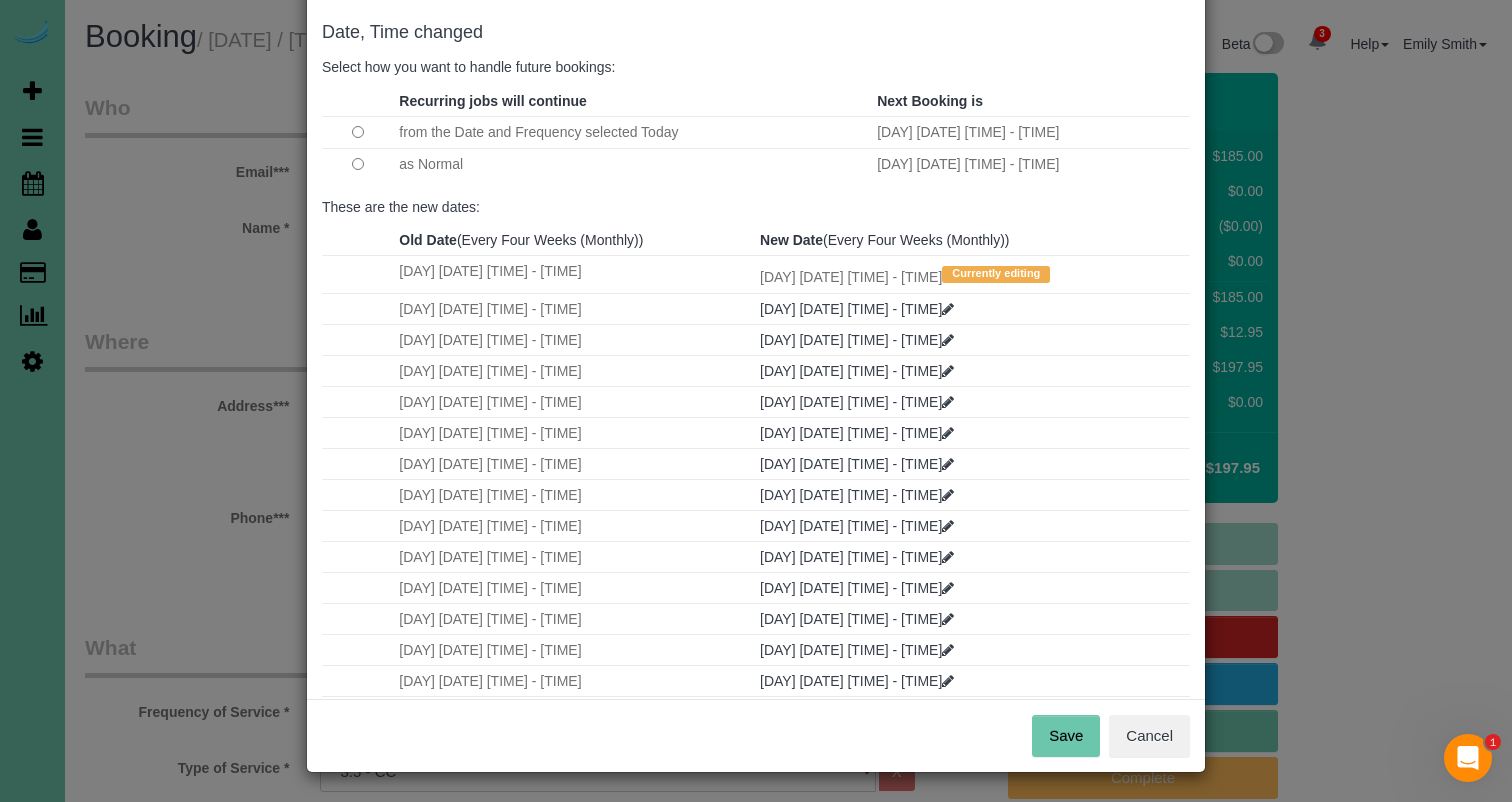 click on "Save" at bounding box center (1066, 736) 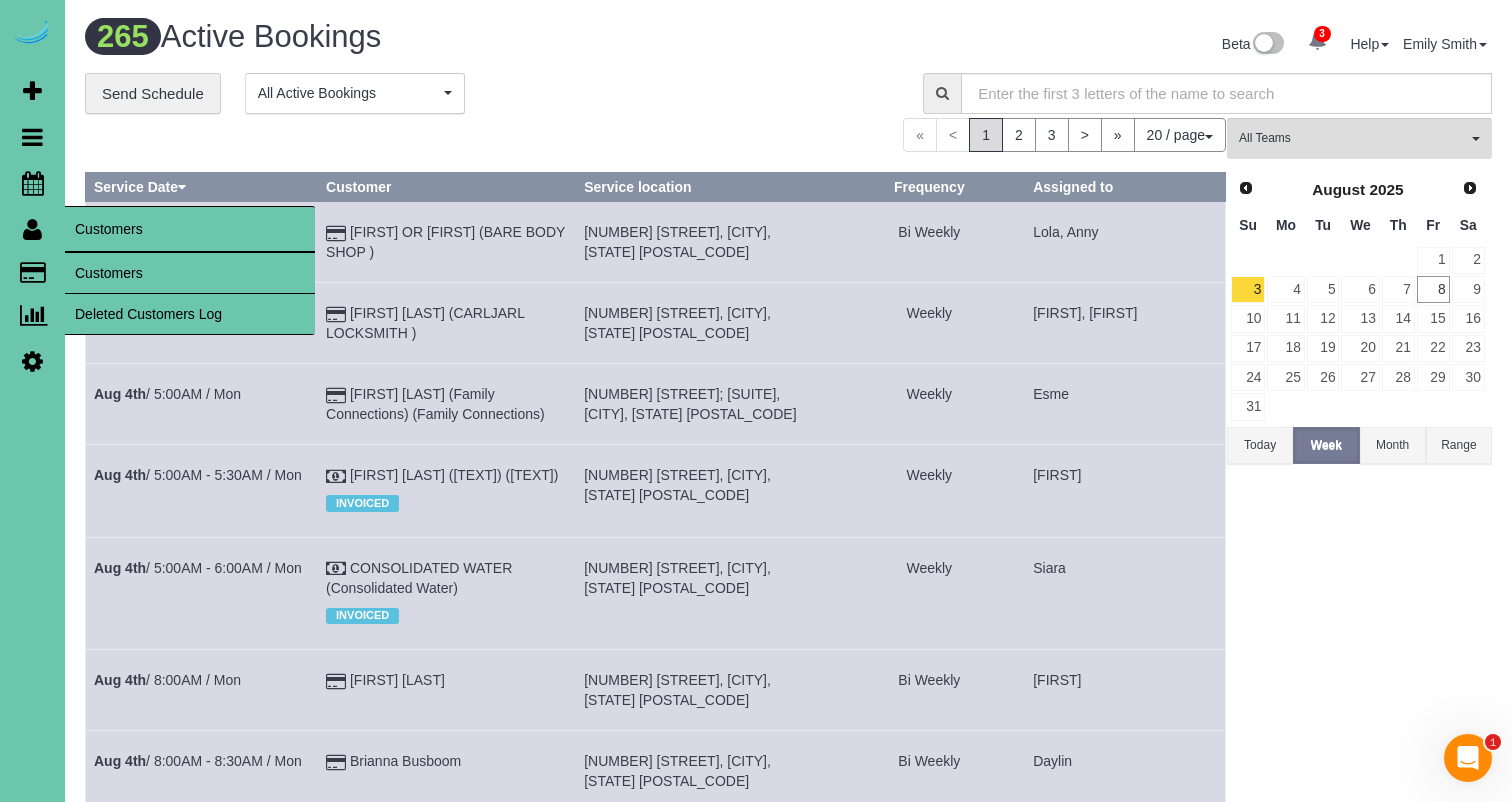 click on "Customers" at bounding box center (190, 273) 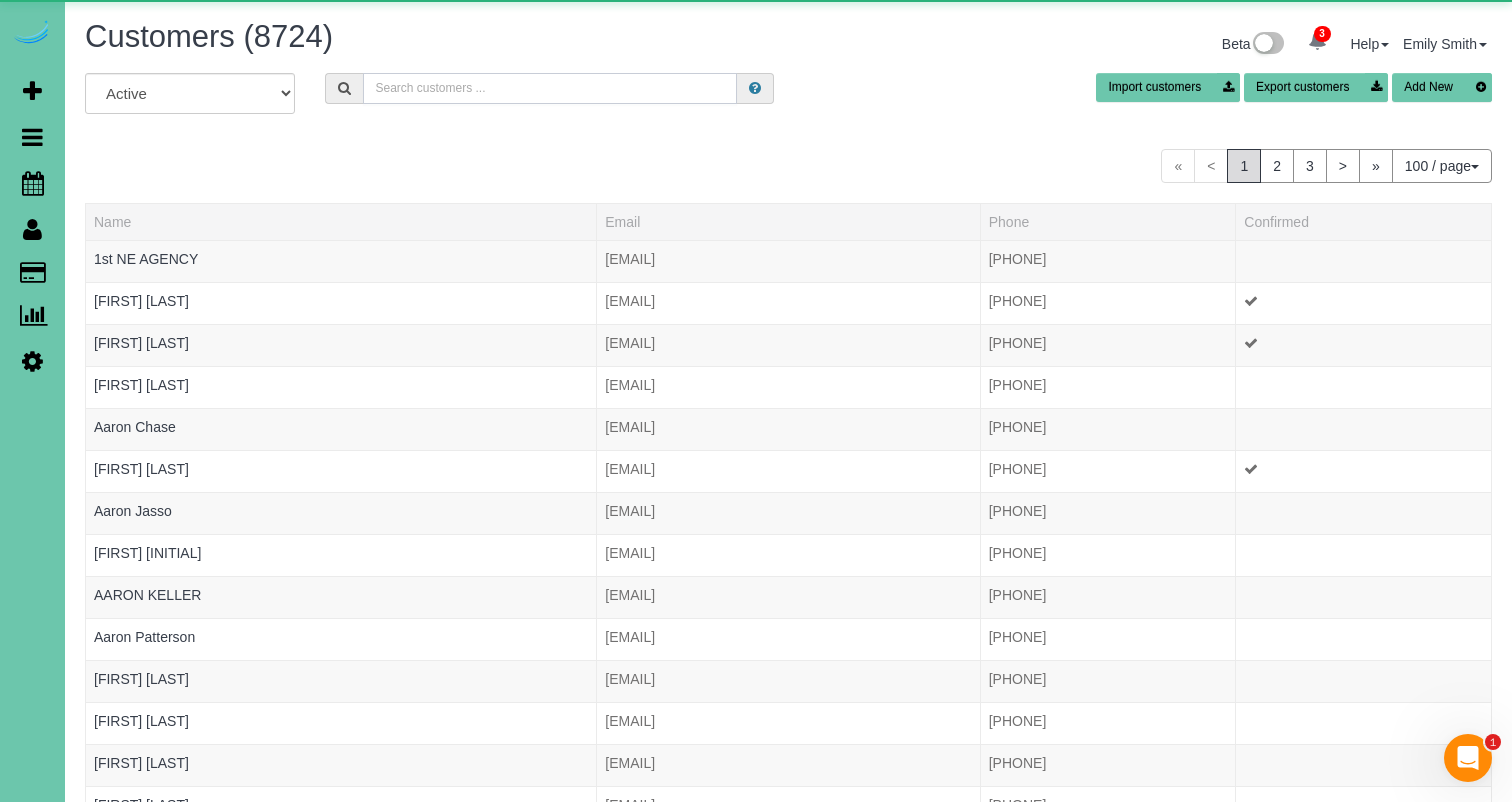 click at bounding box center (550, 88) 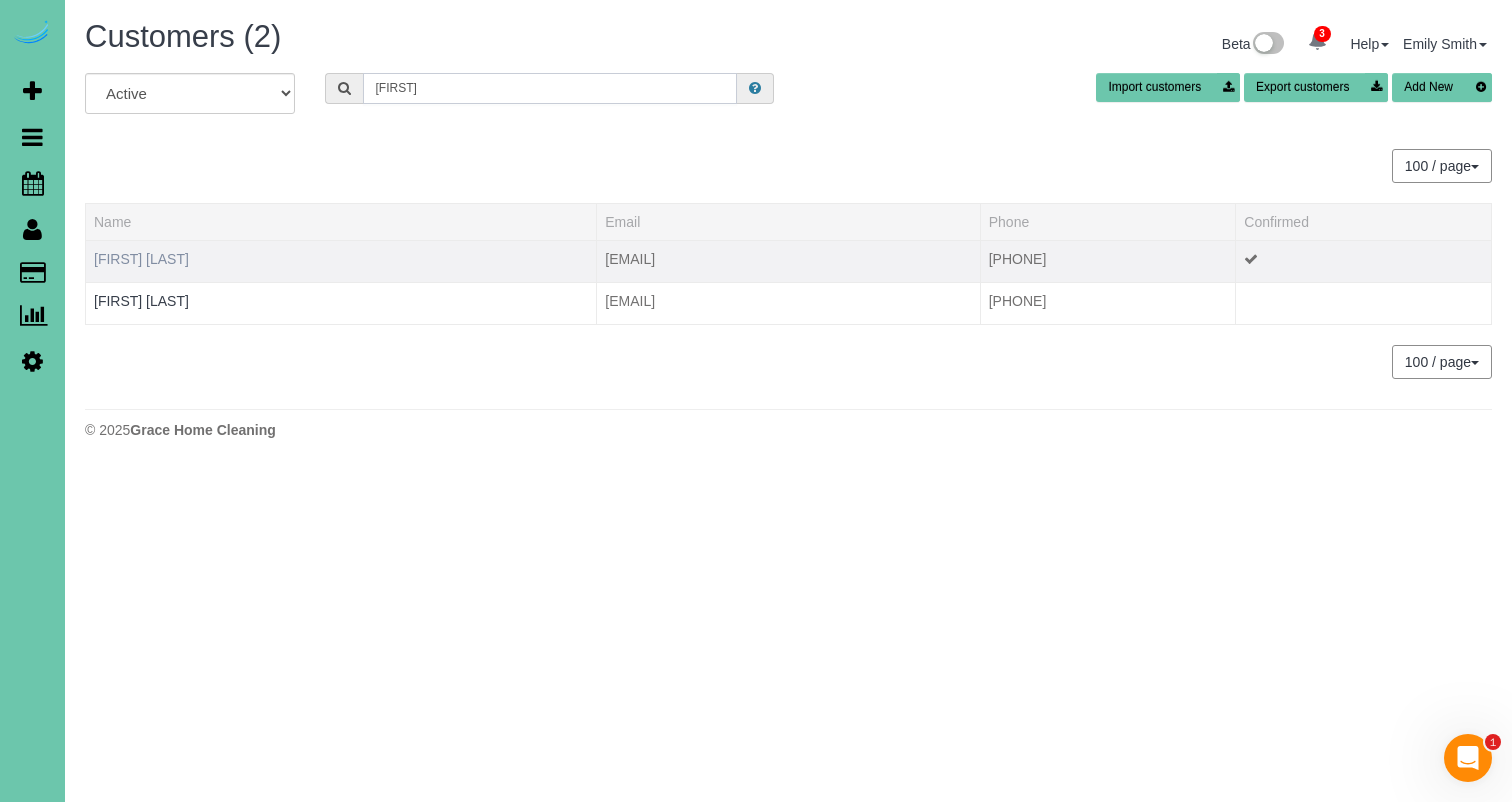 type on "sonya" 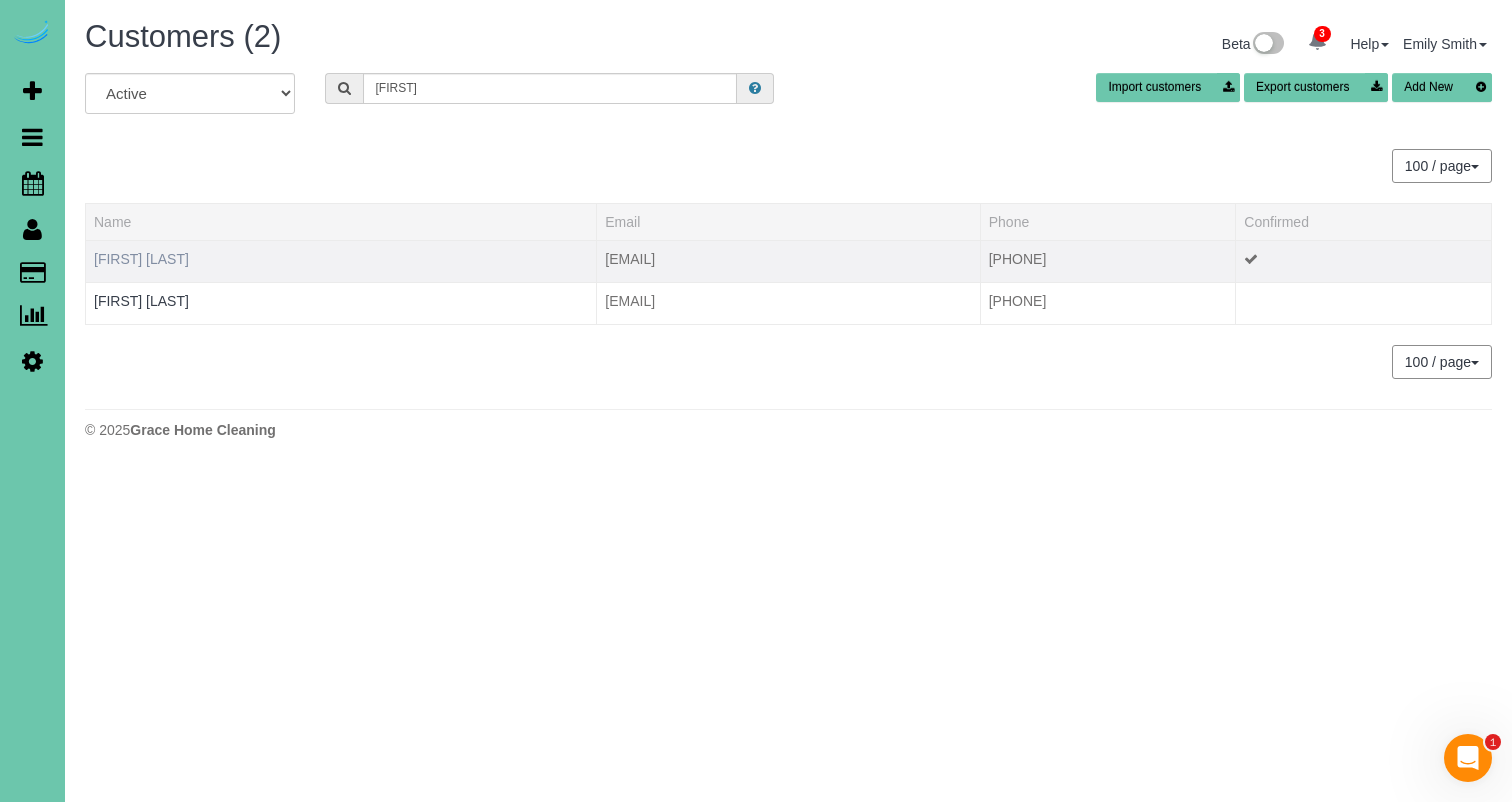 click on "Sonya Reynolds" at bounding box center [141, 259] 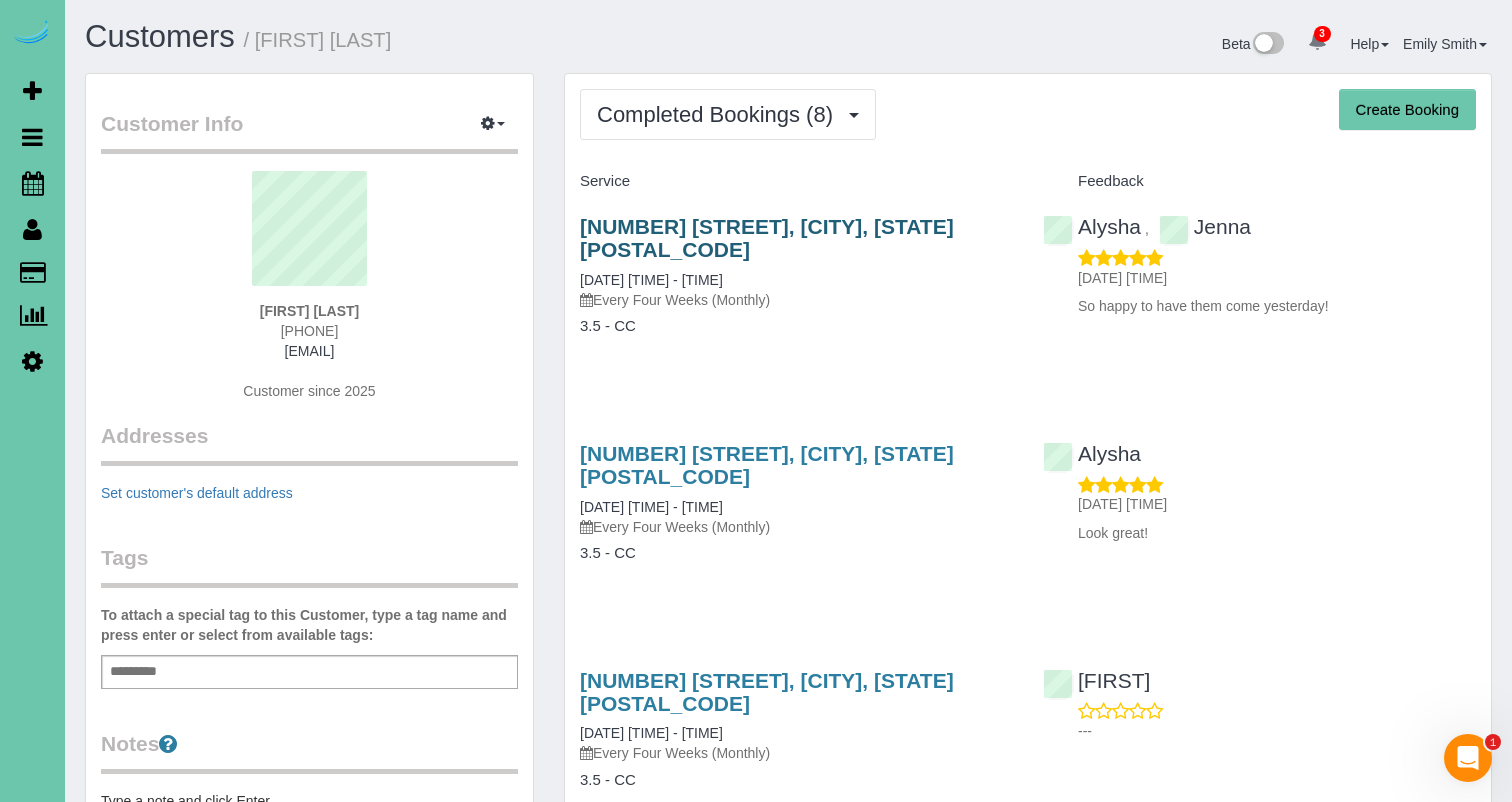 click on "20721 Jeannie Lane, Gretna, NE 68028" at bounding box center (767, 238) 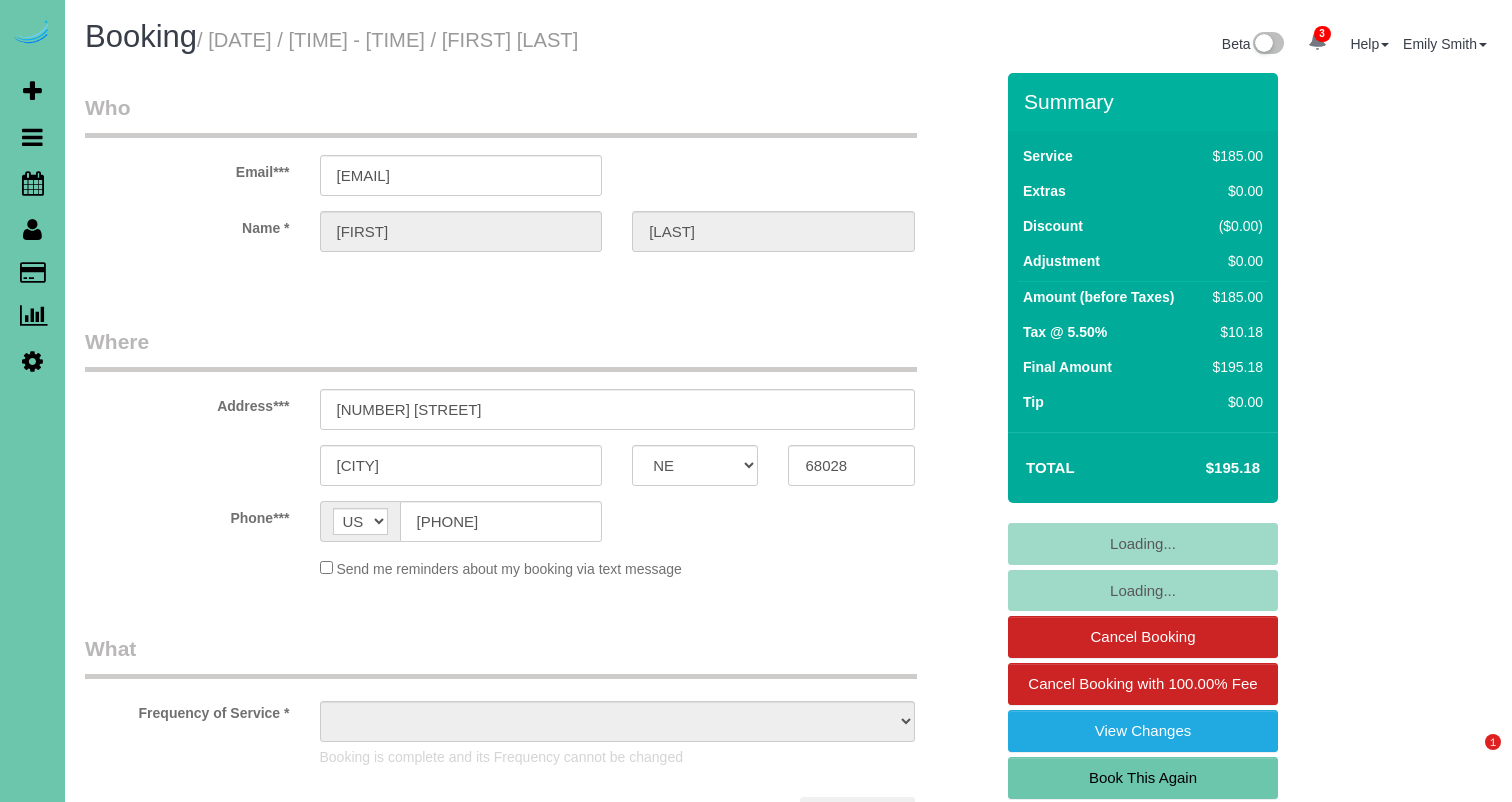select on "NE" 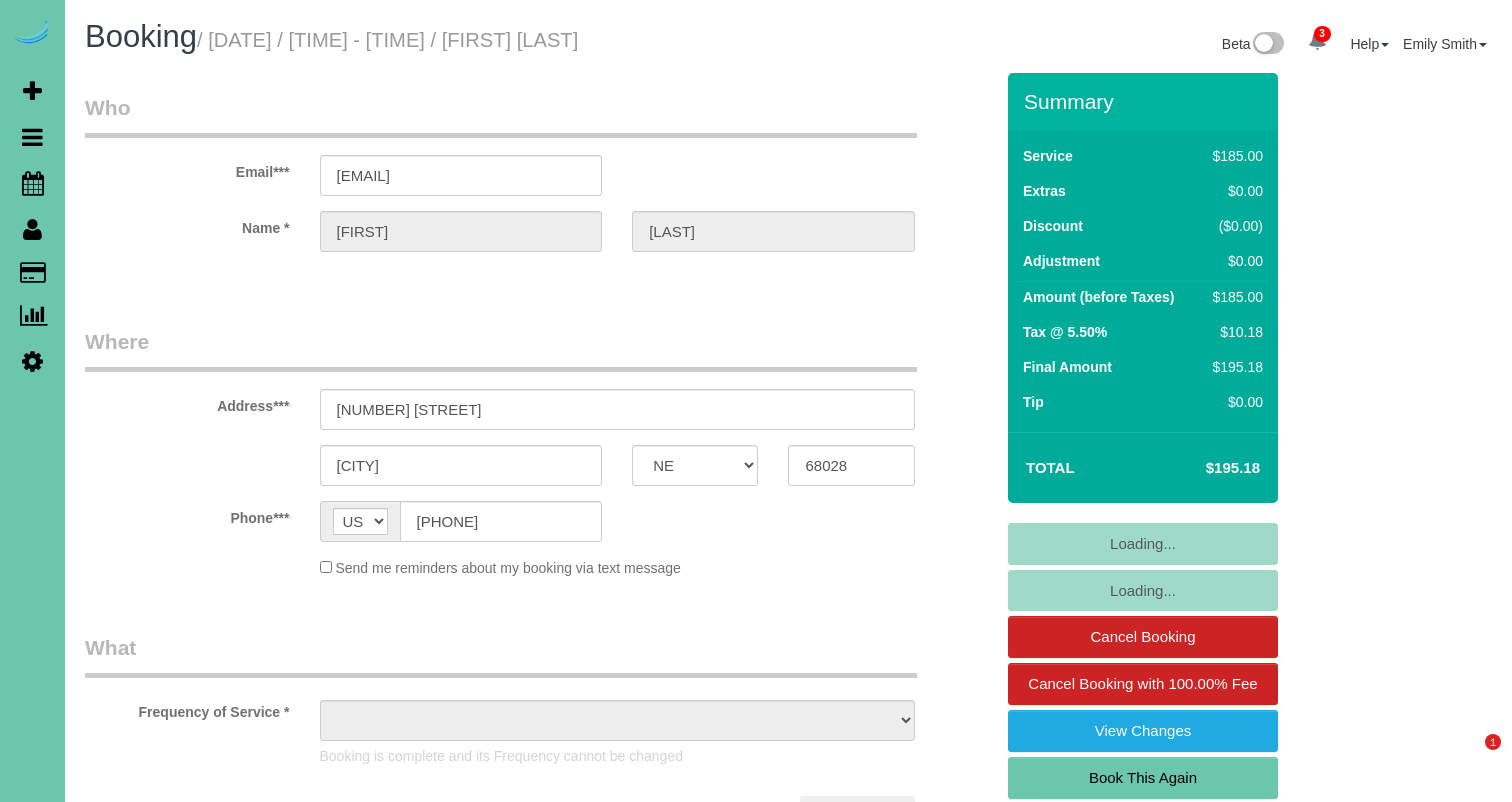 scroll, scrollTop: 2, scrollLeft: 0, axis: vertical 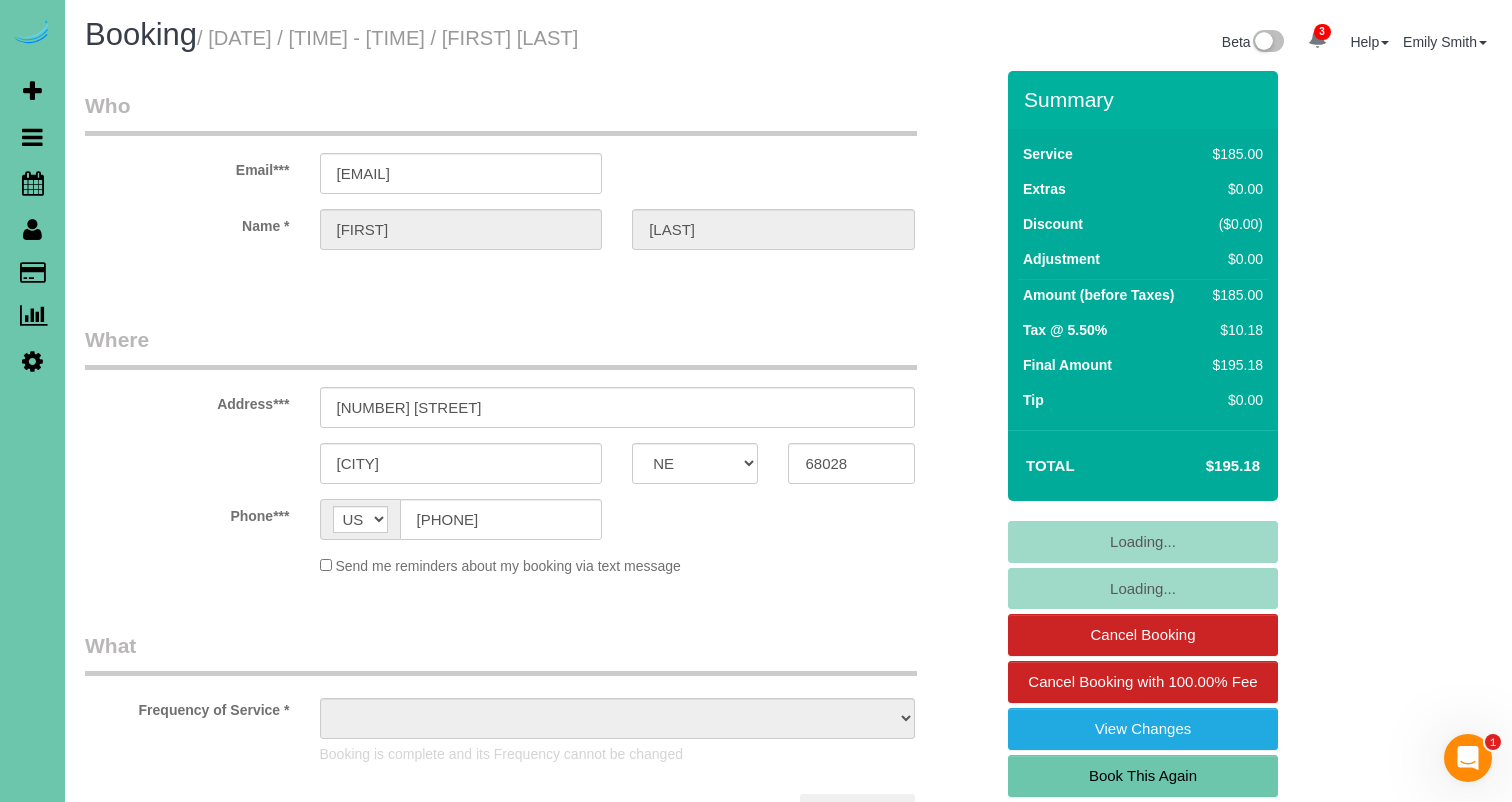 select on "object:657" 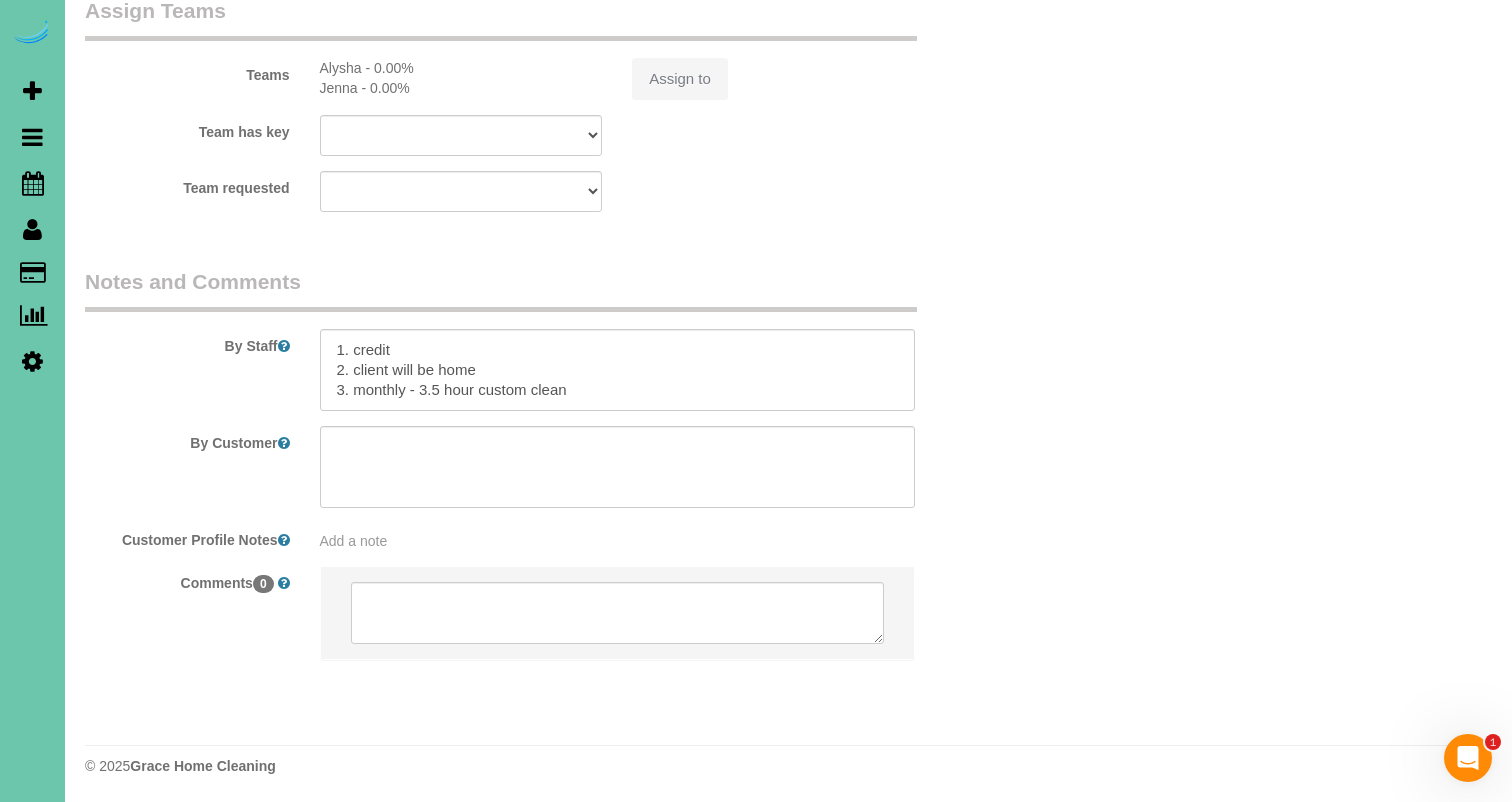 select on "object:680" 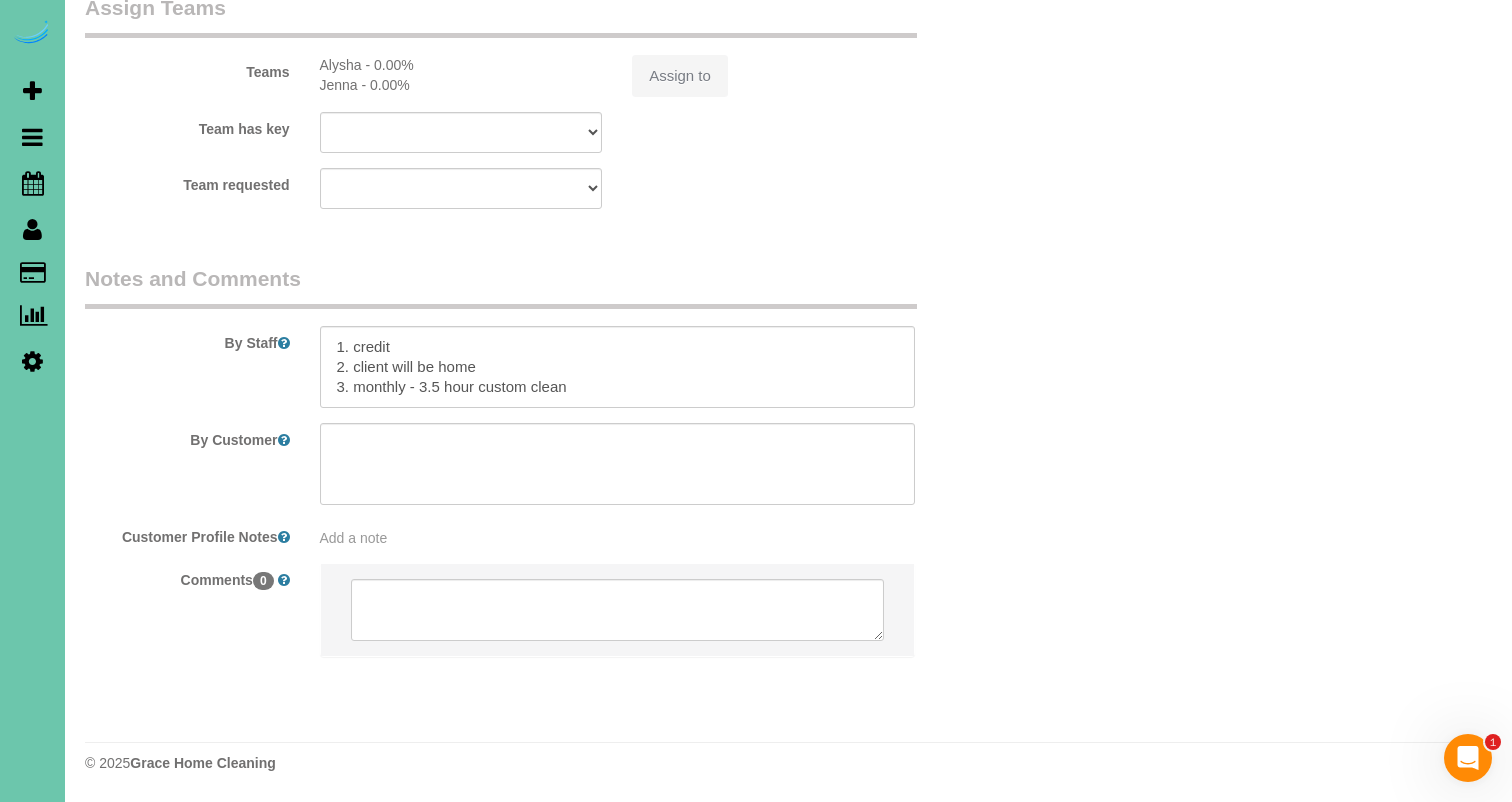 select on "number:42" 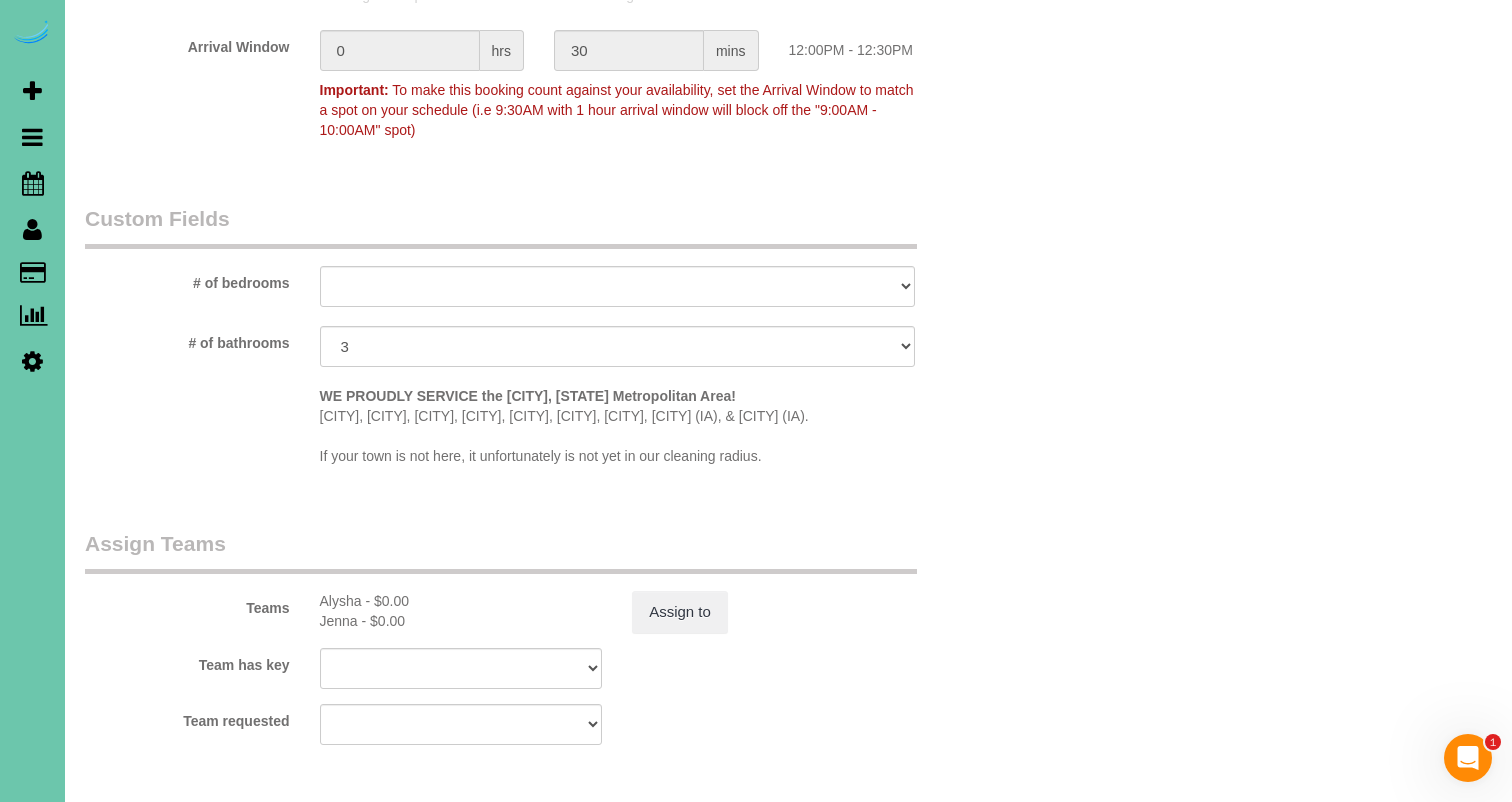 scroll, scrollTop: 1696, scrollLeft: 0, axis: vertical 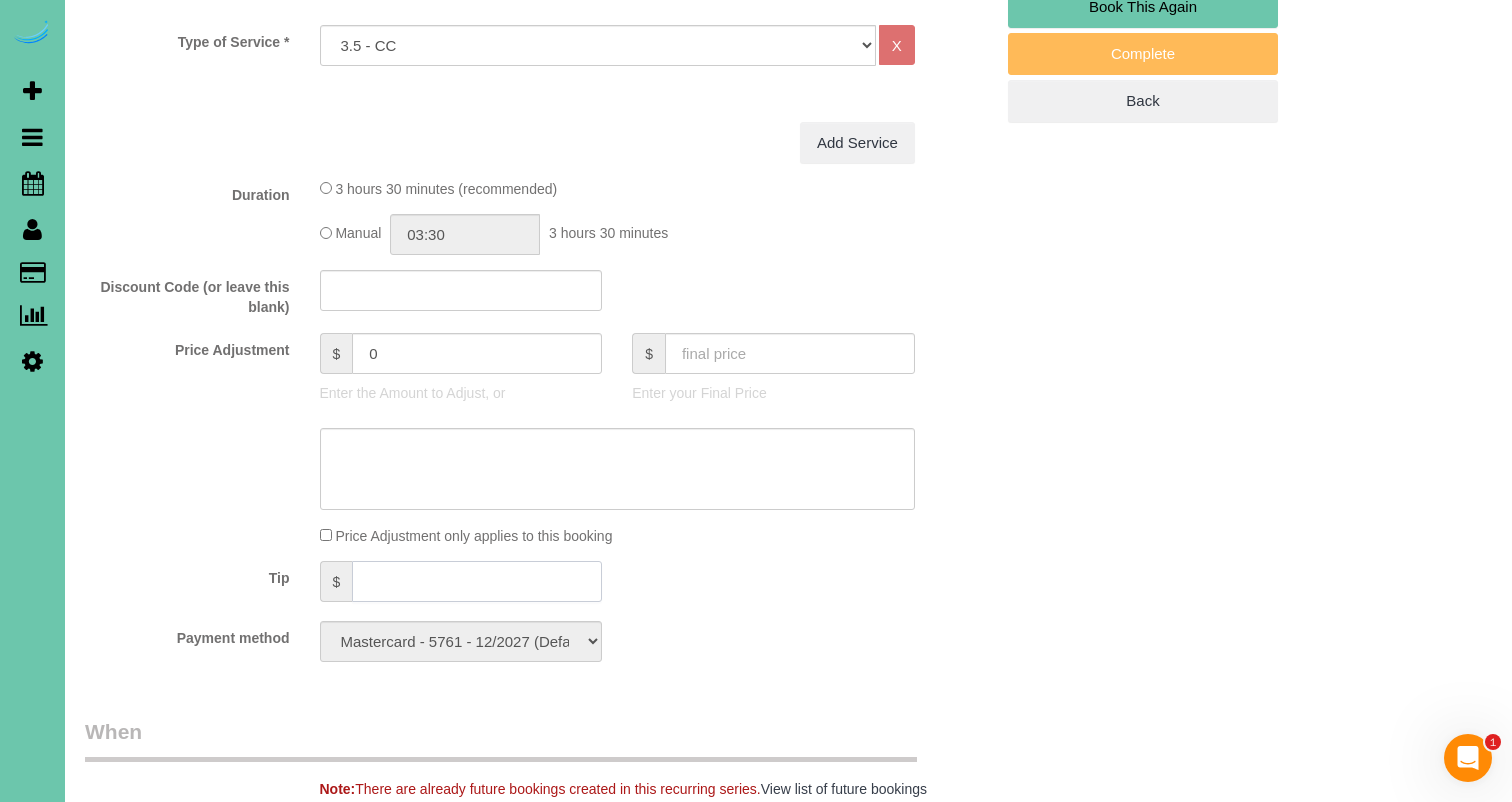 click 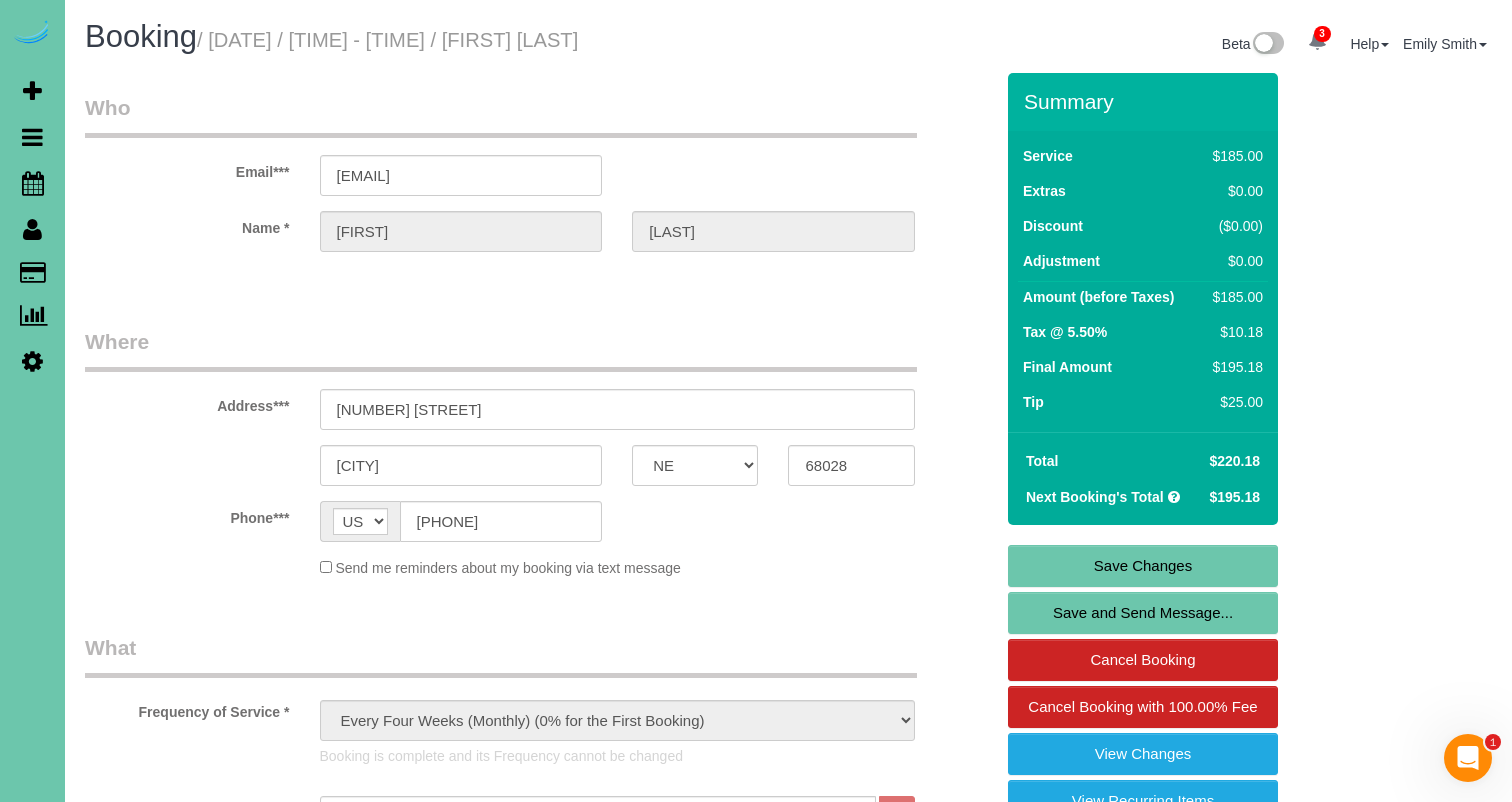 scroll, scrollTop: 0, scrollLeft: 0, axis: both 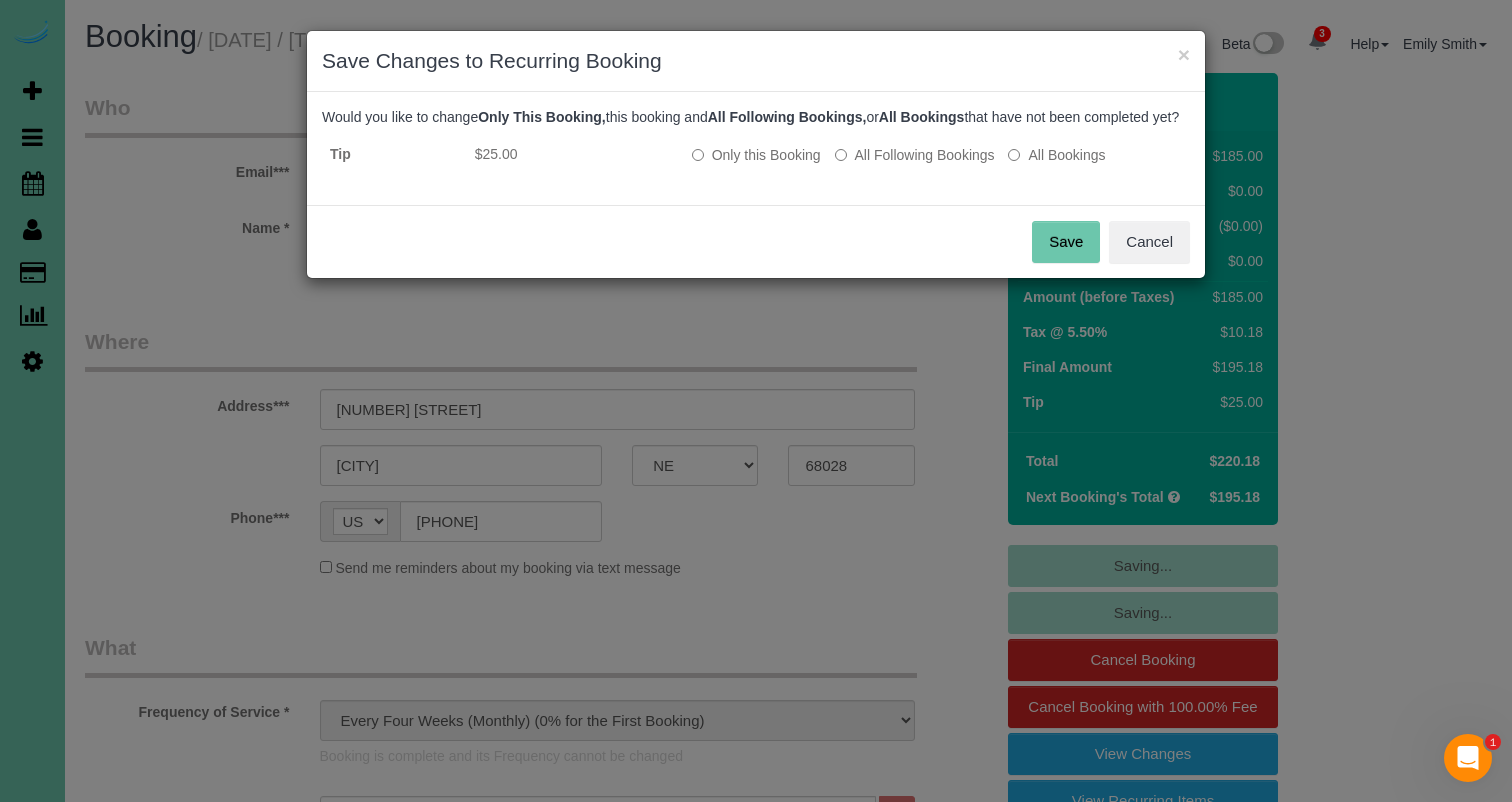 click on "Save" at bounding box center (1066, 242) 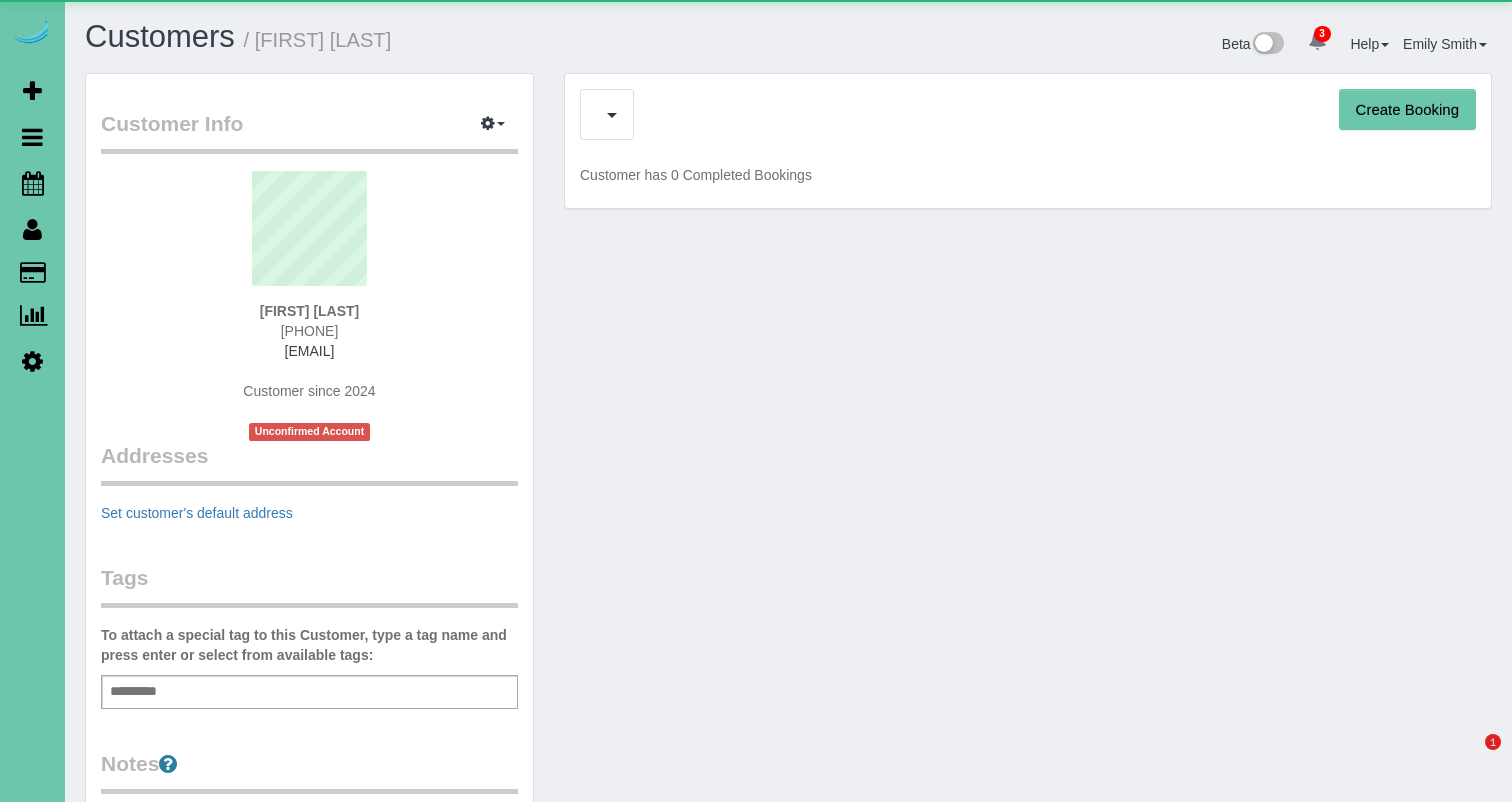 scroll, scrollTop: 0, scrollLeft: 0, axis: both 